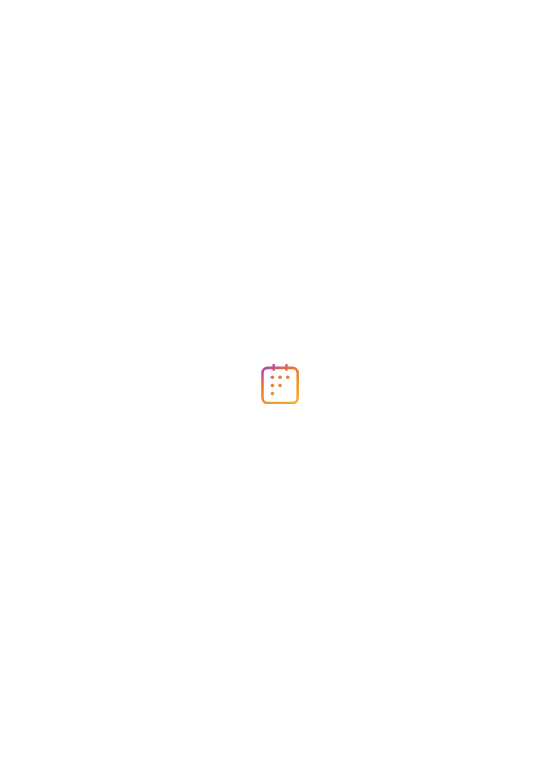 scroll, scrollTop: 0, scrollLeft: 0, axis: both 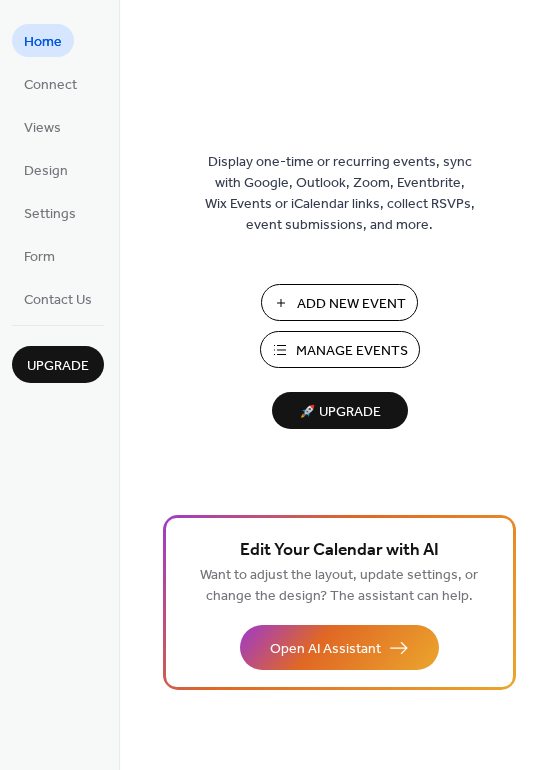 click on "Add New Event" at bounding box center [351, 304] 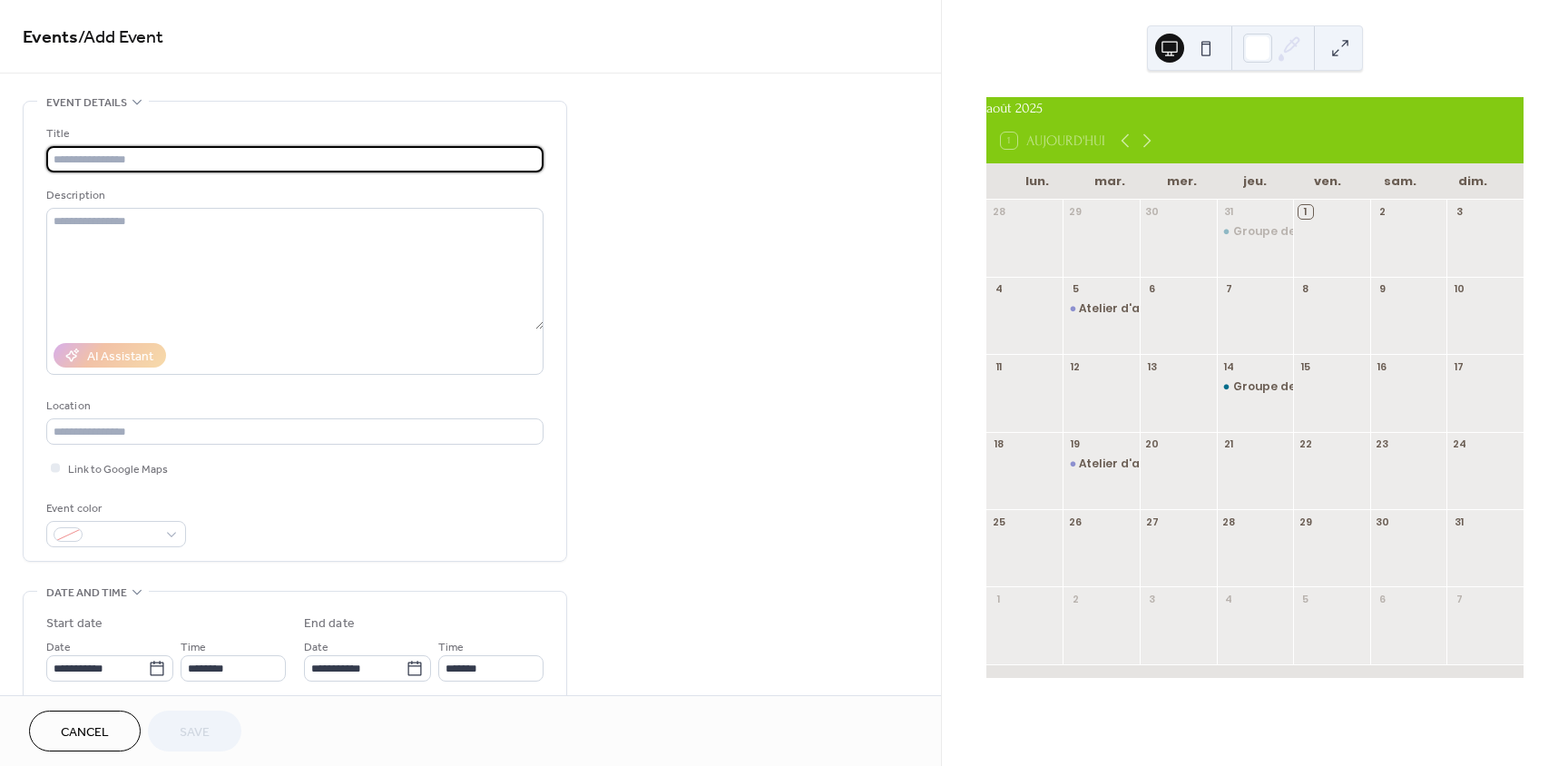 scroll, scrollTop: 0, scrollLeft: 0, axis: both 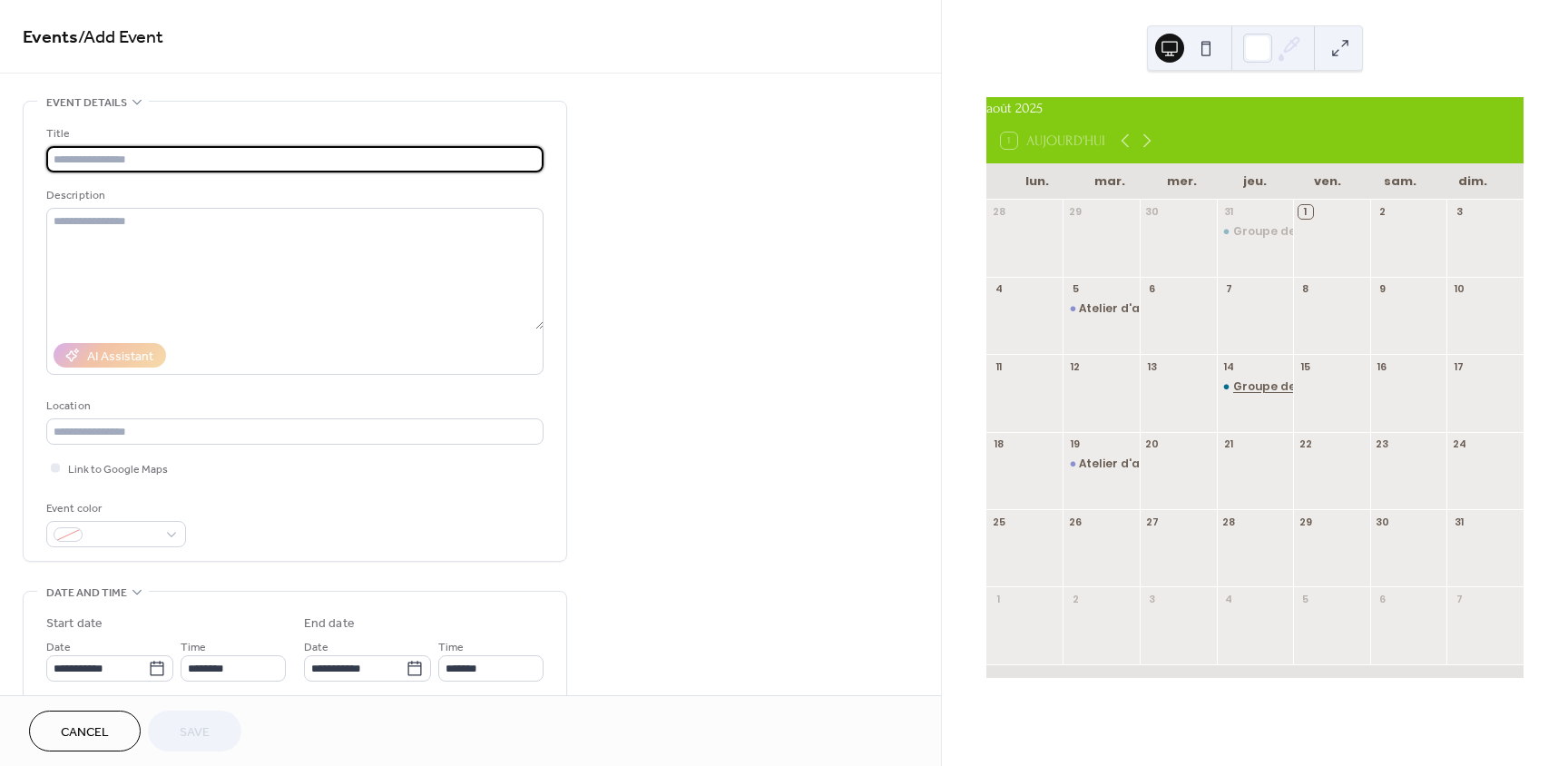 click on "Groupe de partage" at bounding box center (1291, 387) 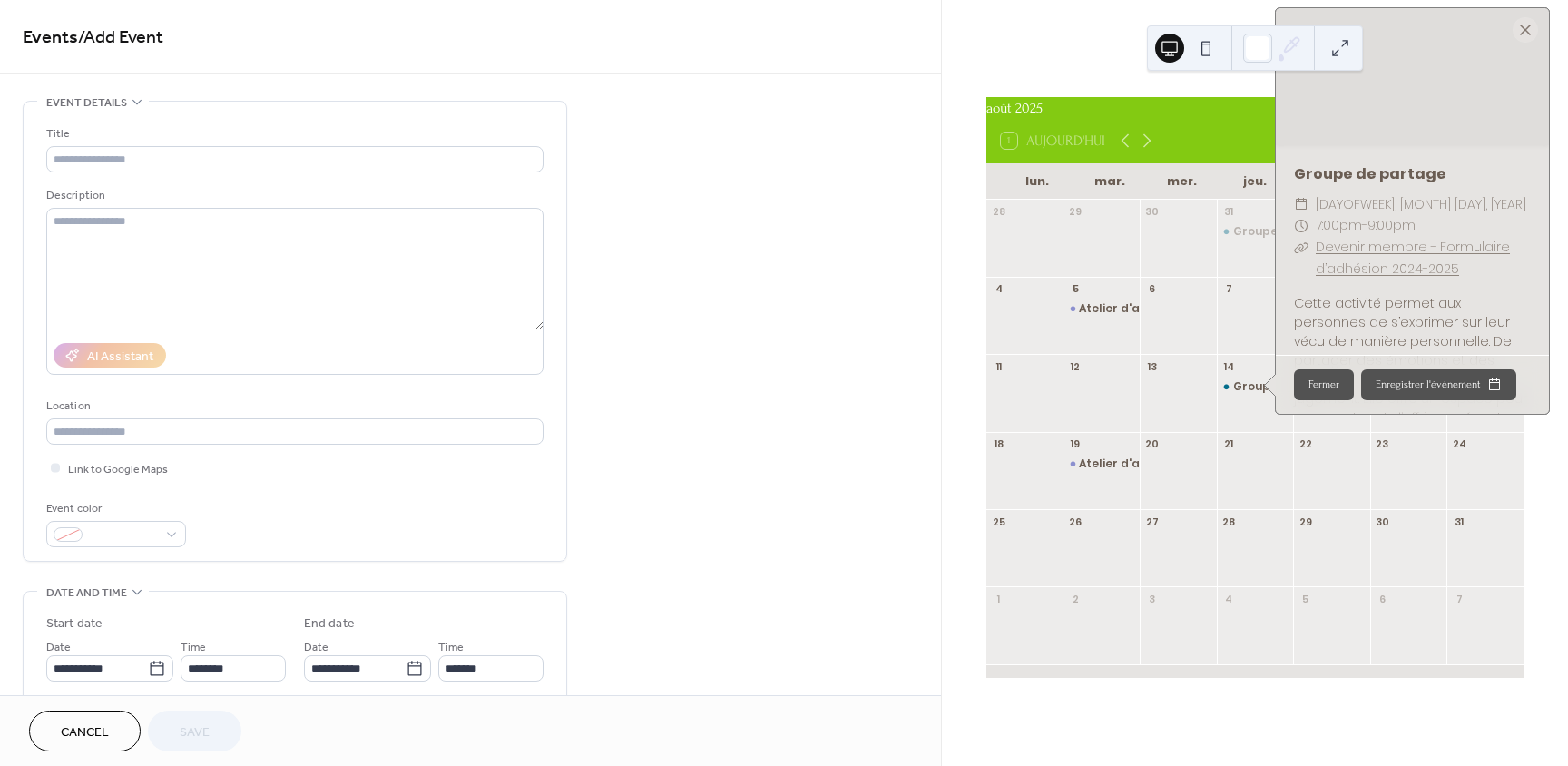 click at bounding box center (1525, 30) 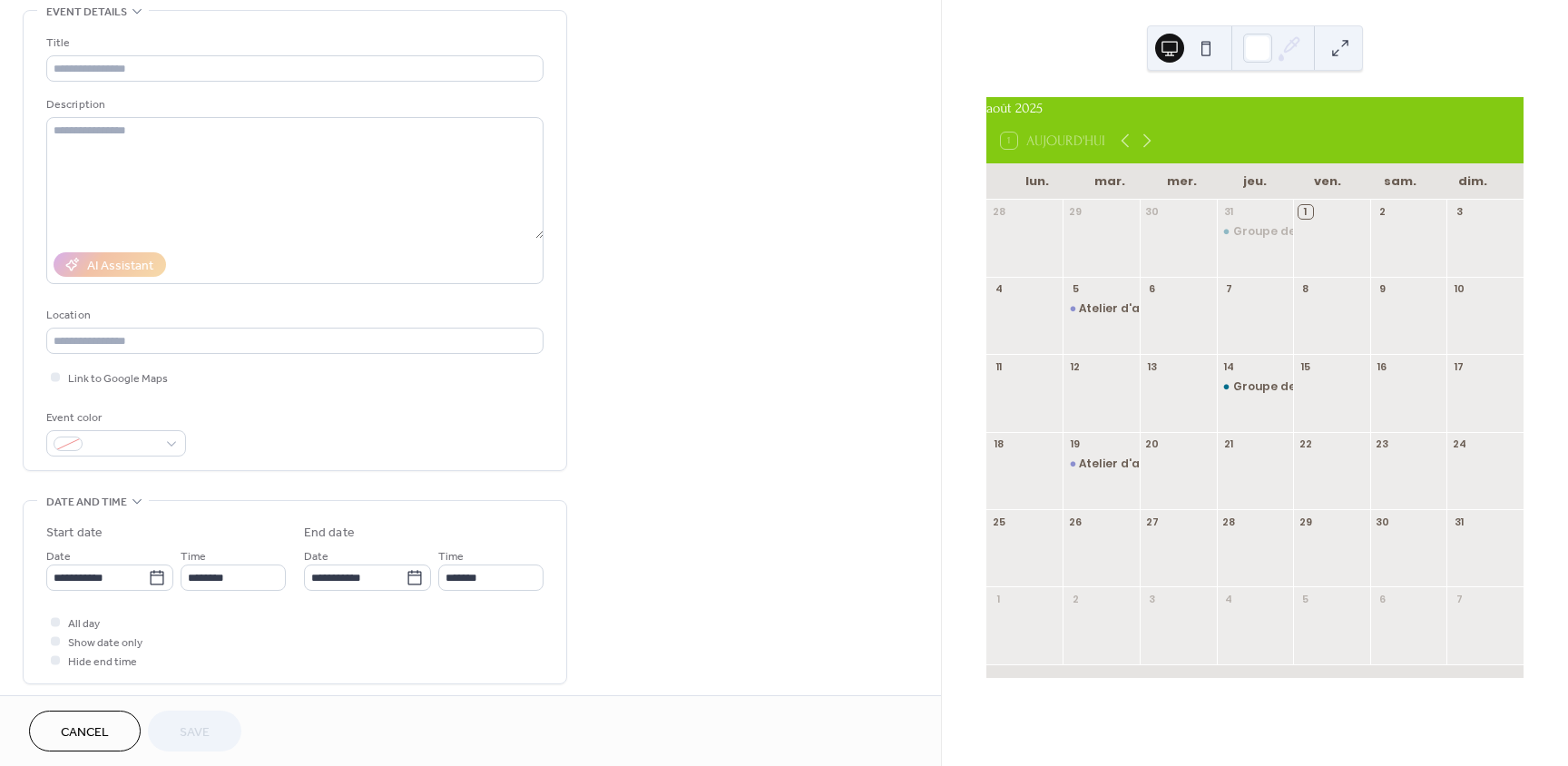 scroll, scrollTop: 0, scrollLeft: 0, axis: both 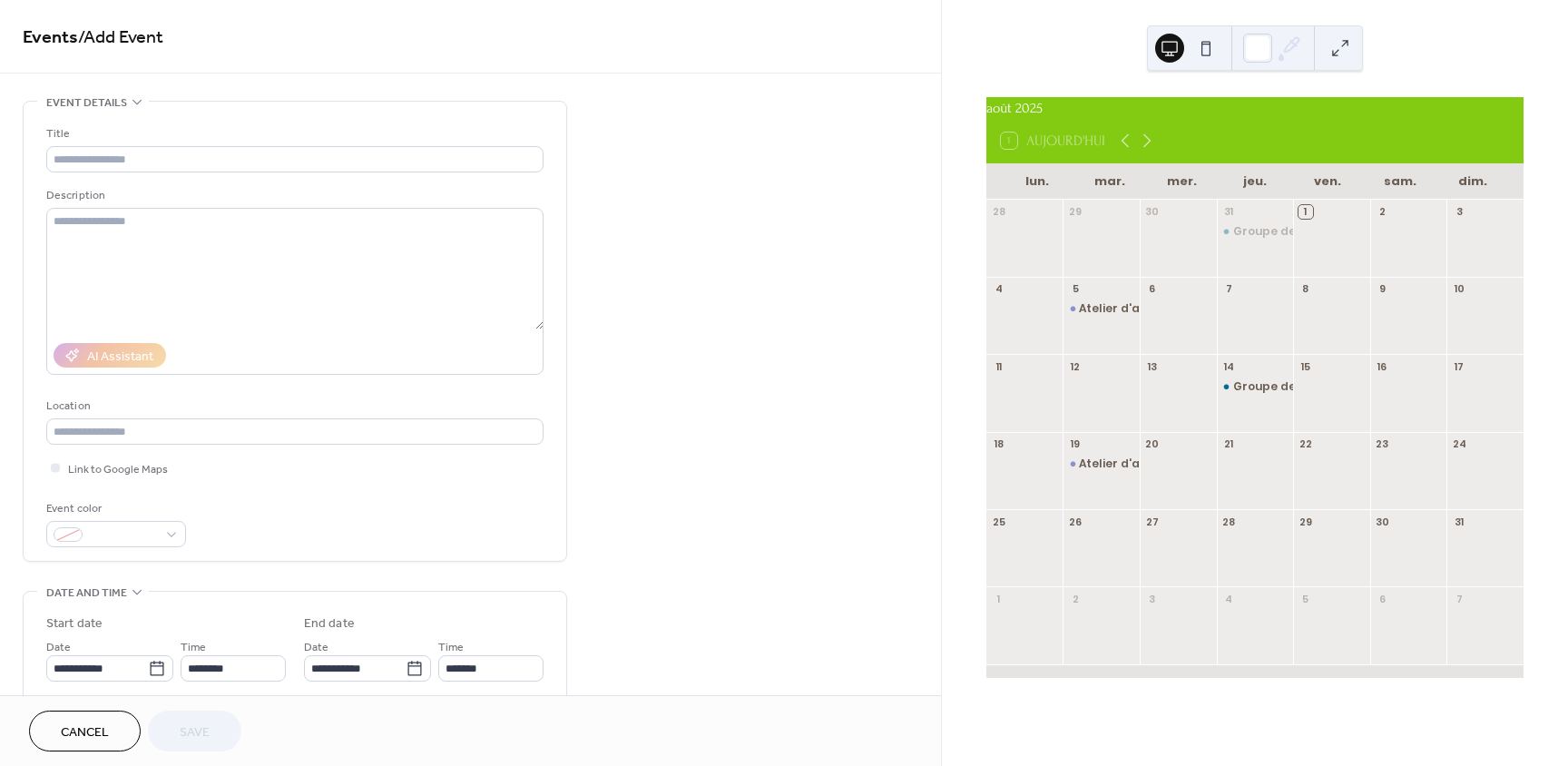 click on "Cancel" at bounding box center (84, 732) 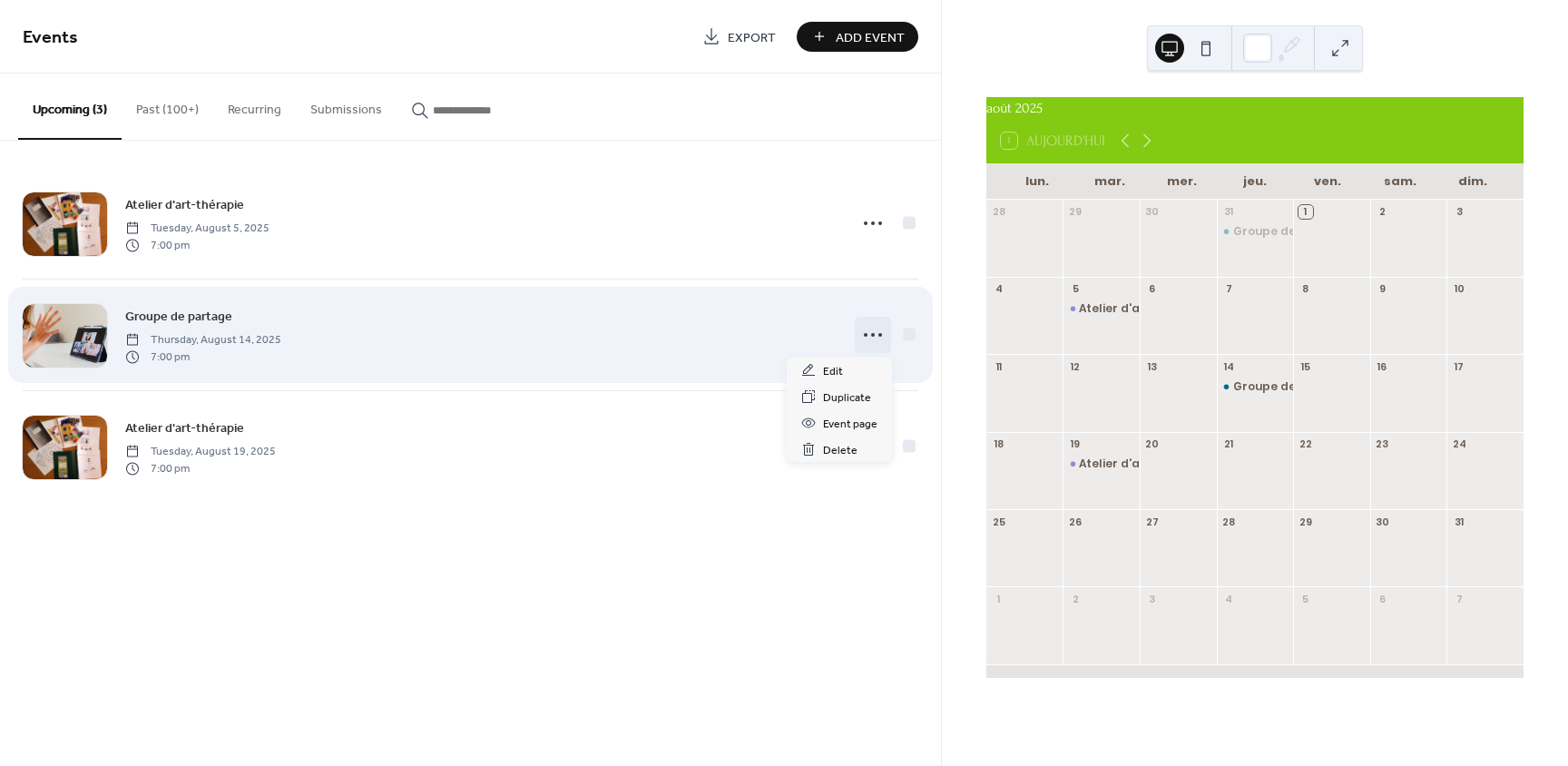 click 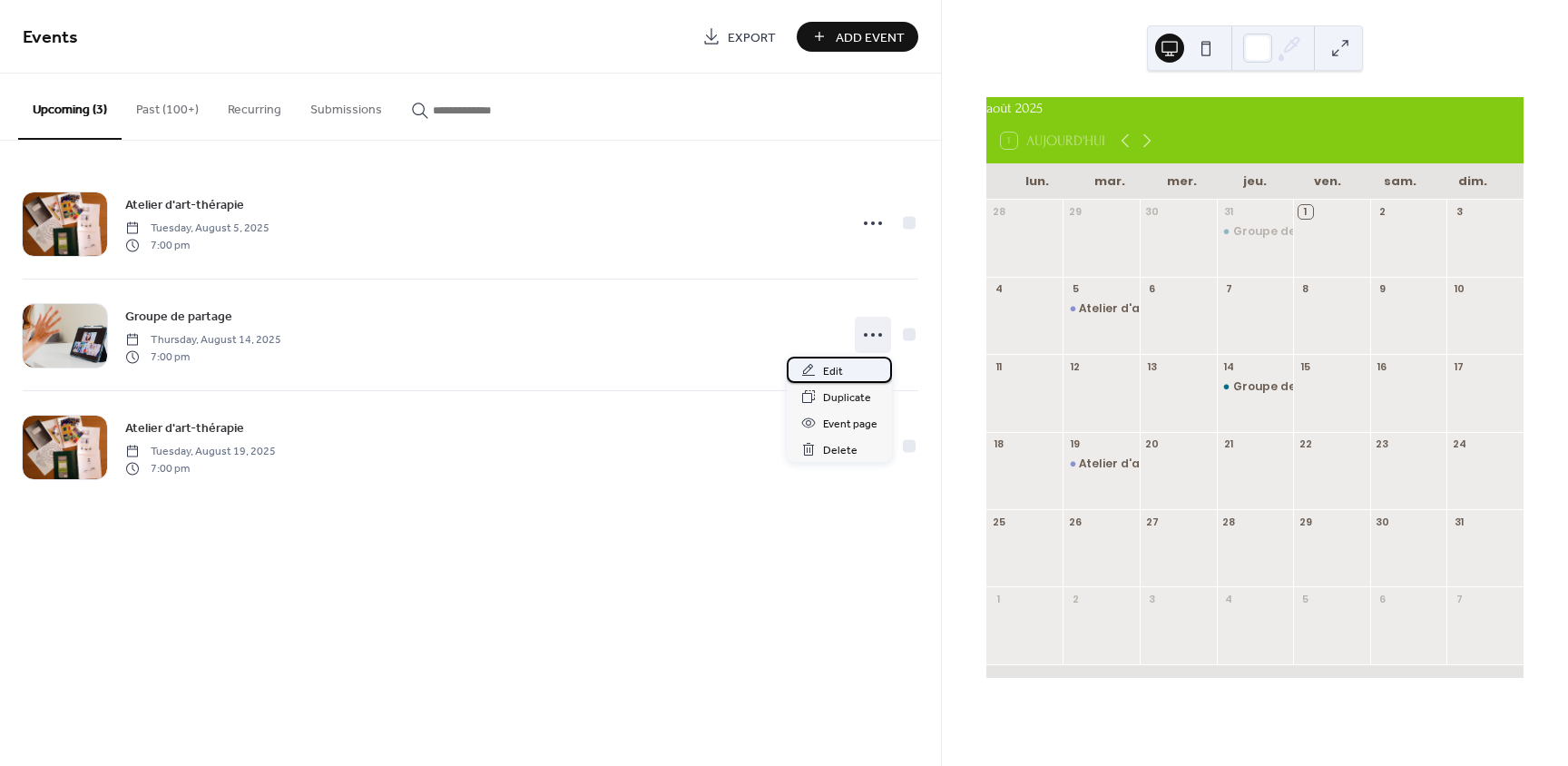 click on "Edit" at bounding box center [833, 371] 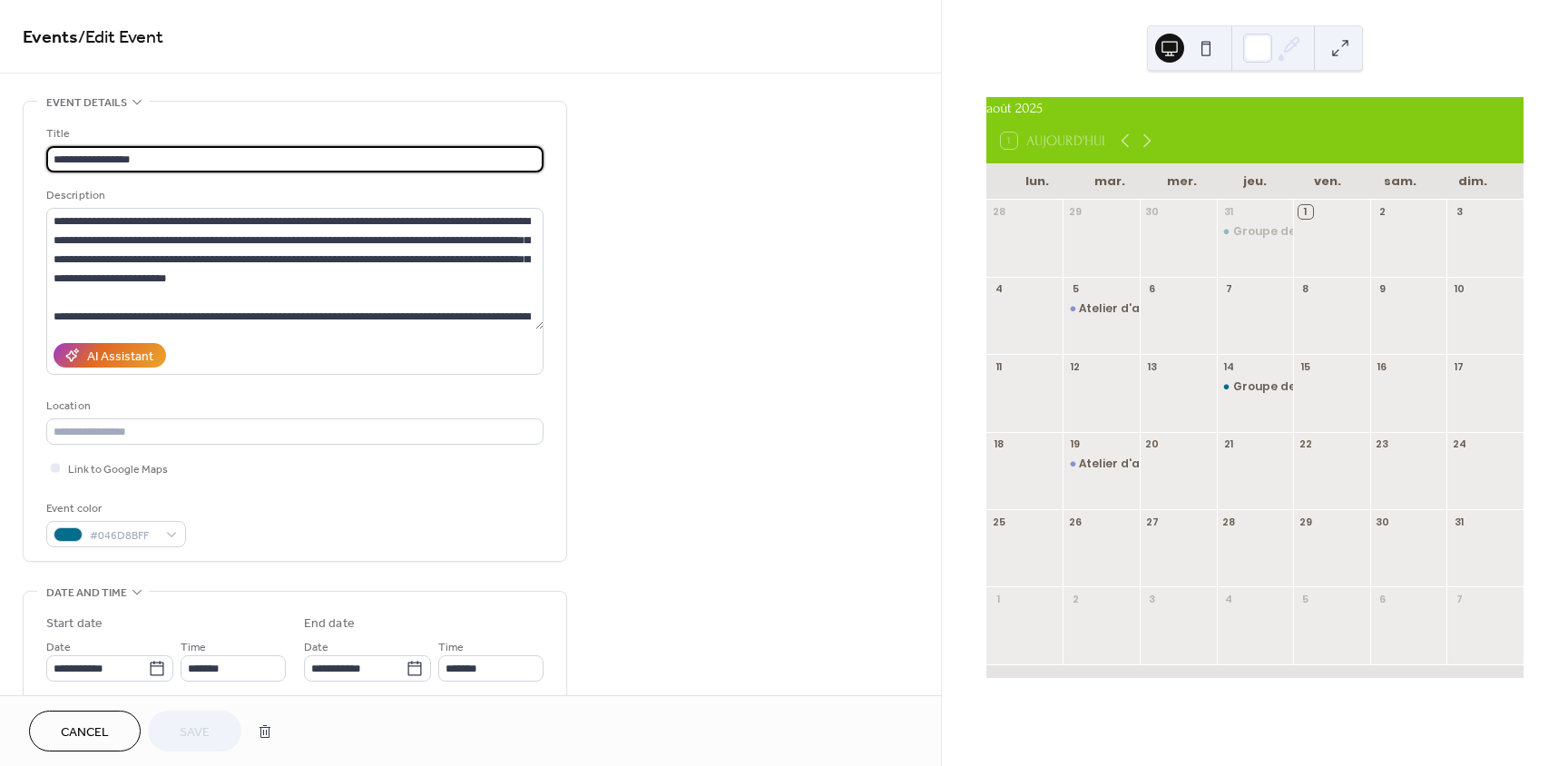 drag, startPoint x: 53, startPoint y: 160, endPoint x: 99, endPoint y: 142, distance: 49.39636 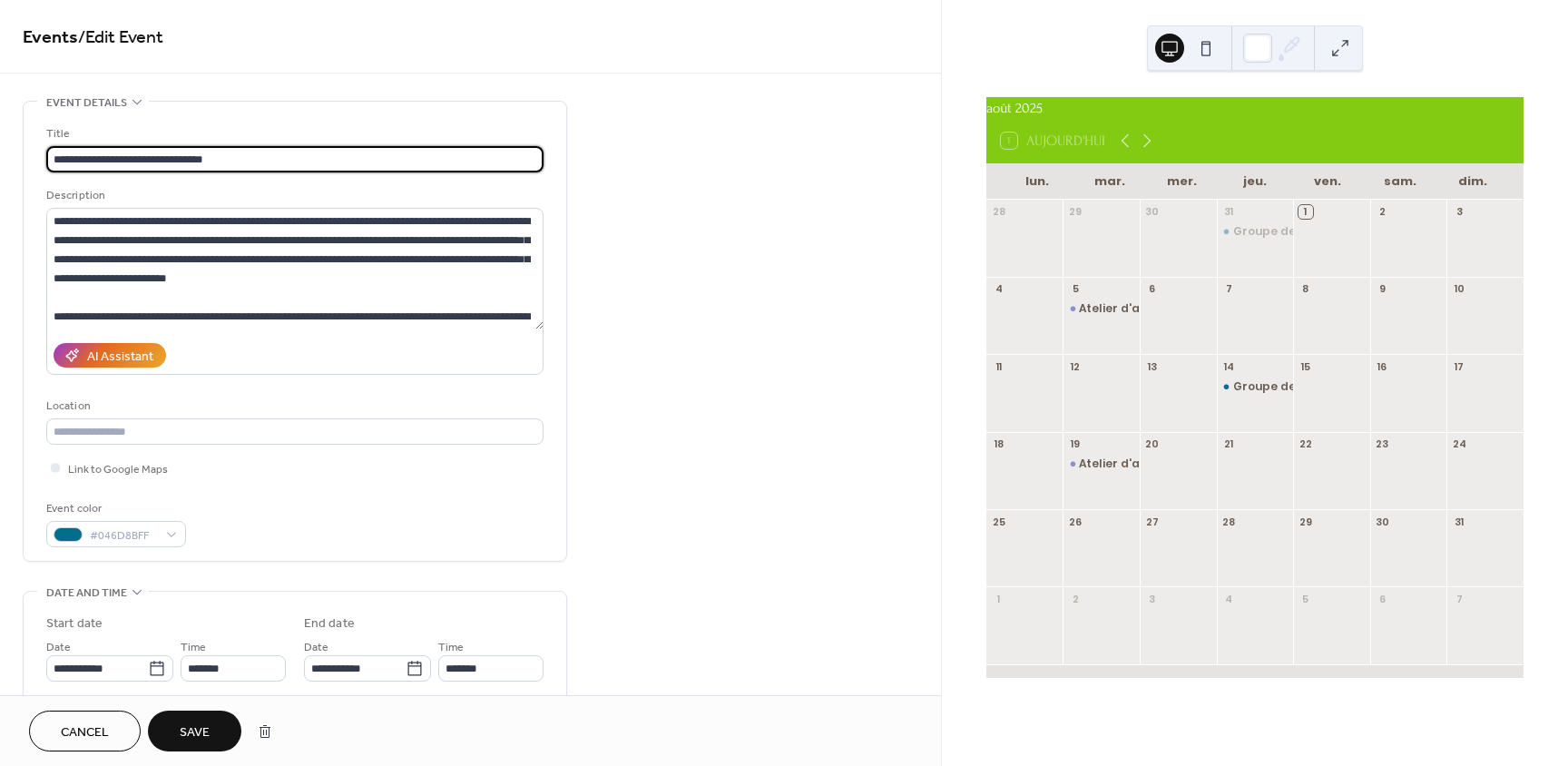 click on "**********" at bounding box center [295, 159] 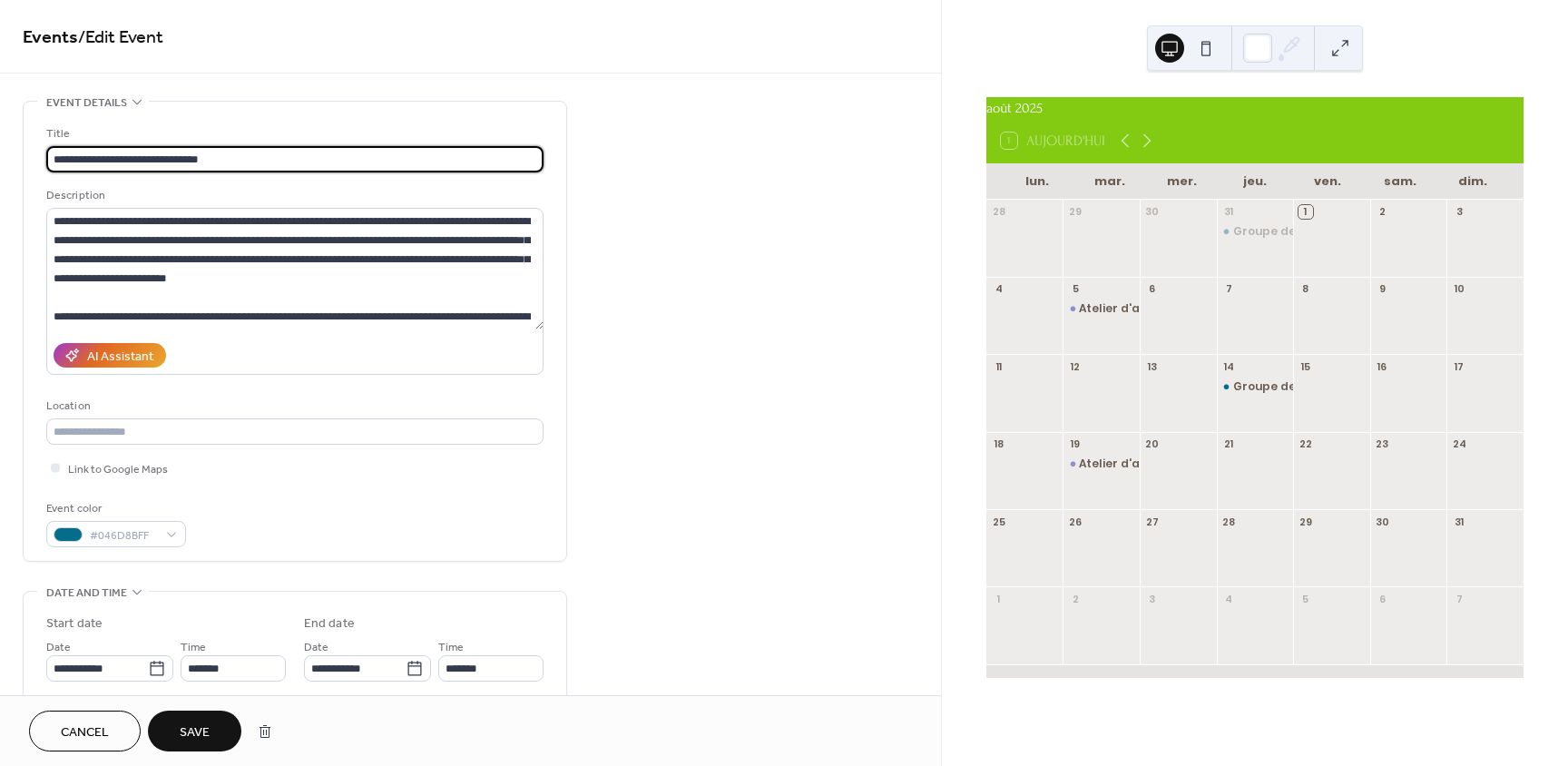 click on "**********" at bounding box center (295, 159) 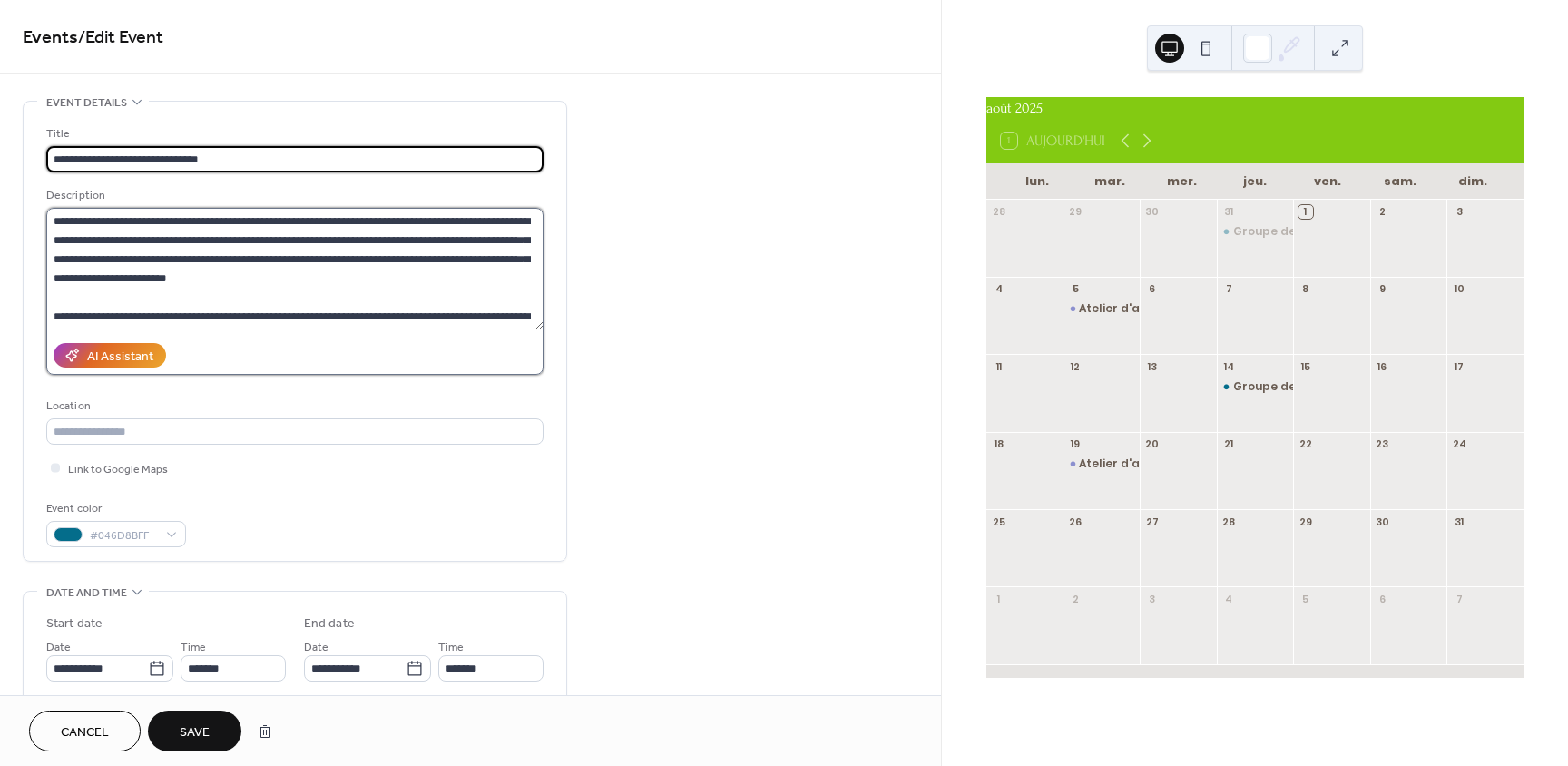 click on "**********" at bounding box center (295, 269) 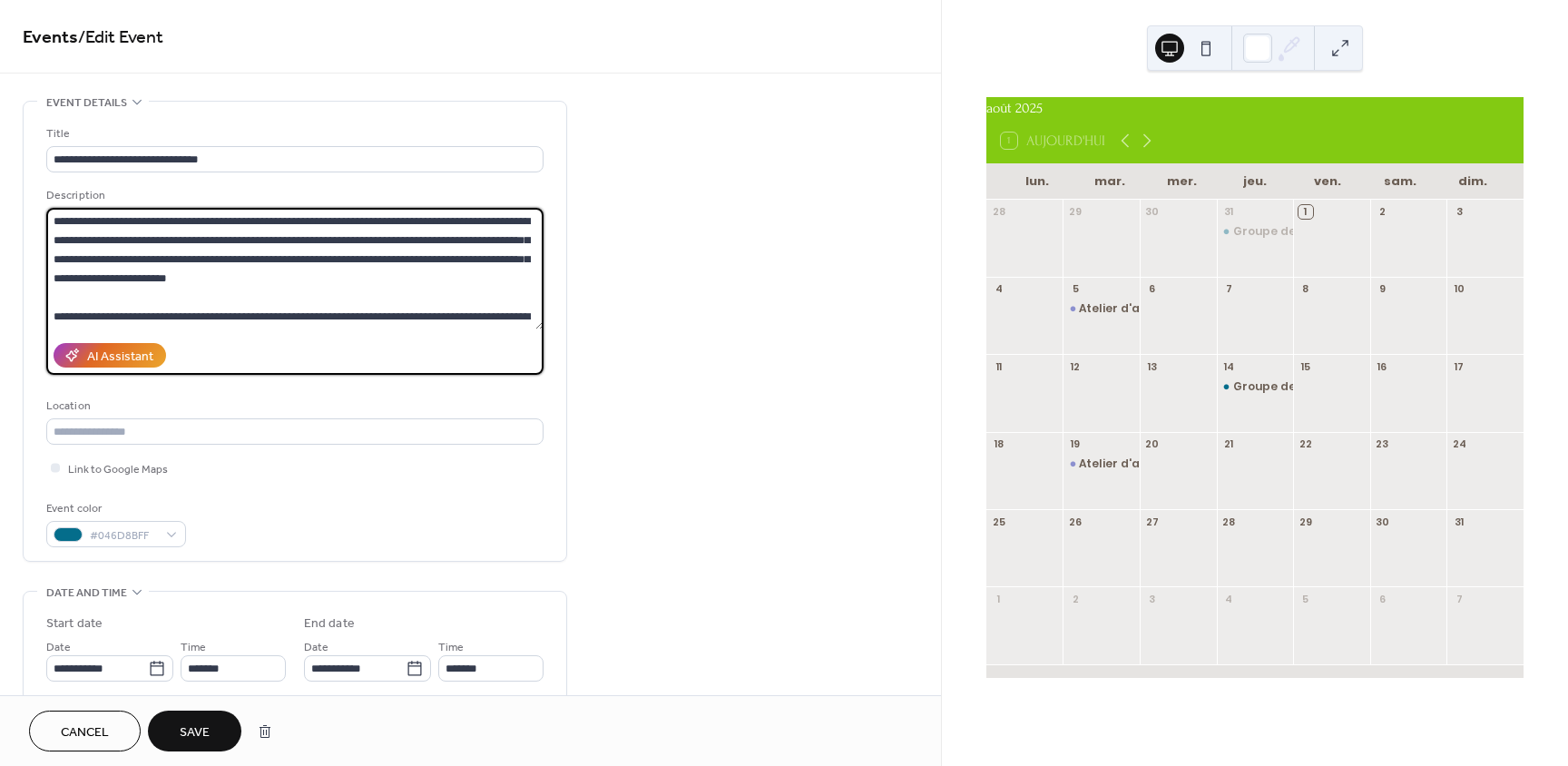 scroll, scrollTop: 191, scrollLeft: 0, axis: vertical 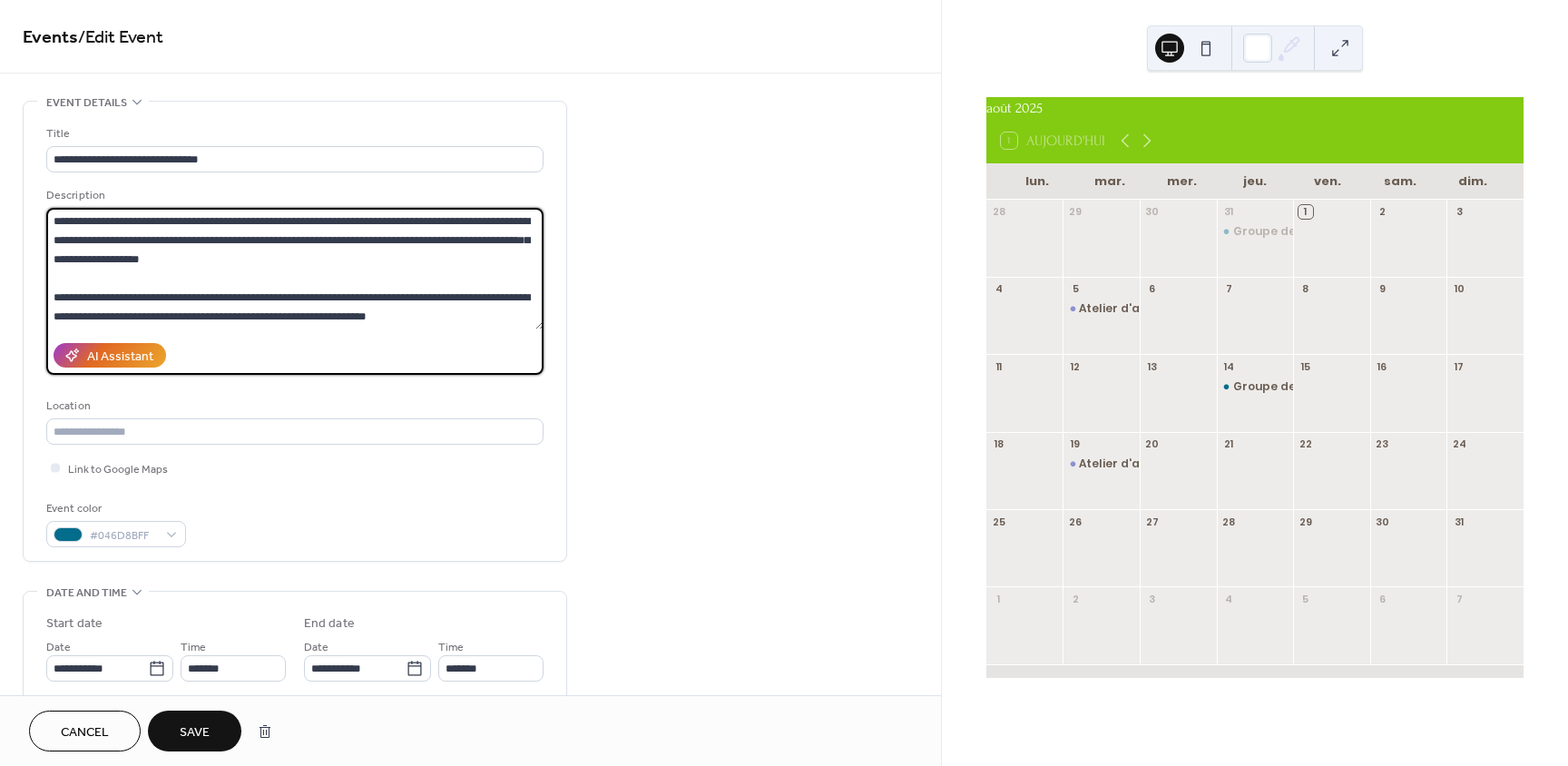drag, startPoint x: 52, startPoint y: 225, endPoint x: 503, endPoint y: 352, distance: 468.5403 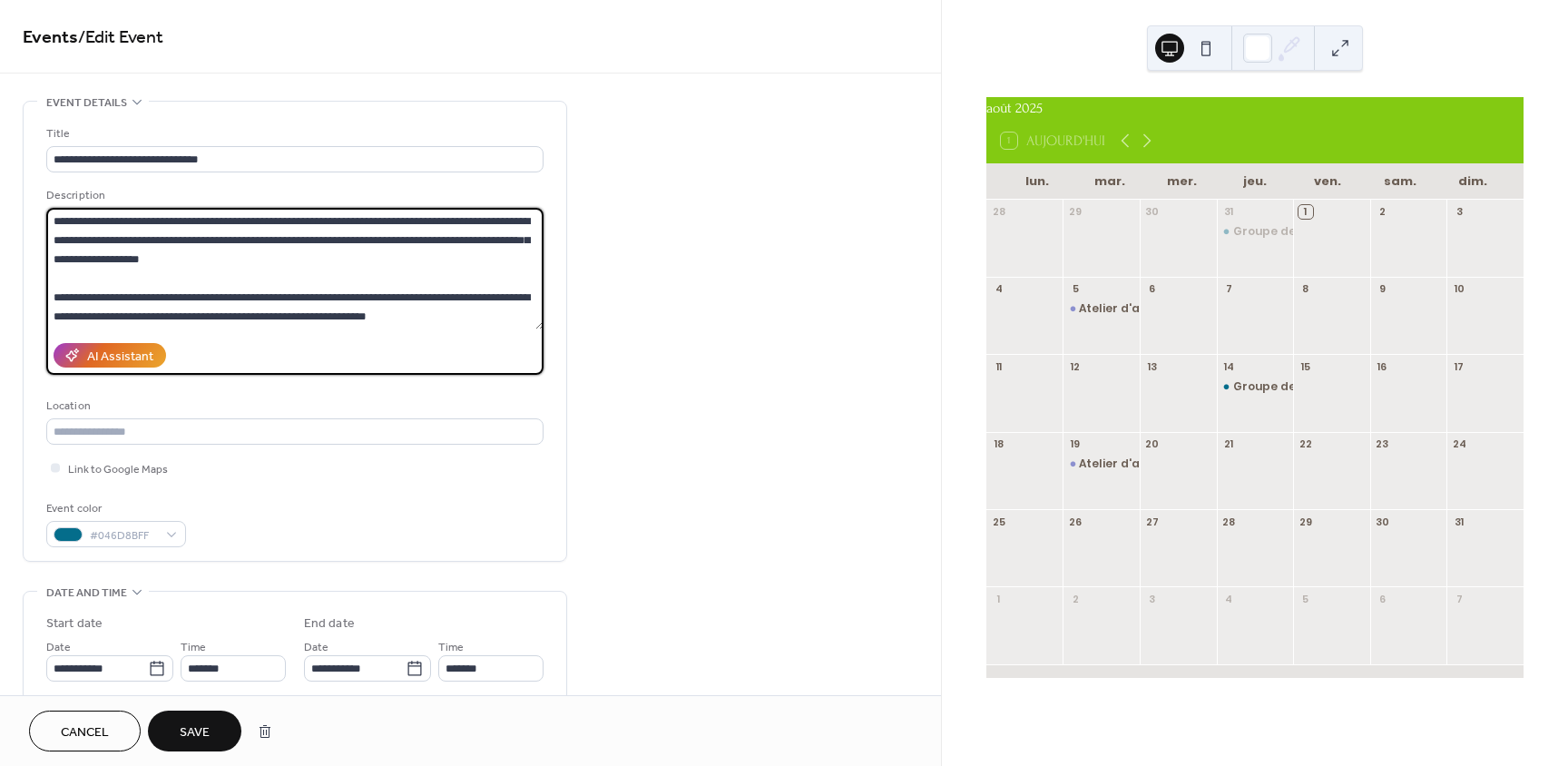 click on "**********" at bounding box center (295, 280) 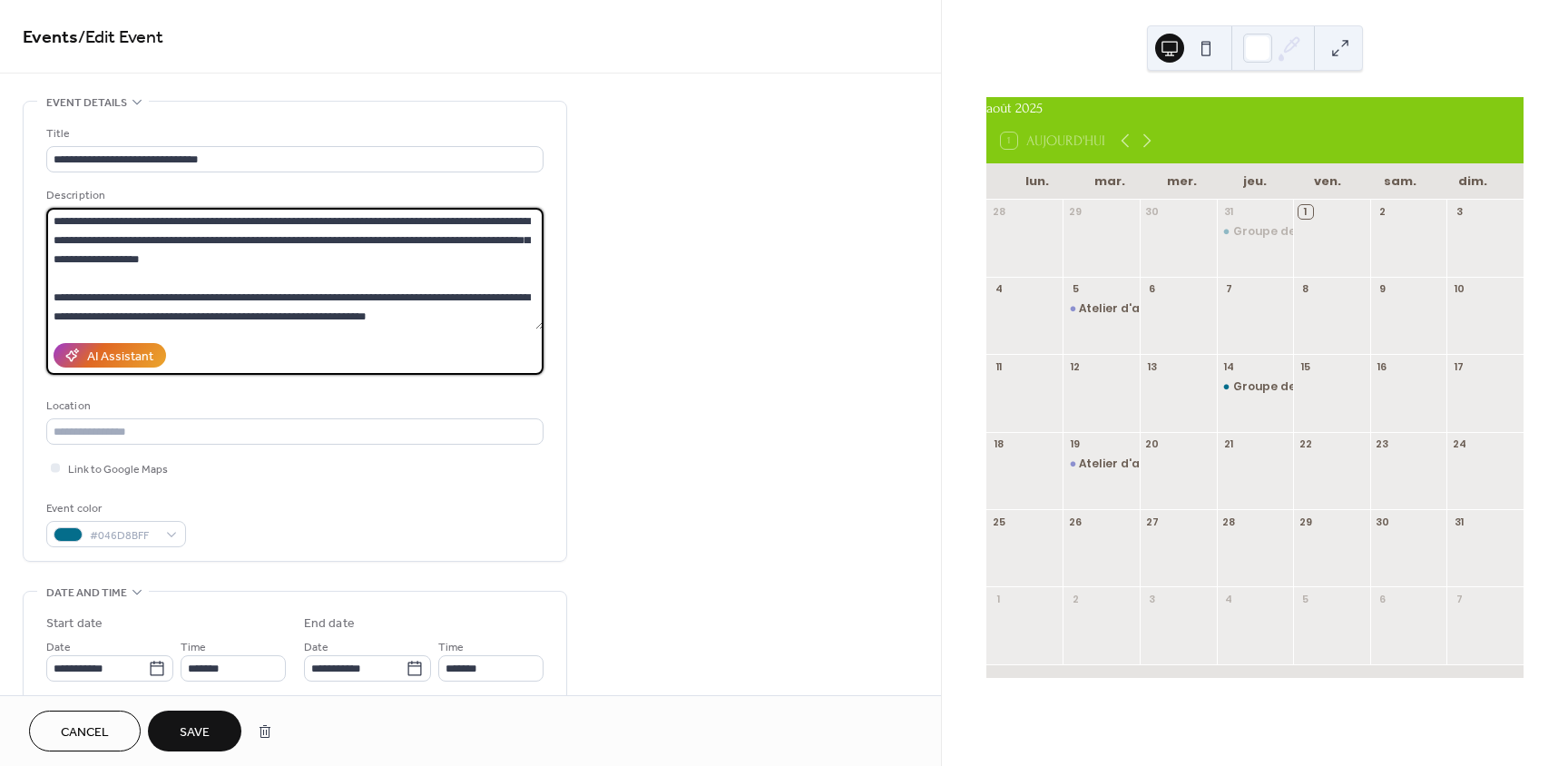 paste on "**********" 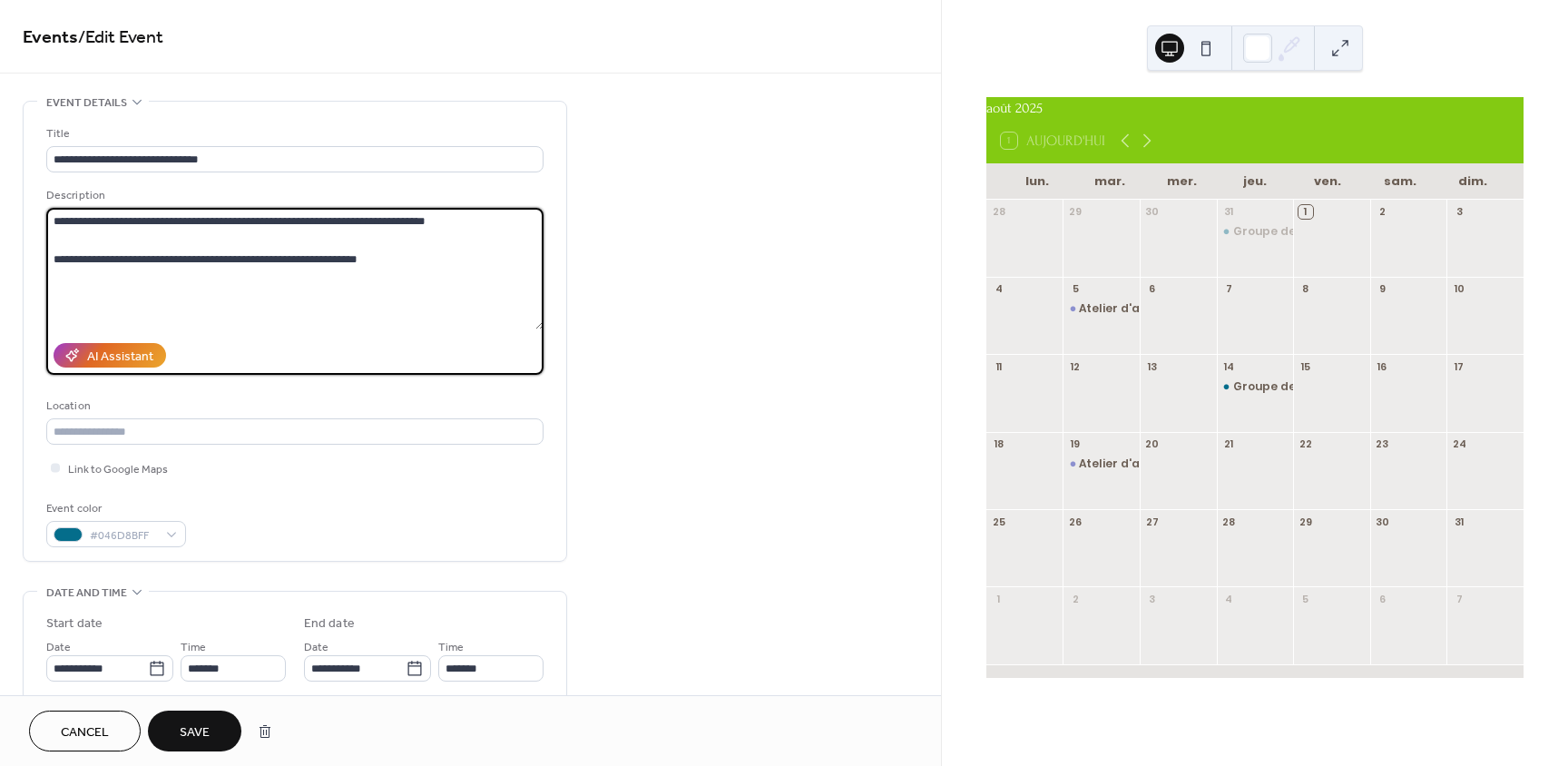 scroll, scrollTop: 38, scrollLeft: 0, axis: vertical 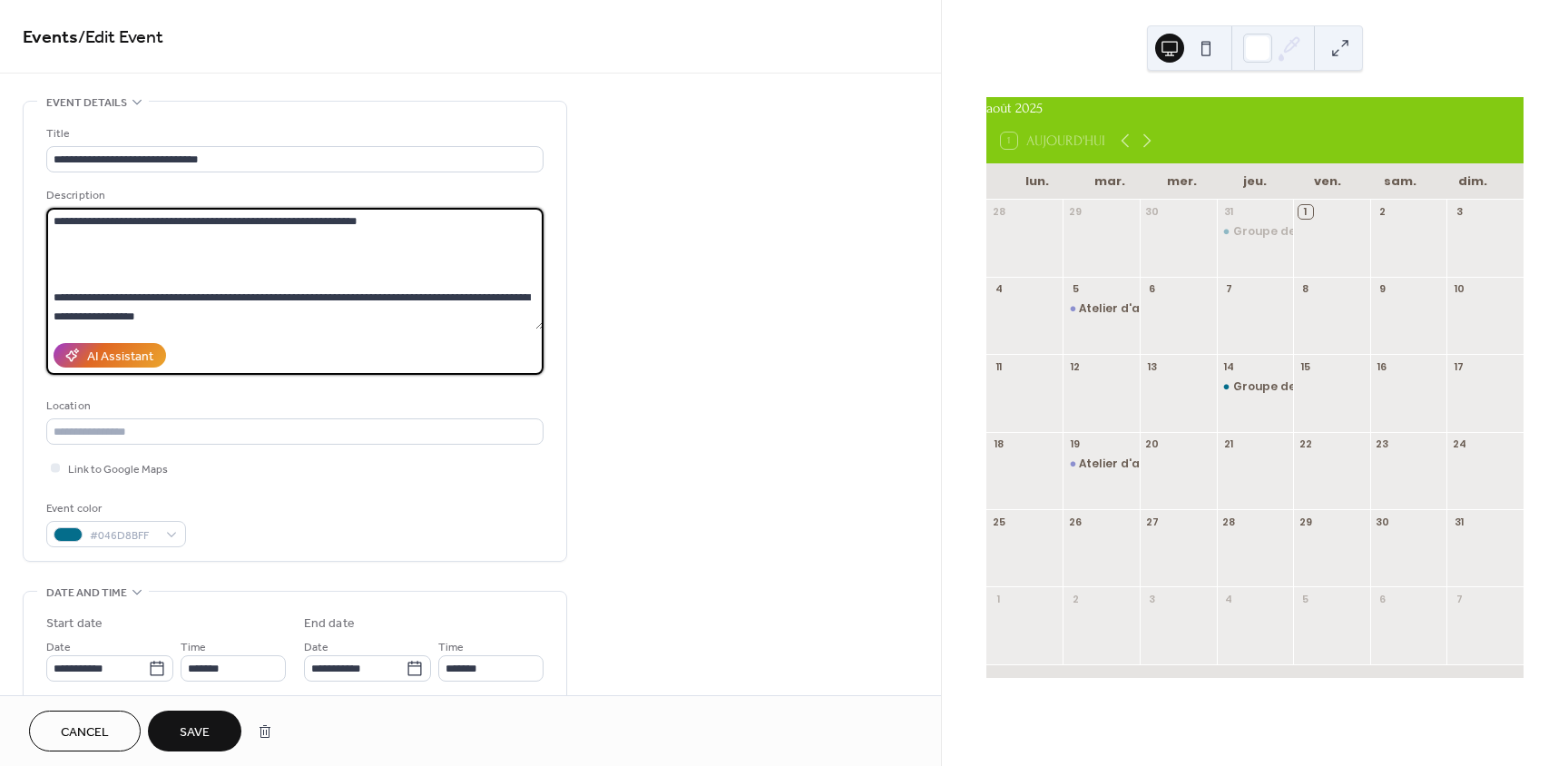 drag, startPoint x: 56, startPoint y: 291, endPoint x: 122, endPoint y: 272, distance: 69 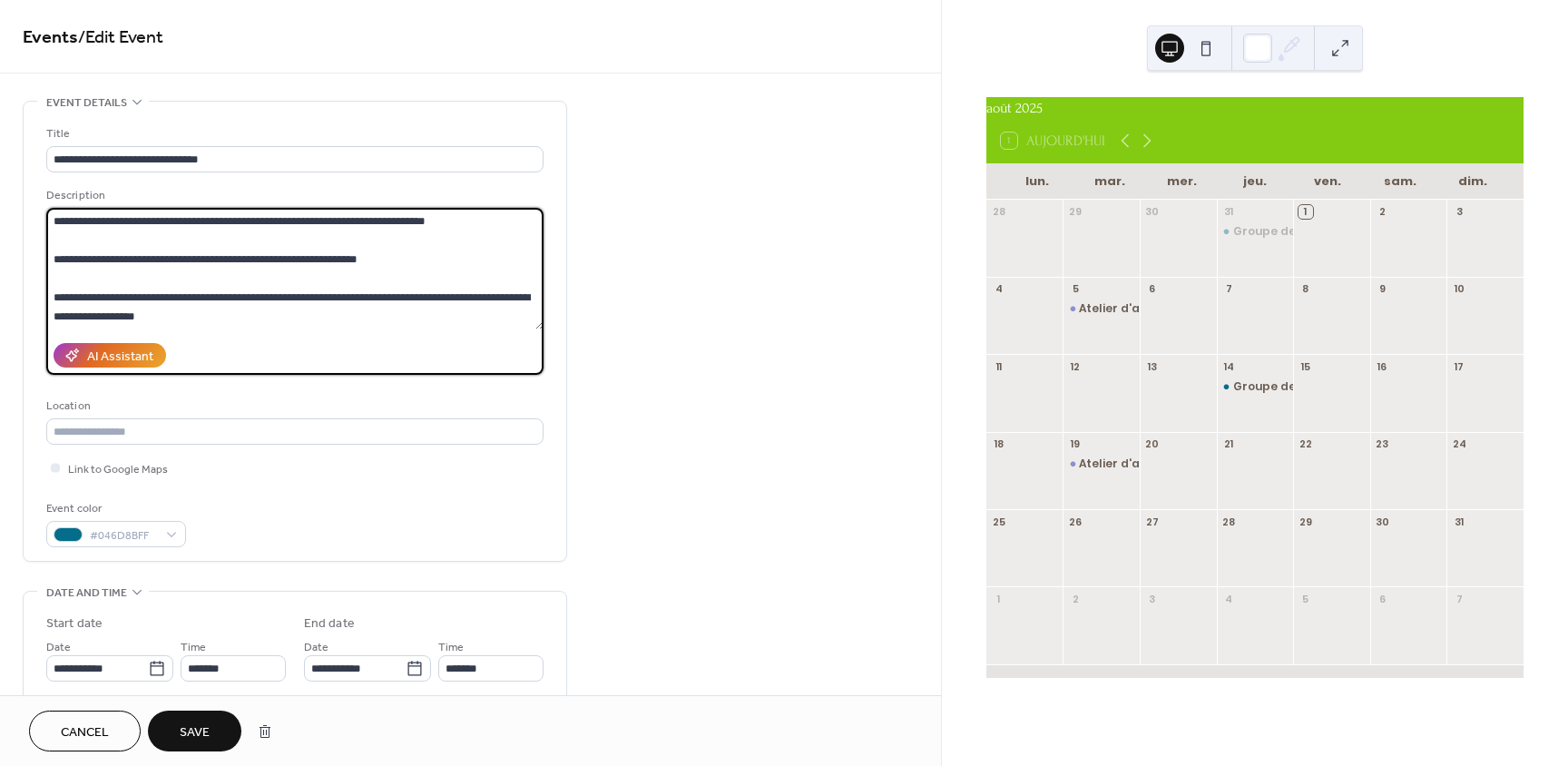 scroll, scrollTop: 0, scrollLeft: 0, axis: both 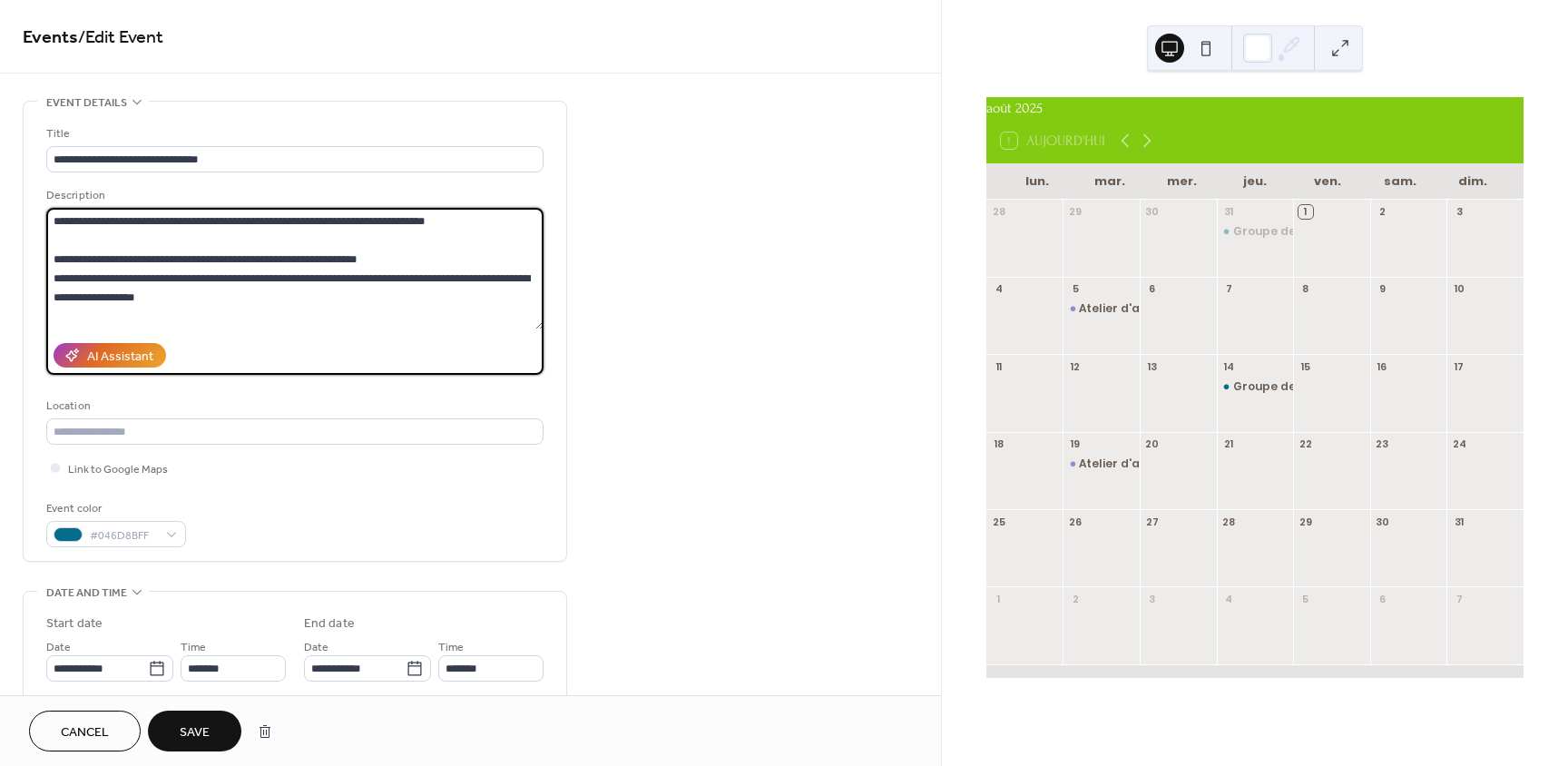 click on "**********" at bounding box center (295, 269) 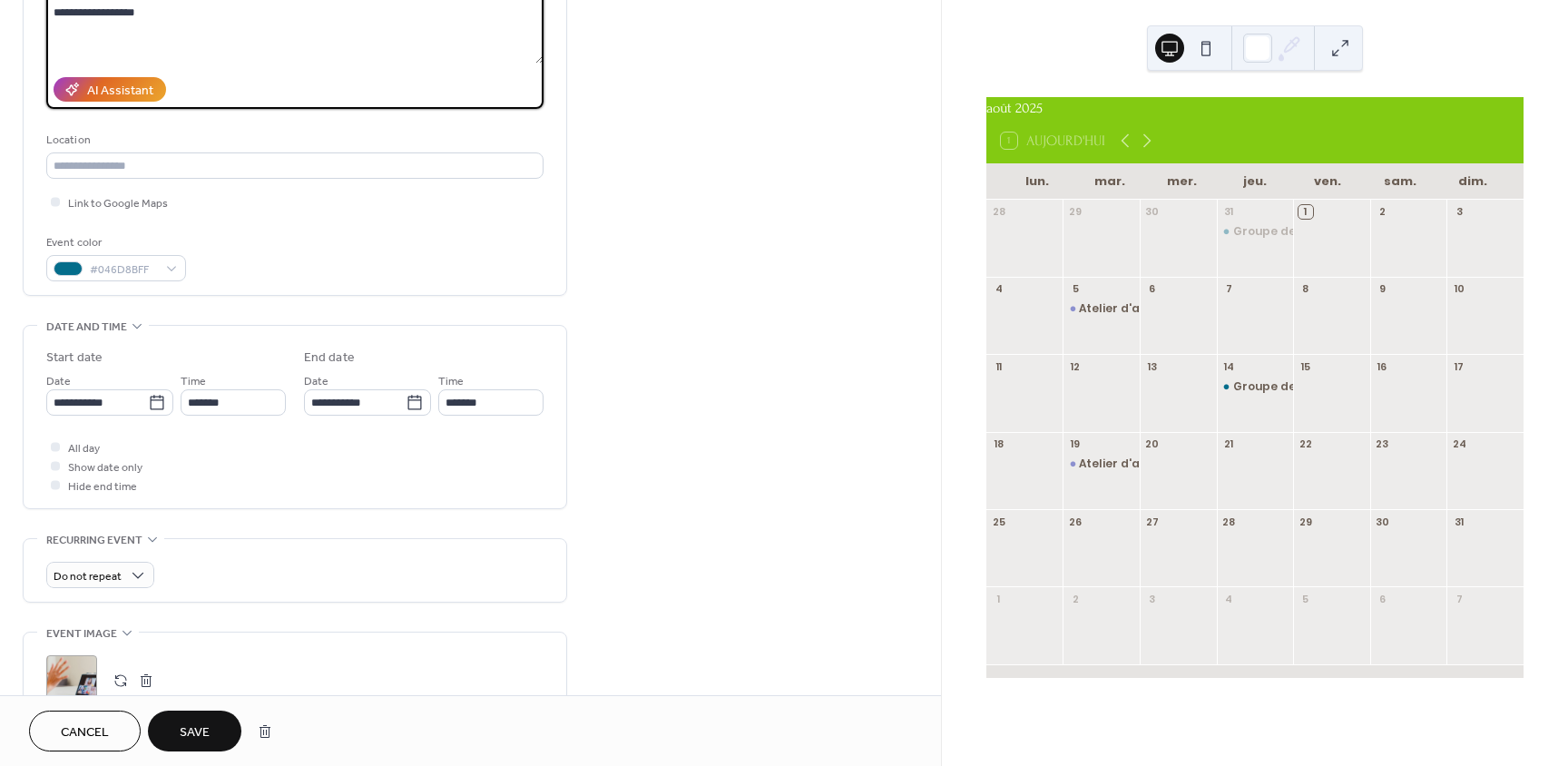 scroll, scrollTop: 272, scrollLeft: 0, axis: vertical 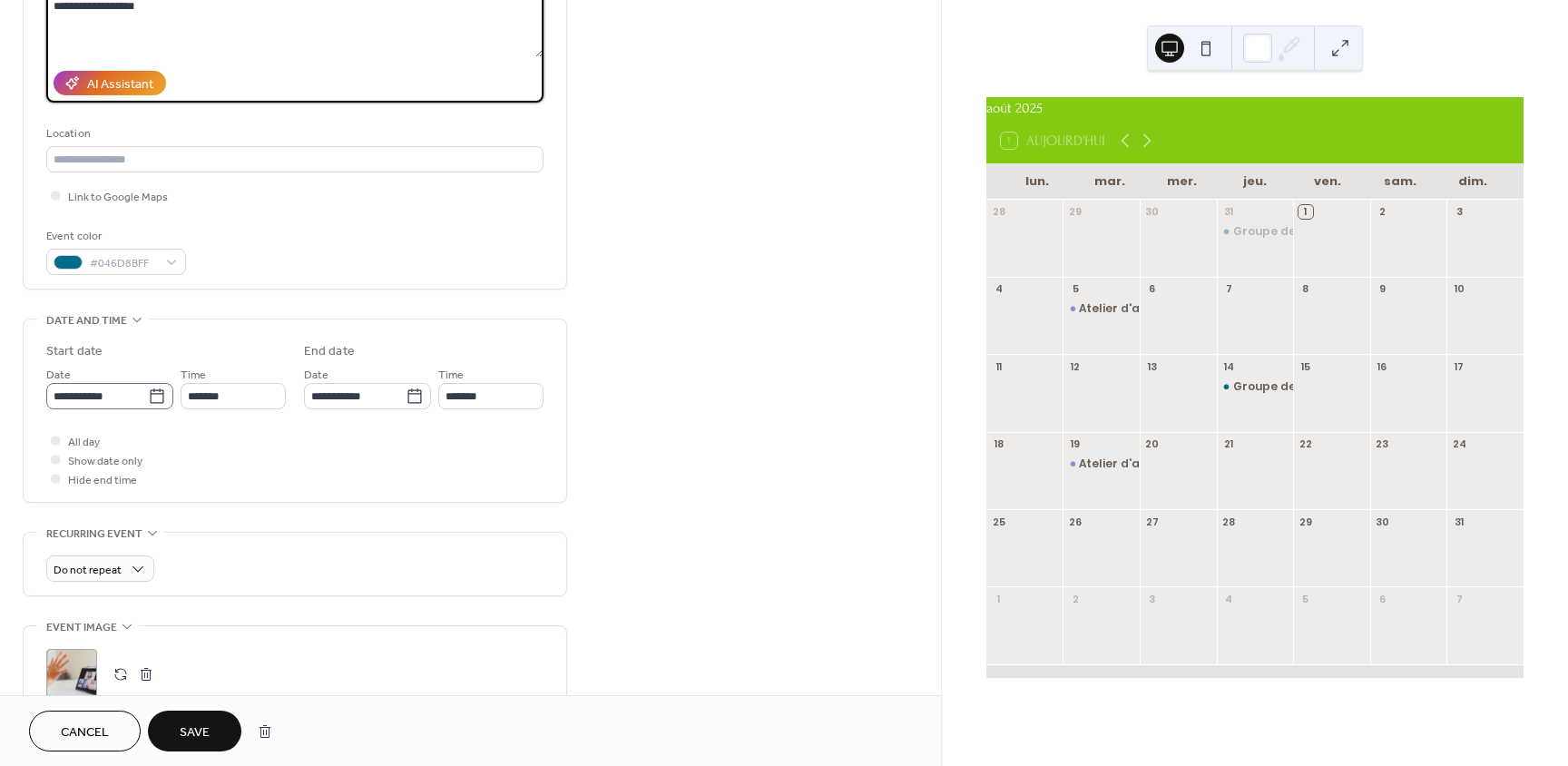 type on "**********" 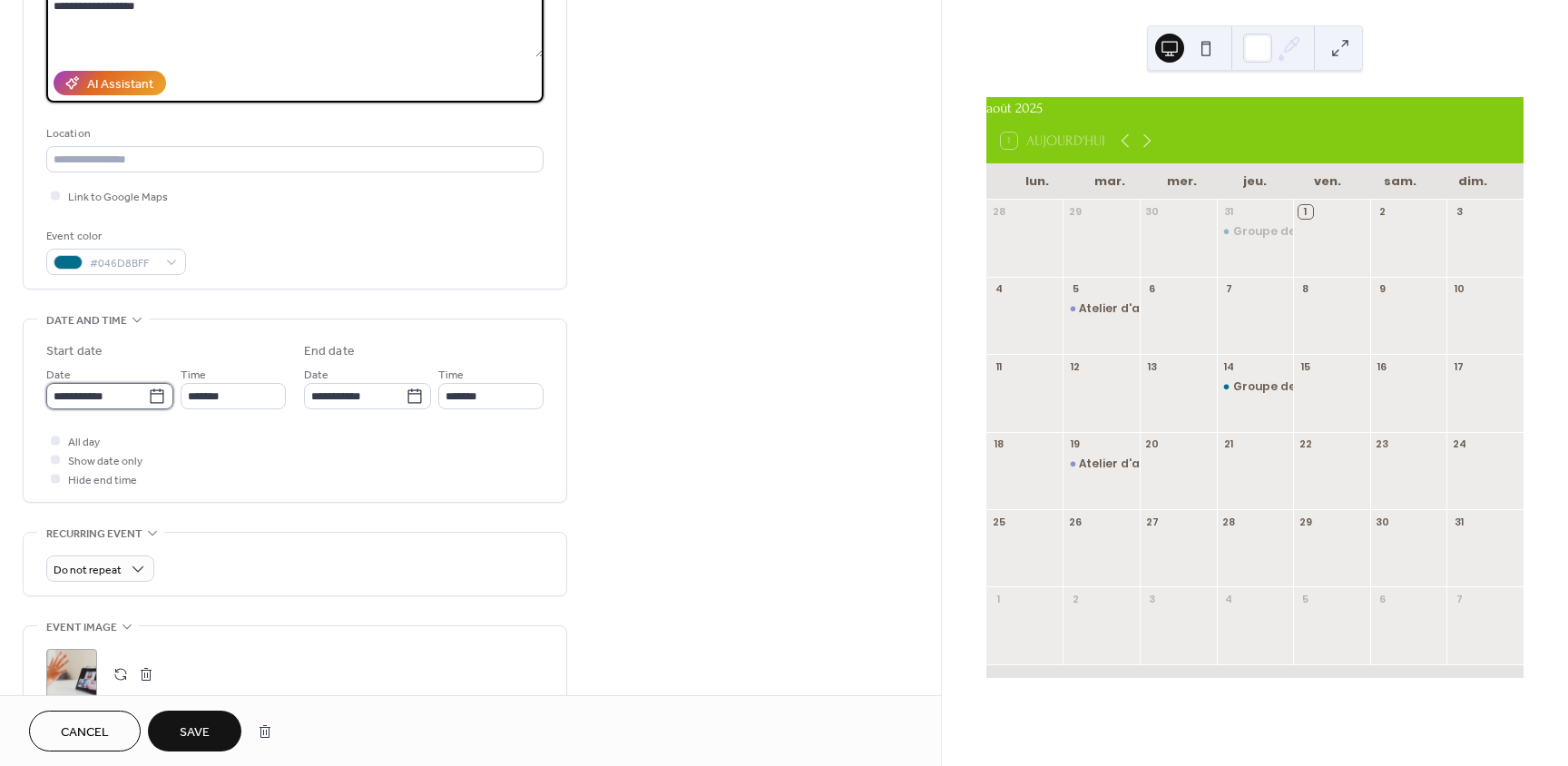 click on "**********" at bounding box center [97, 396] 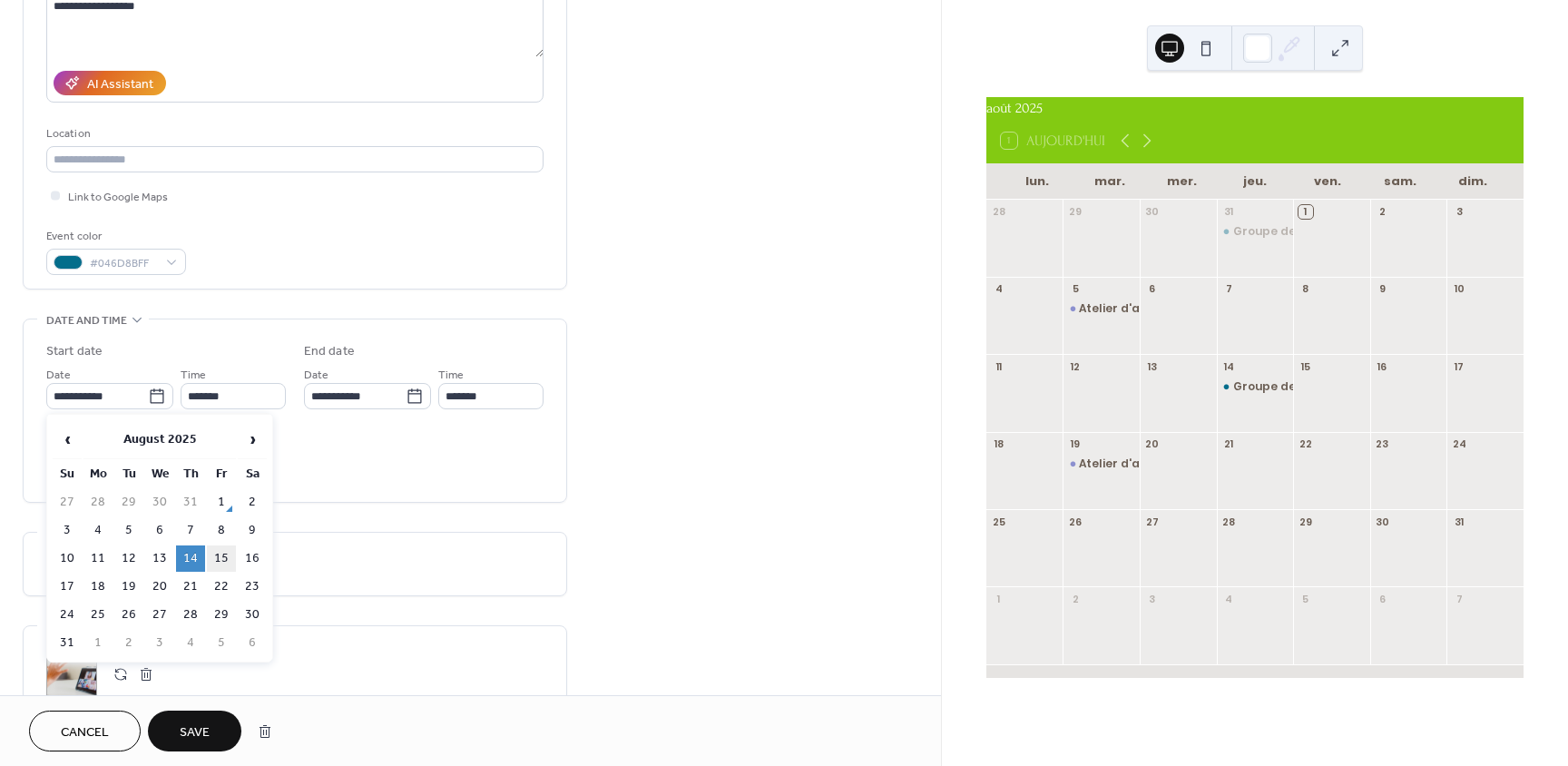 click on "15" at bounding box center (221, 558) 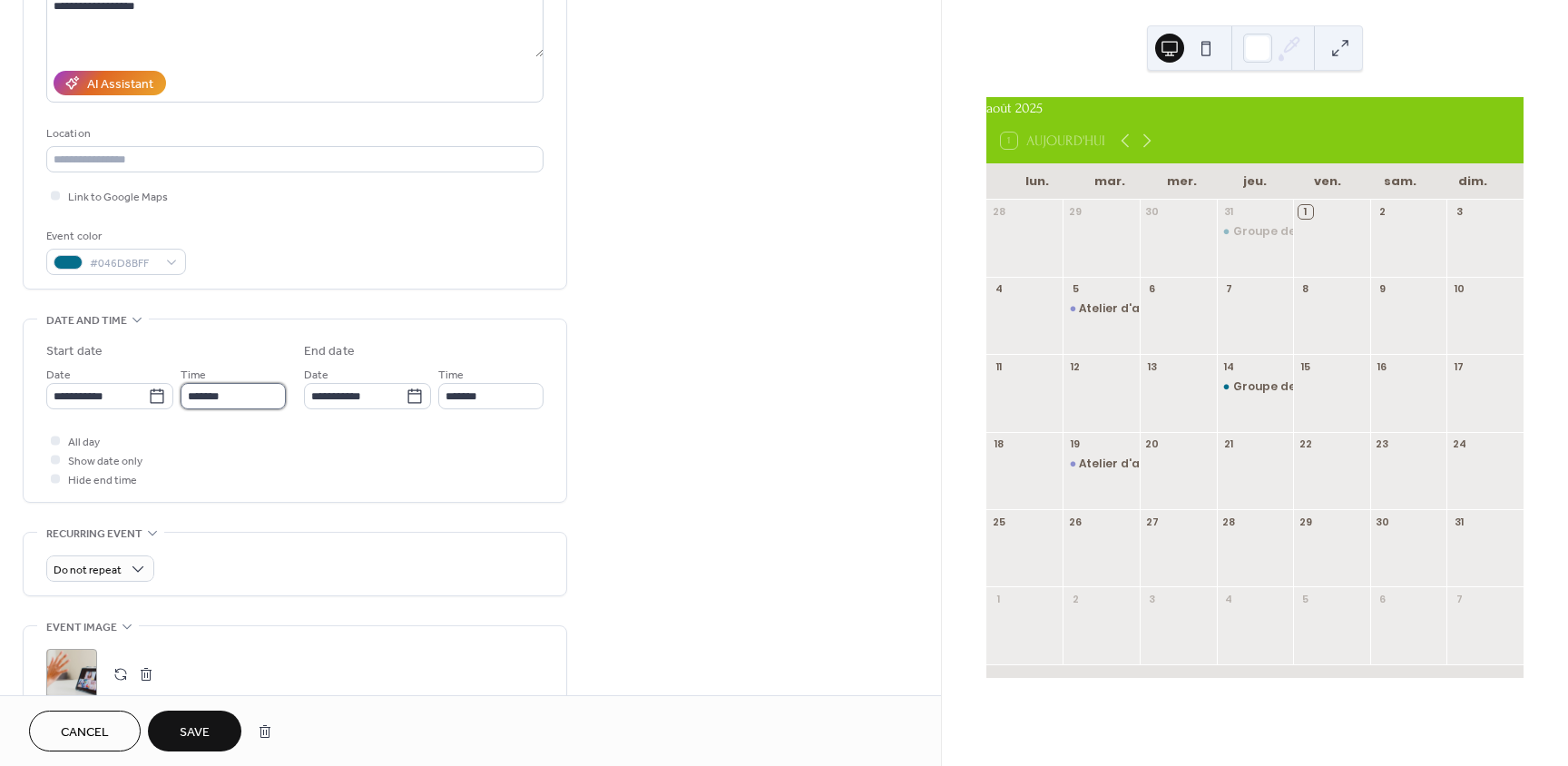 click on "*******" at bounding box center (233, 396) 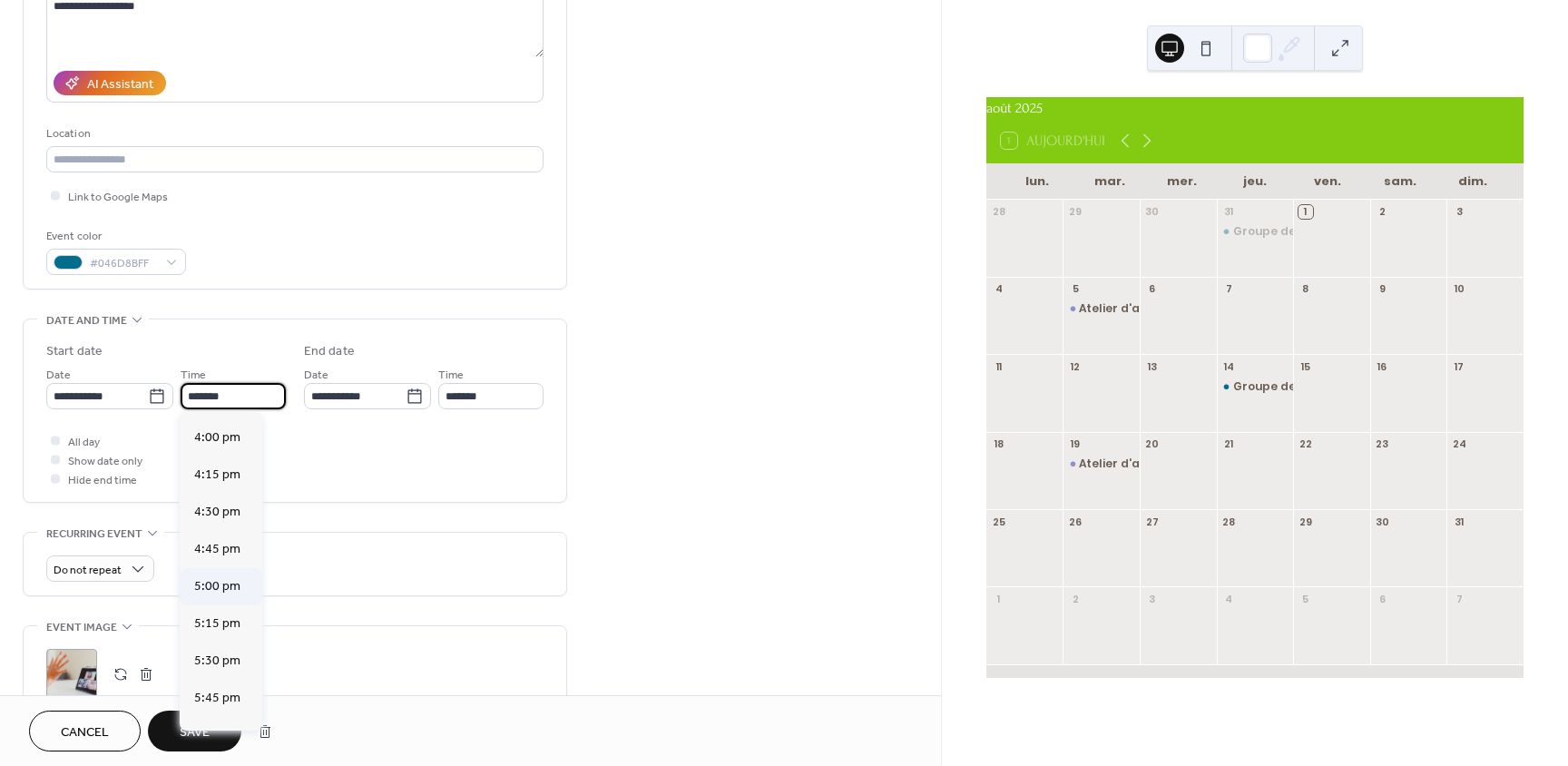 scroll, scrollTop: 2374, scrollLeft: 0, axis: vertical 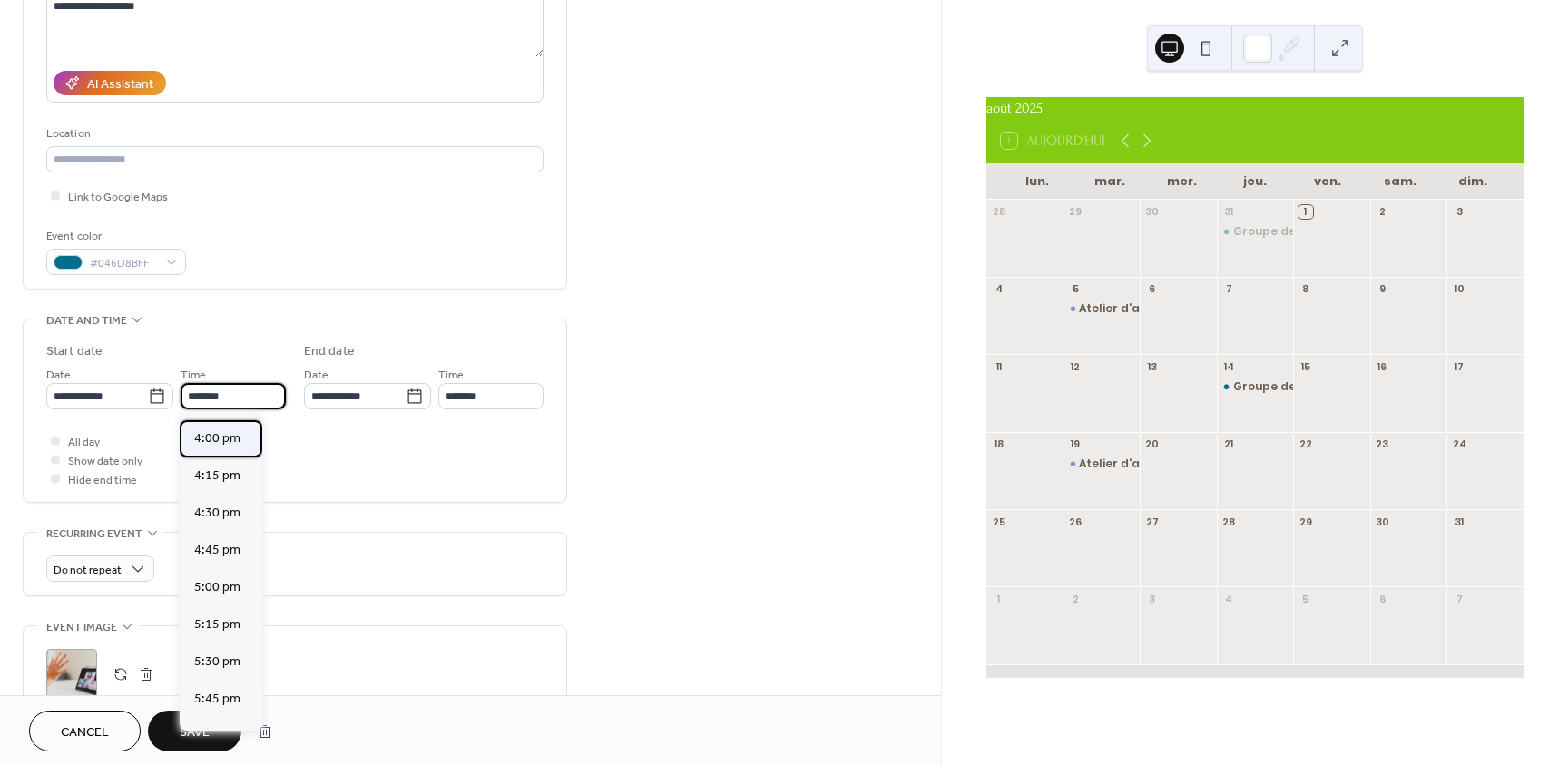 click on "4:00 pm" at bounding box center [217, 438] 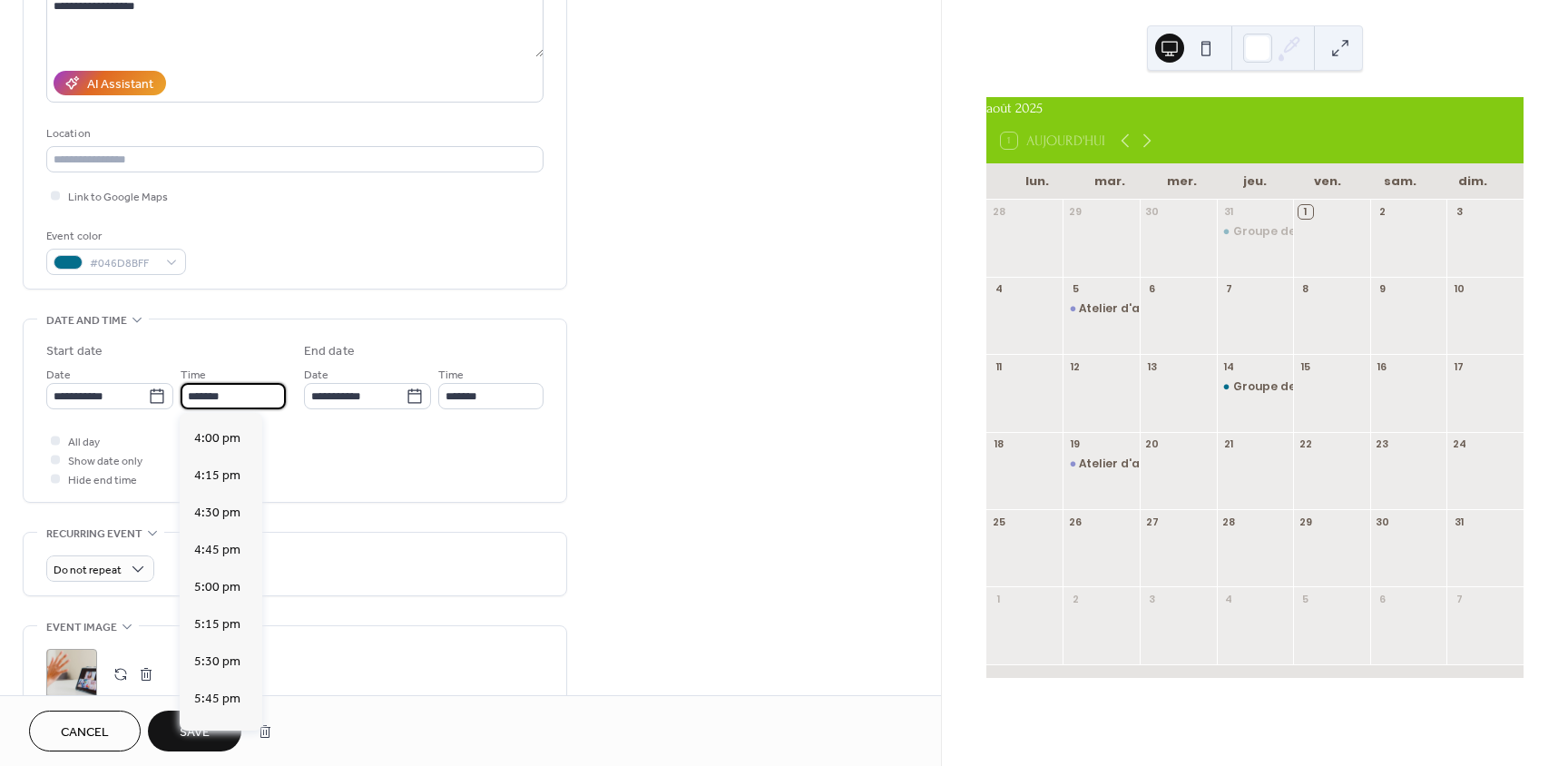 type on "*******" 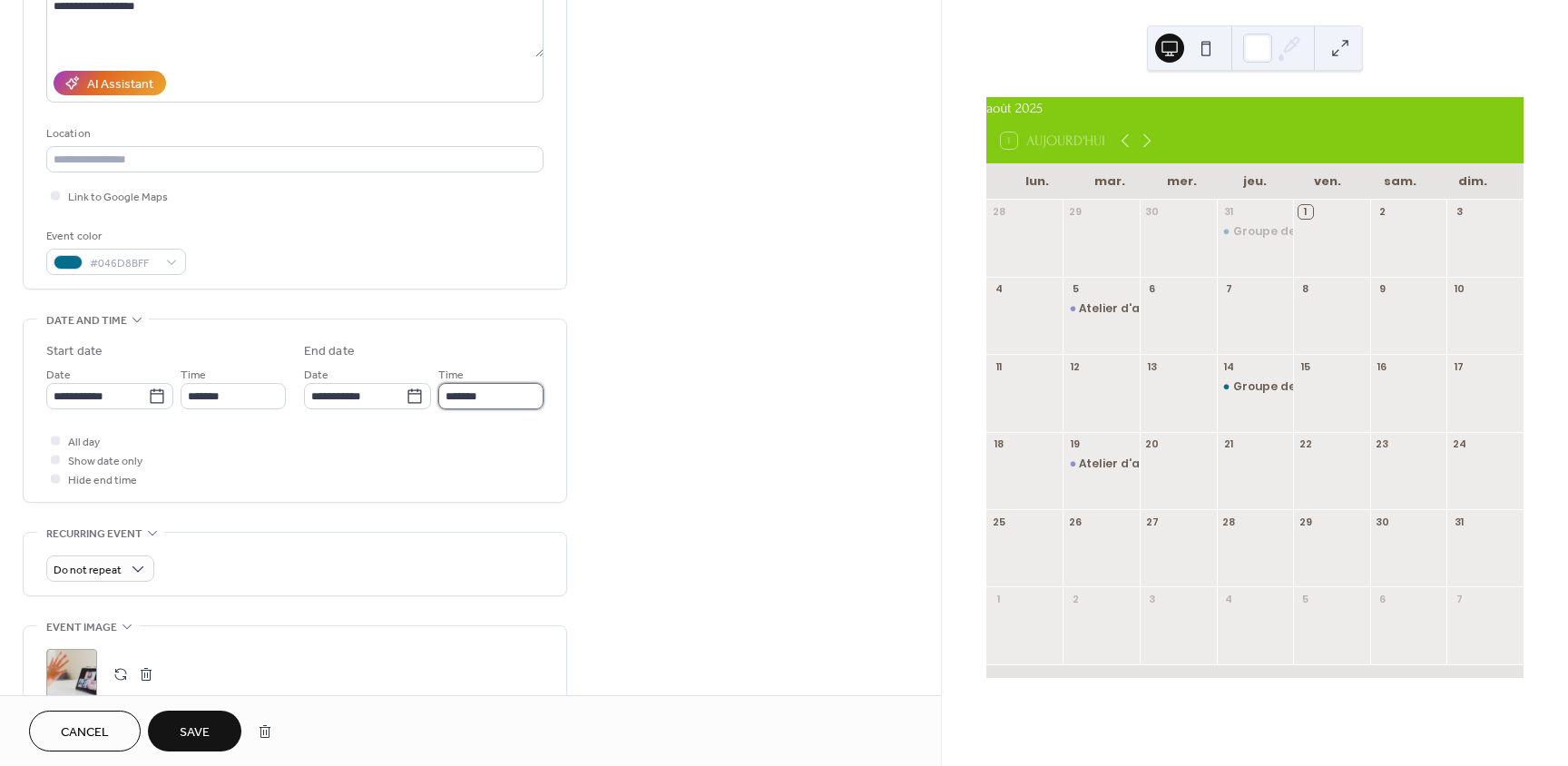 click on "*******" at bounding box center (491, 396) 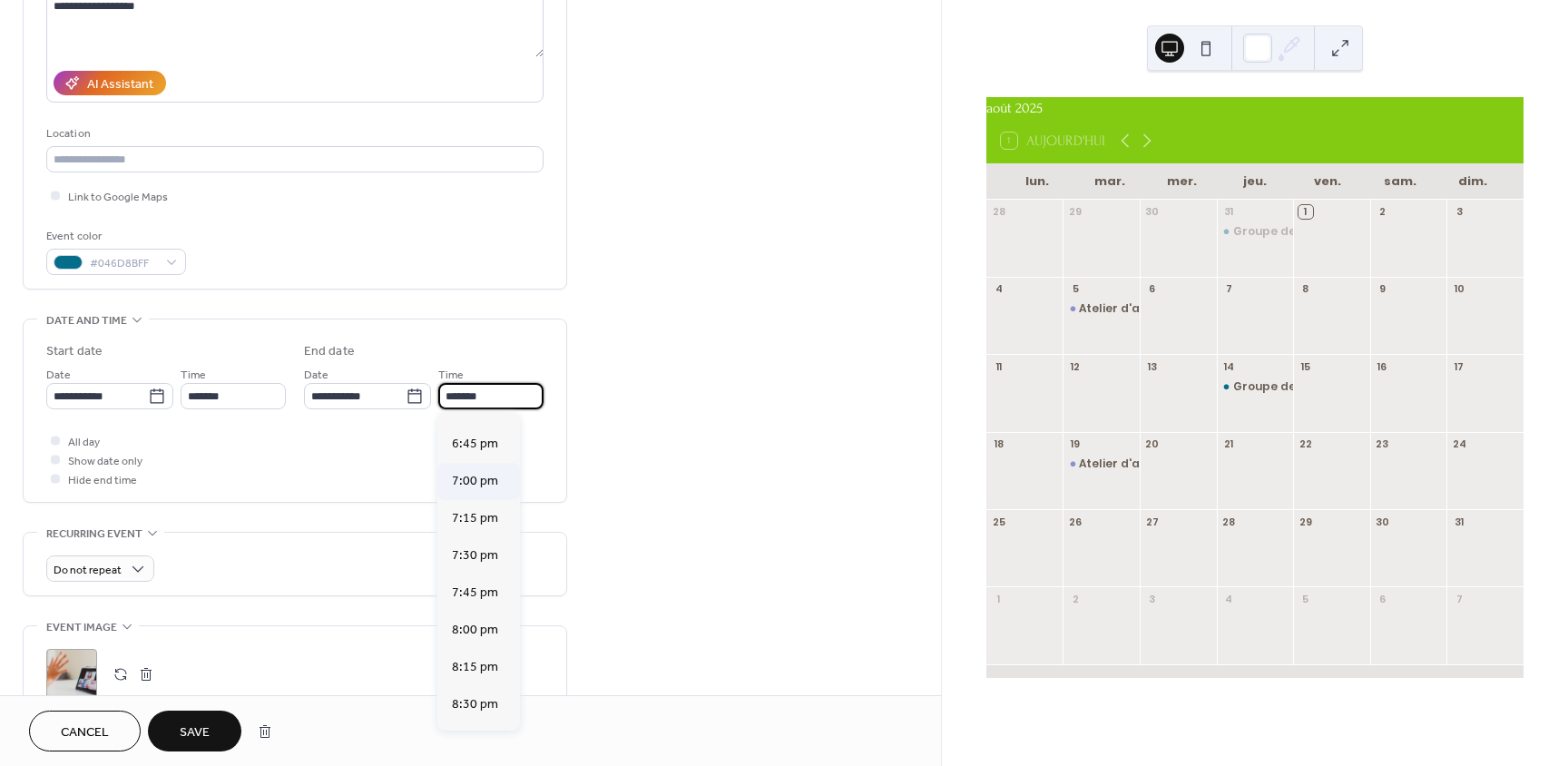scroll, scrollTop: 363, scrollLeft: 0, axis: vertical 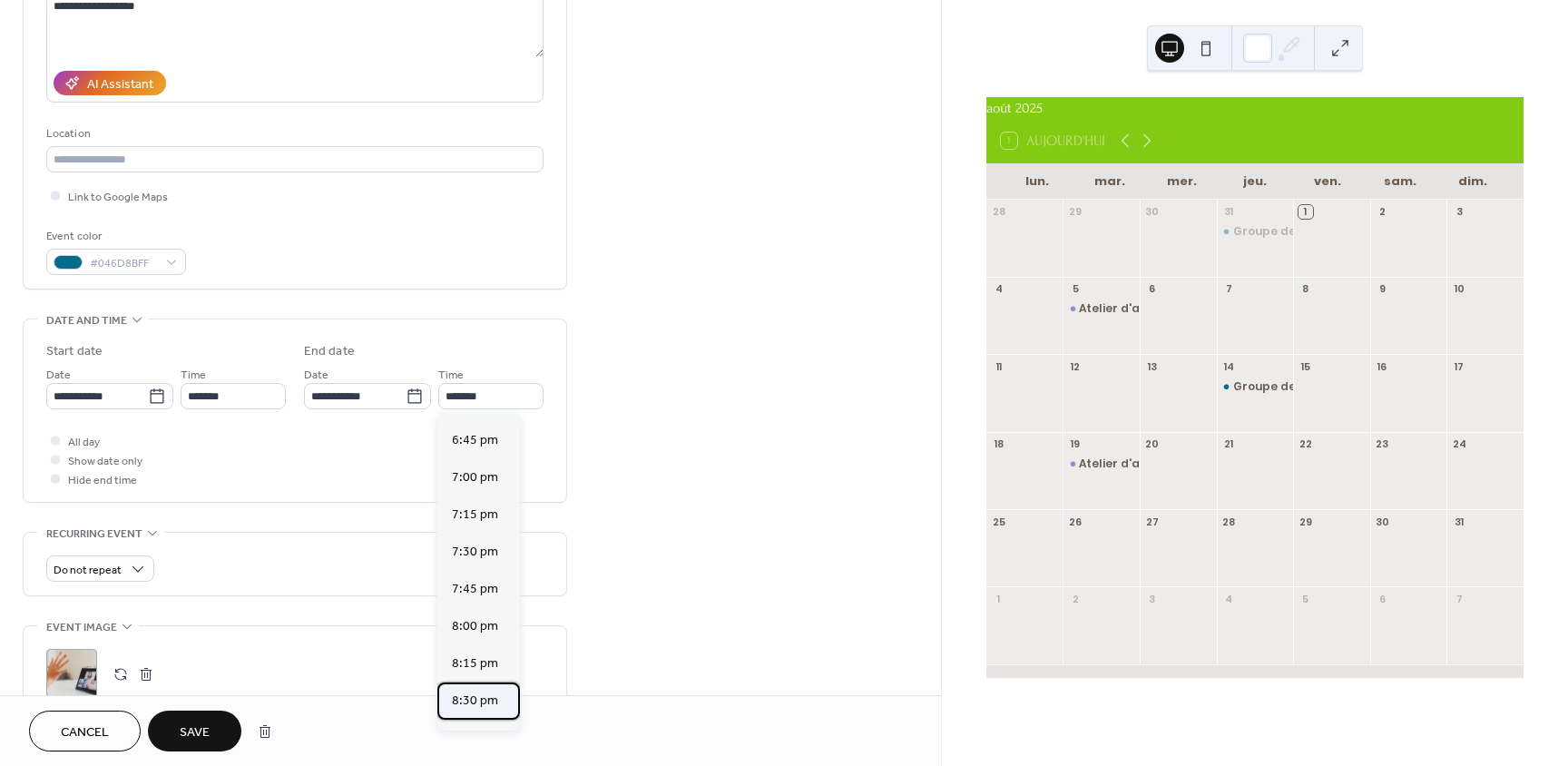 click on "8:30 pm" at bounding box center (475, 701) 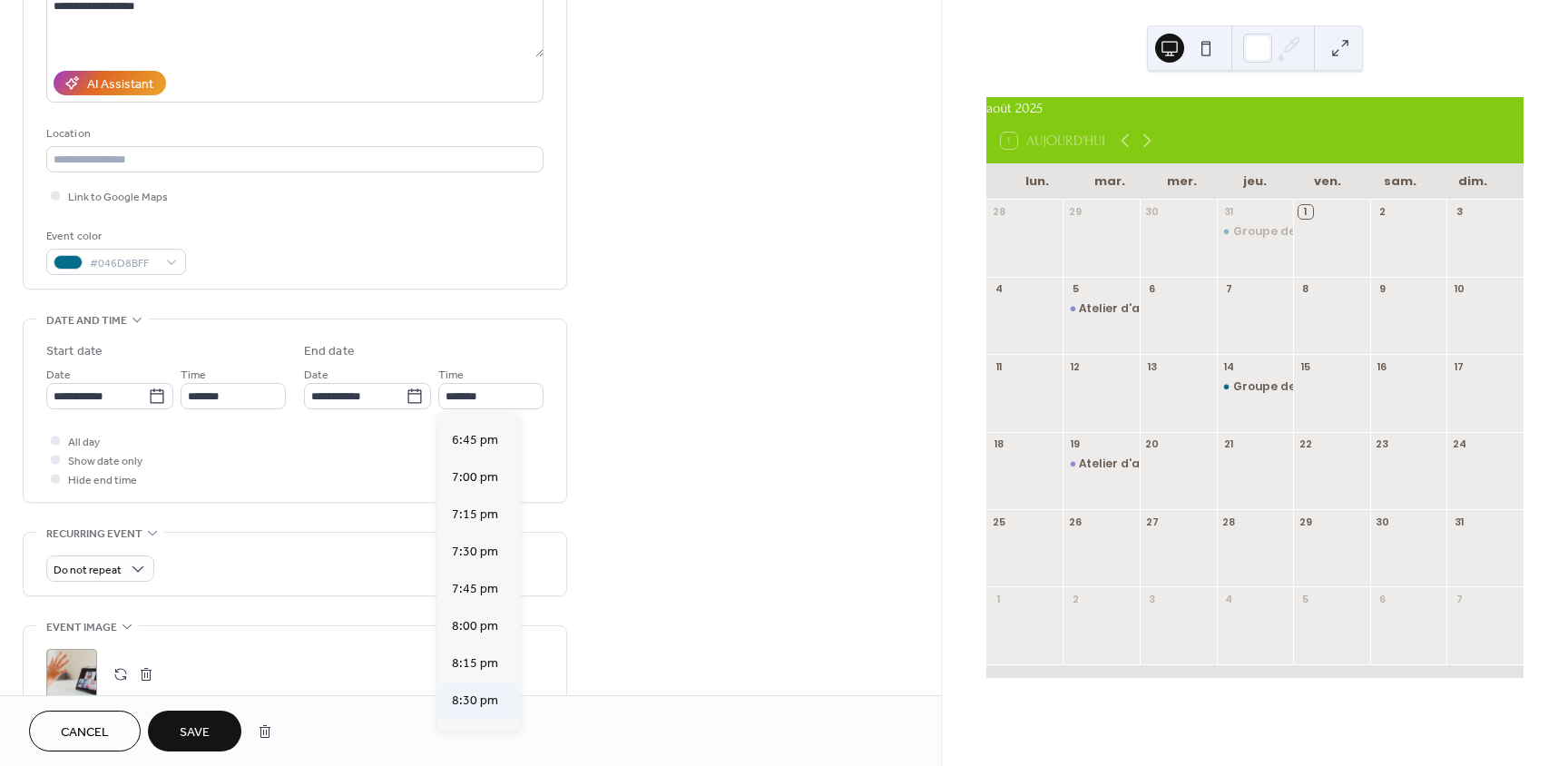 type on "*******" 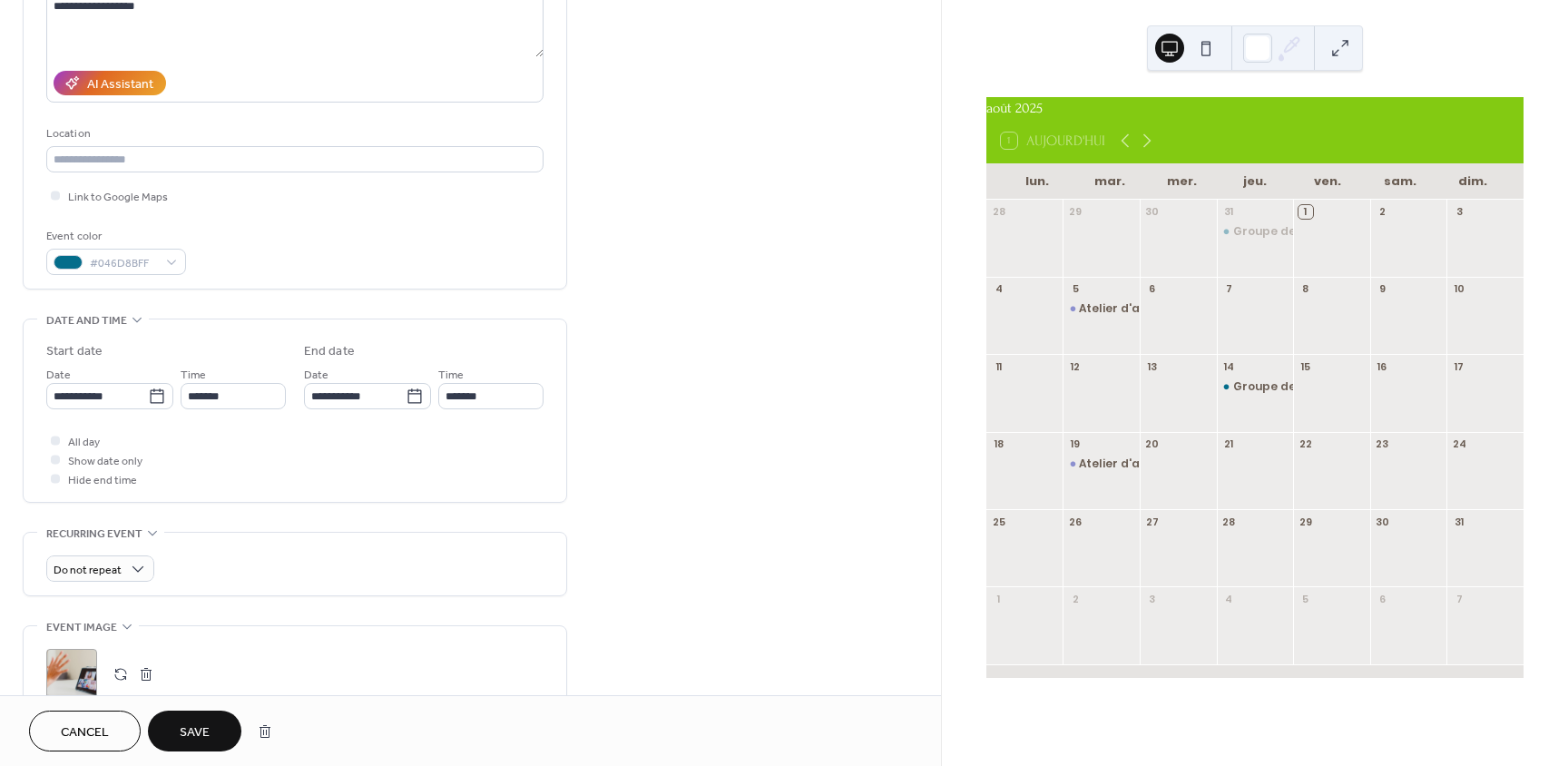 click on "Save" at bounding box center (194, 732) 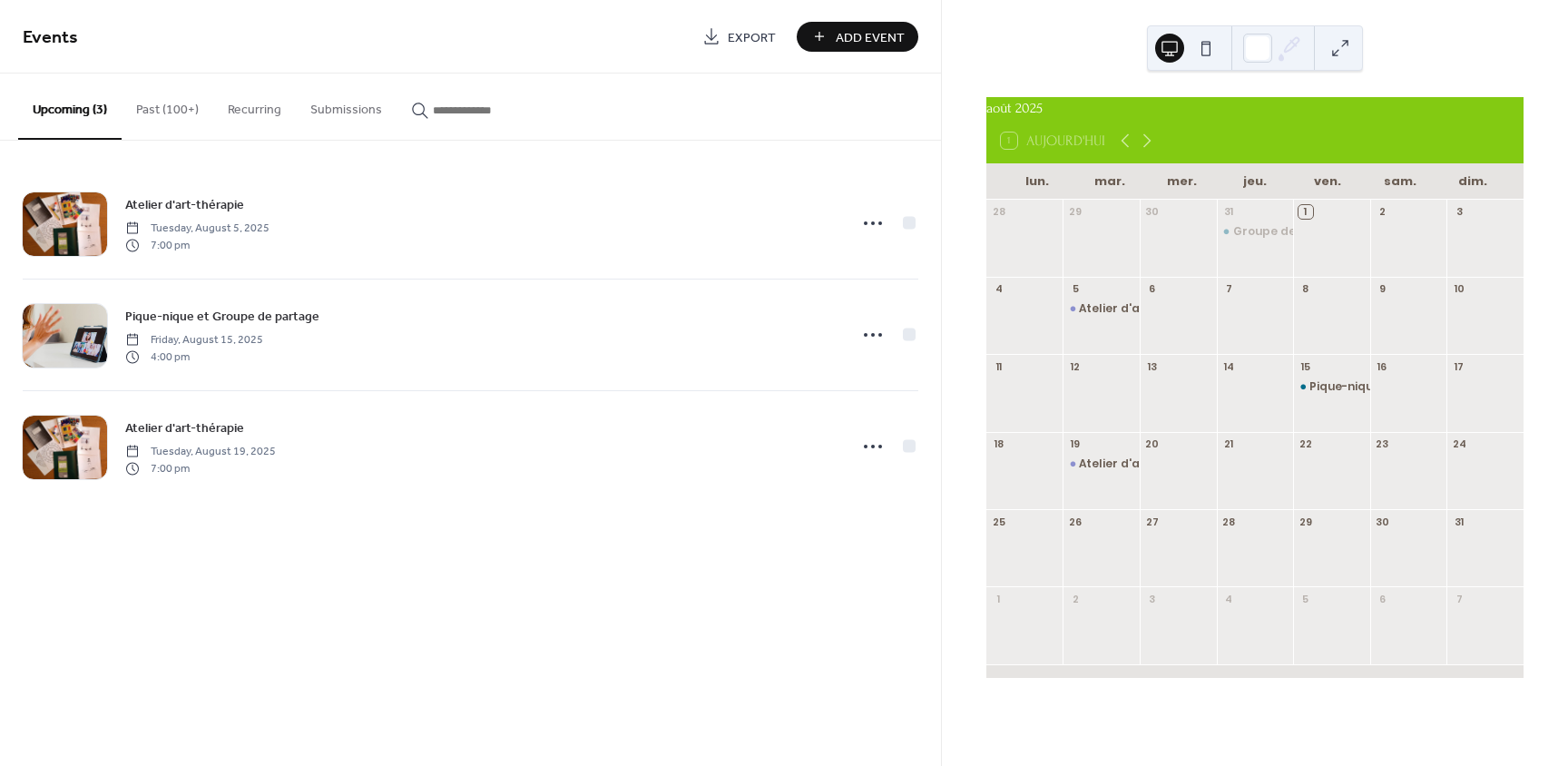 click on "Recurring" at bounding box center [254, 105] 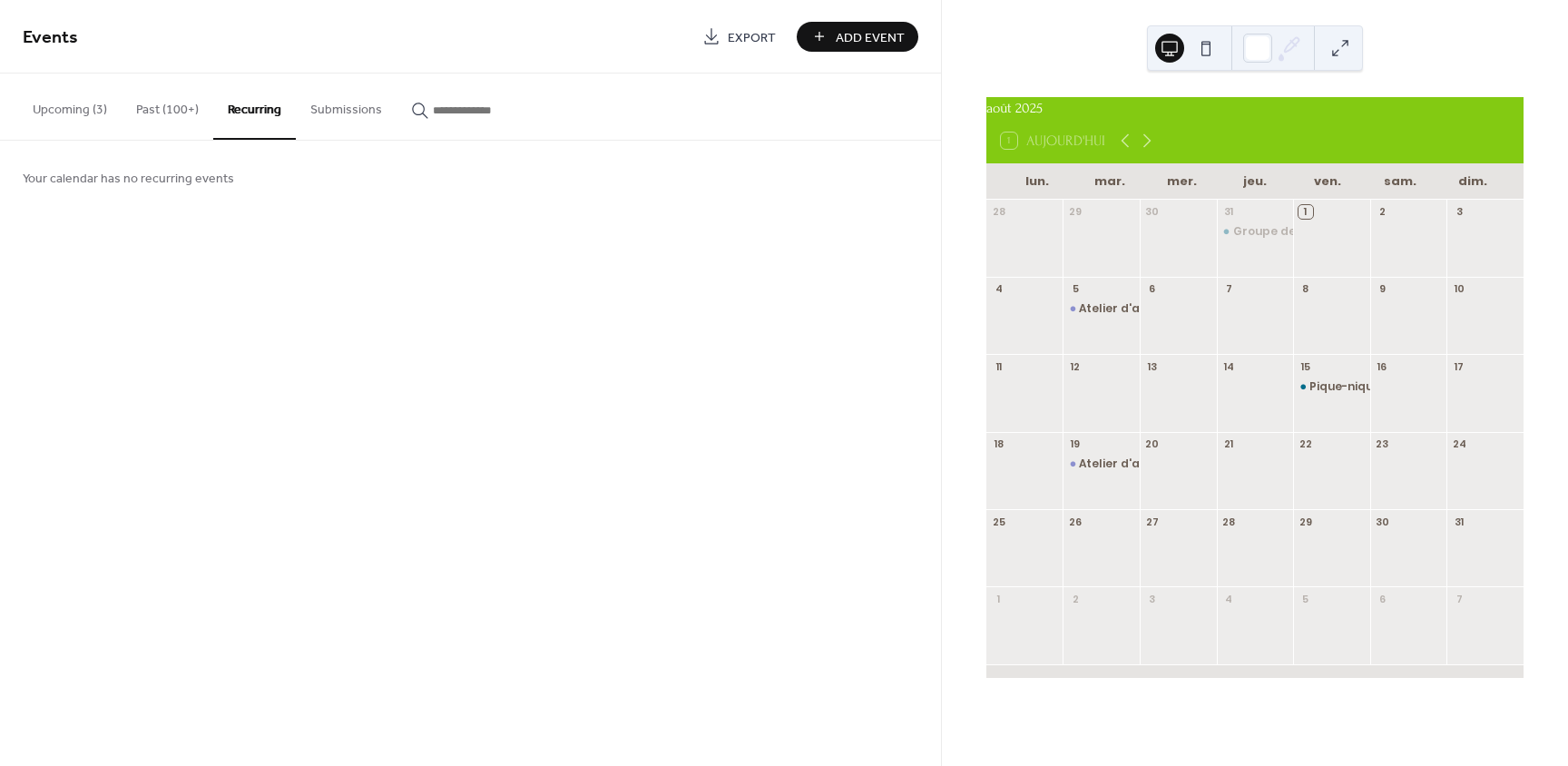 click on "Past (100+)" at bounding box center [167, 105] 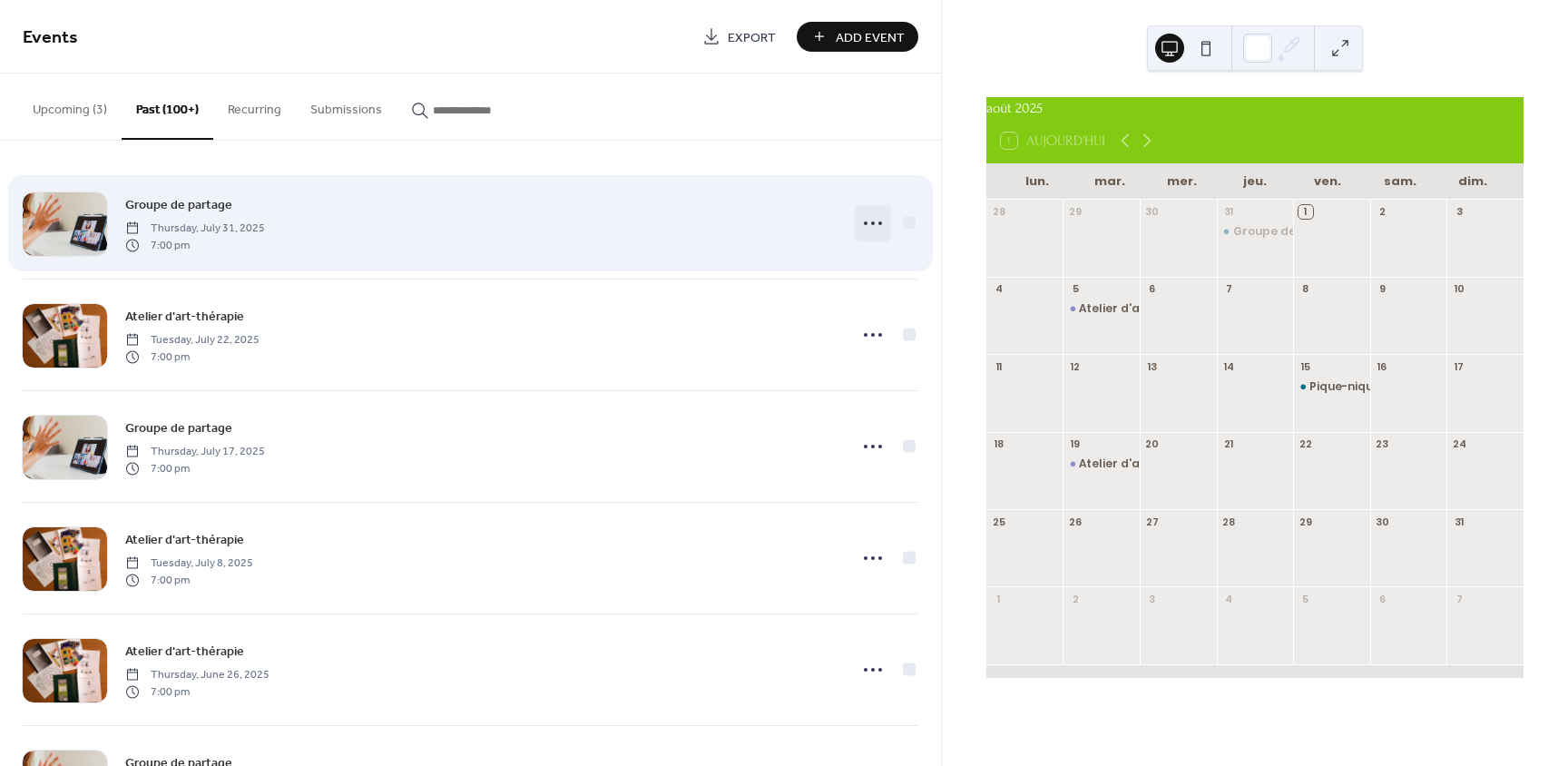 click 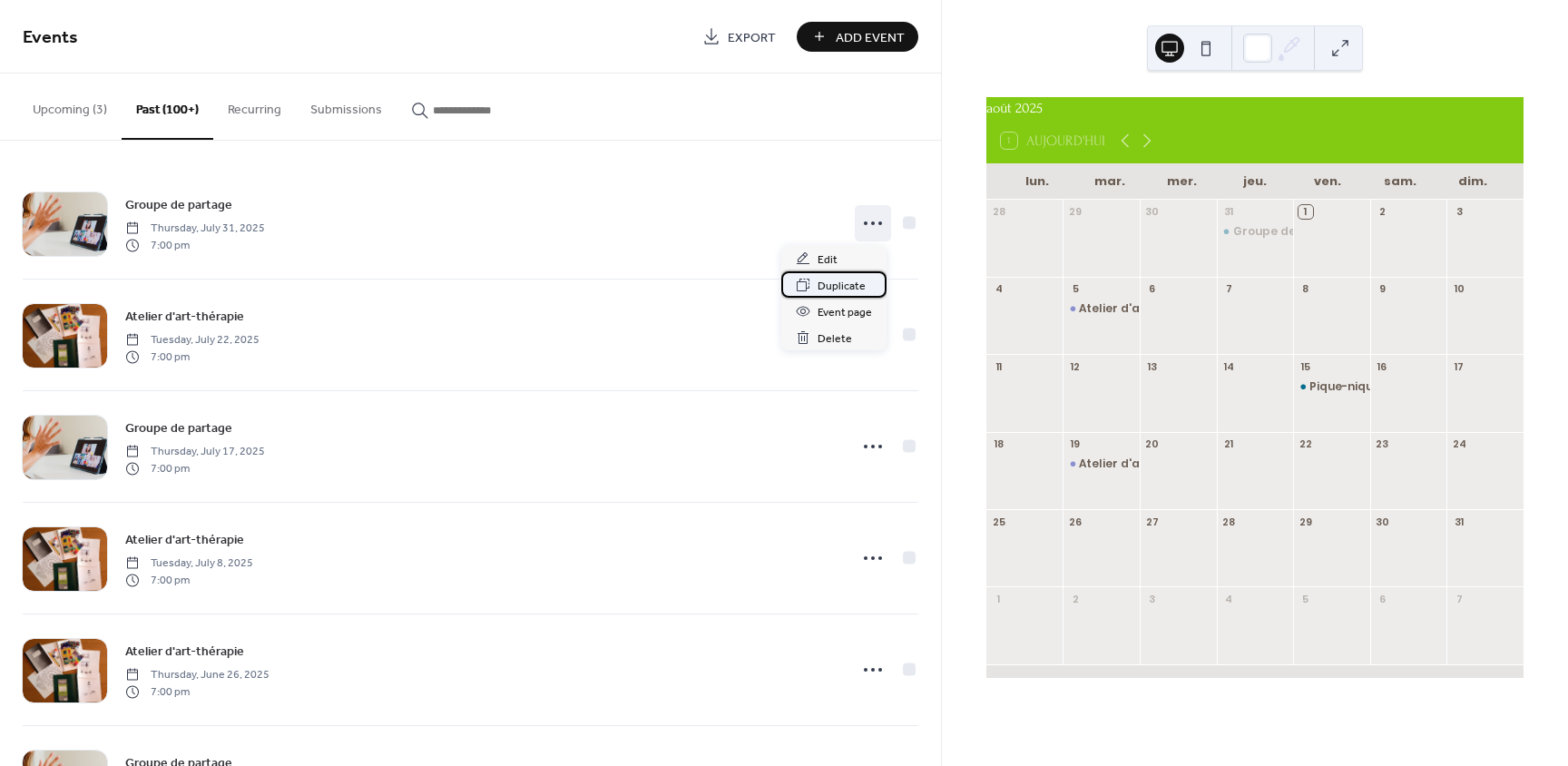 click on "Duplicate" at bounding box center (841, 286) 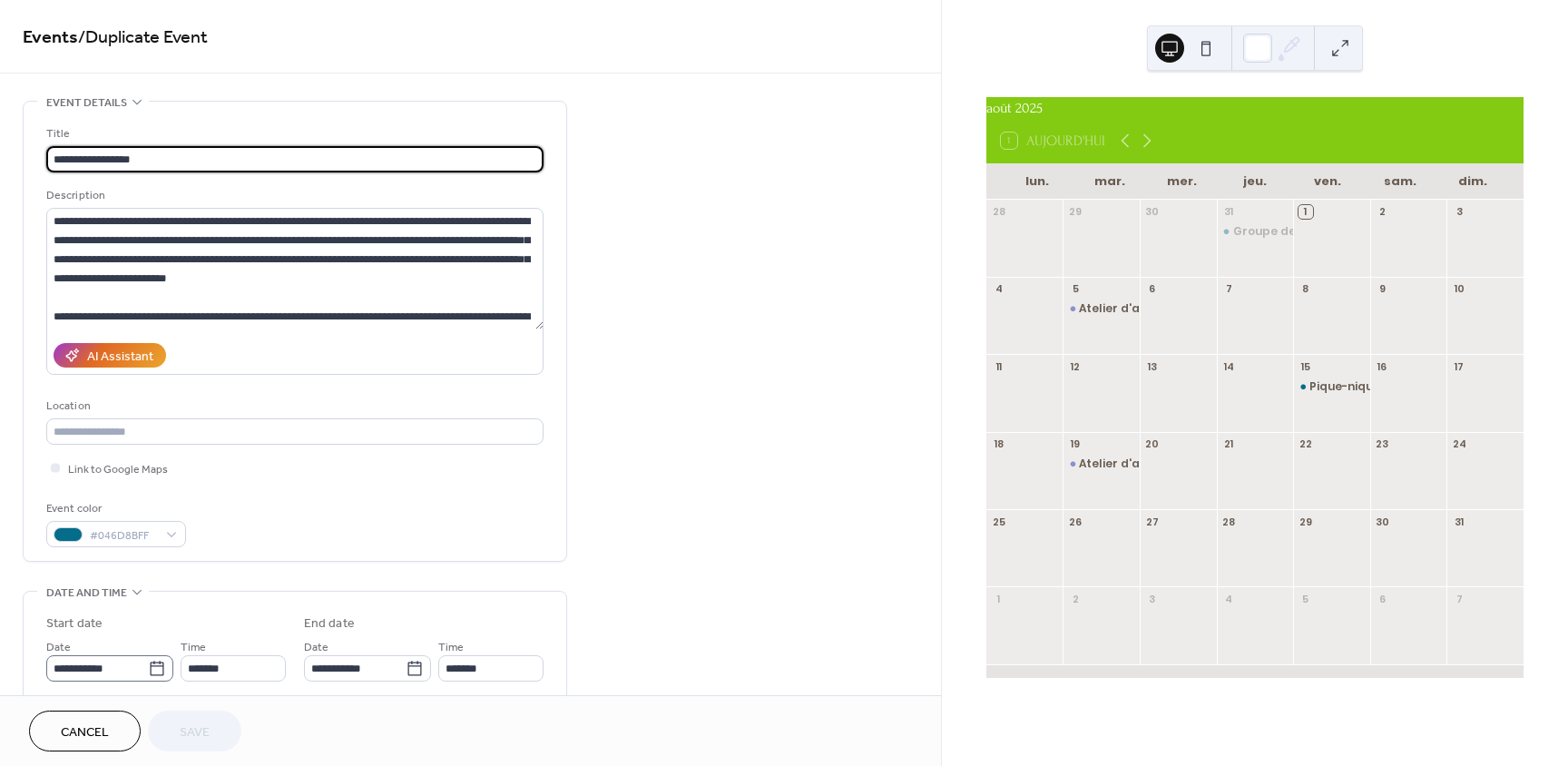 click 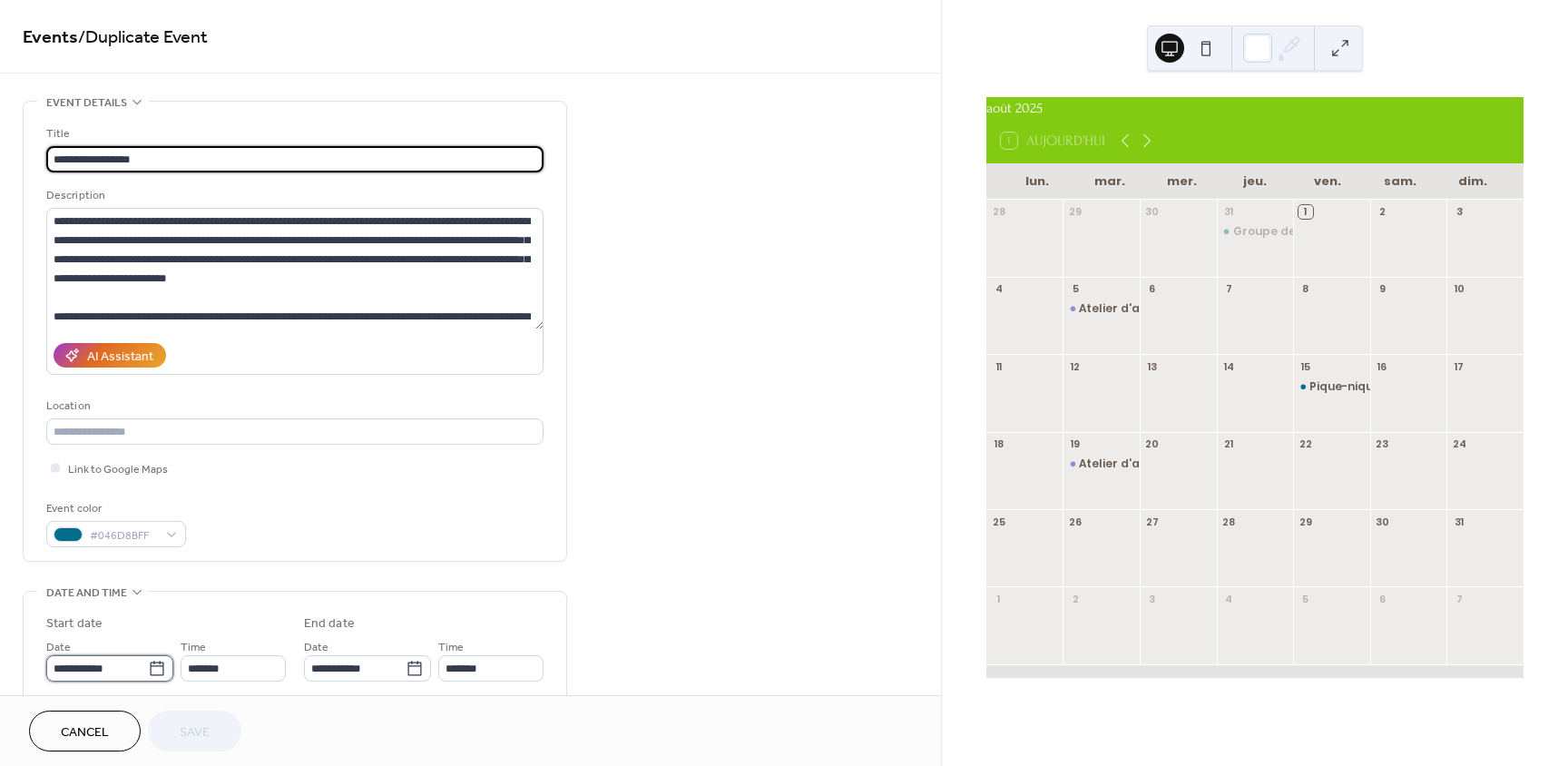 click on "**********" at bounding box center (97, 668) 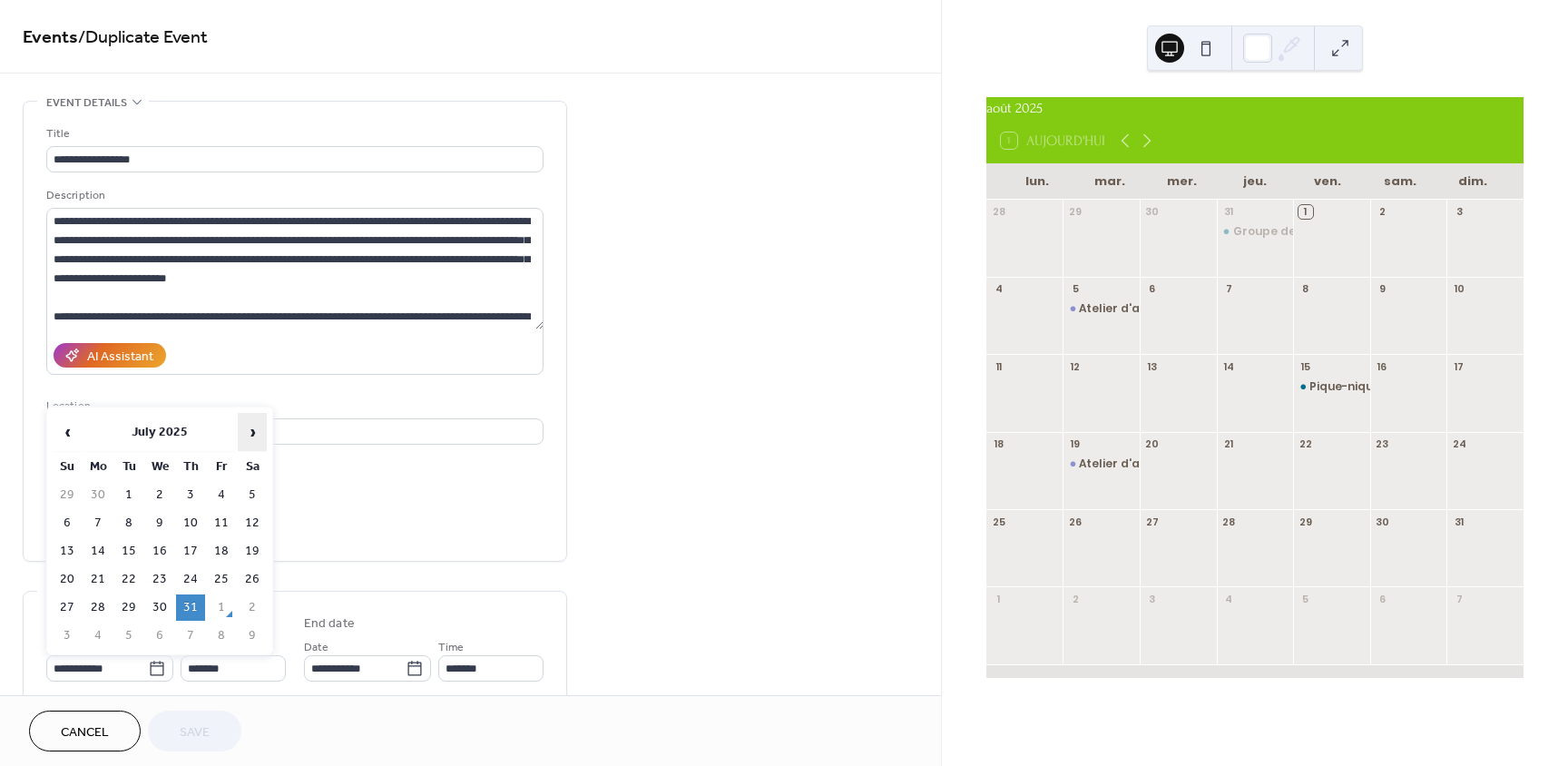click on "›" at bounding box center [252, 432] 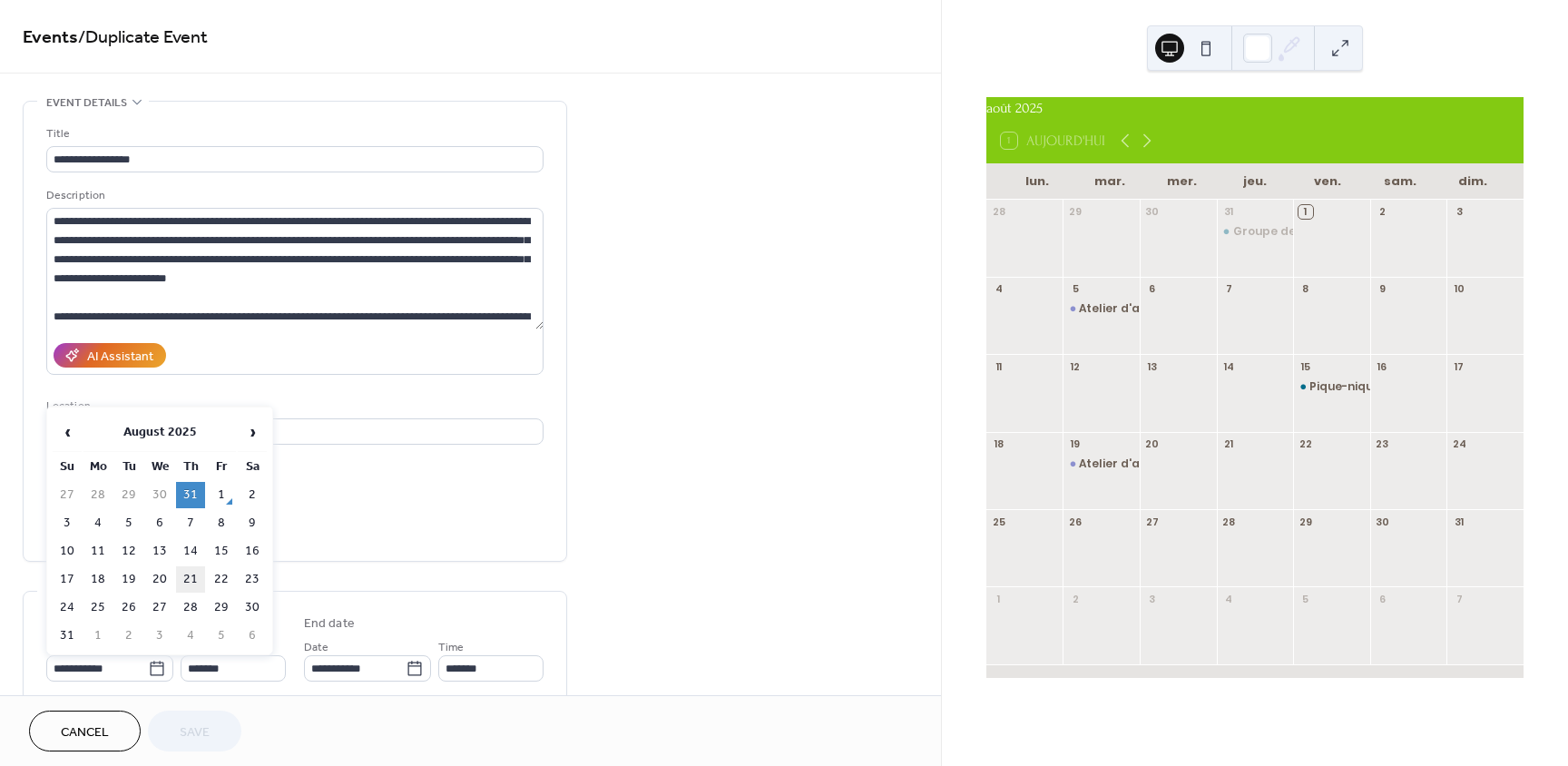 click on "21" at bounding box center [191, 579] 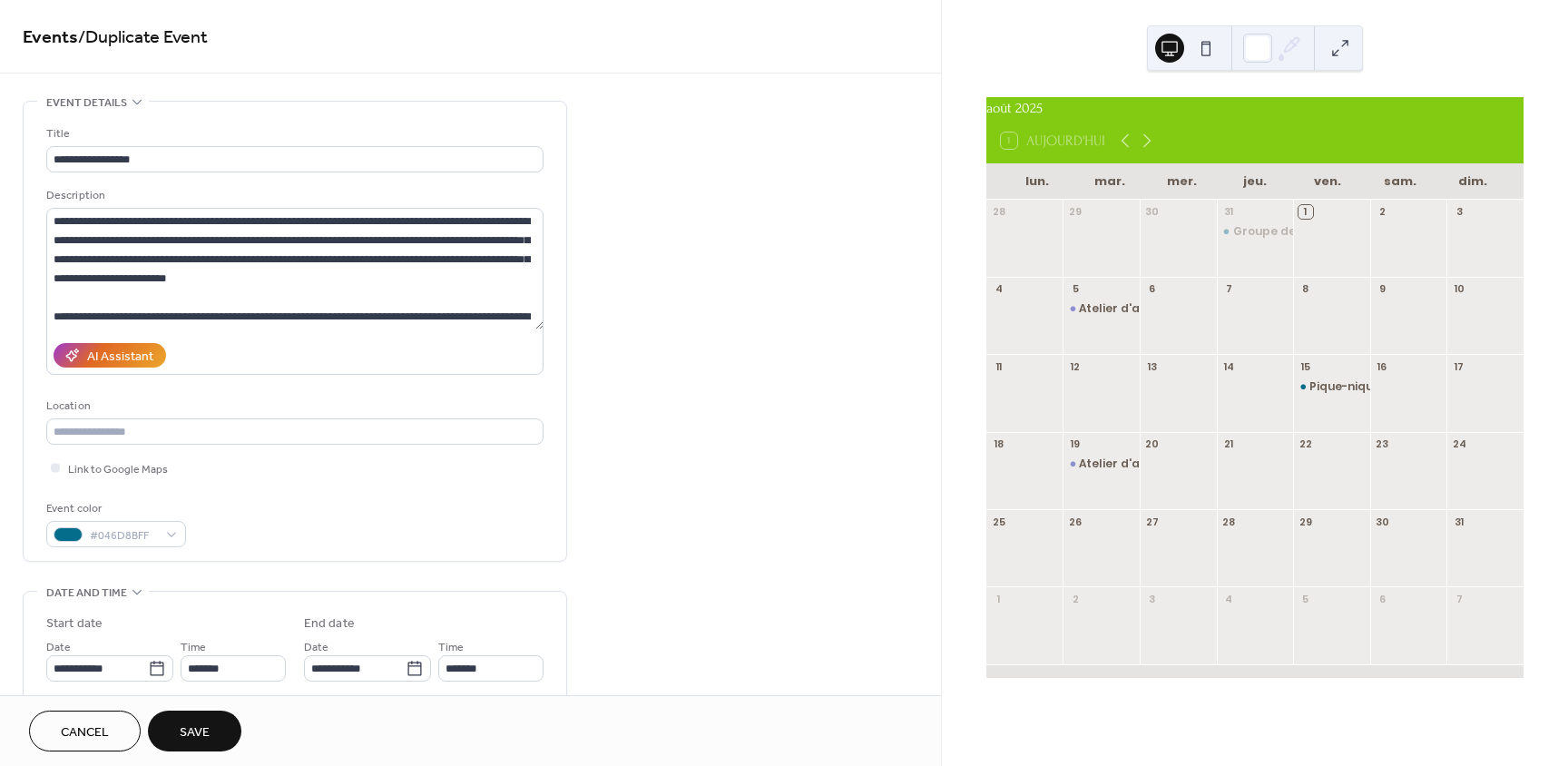scroll, scrollTop: 91, scrollLeft: 0, axis: vertical 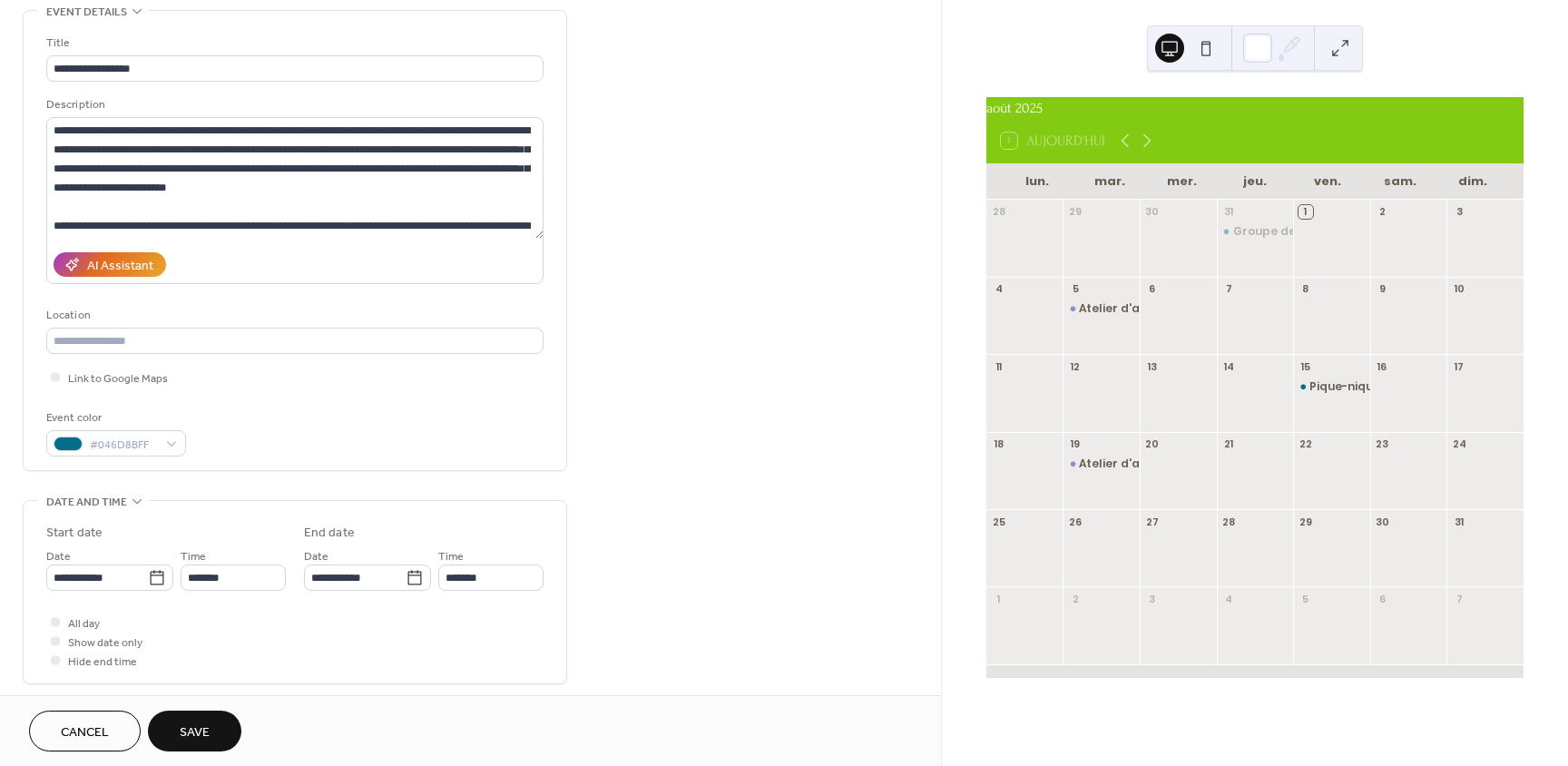 click on "Save" at bounding box center (194, 731) 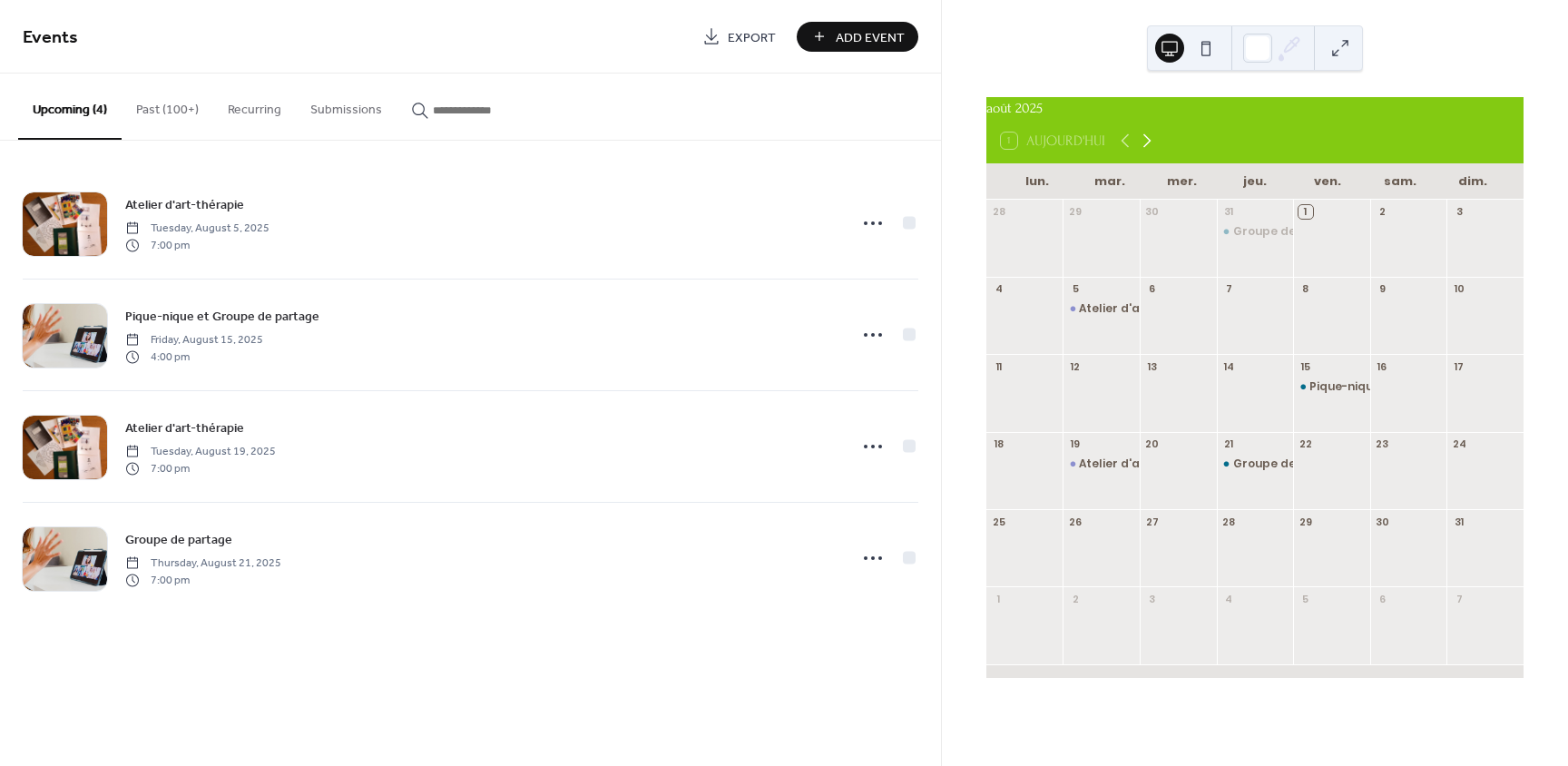 click 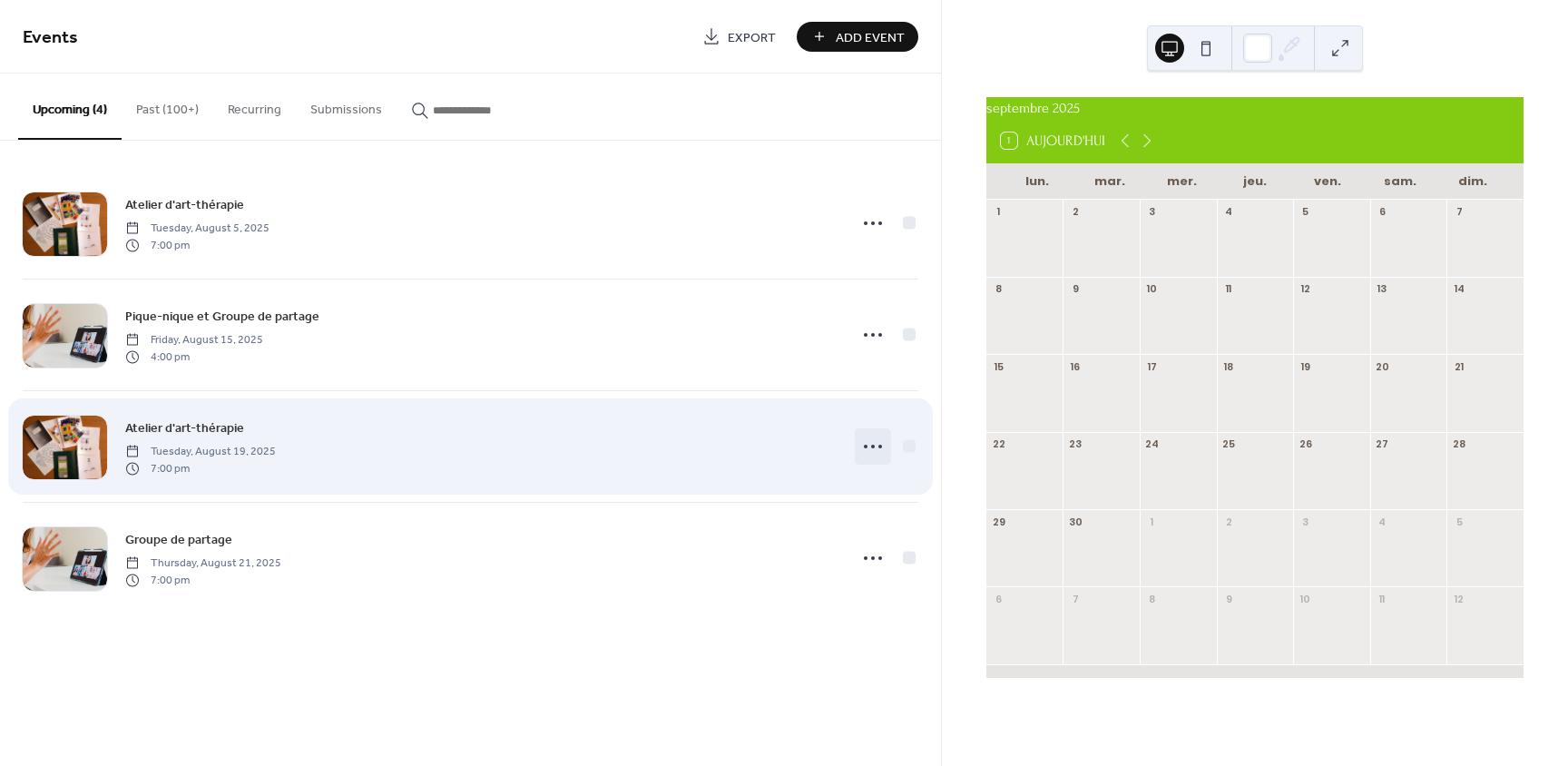 click 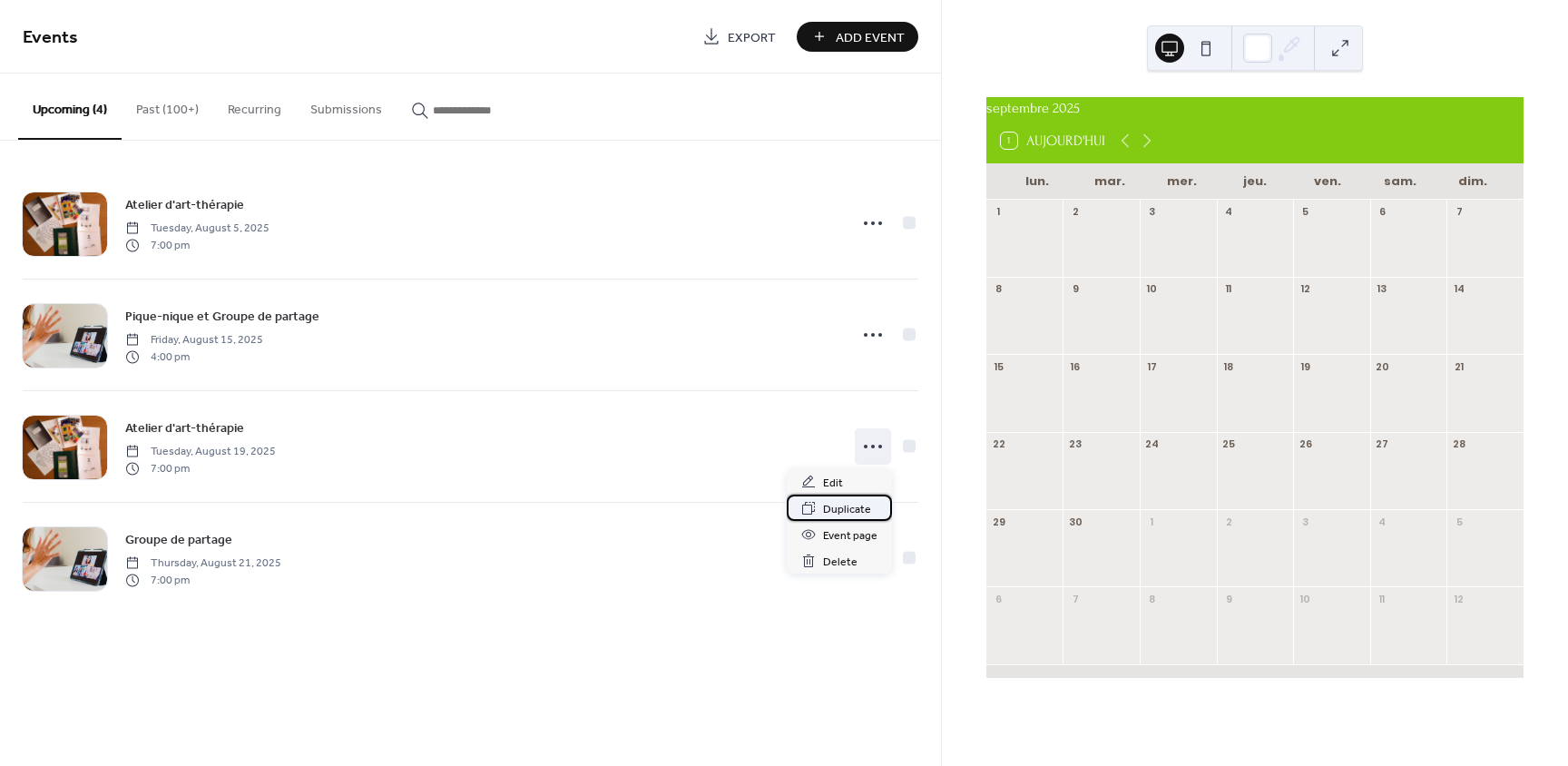 click on "Duplicate" at bounding box center (847, 509) 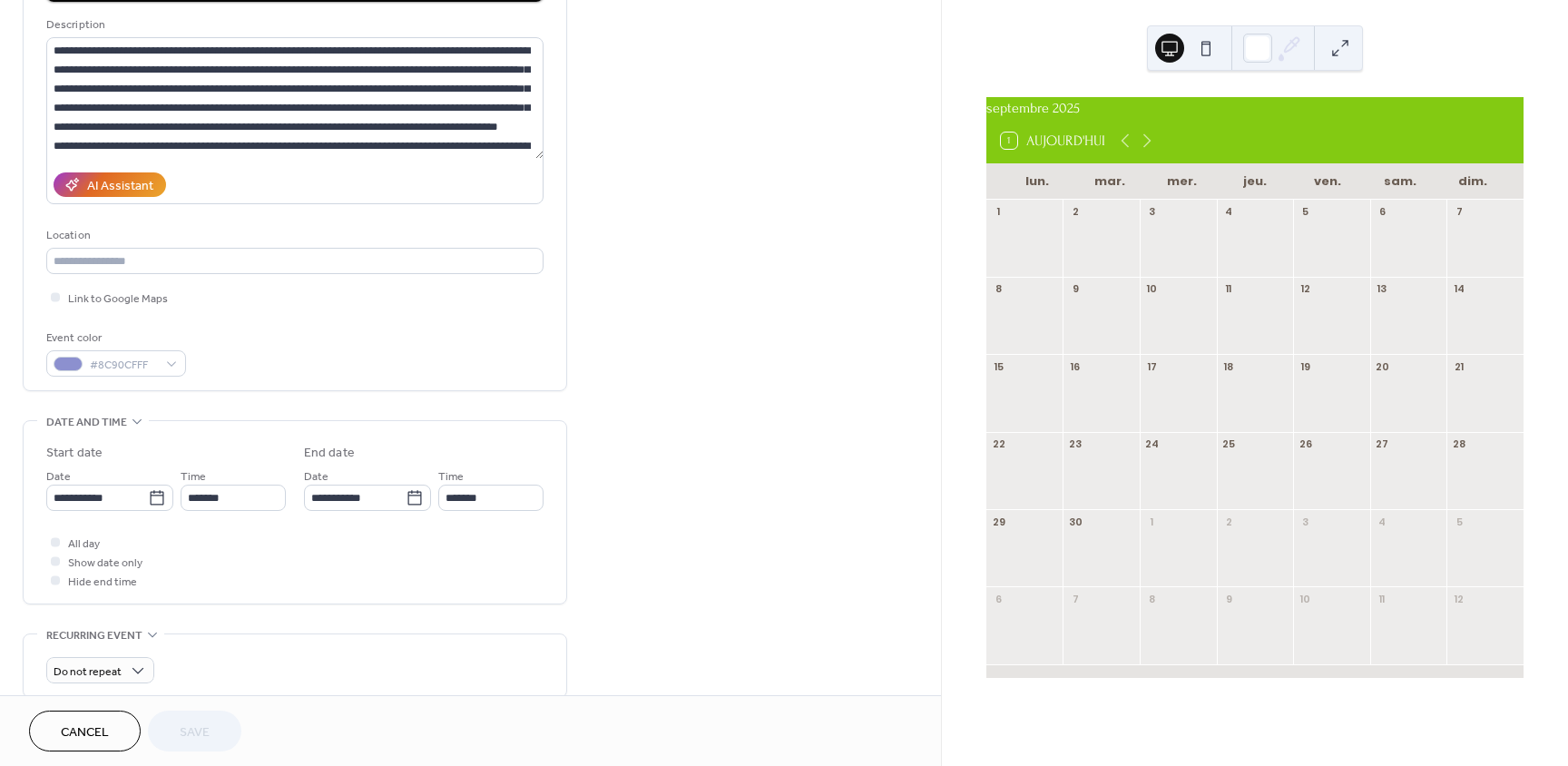 scroll, scrollTop: 182, scrollLeft: 0, axis: vertical 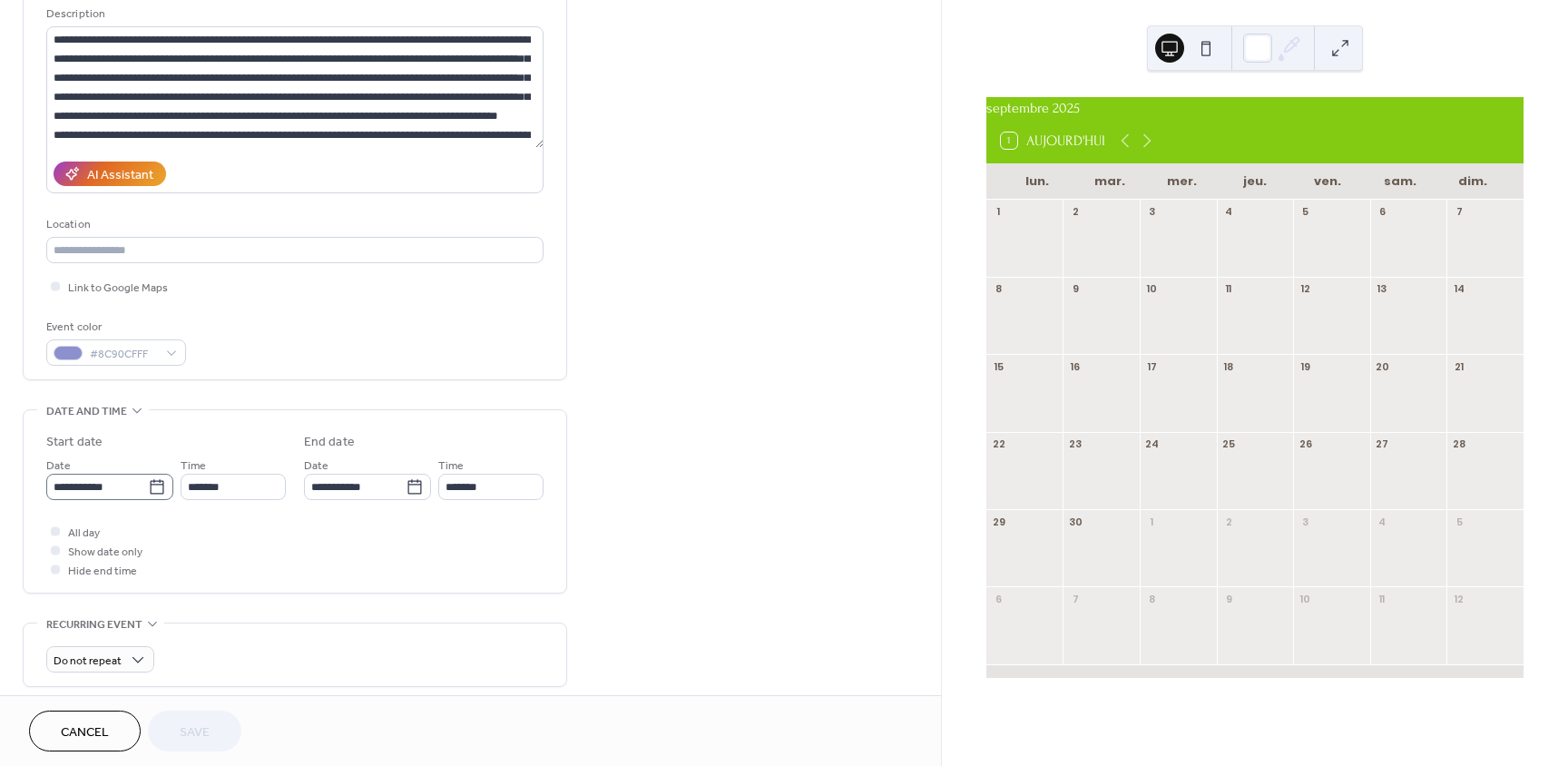 click 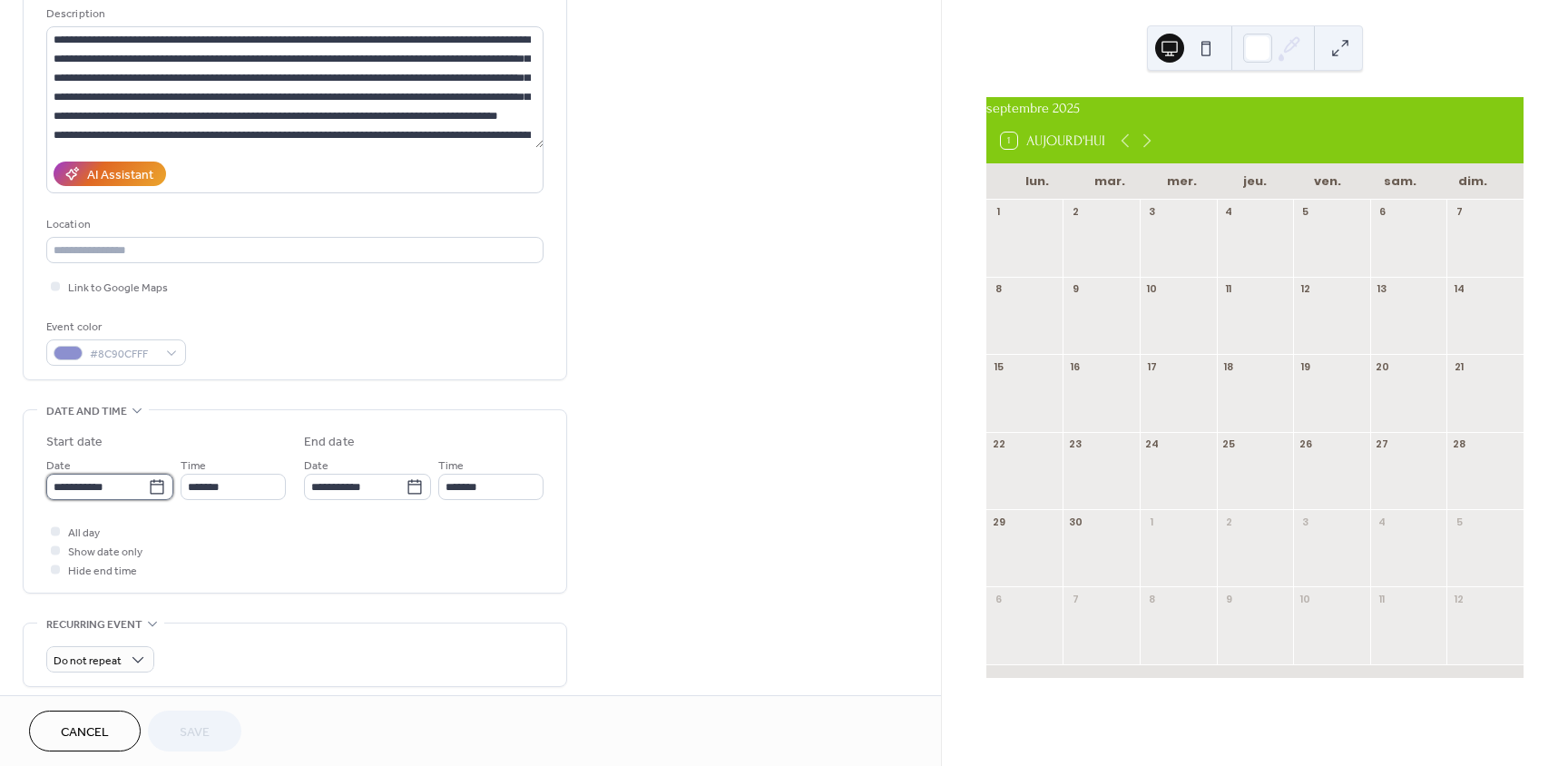 click on "**********" at bounding box center [97, 486] 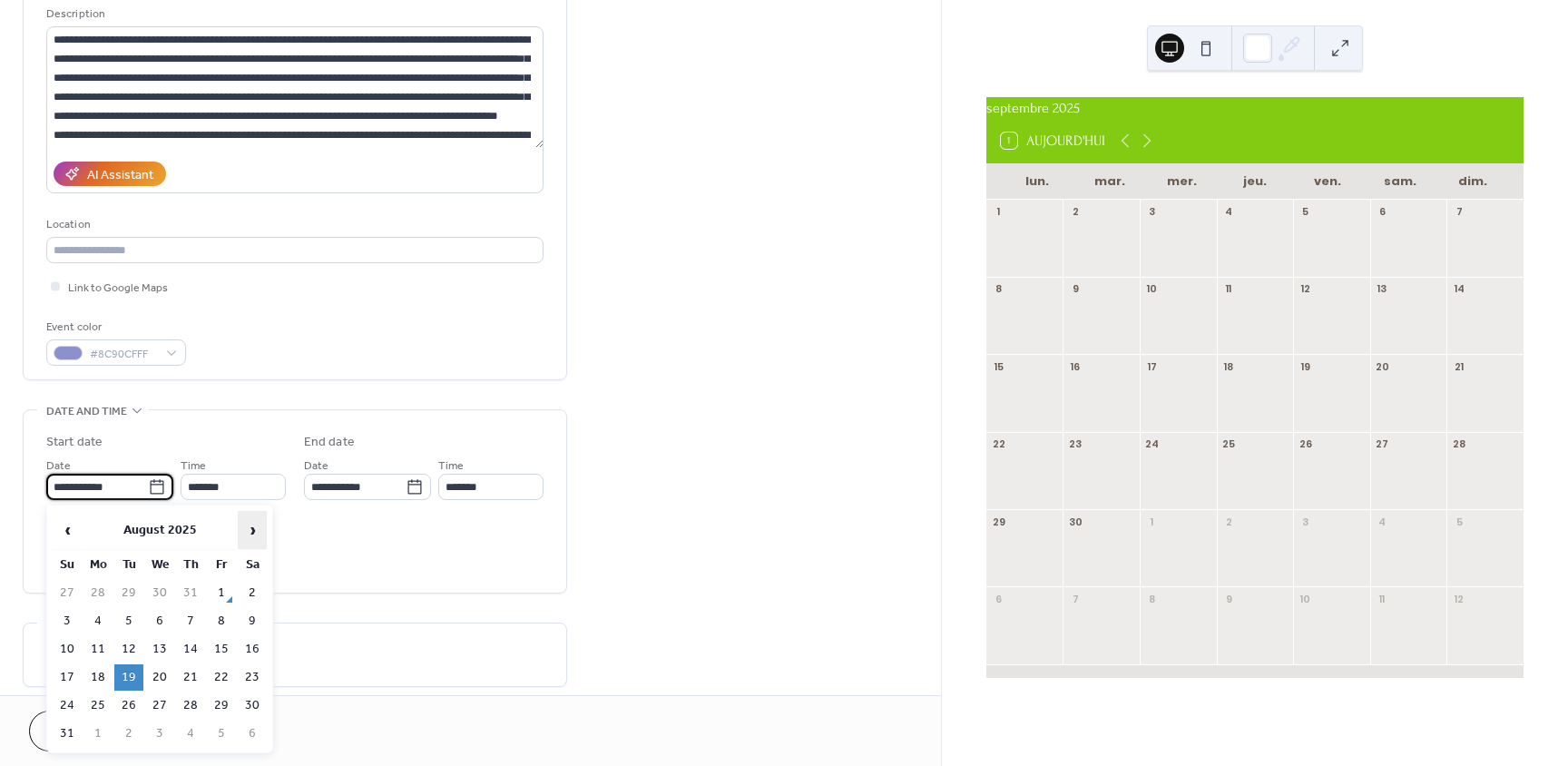click on "›" at bounding box center [252, 530] 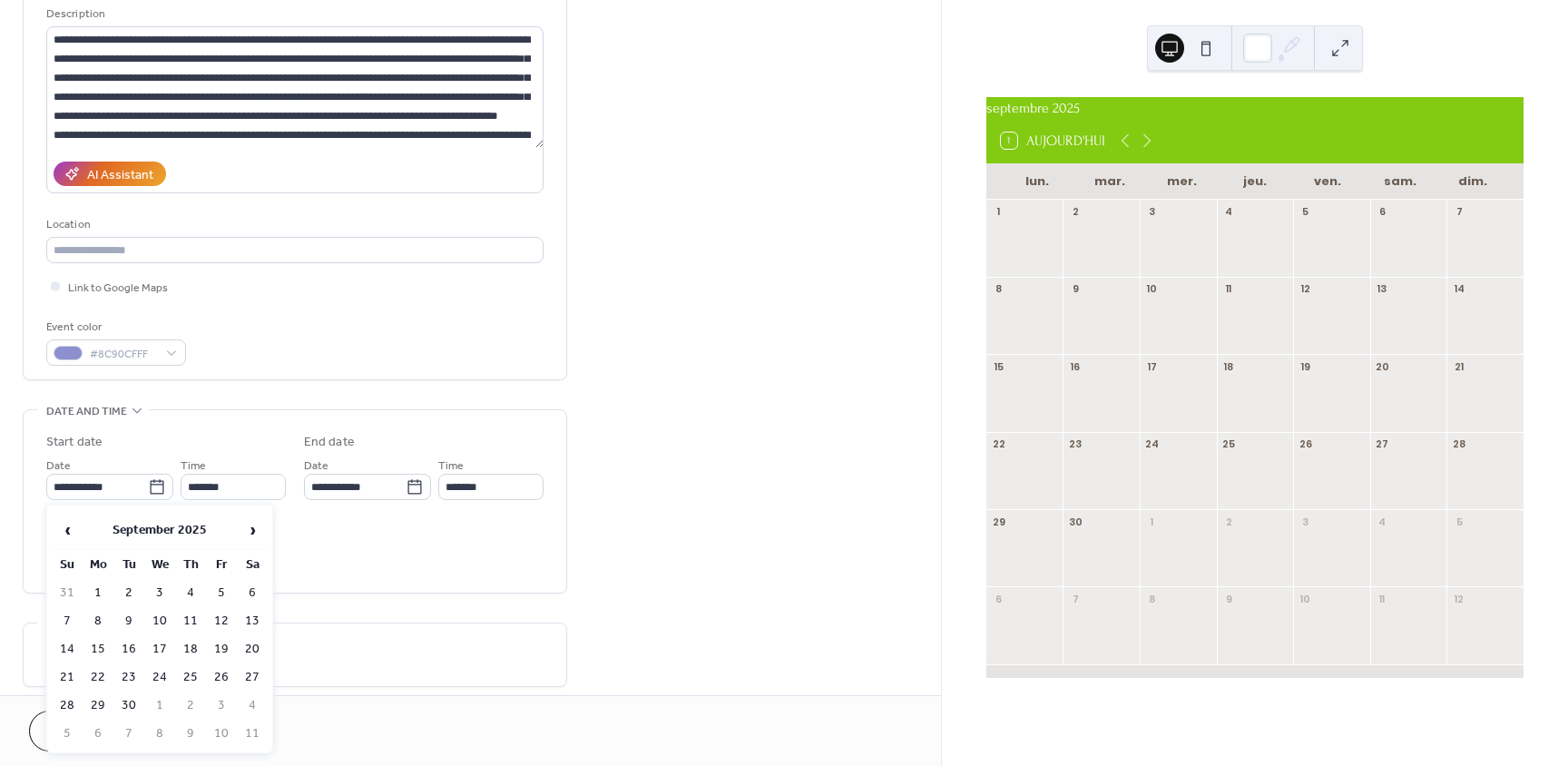 click on "‹ September 2025 › Su Mo Tu We Th Fr Sa 31 1 2 3 4 5 6 7 8 9 10 11 12 13 14 15 16 17 18 19 20 21 22 23 24 25 26 27 28 29 30 1 2 3 4 5 6 7 8 9 10 11" at bounding box center (160, 629) 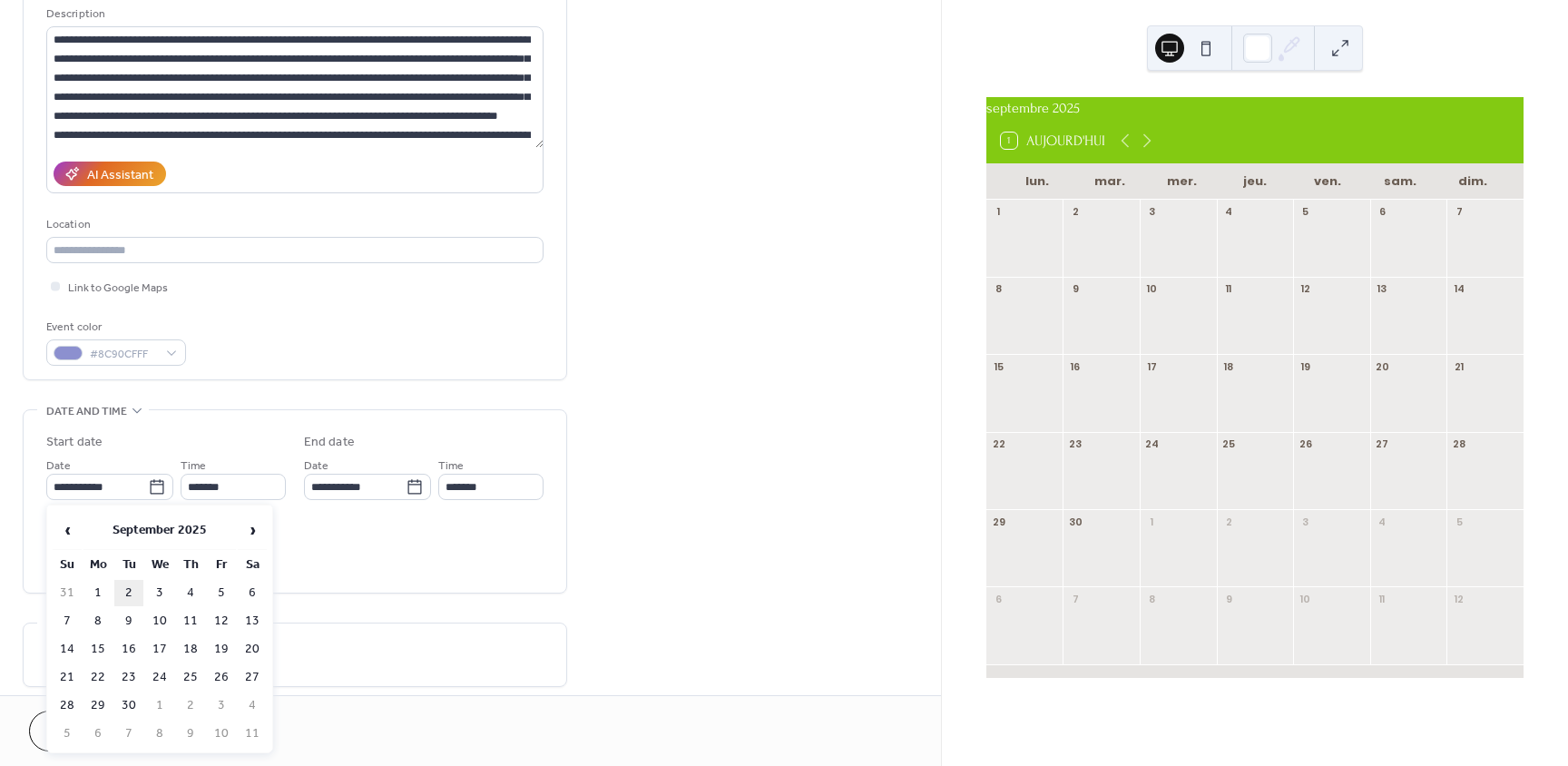 click on "2" at bounding box center [129, 593] 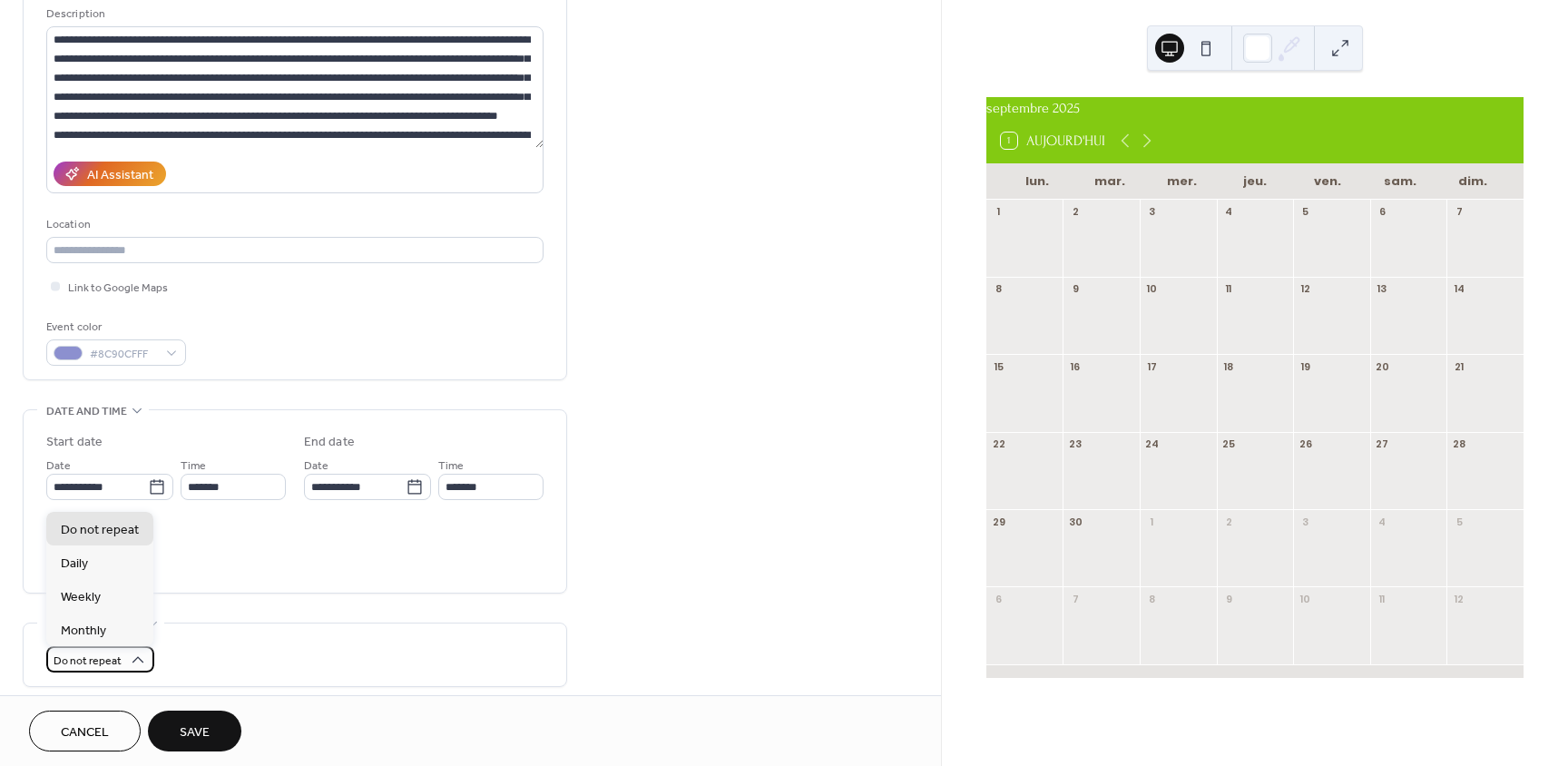 click 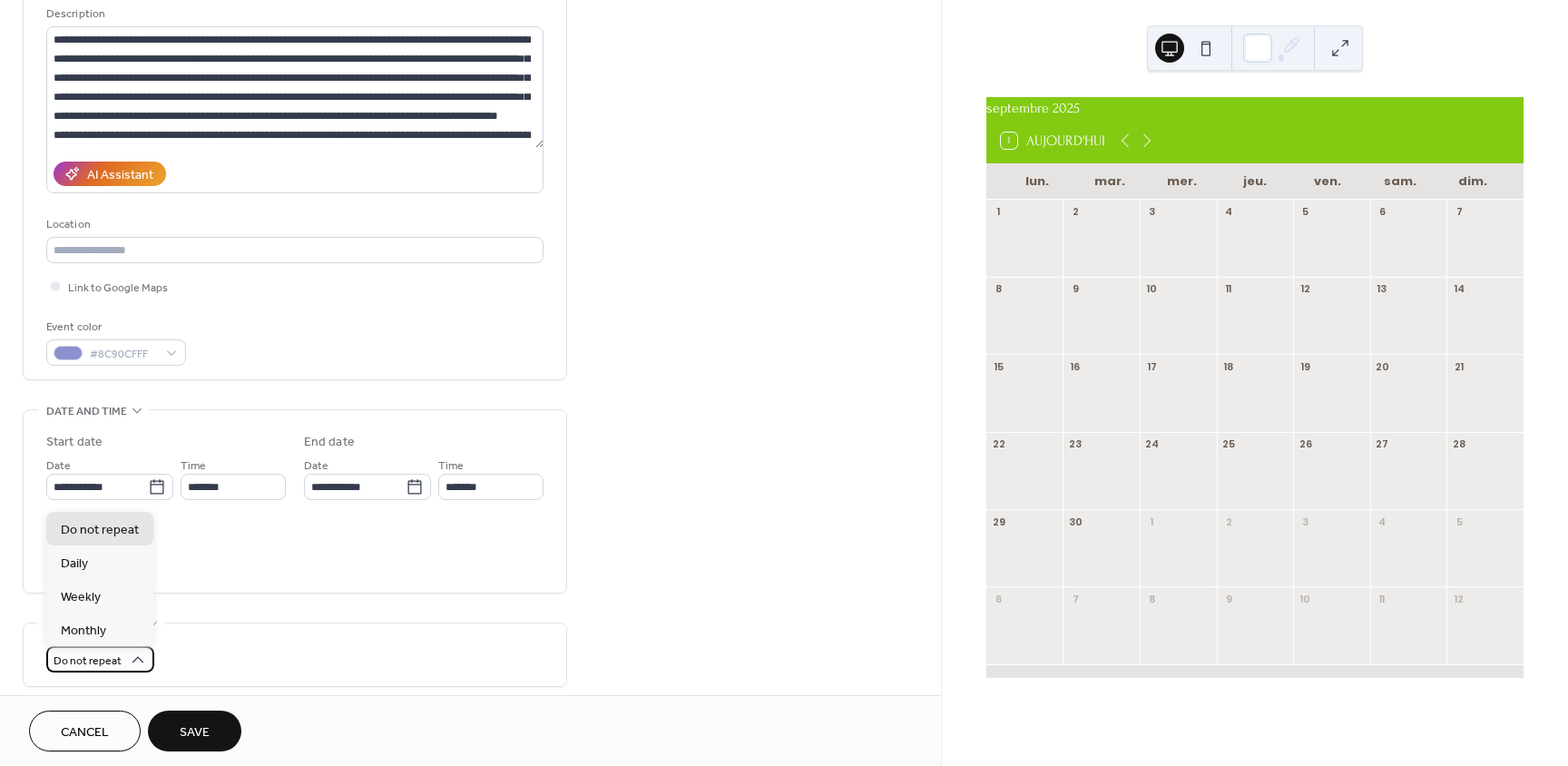 click 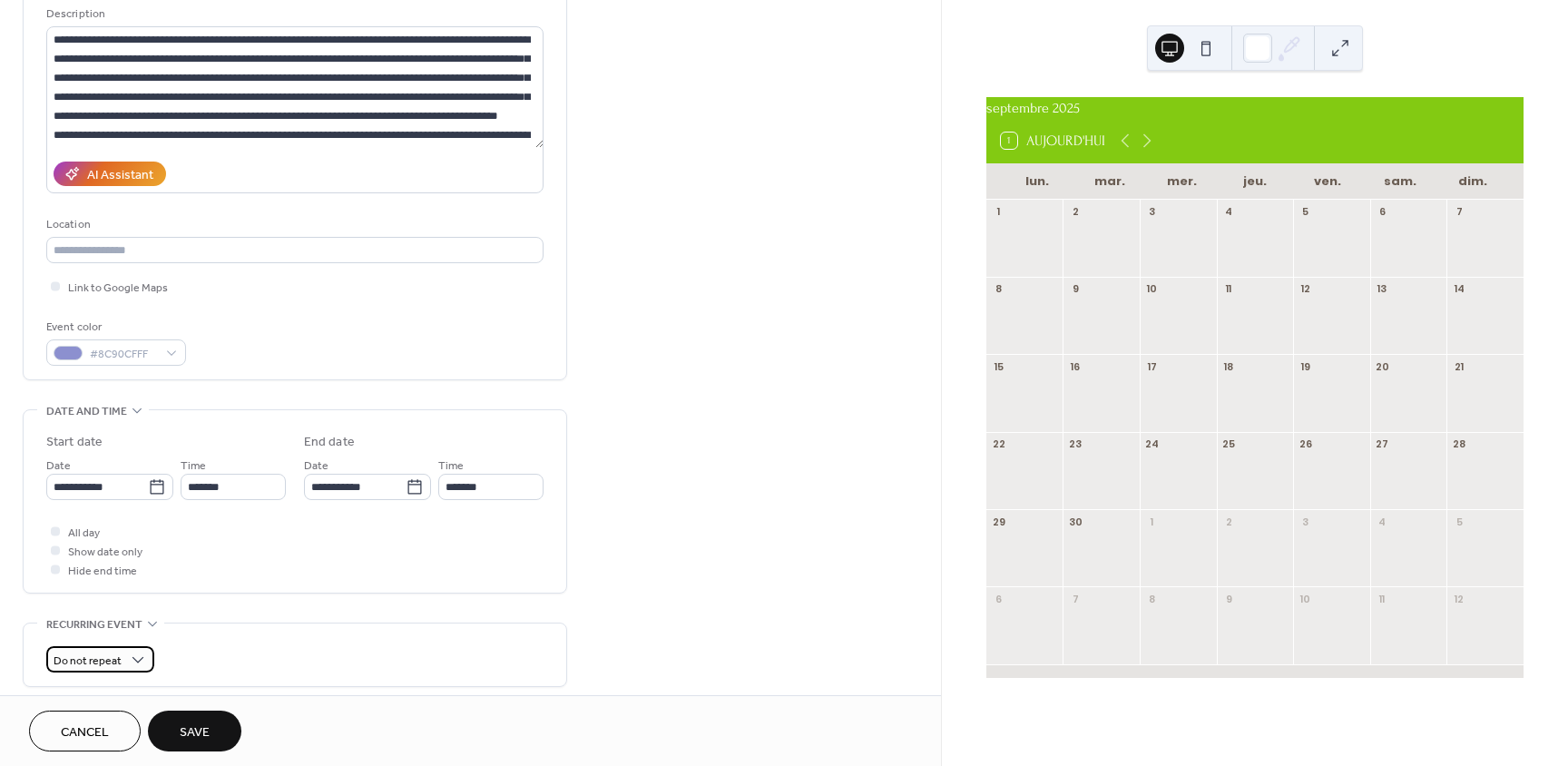 click 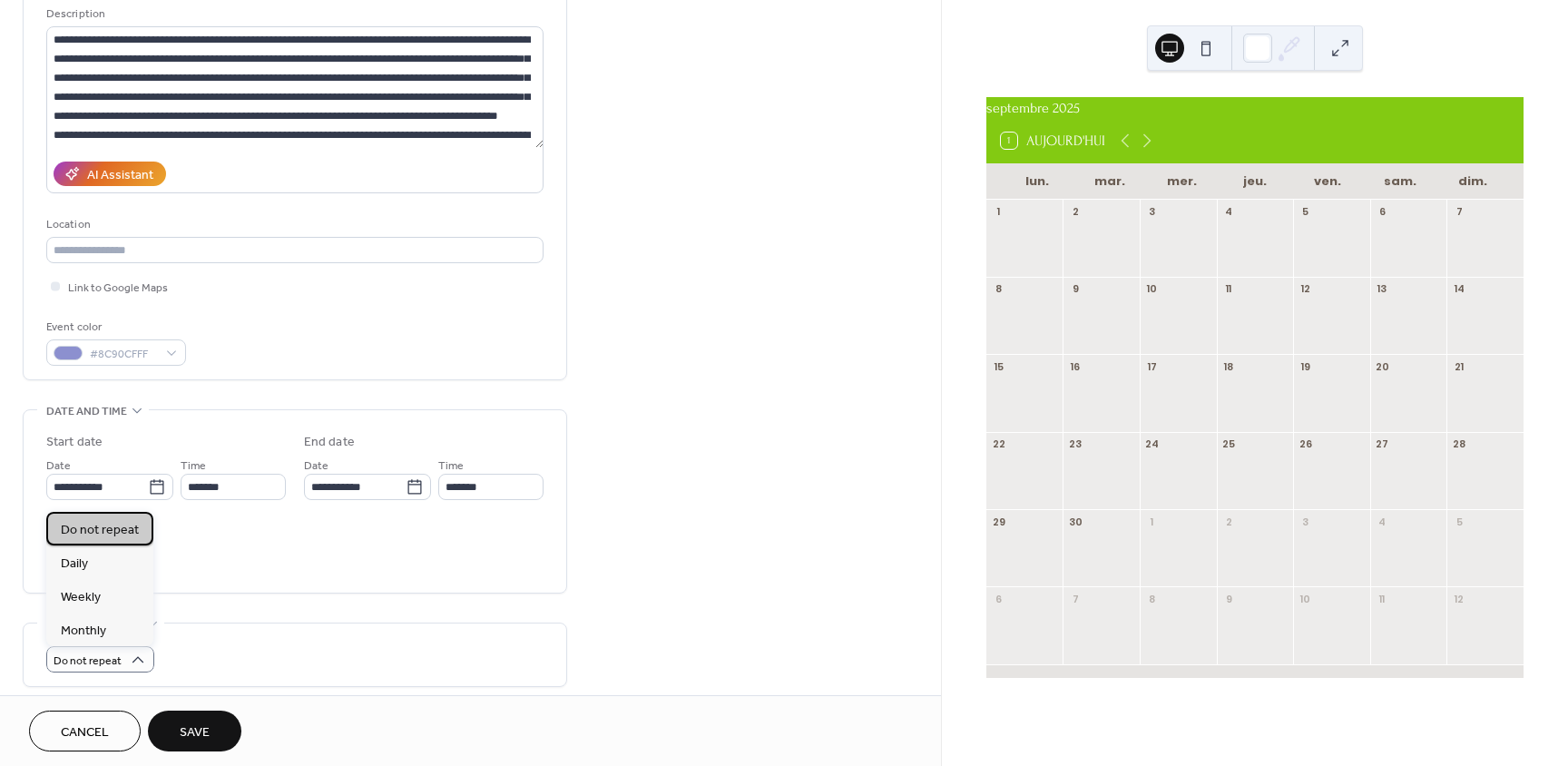 click on "Do not repeat" at bounding box center (100, 530) 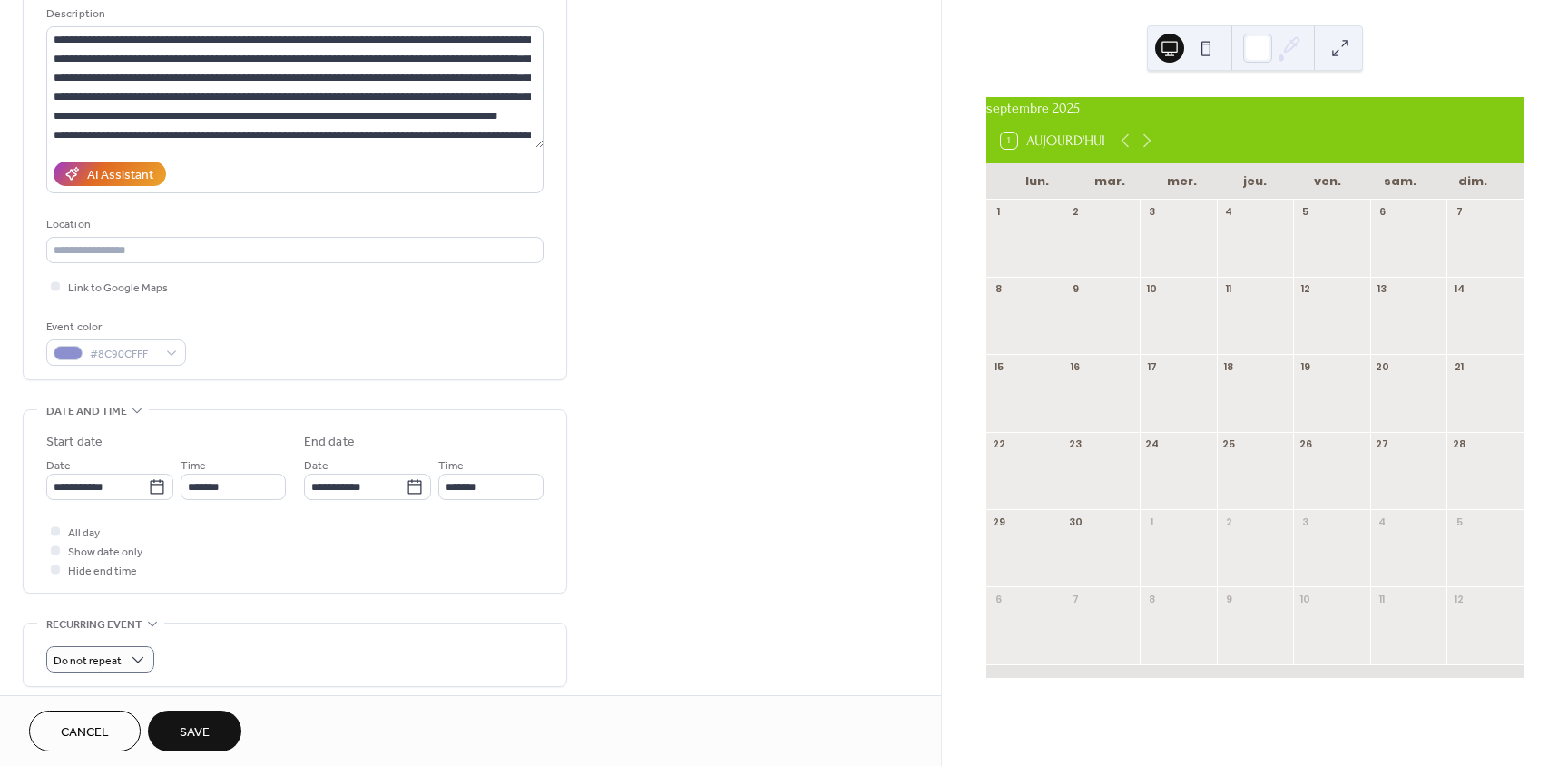 click on "Save" at bounding box center [194, 732] 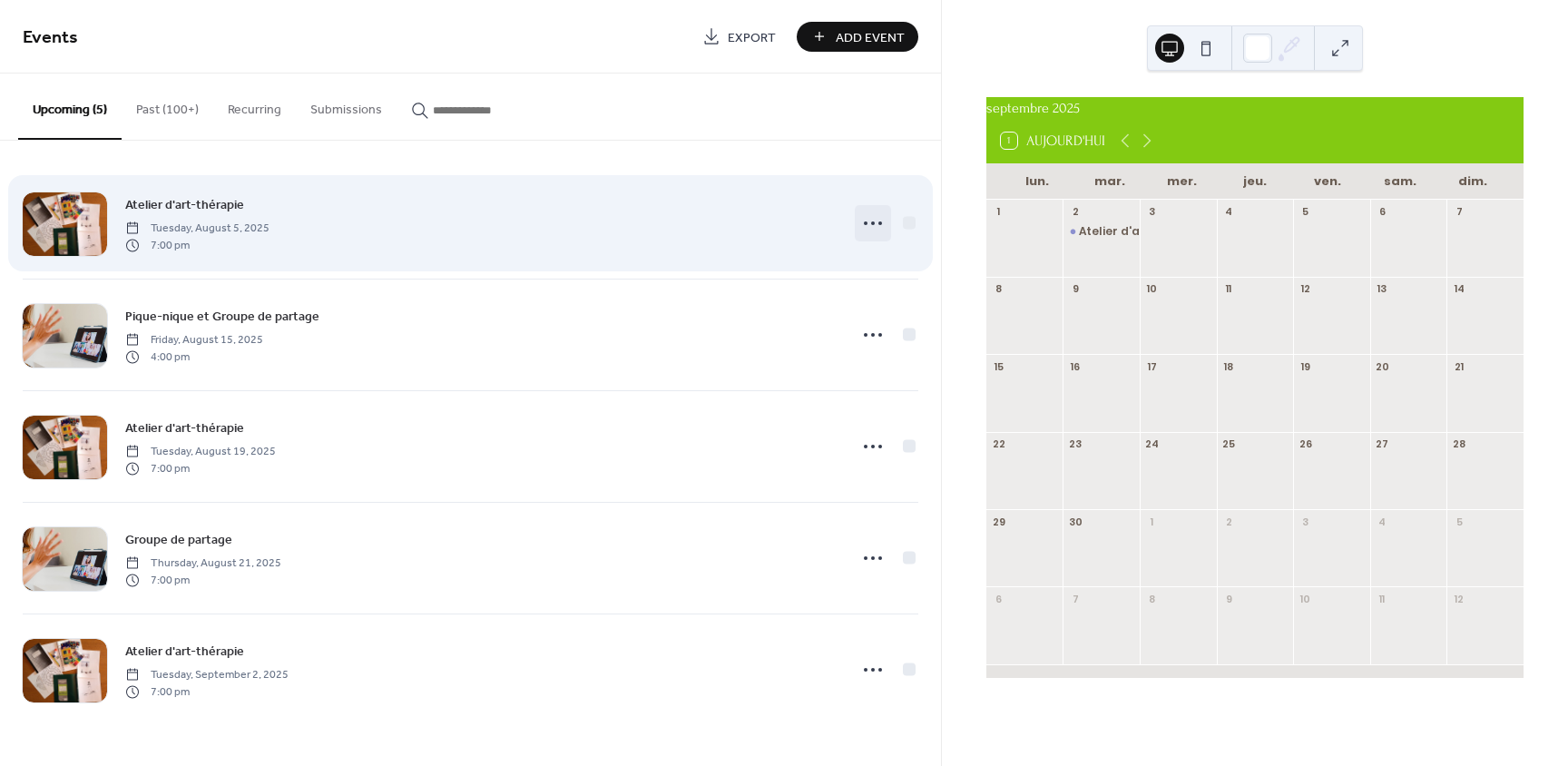 click 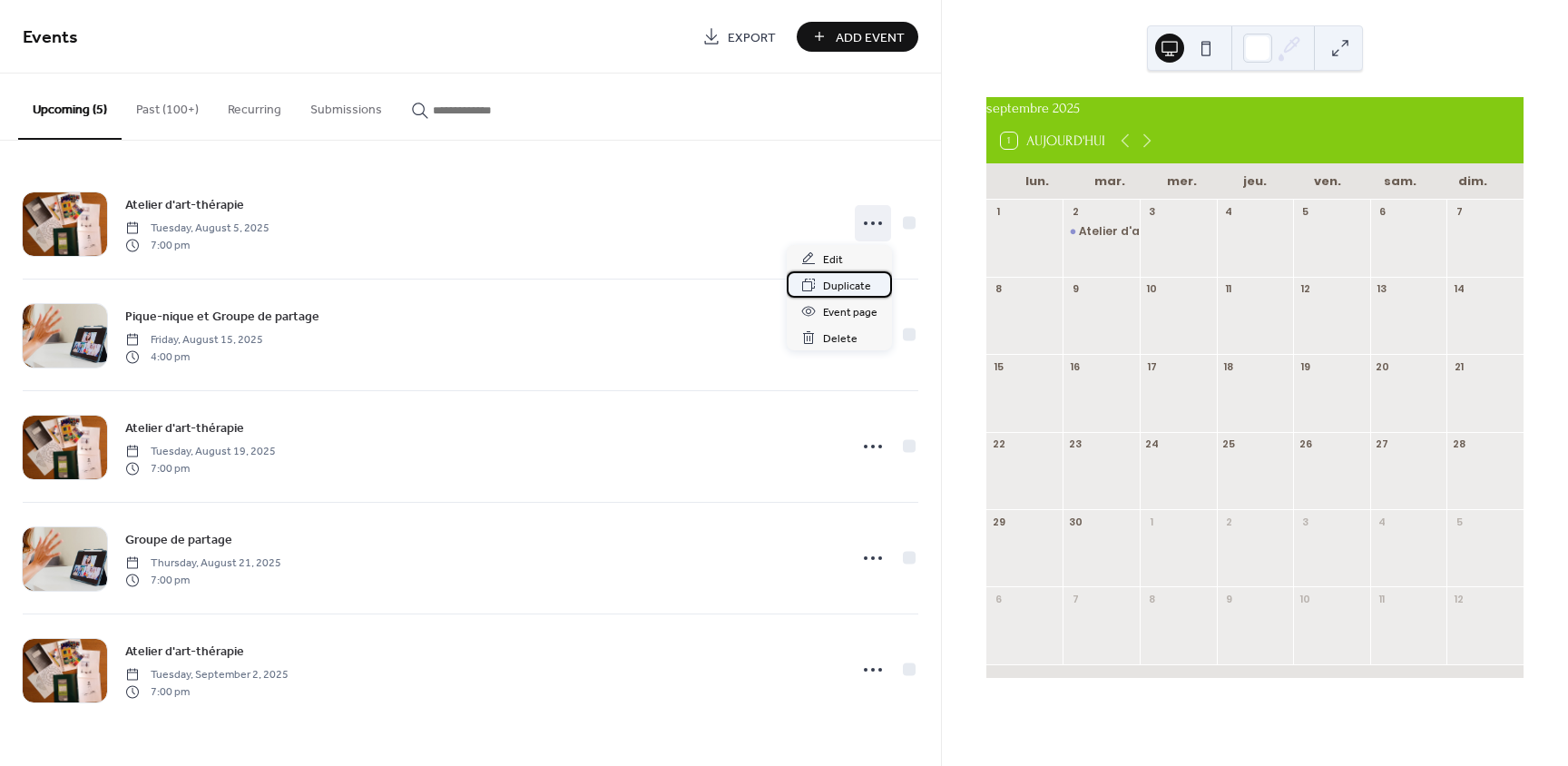click on "Duplicate" at bounding box center (847, 286) 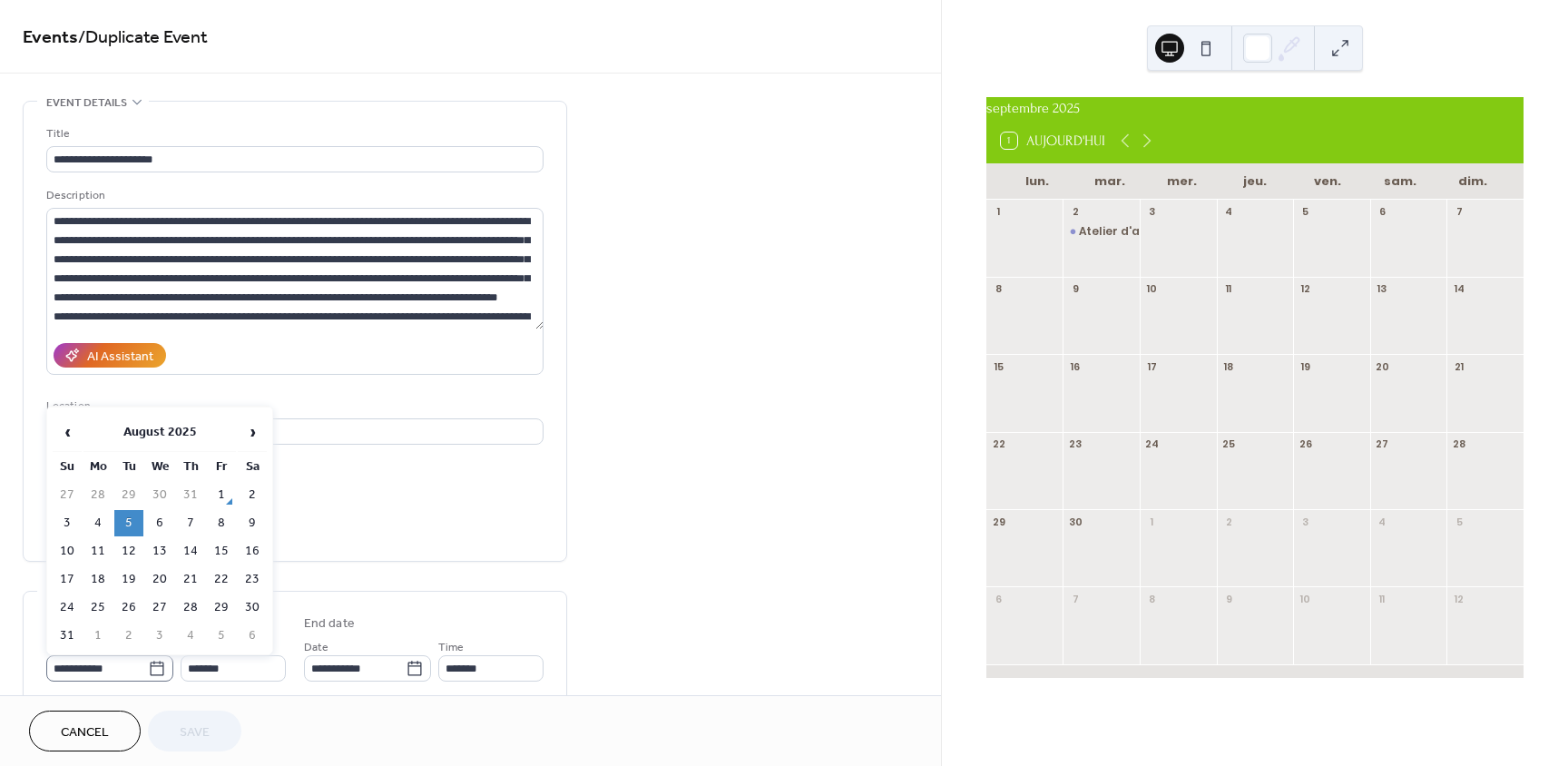 click 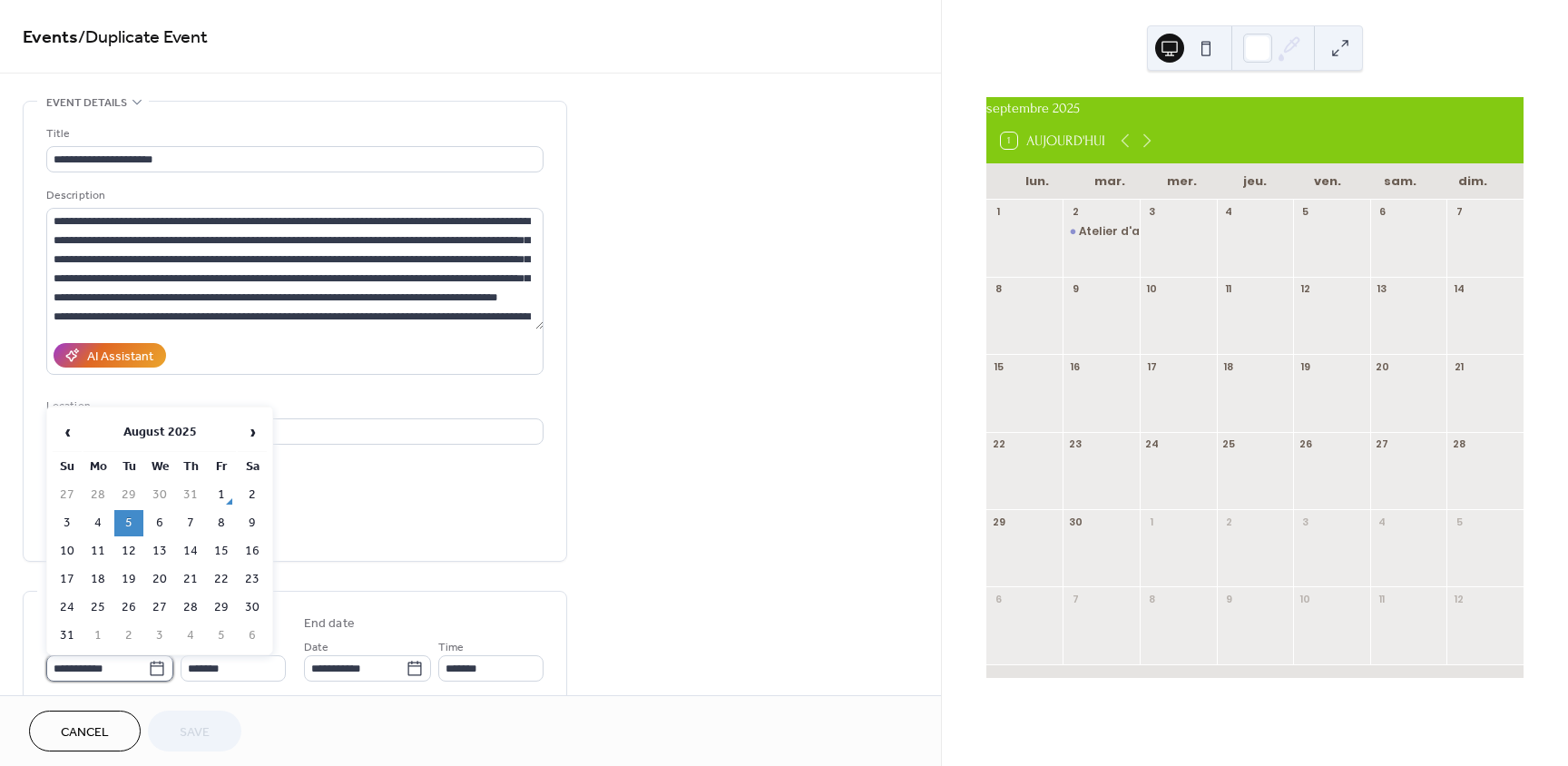 click on "**********" at bounding box center [97, 668] 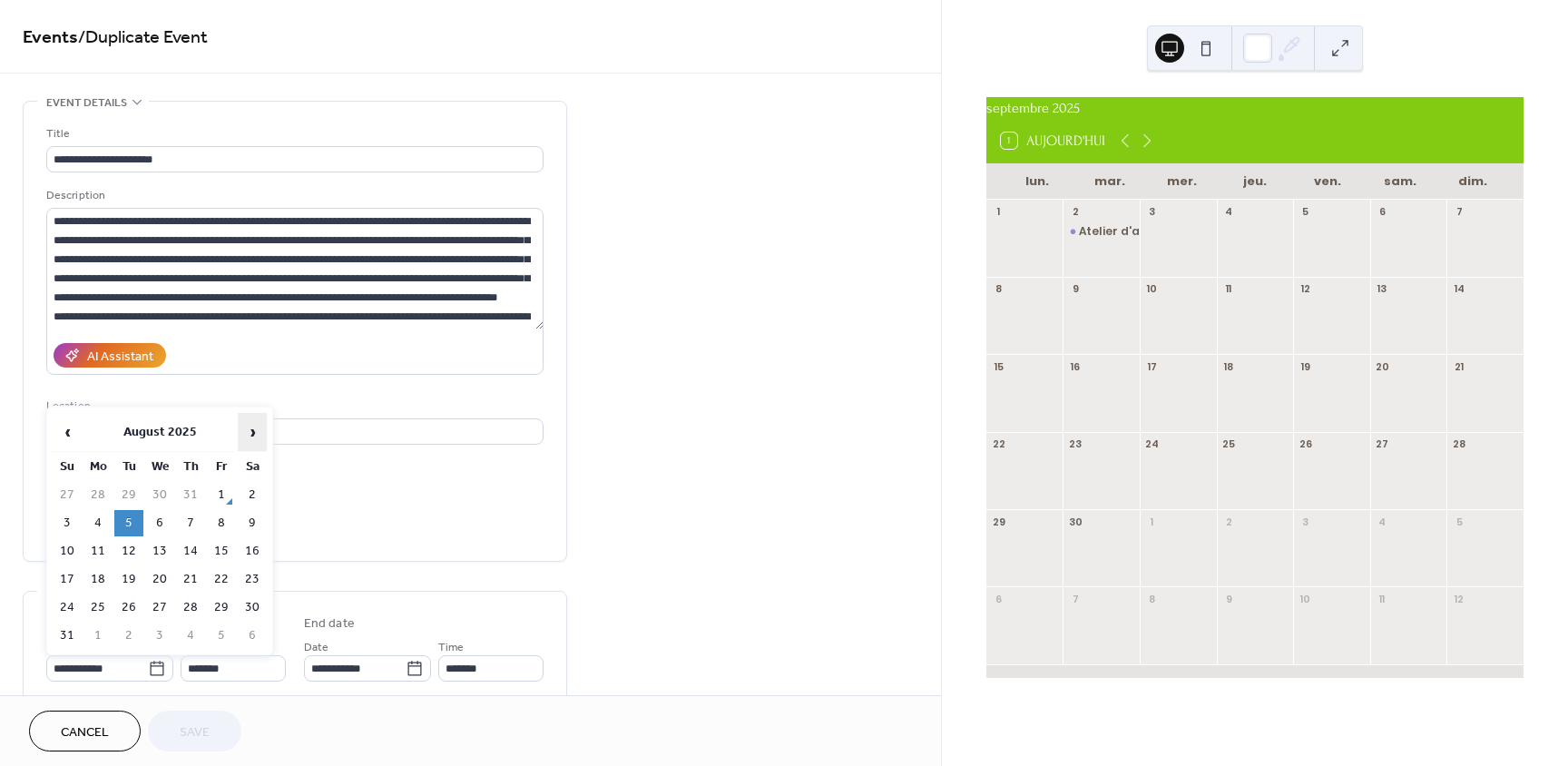 click on "›" at bounding box center [252, 432] 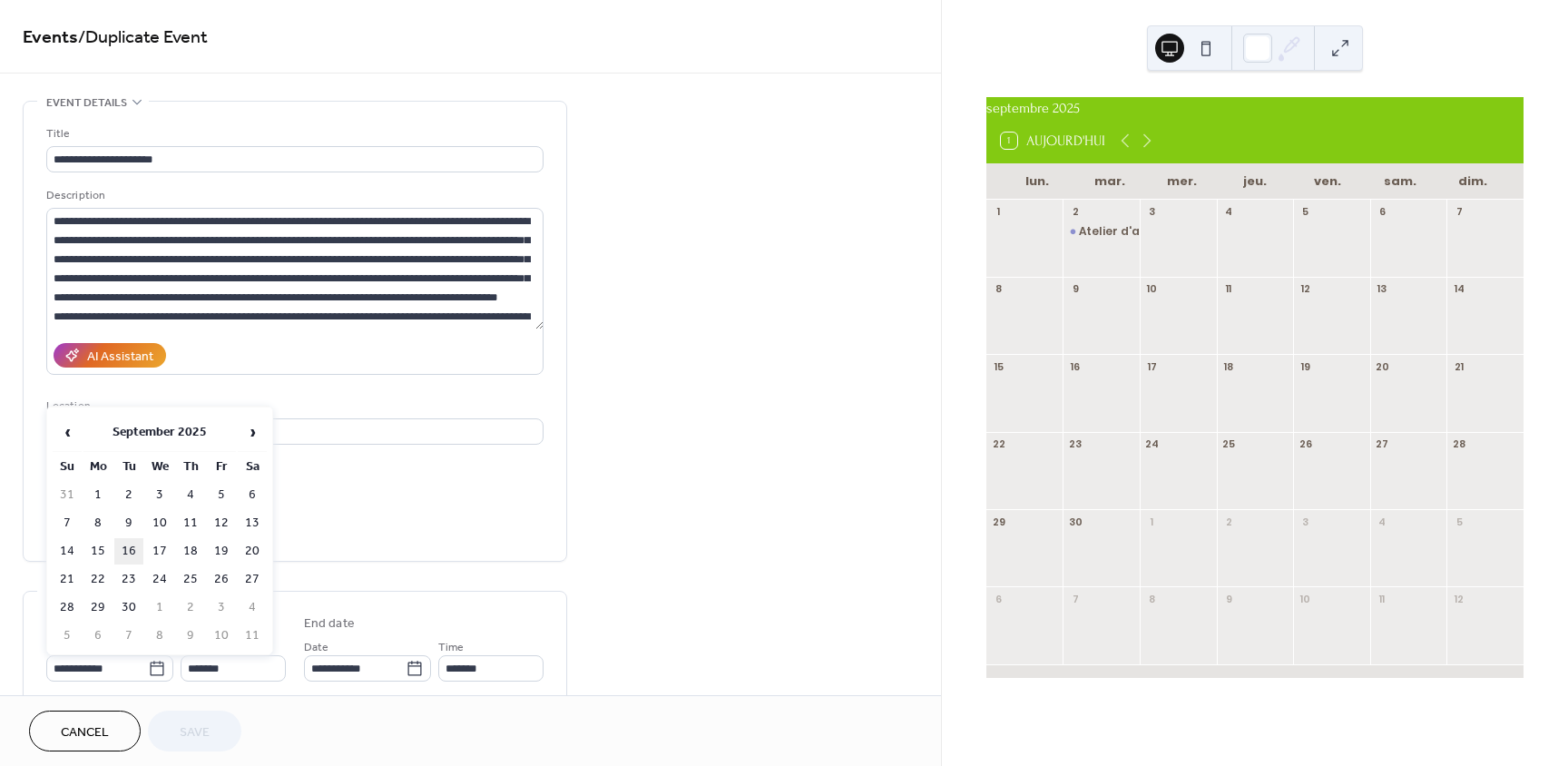 click on "16" at bounding box center (129, 551) 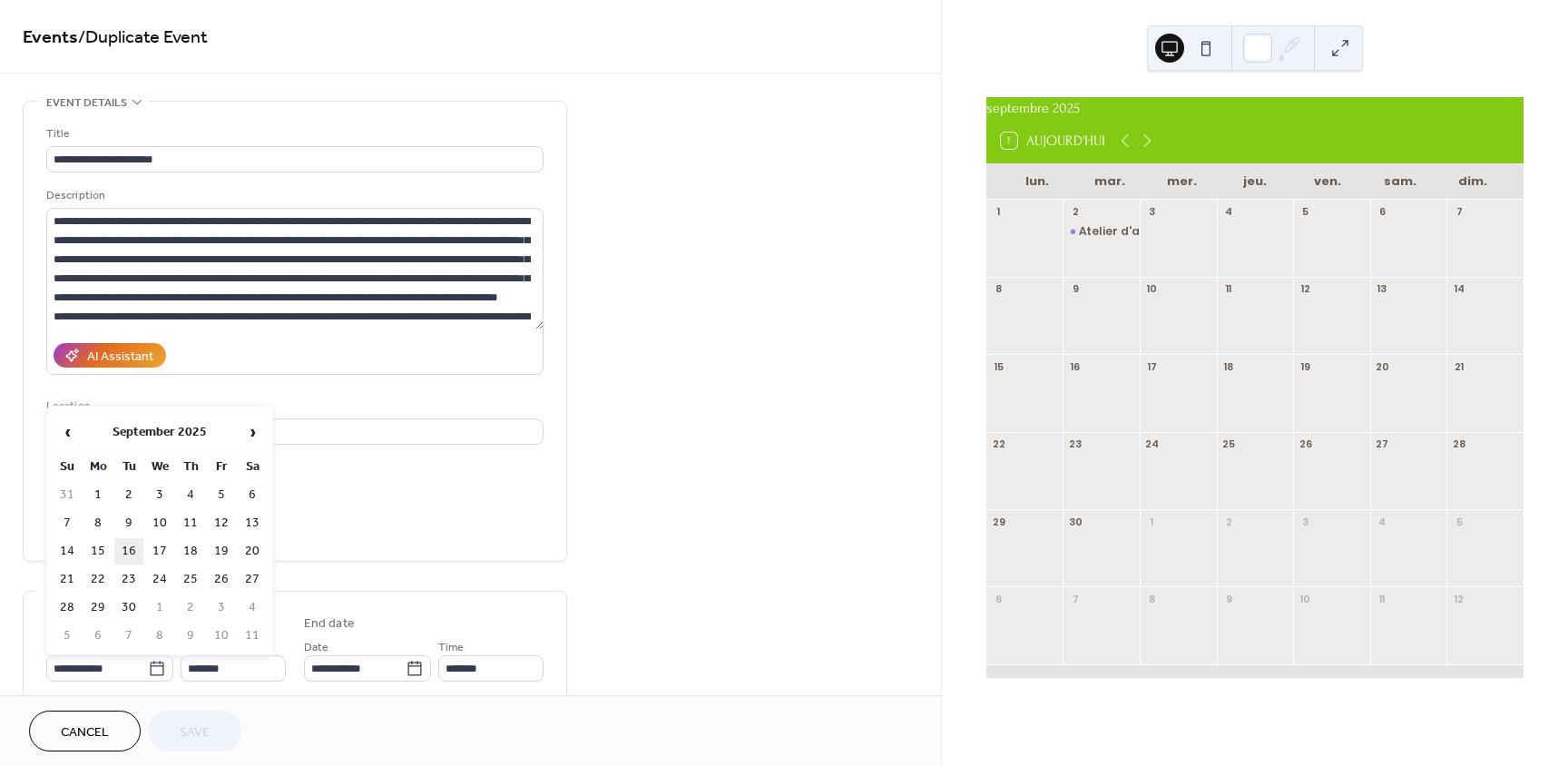 type on "**********" 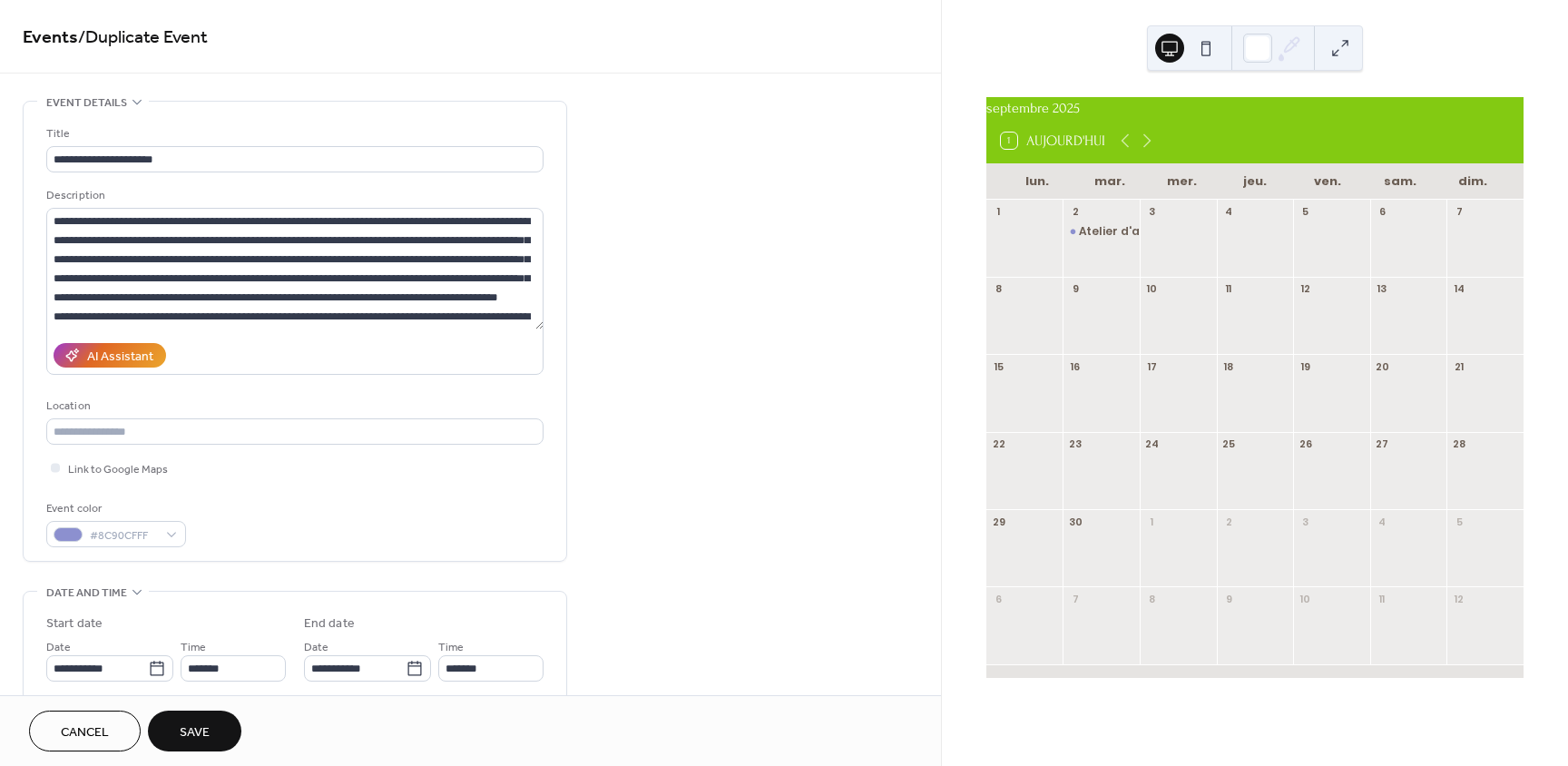 click on "Save" at bounding box center (194, 732) 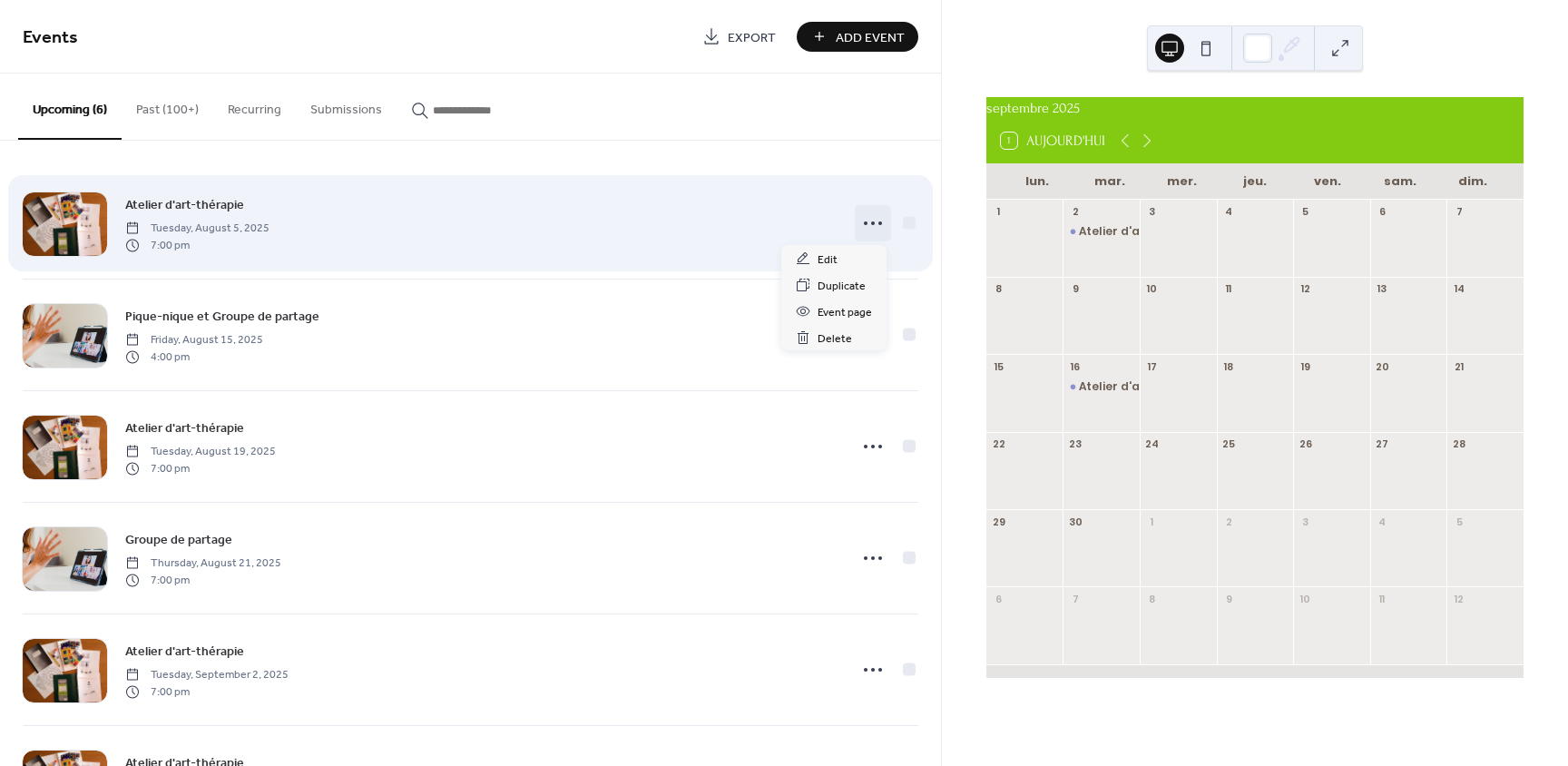 click 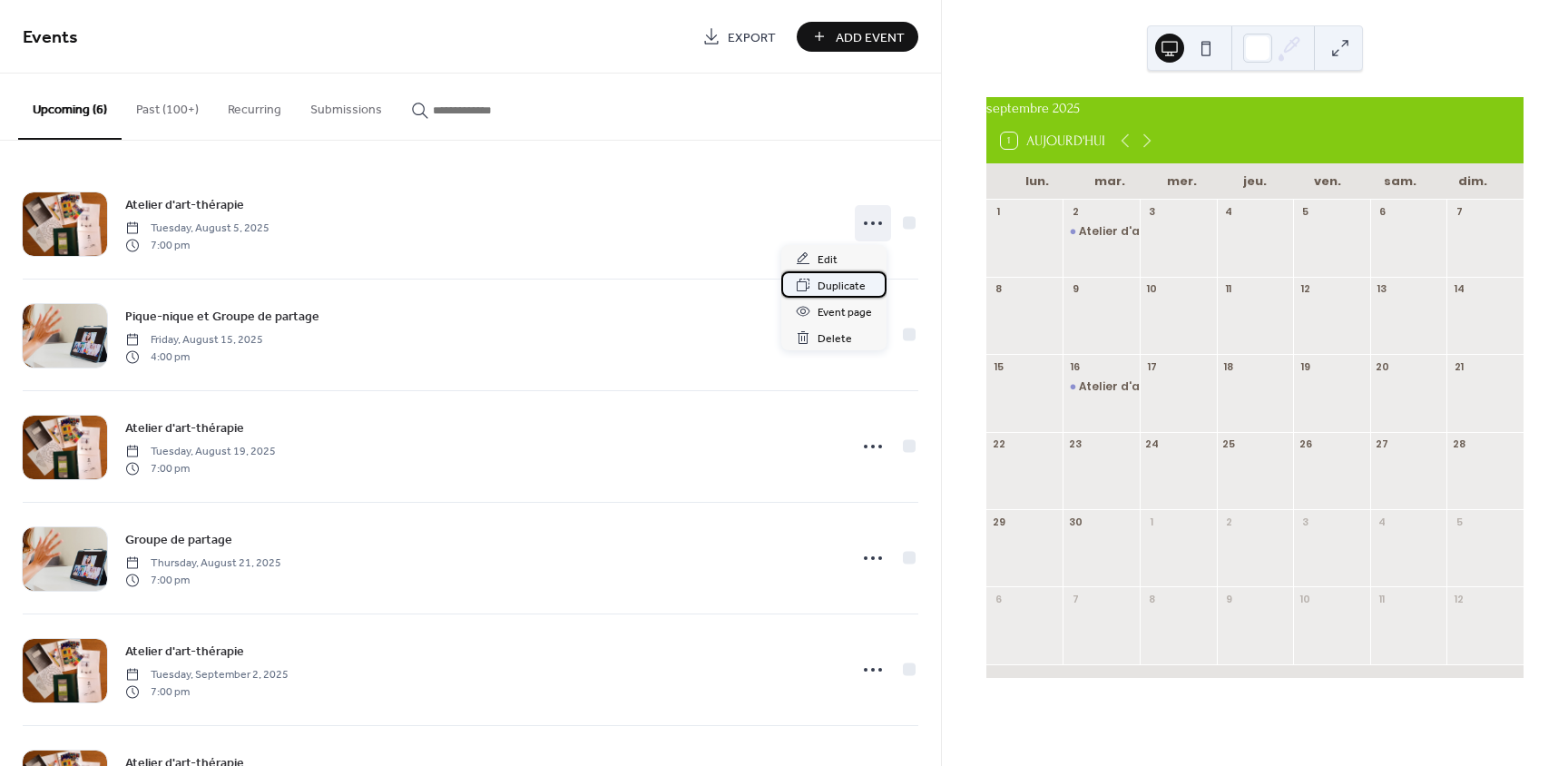 click on "Duplicate" at bounding box center (841, 286) 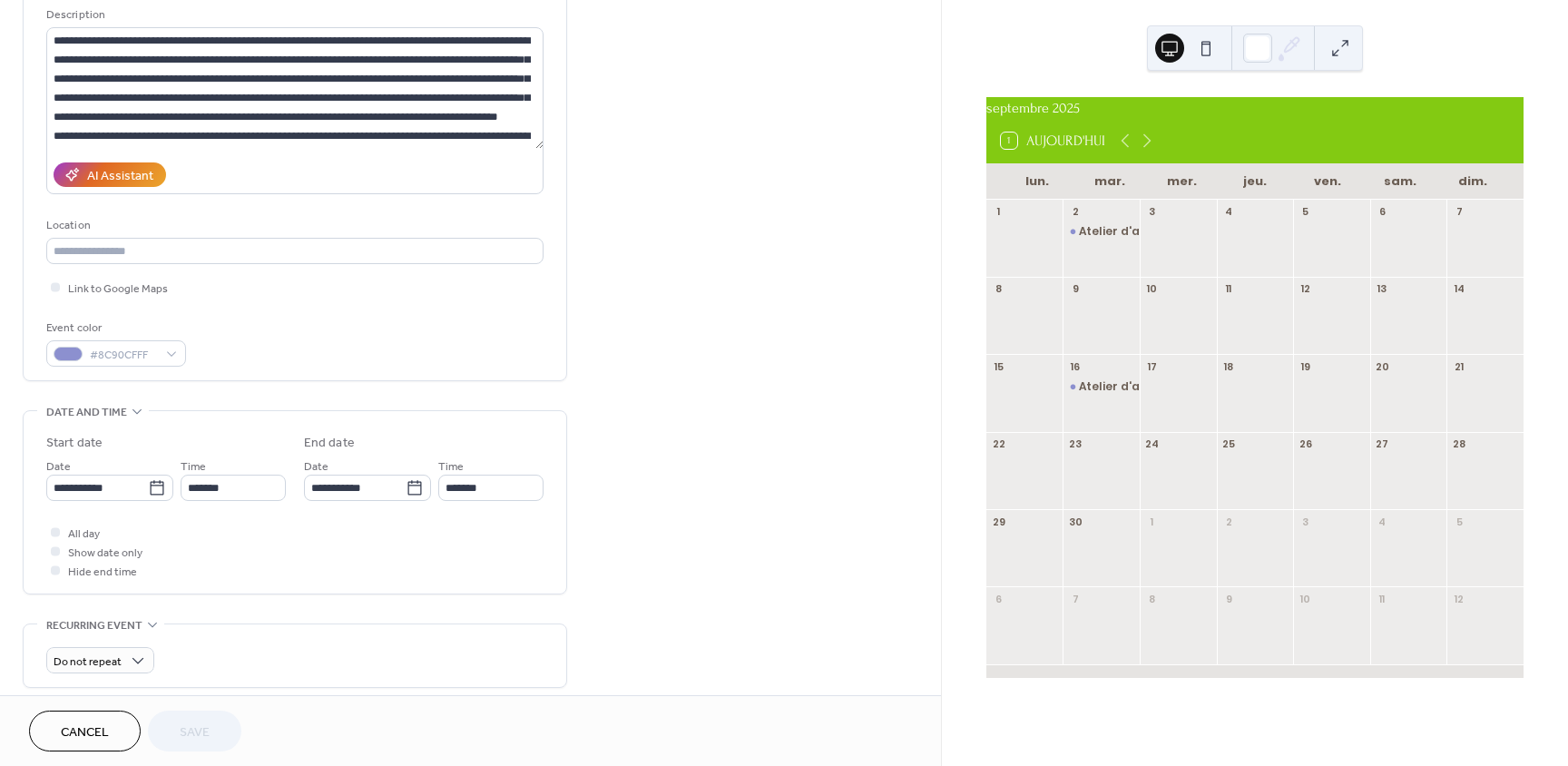 scroll, scrollTop: 182, scrollLeft: 0, axis: vertical 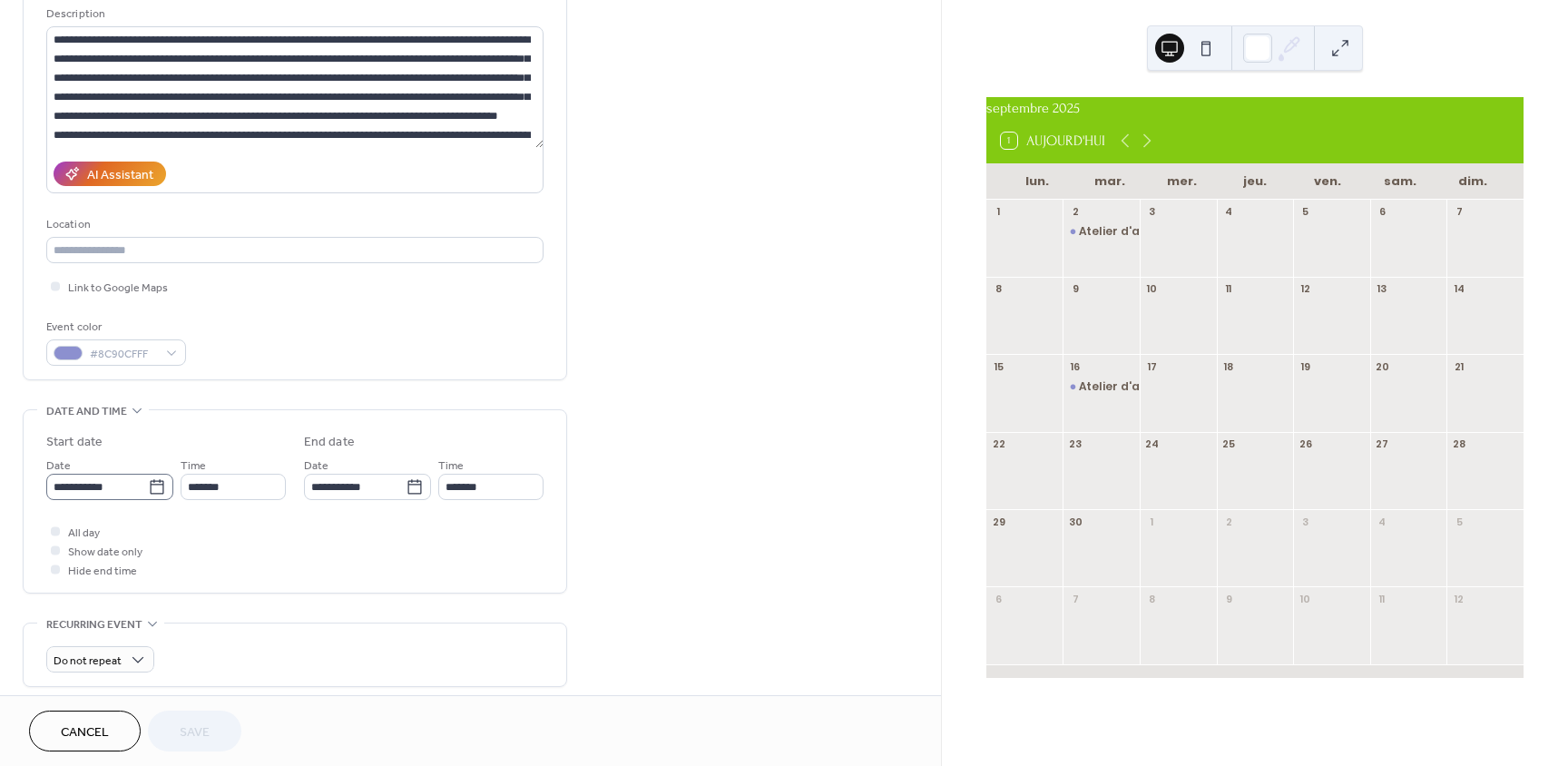 click on "**********" at bounding box center (110, 486) 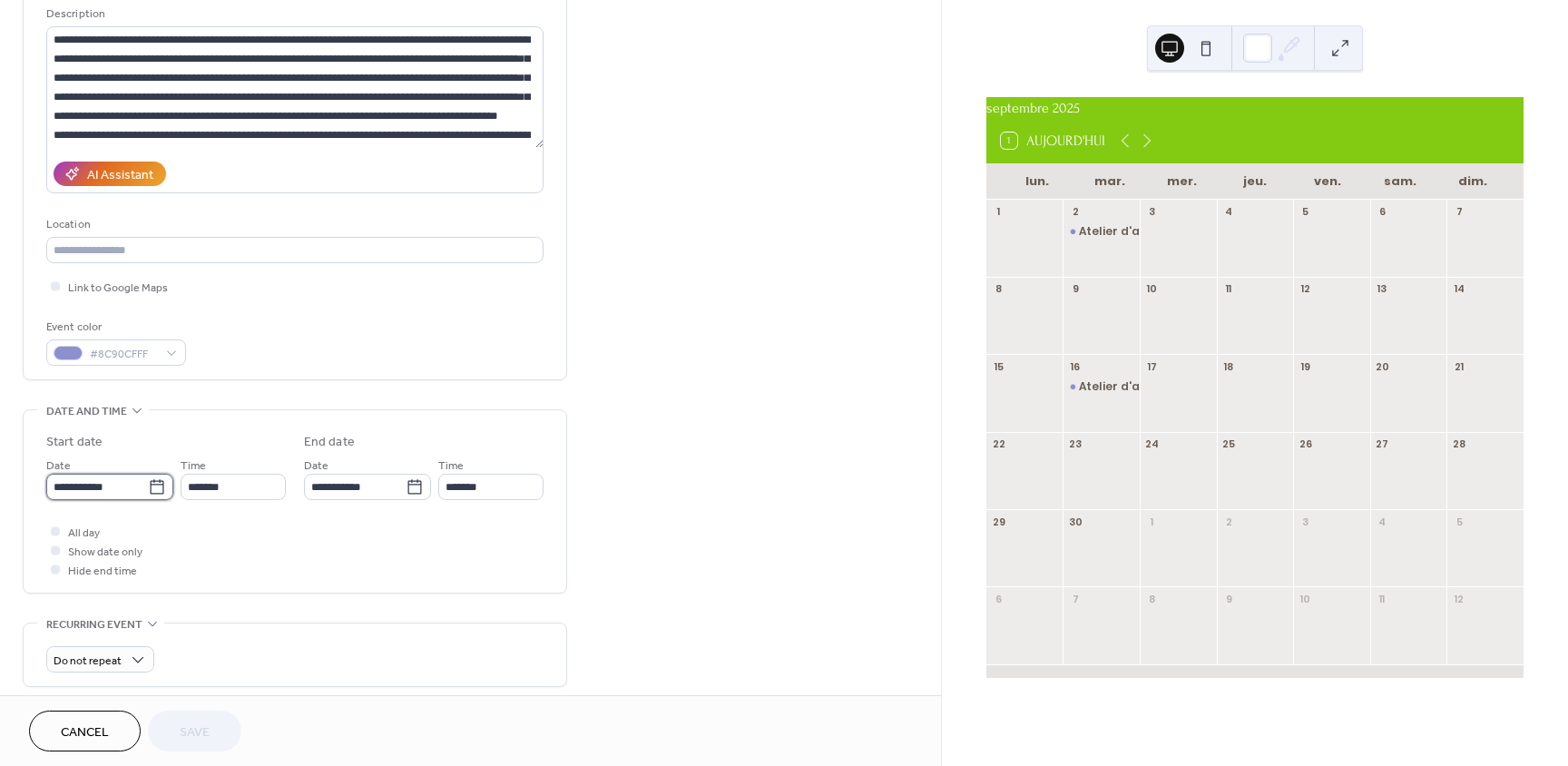 click on "**********" at bounding box center [97, 486] 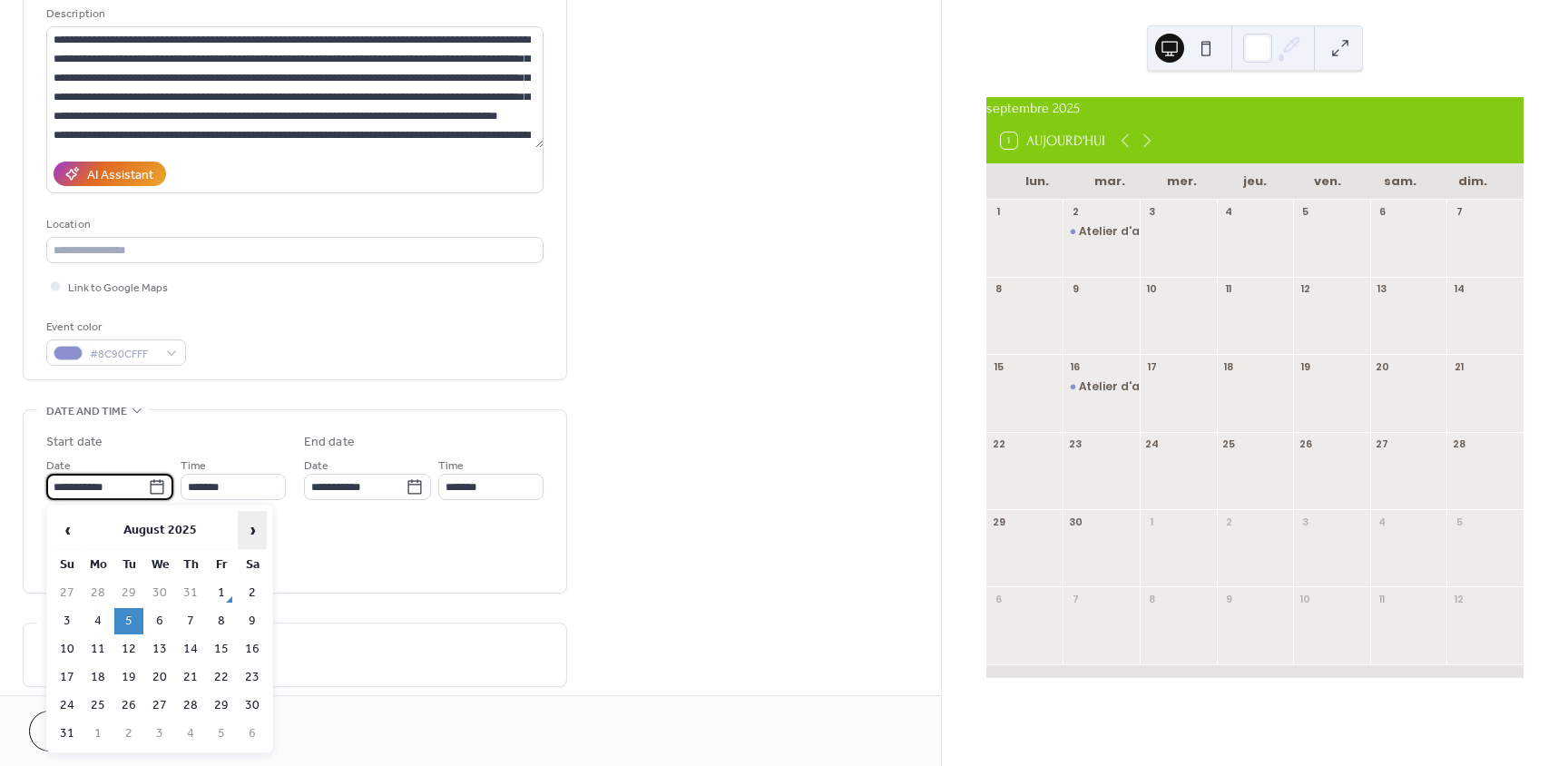 click on "›" at bounding box center (252, 530) 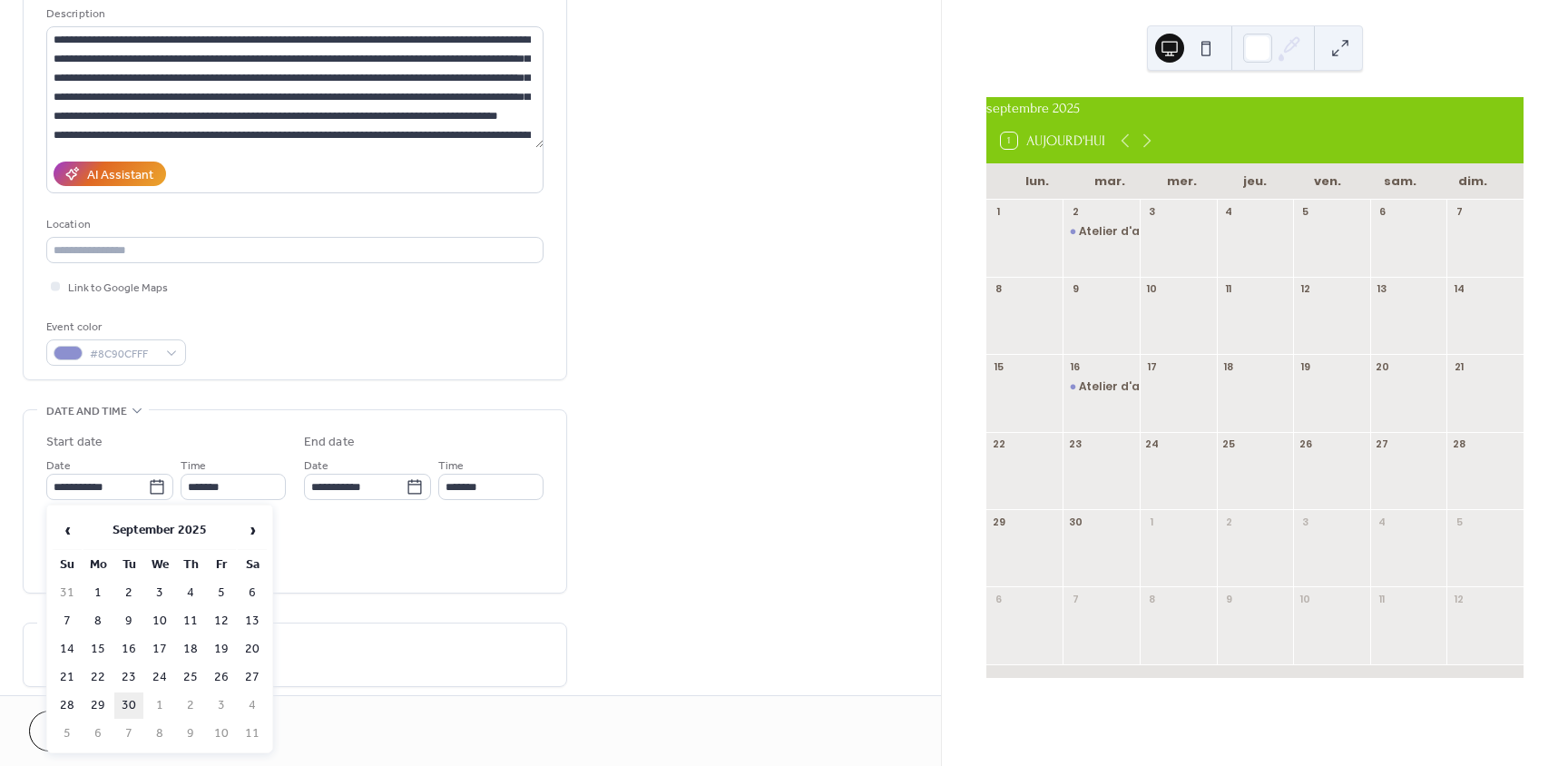 click on "30" at bounding box center [129, 705] 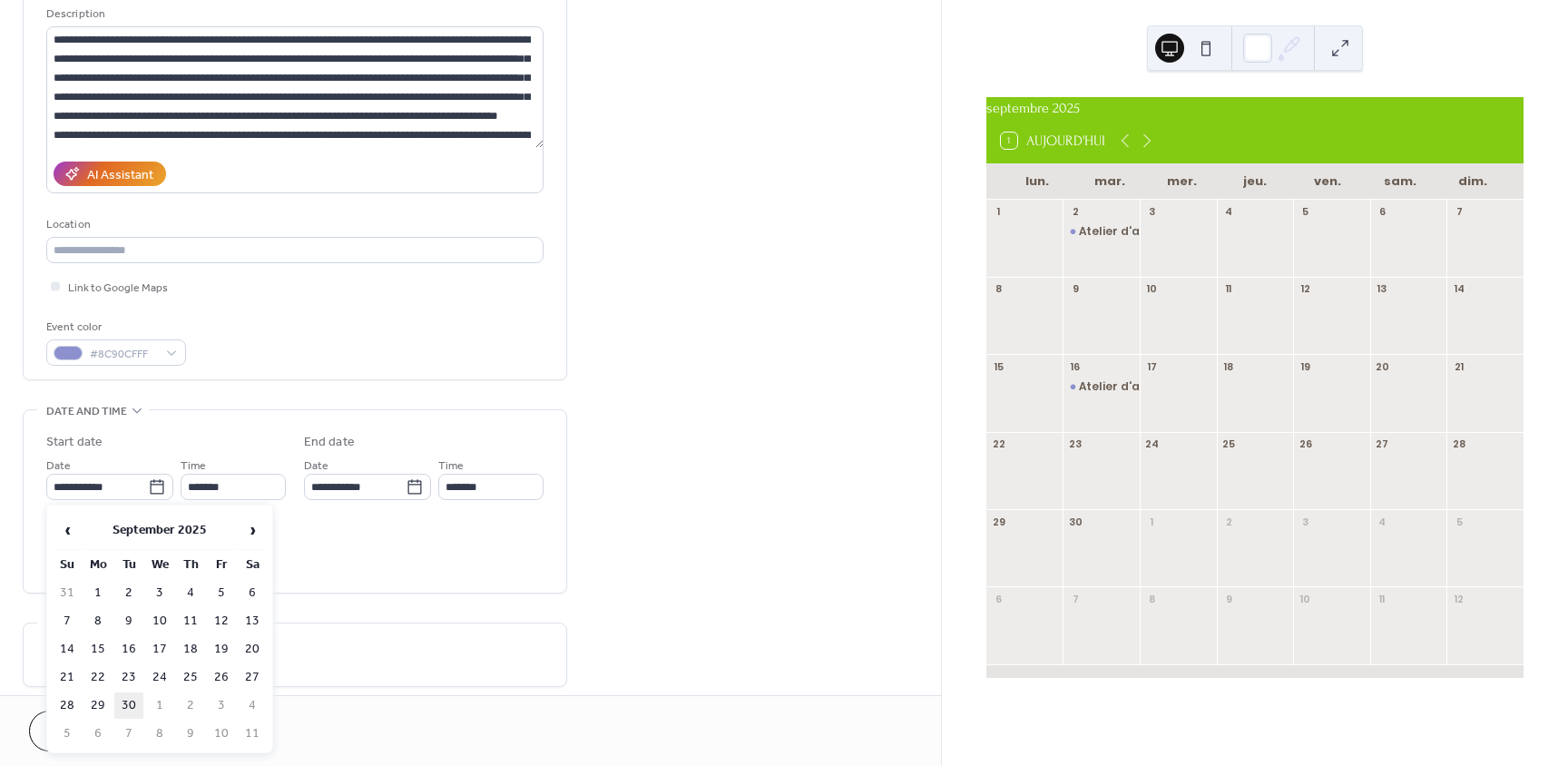 type on "**********" 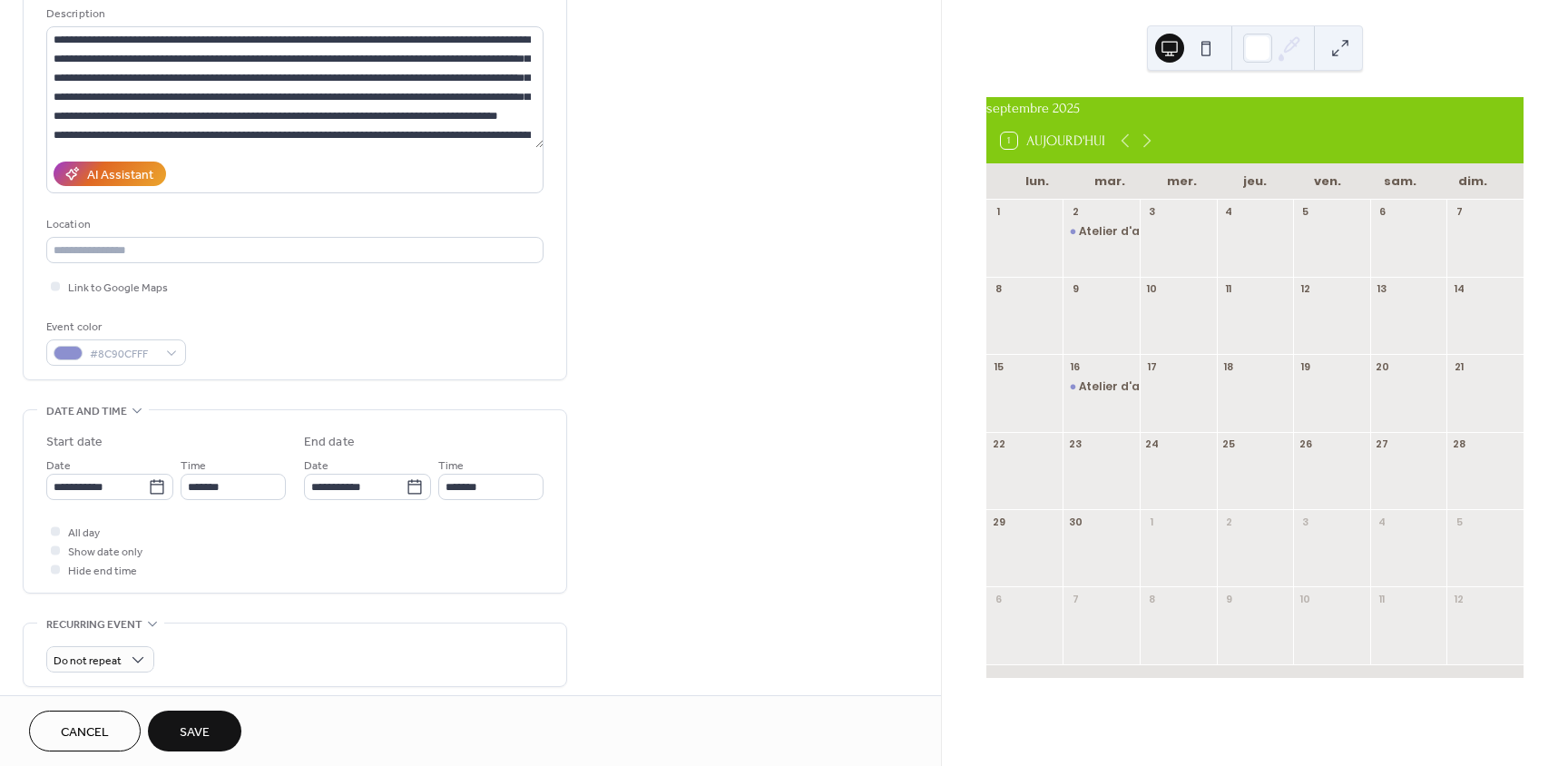 click on "Save" at bounding box center (194, 732) 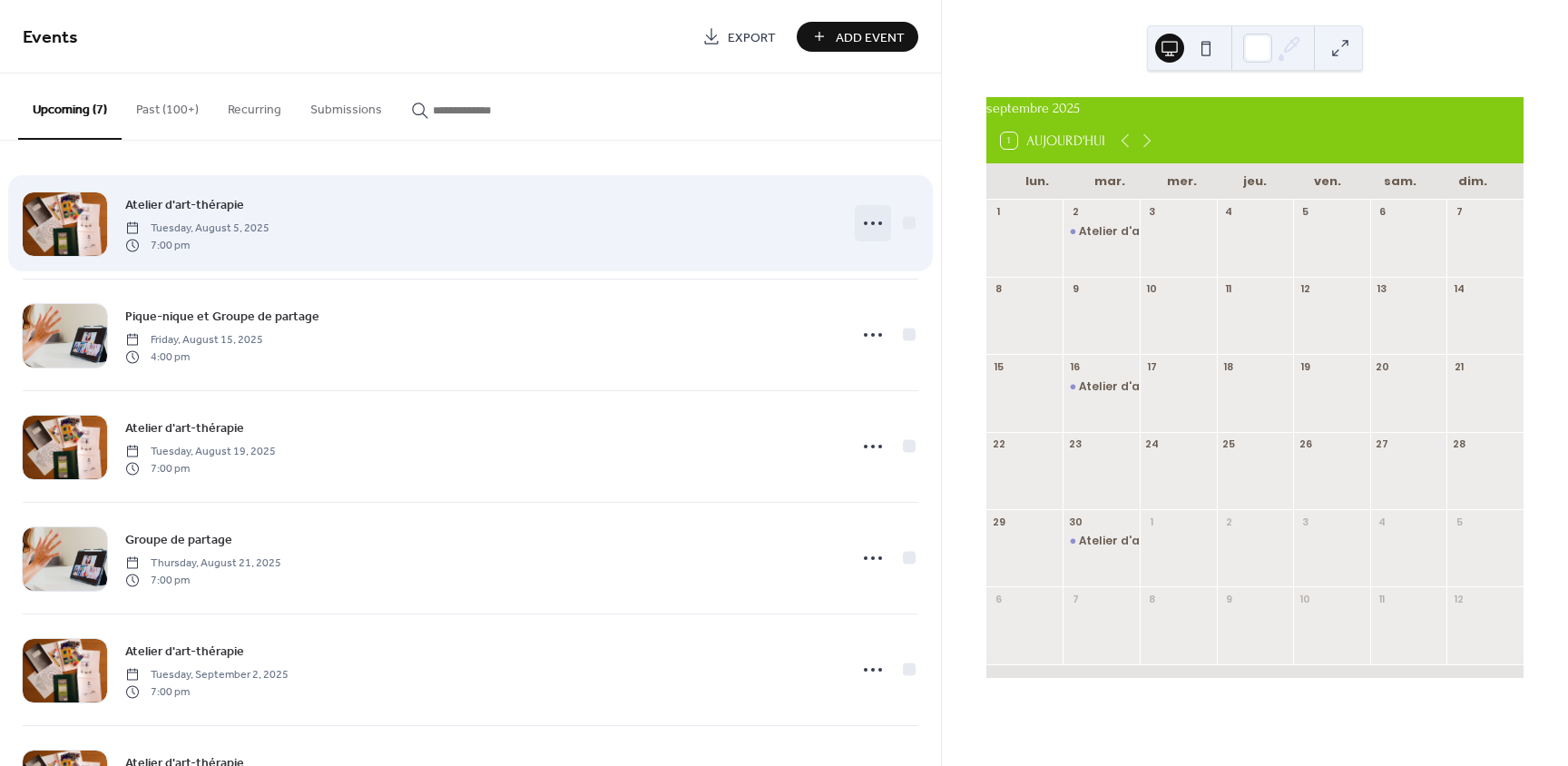 click 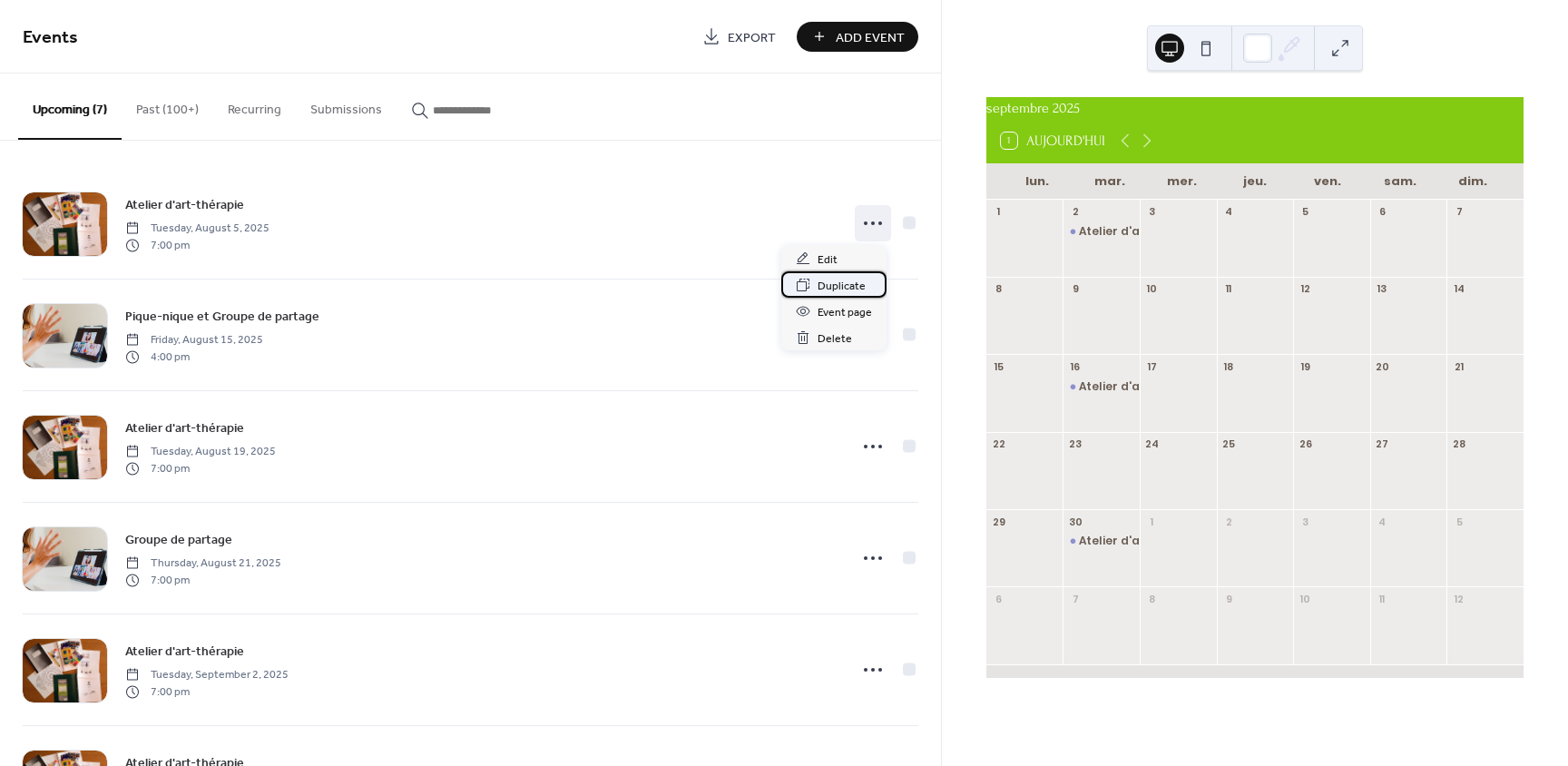 click on "Duplicate" at bounding box center [841, 286] 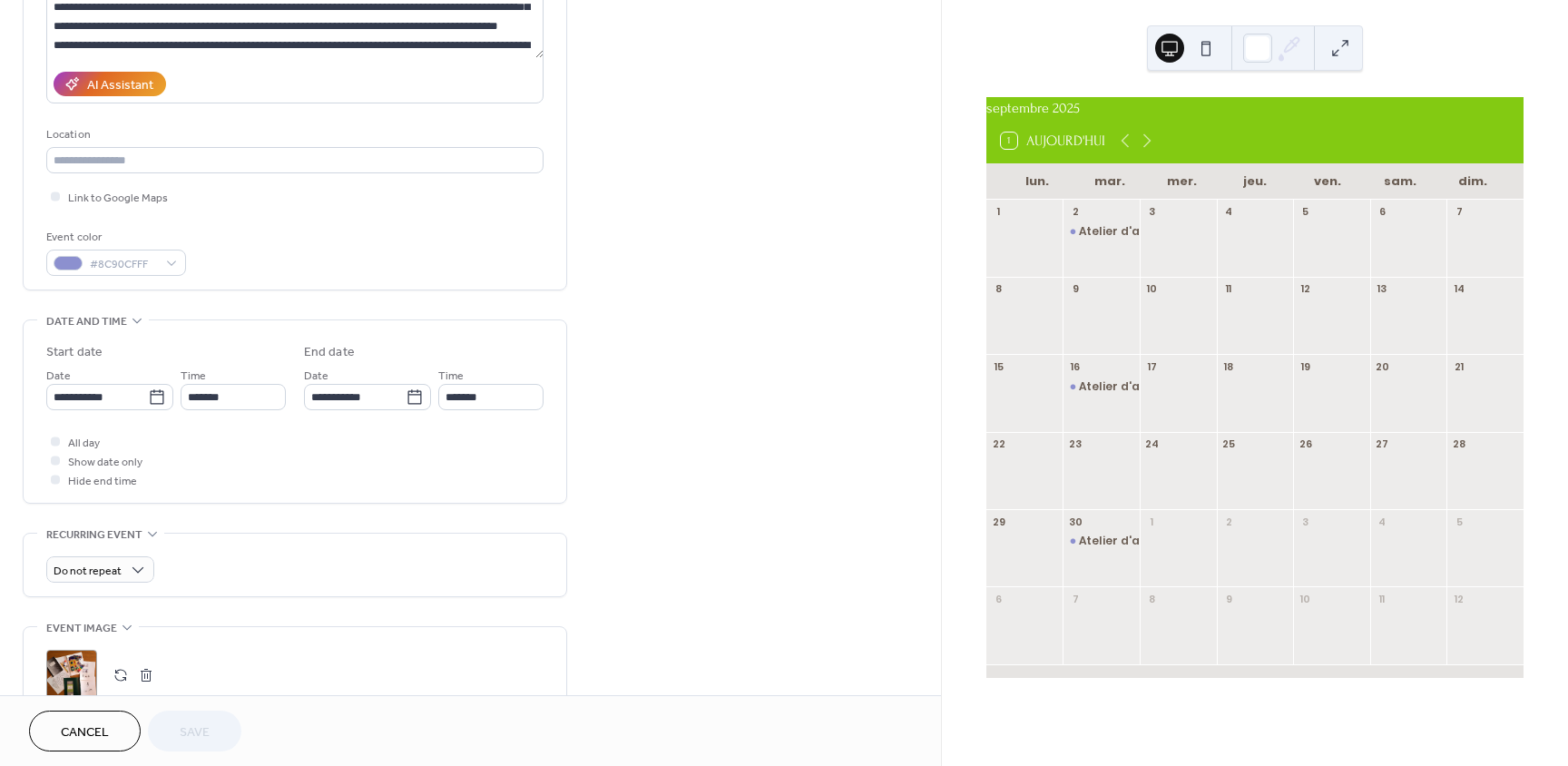 scroll, scrollTop: 272, scrollLeft: 0, axis: vertical 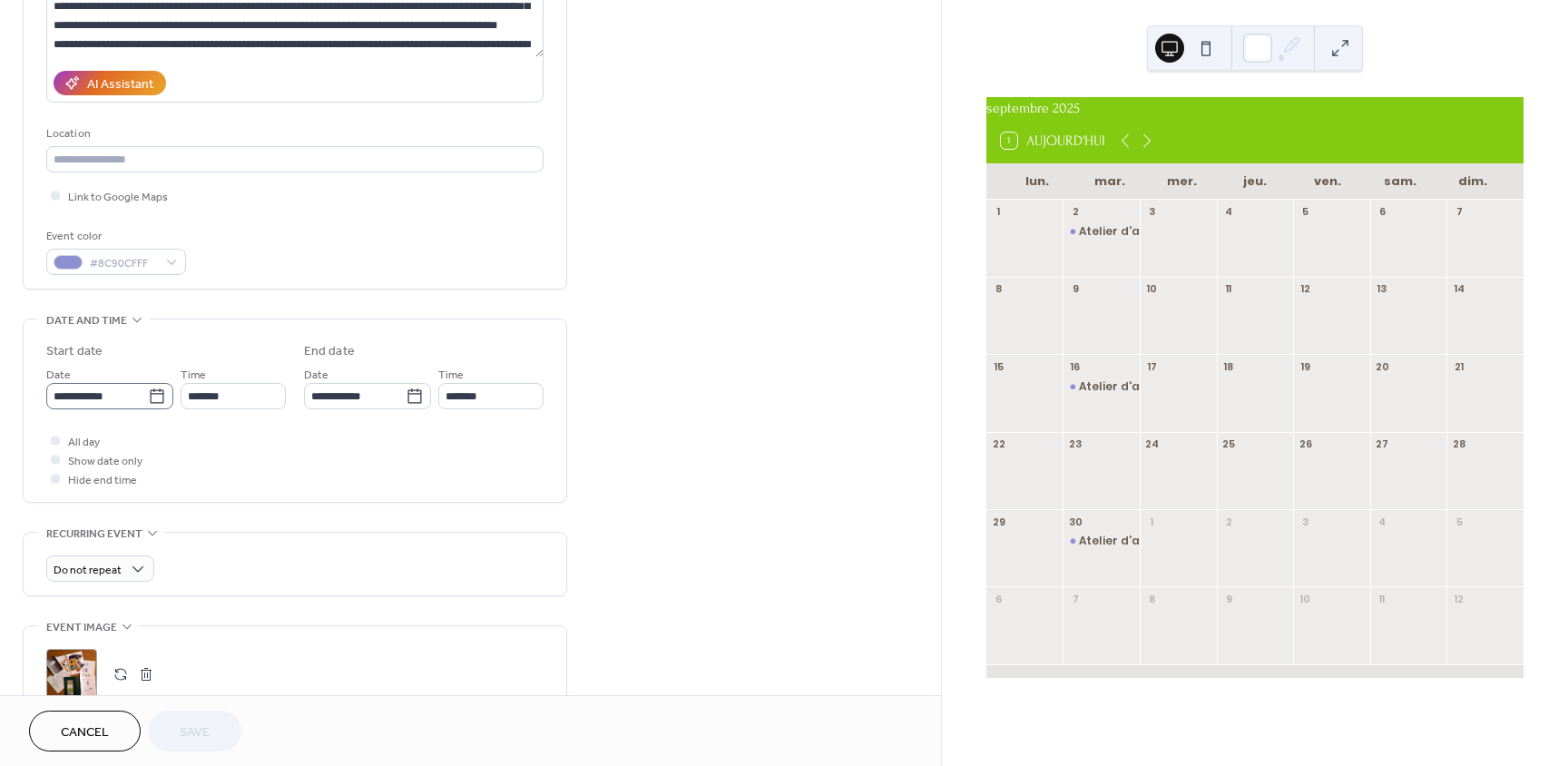 click 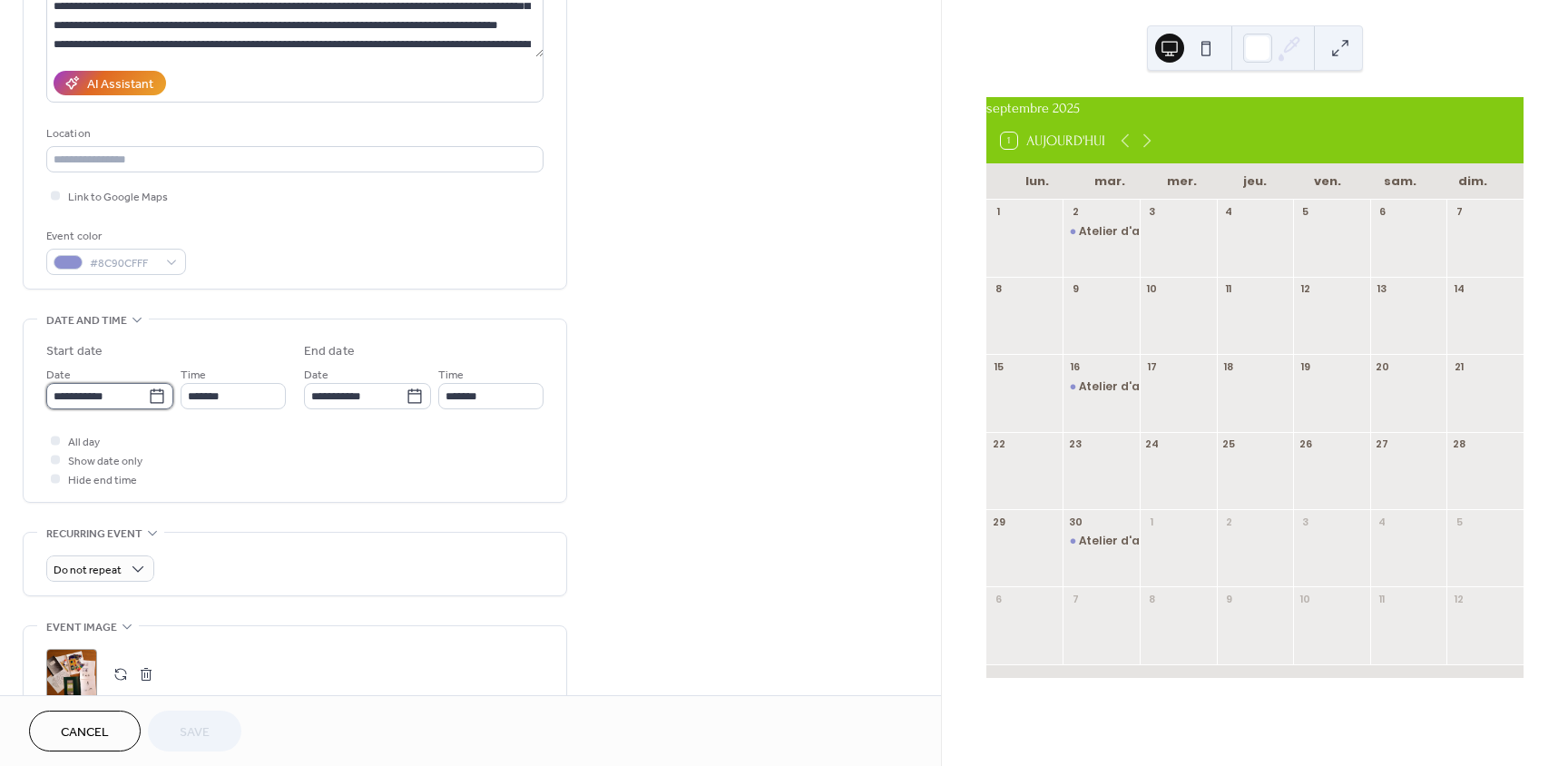 click on "**********" at bounding box center [97, 396] 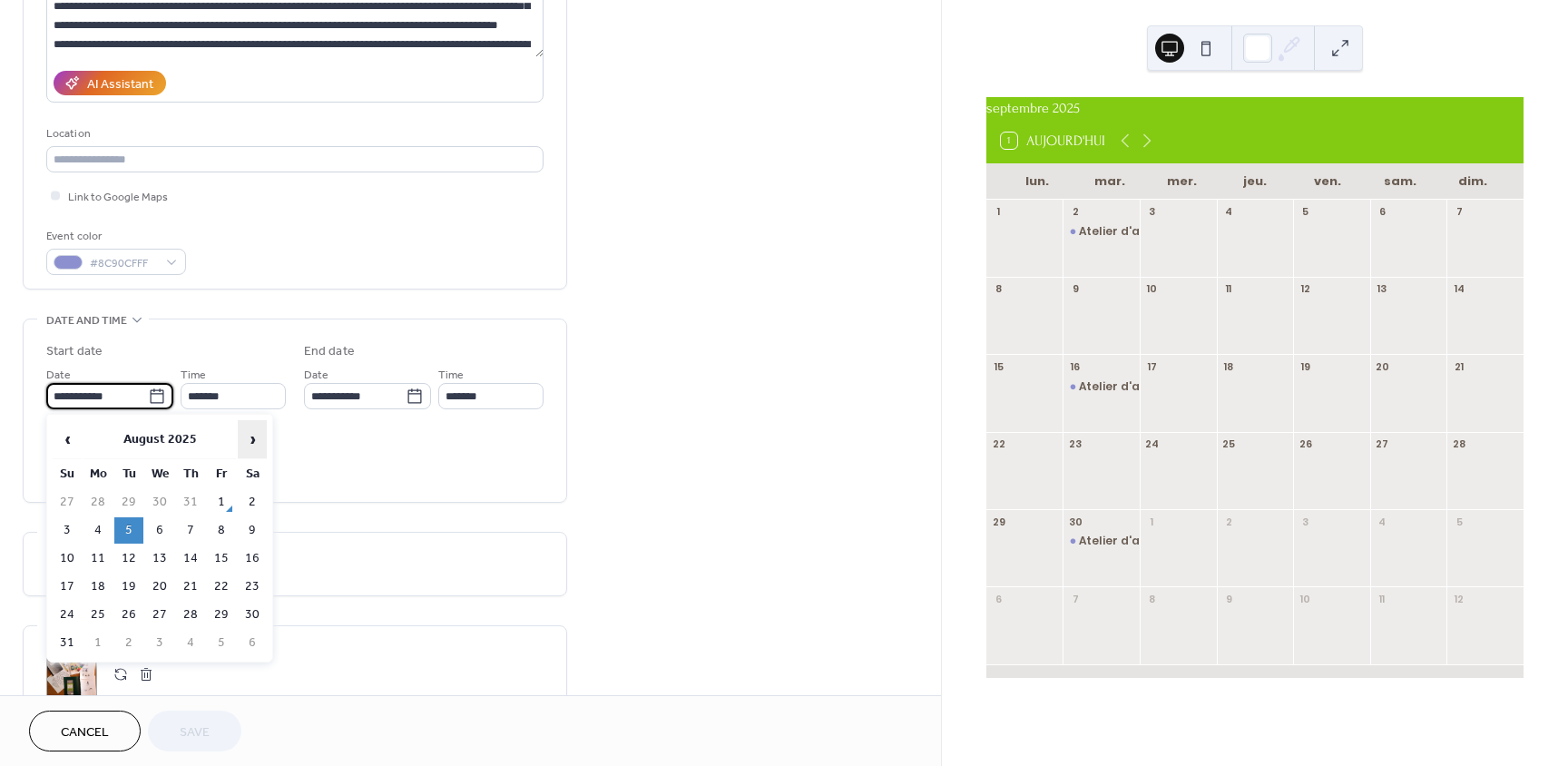 click on "›" at bounding box center (252, 439) 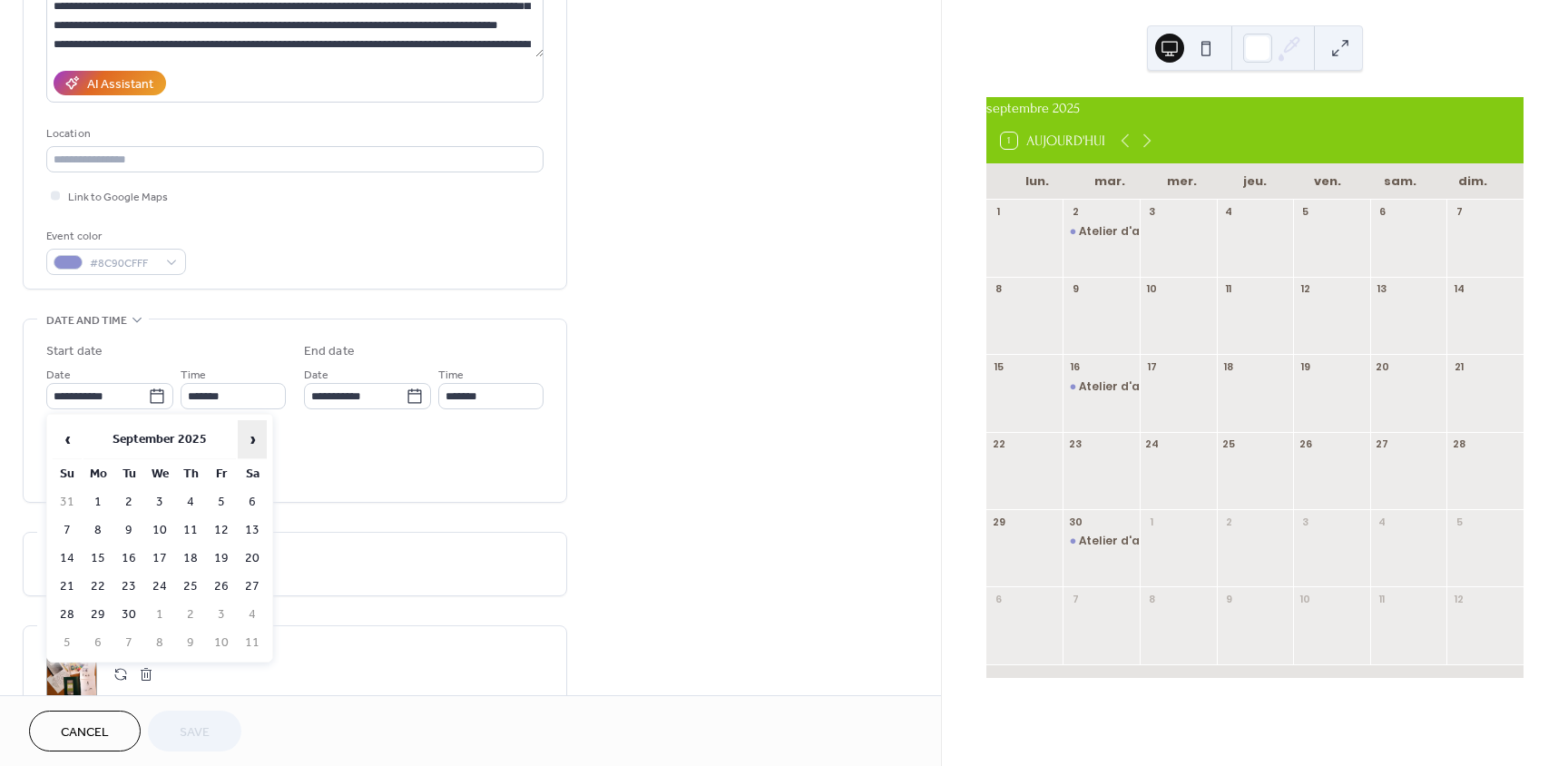 click on "›" at bounding box center [252, 439] 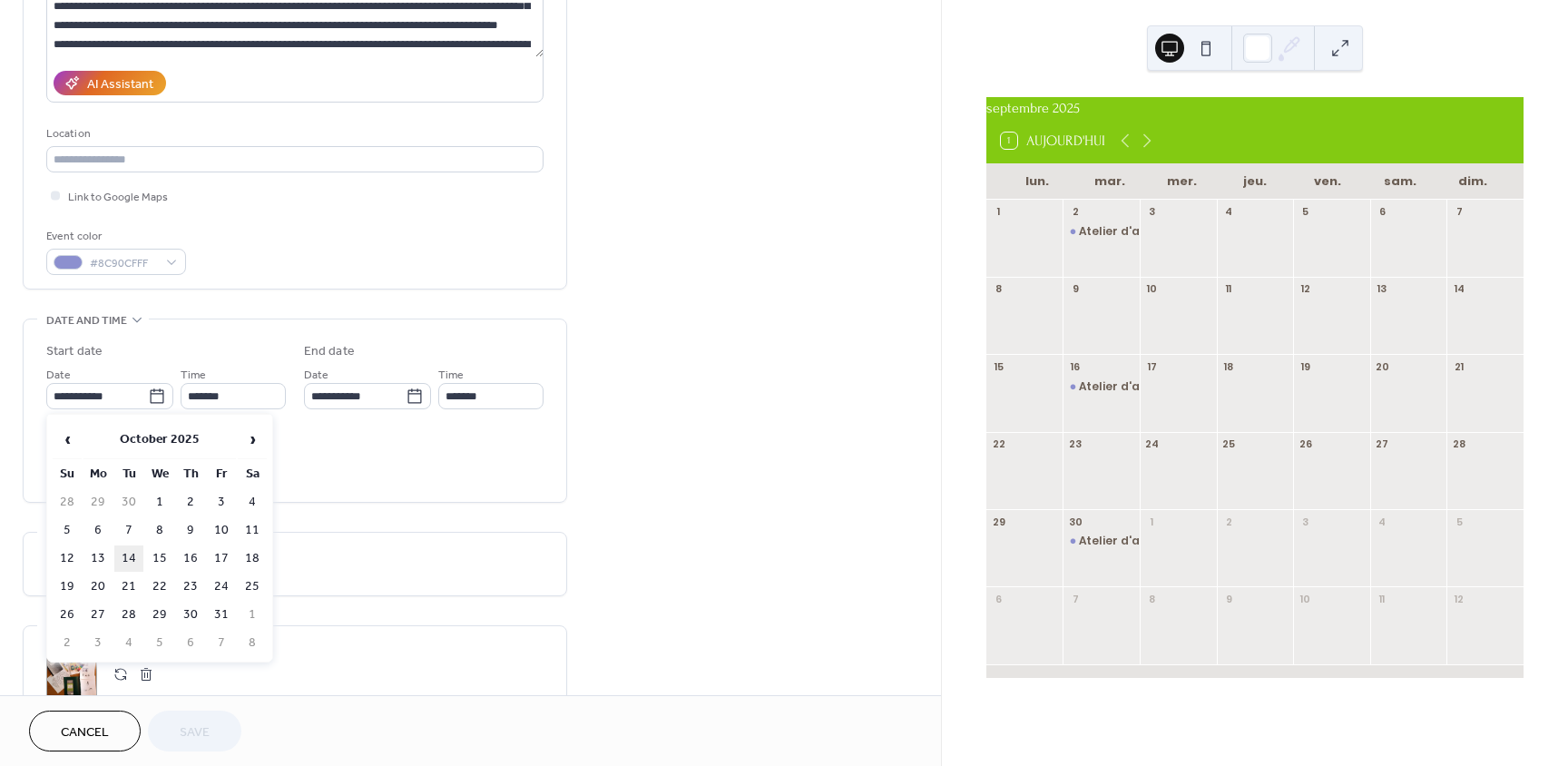 click on "14" at bounding box center (129, 558) 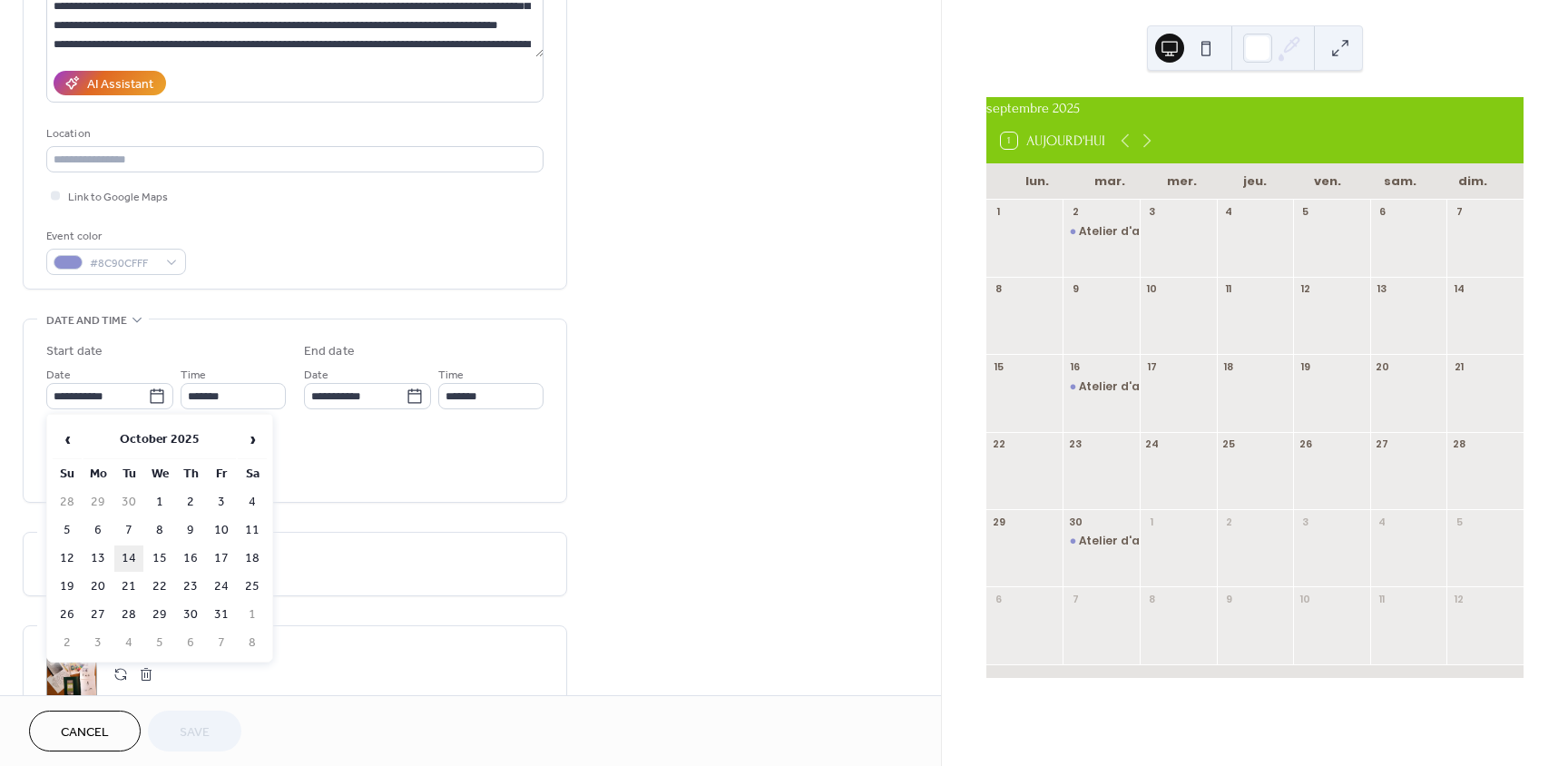 type on "**********" 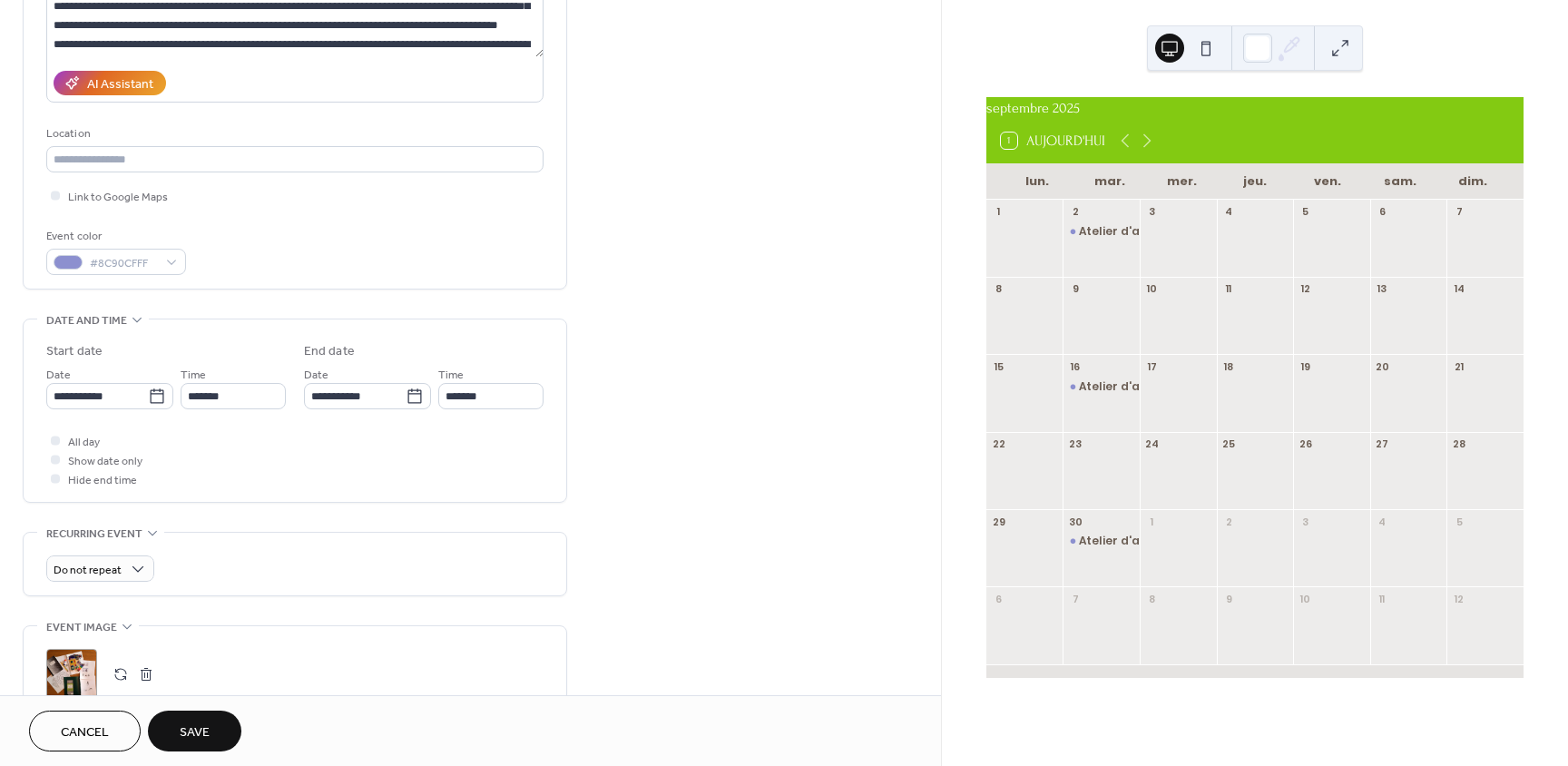 click on "Save" at bounding box center [194, 732] 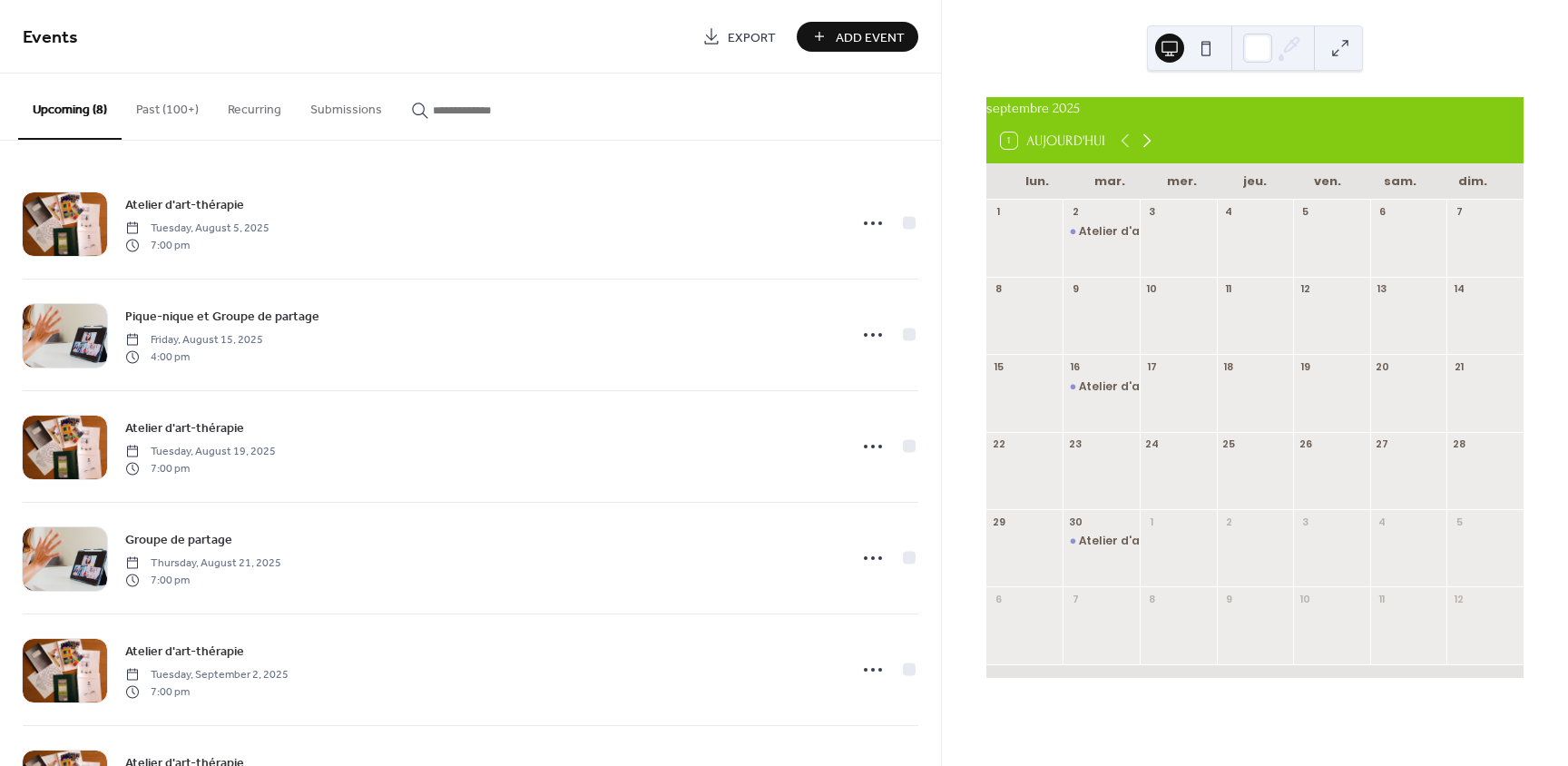 click 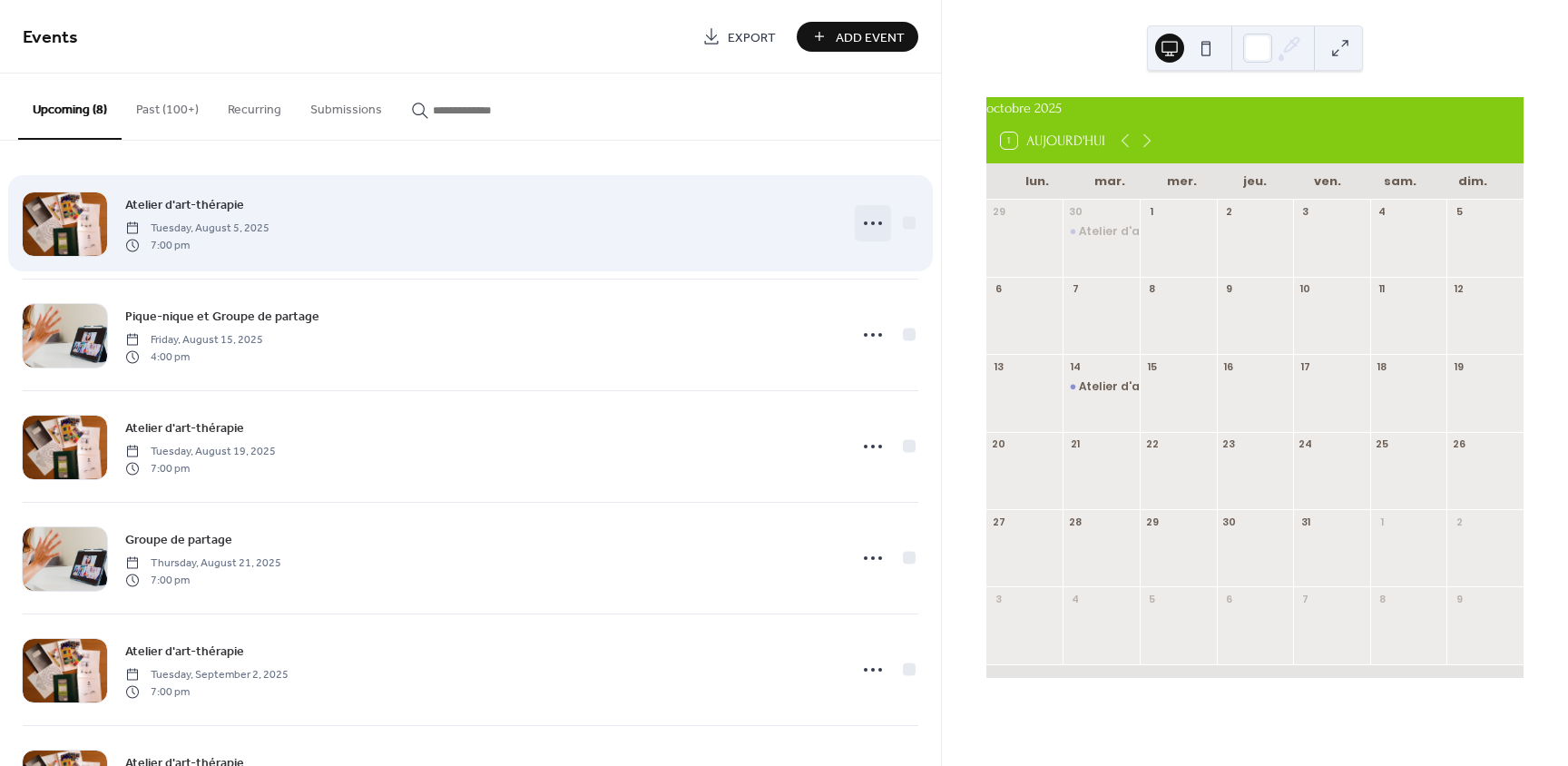 click 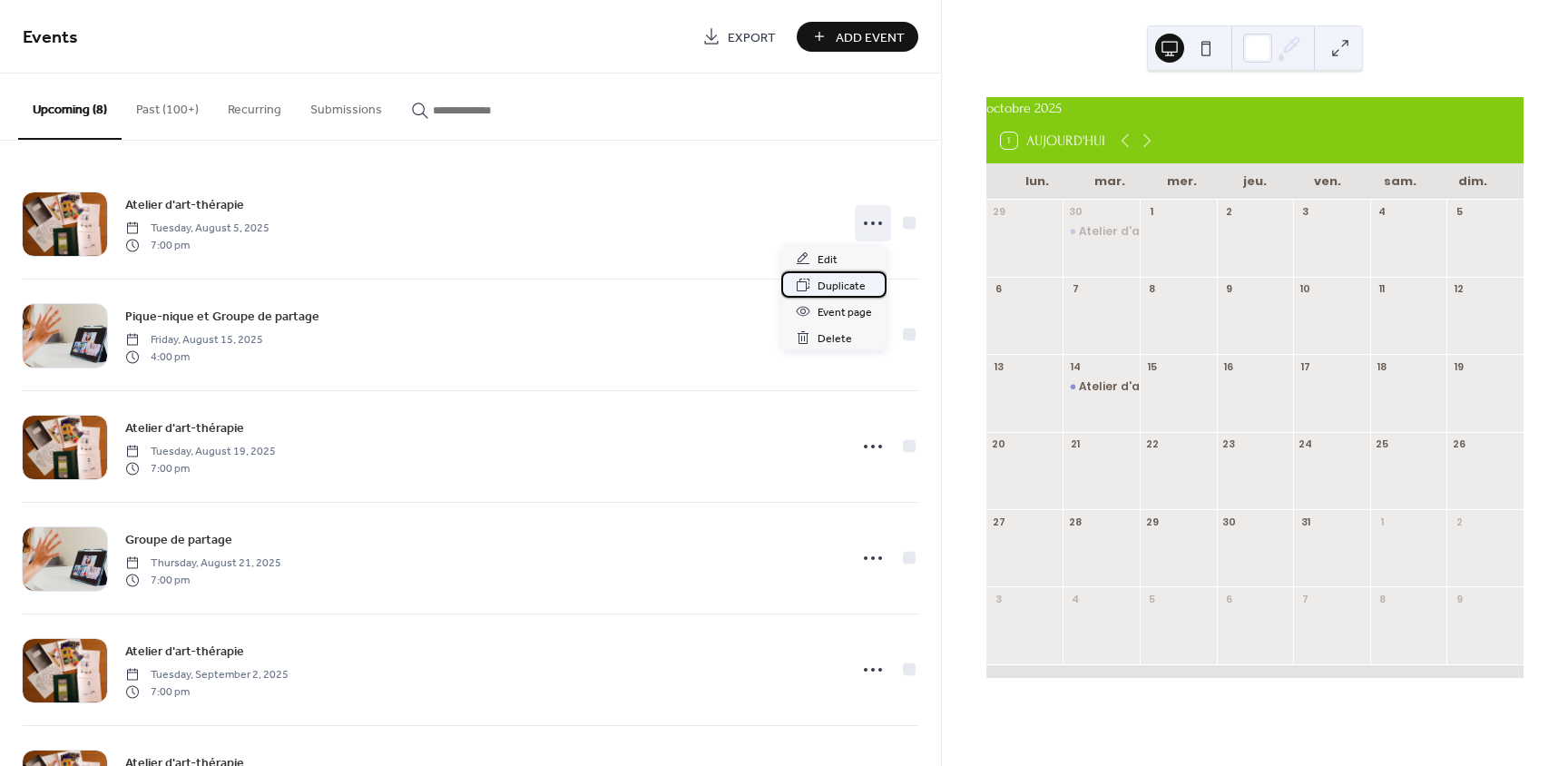 click on "Duplicate" at bounding box center [841, 286] 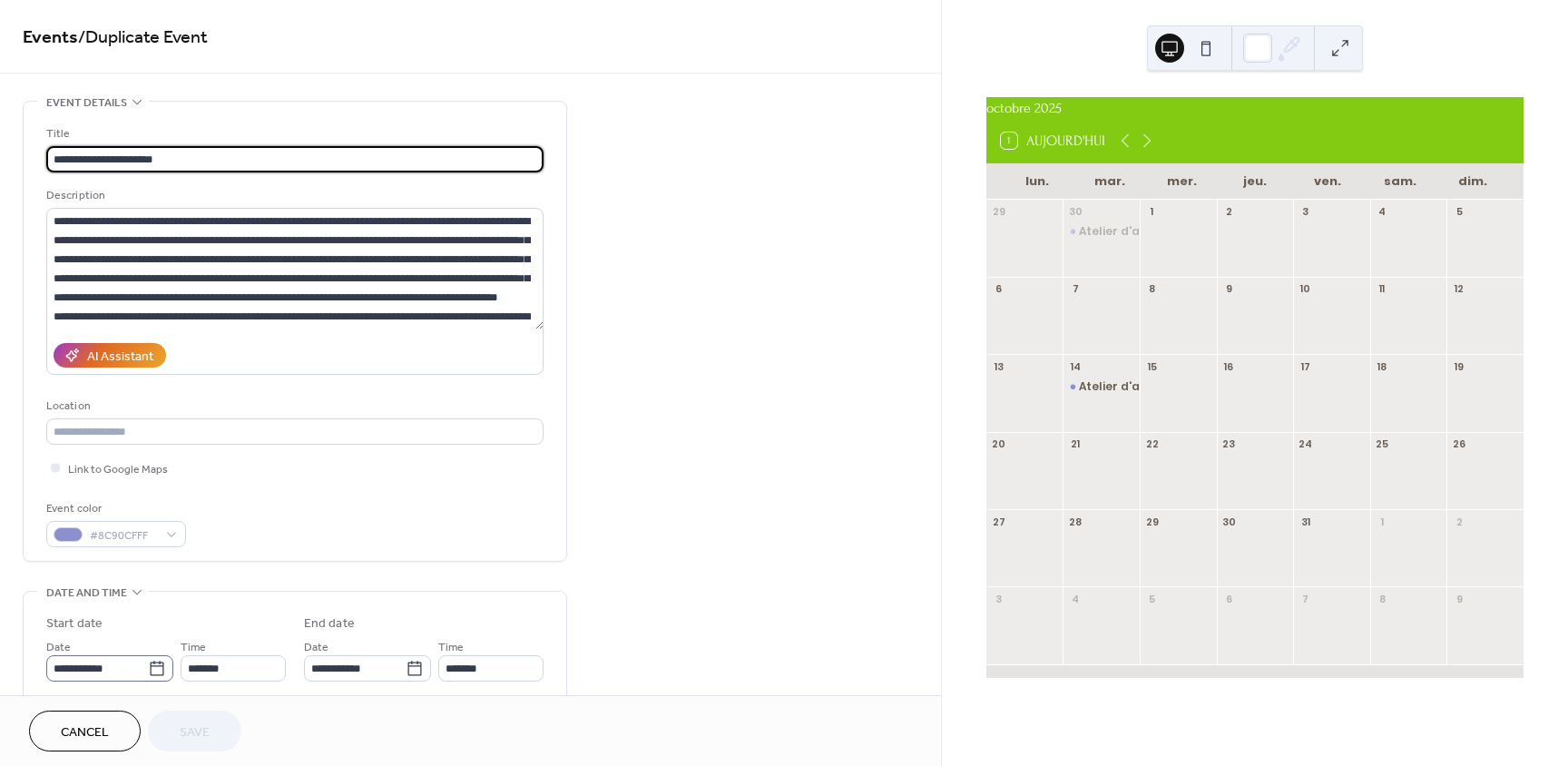click 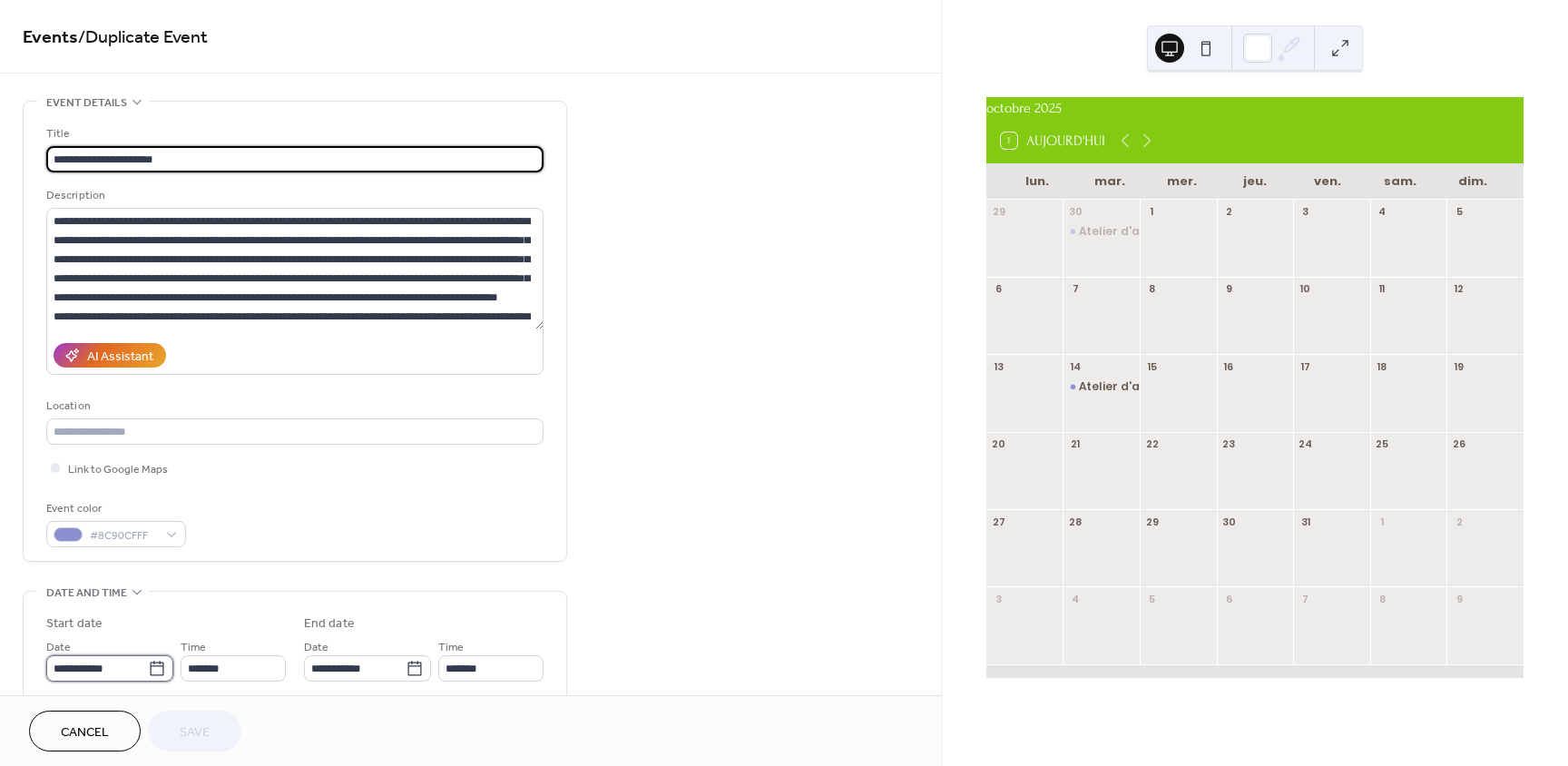 click on "**********" at bounding box center [97, 668] 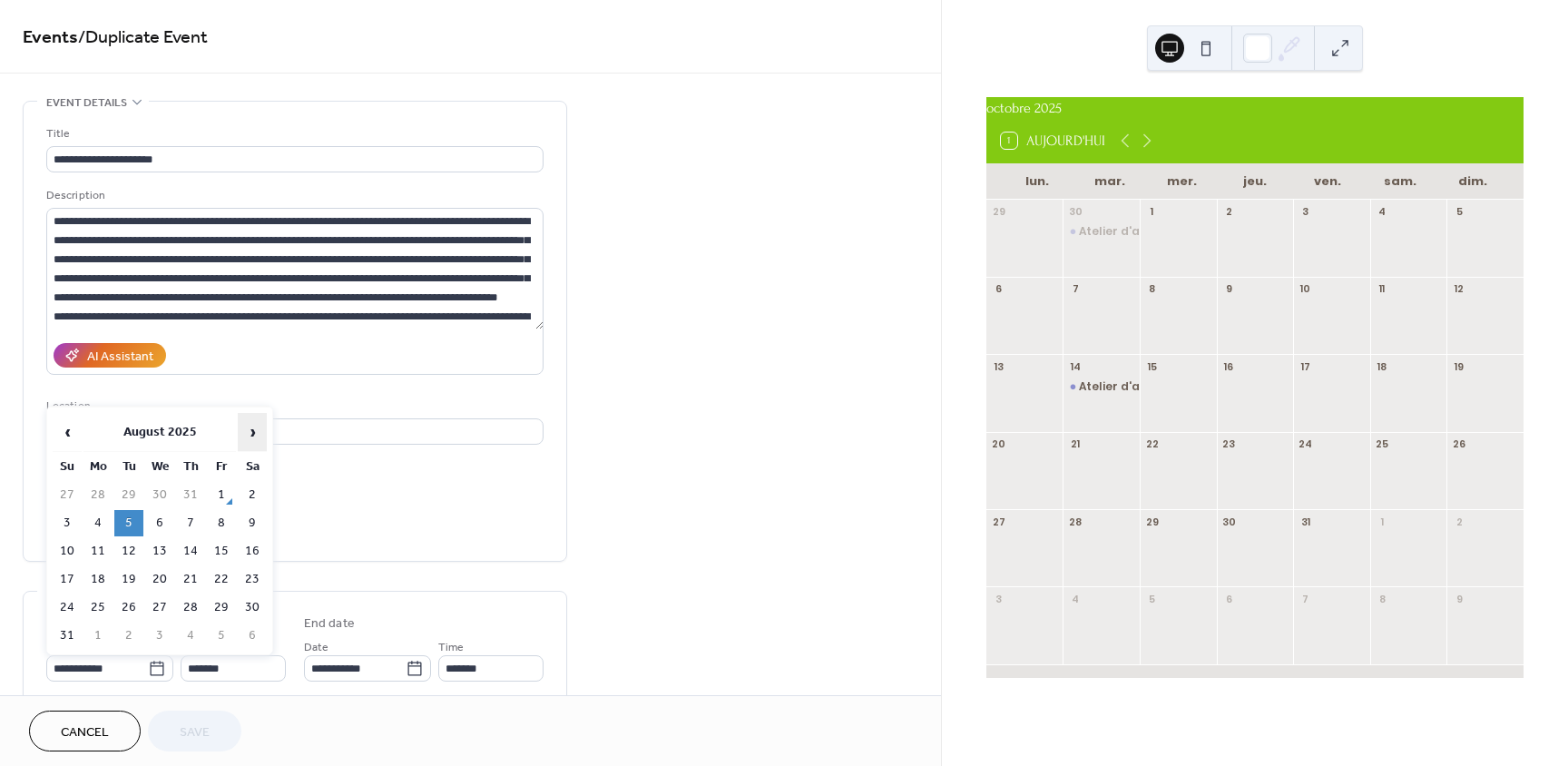click on "›" at bounding box center (252, 432) 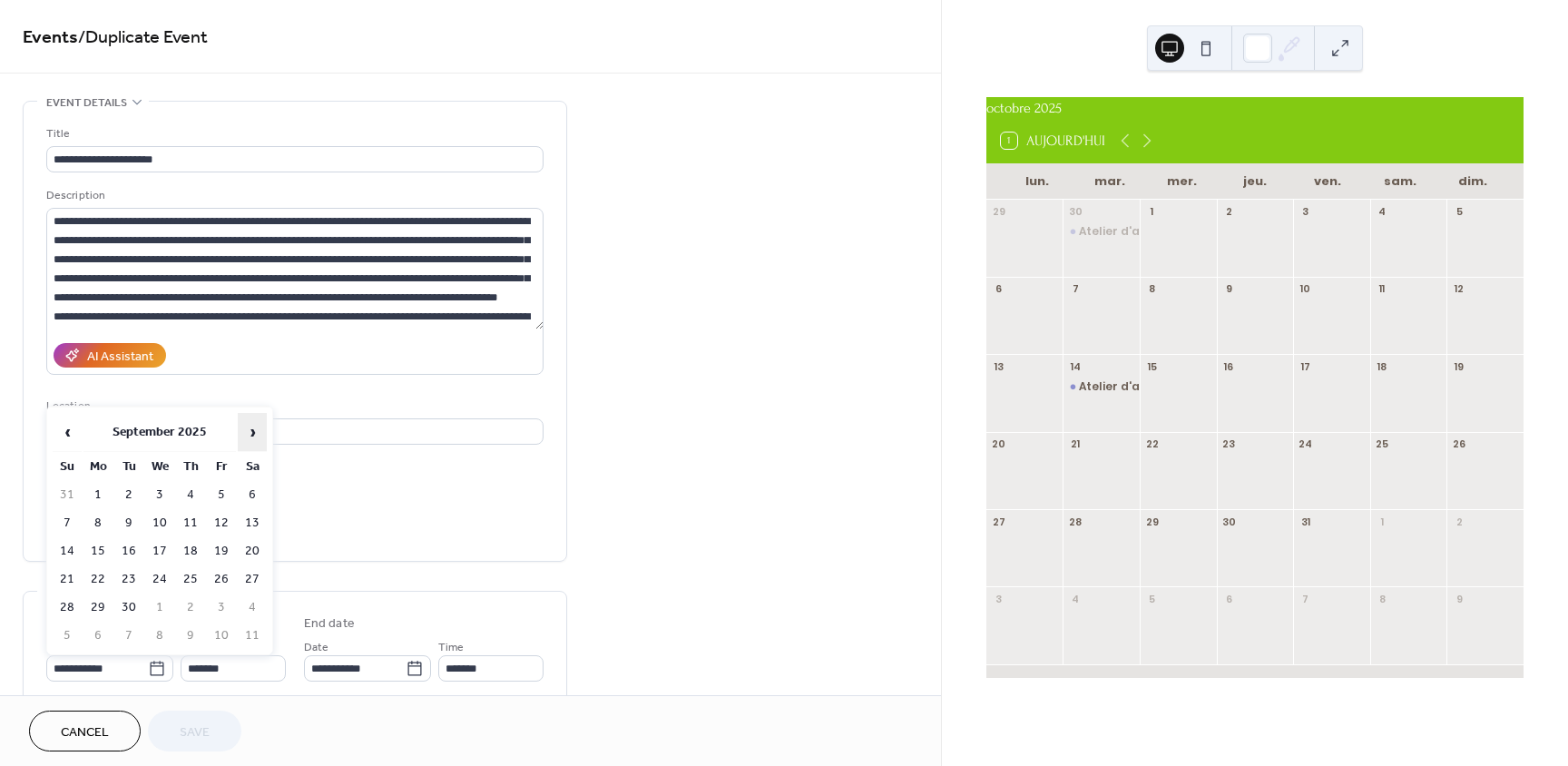 click on "›" at bounding box center [252, 432] 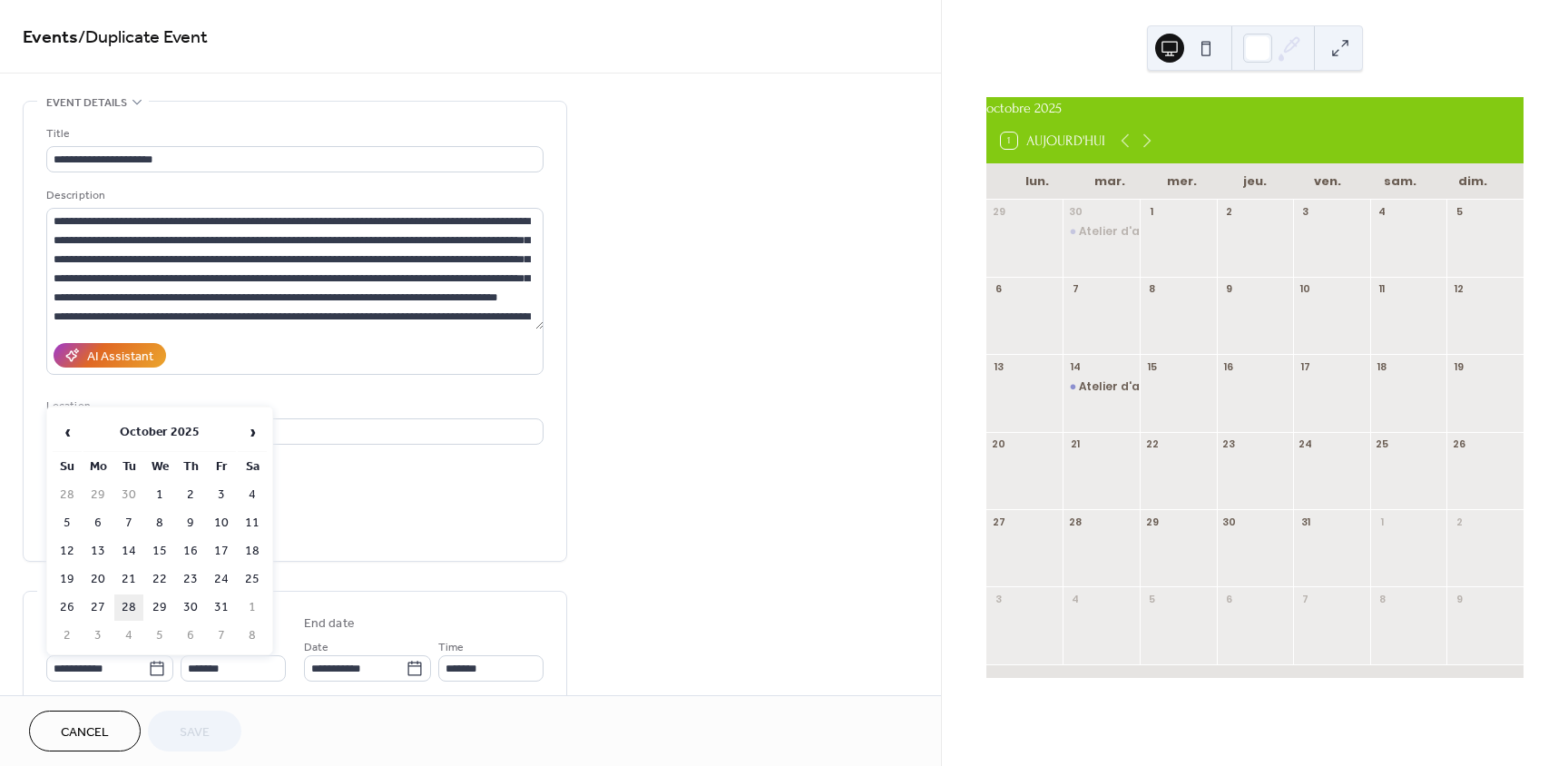 click on "28" at bounding box center (129, 607) 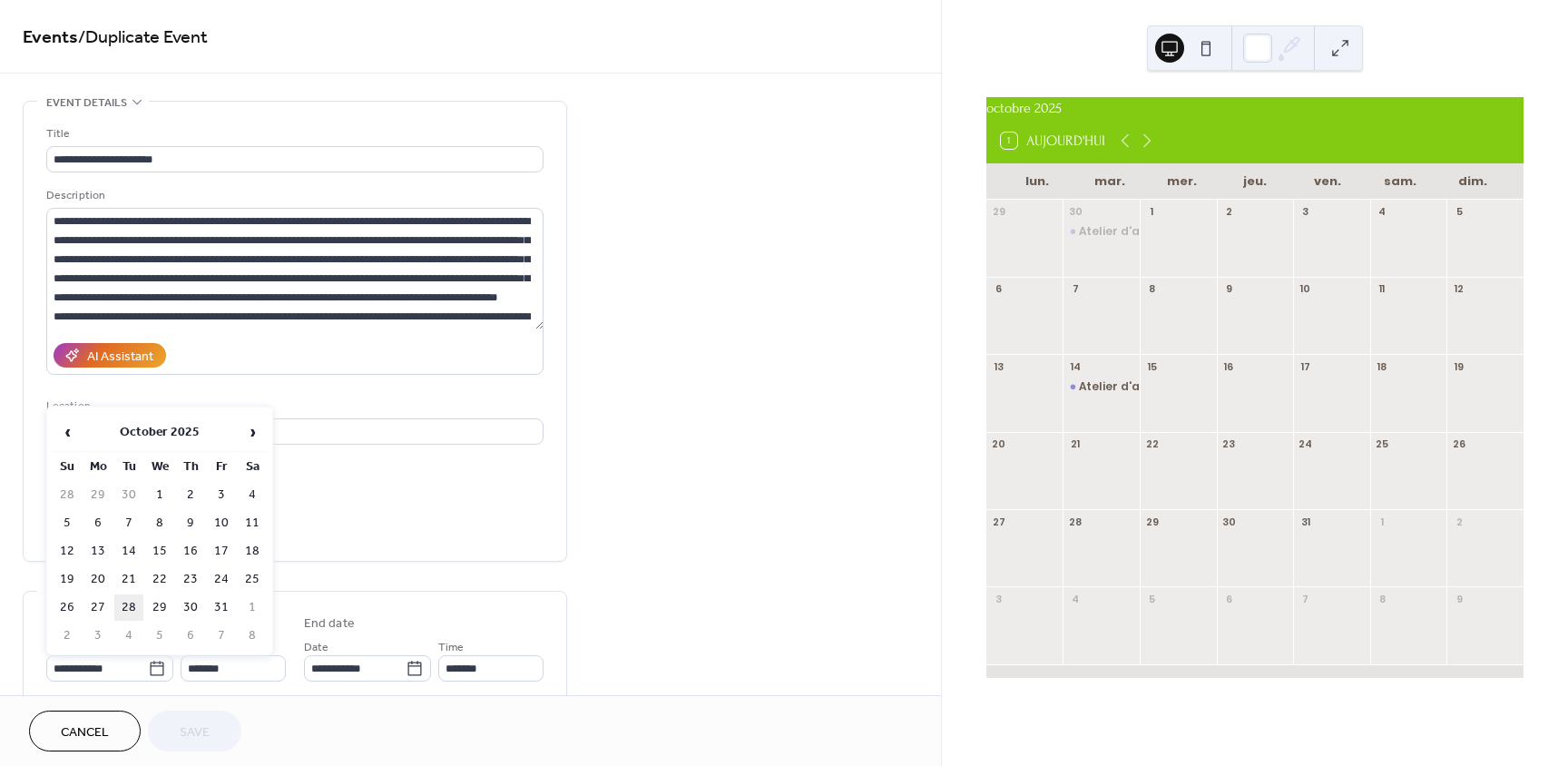 type on "**********" 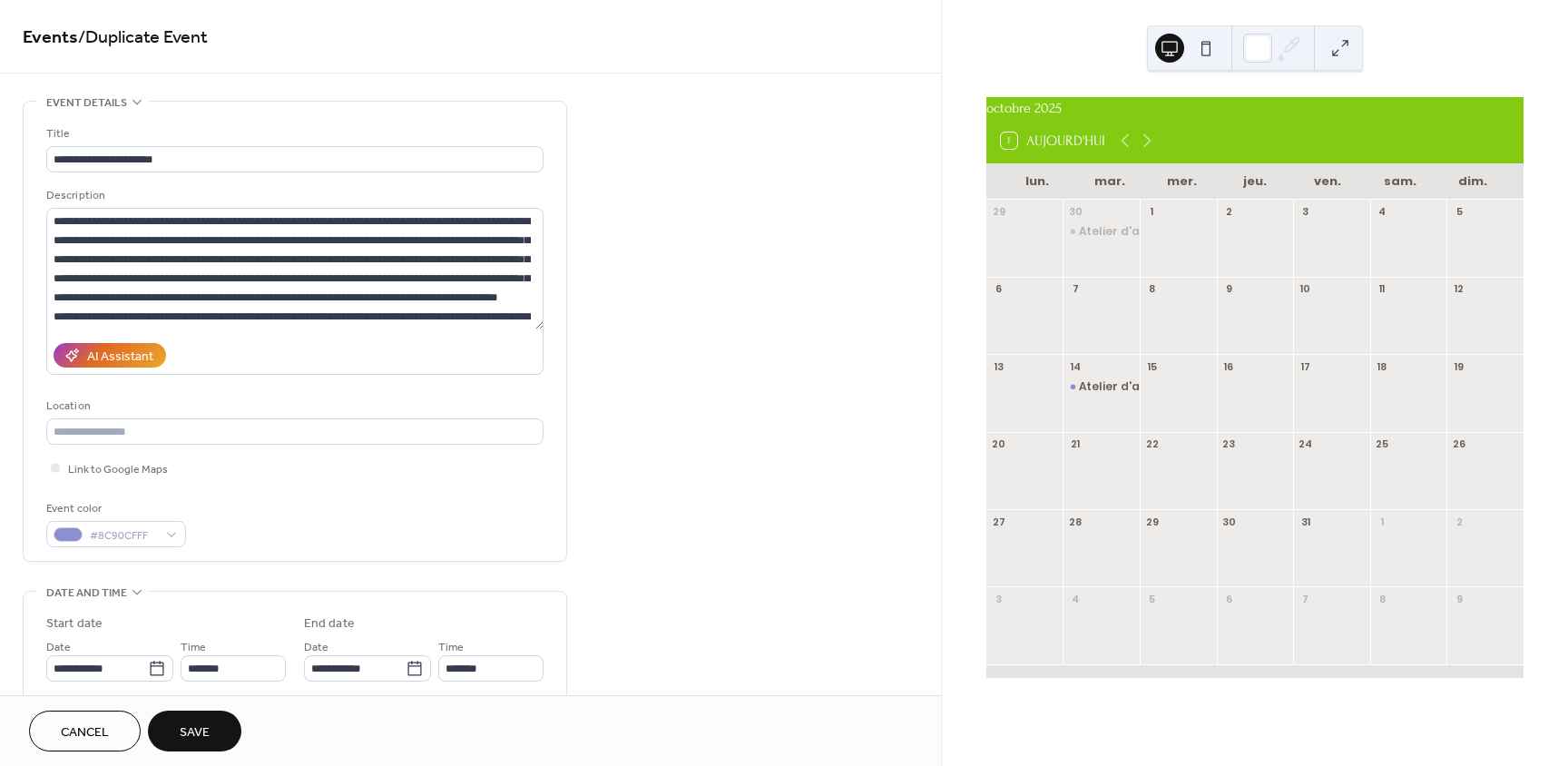 click on "Save" at bounding box center [194, 732] 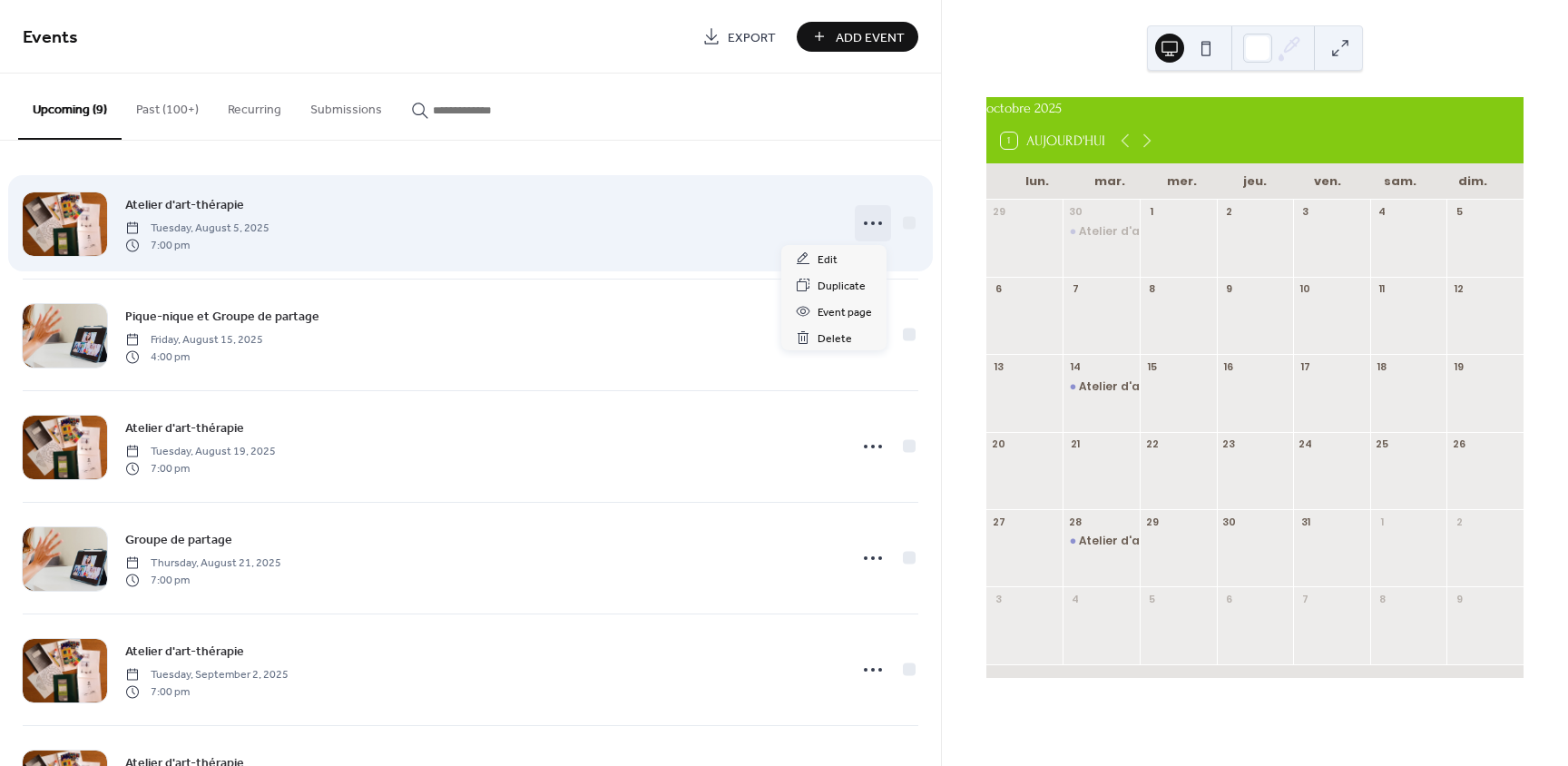 click 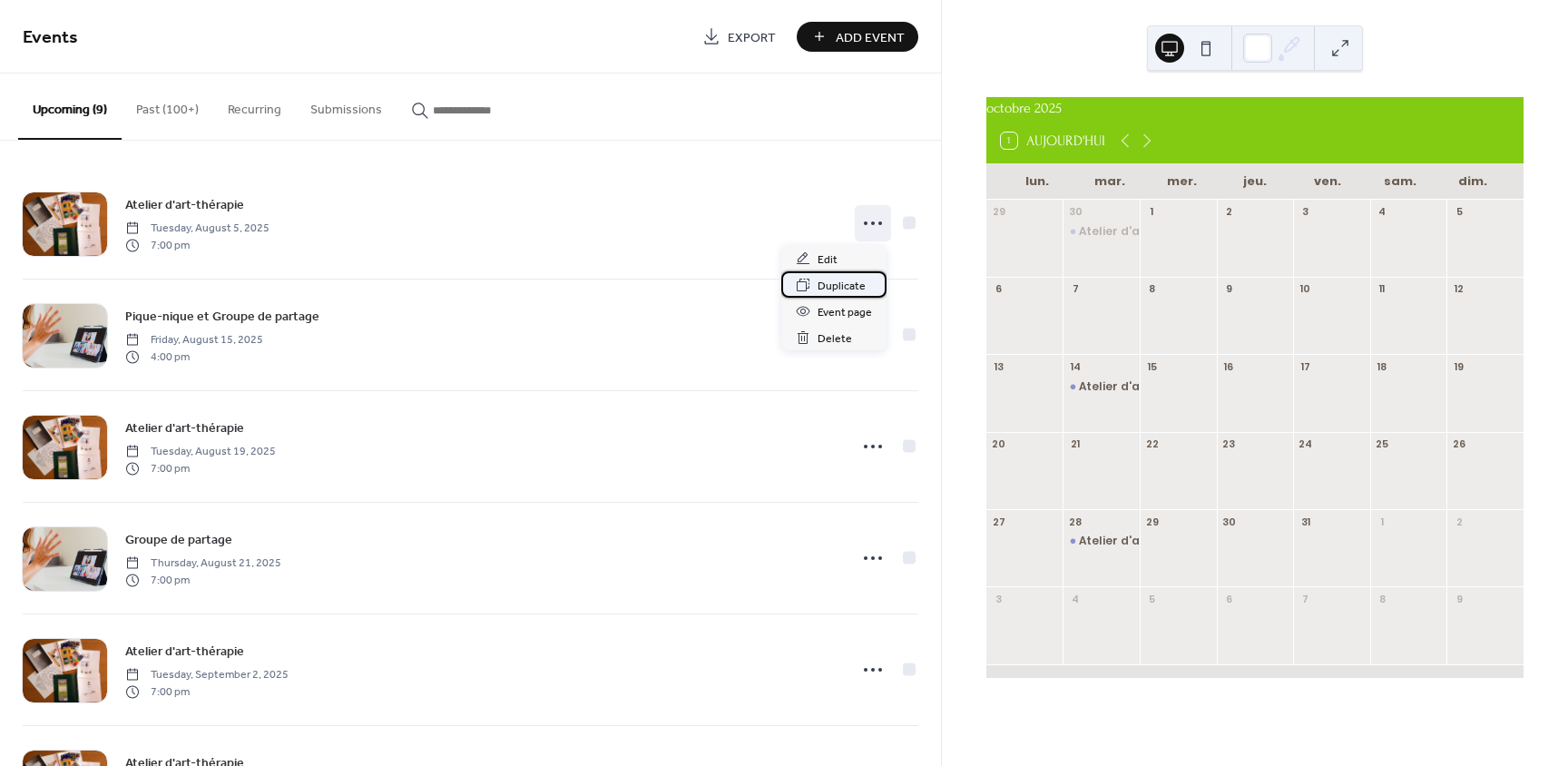 click on "Duplicate" at bounding box center [841, 286] 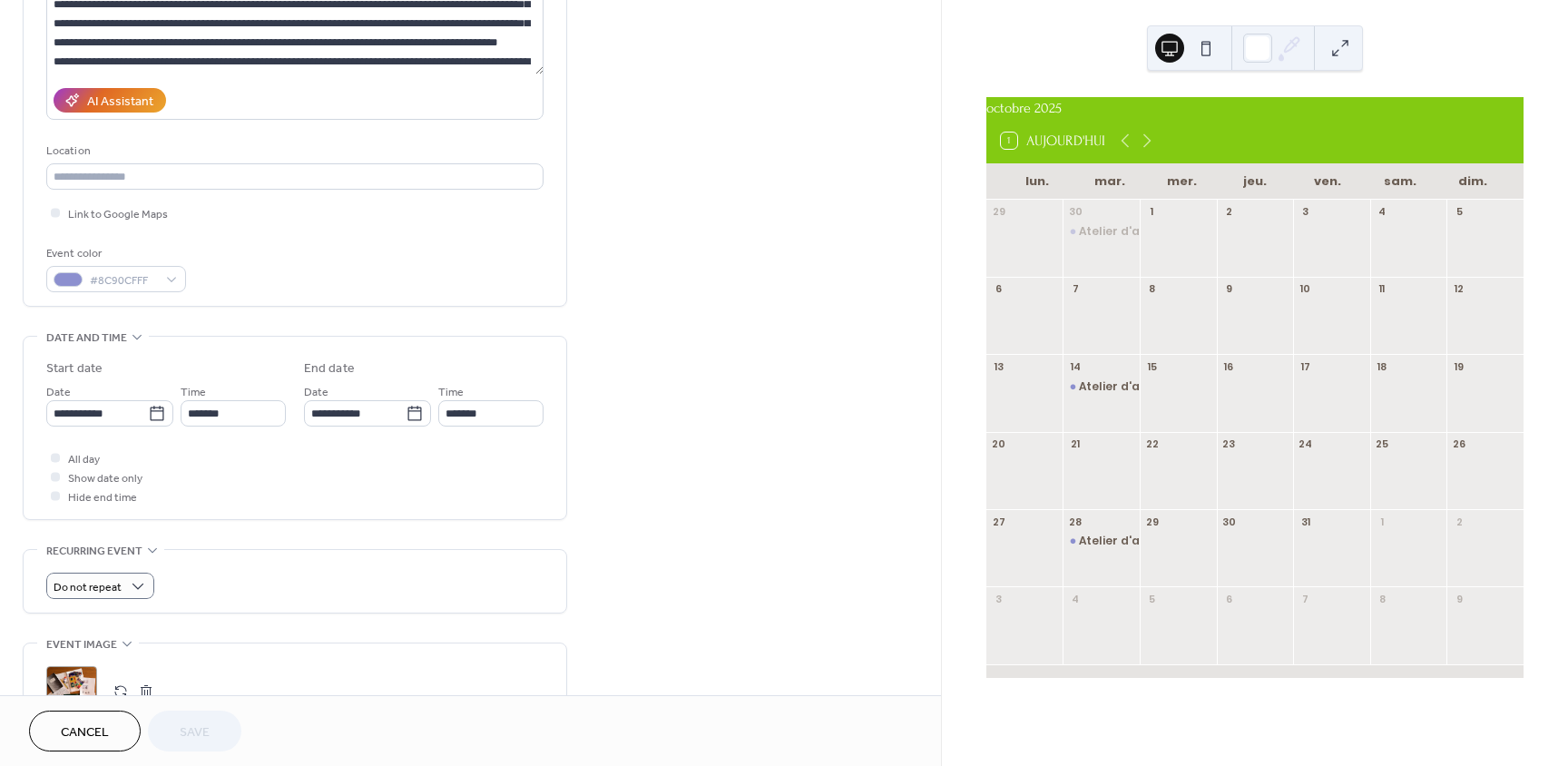 scroll, scrollTop: 272, scrollLeft: 0, axis: vertical 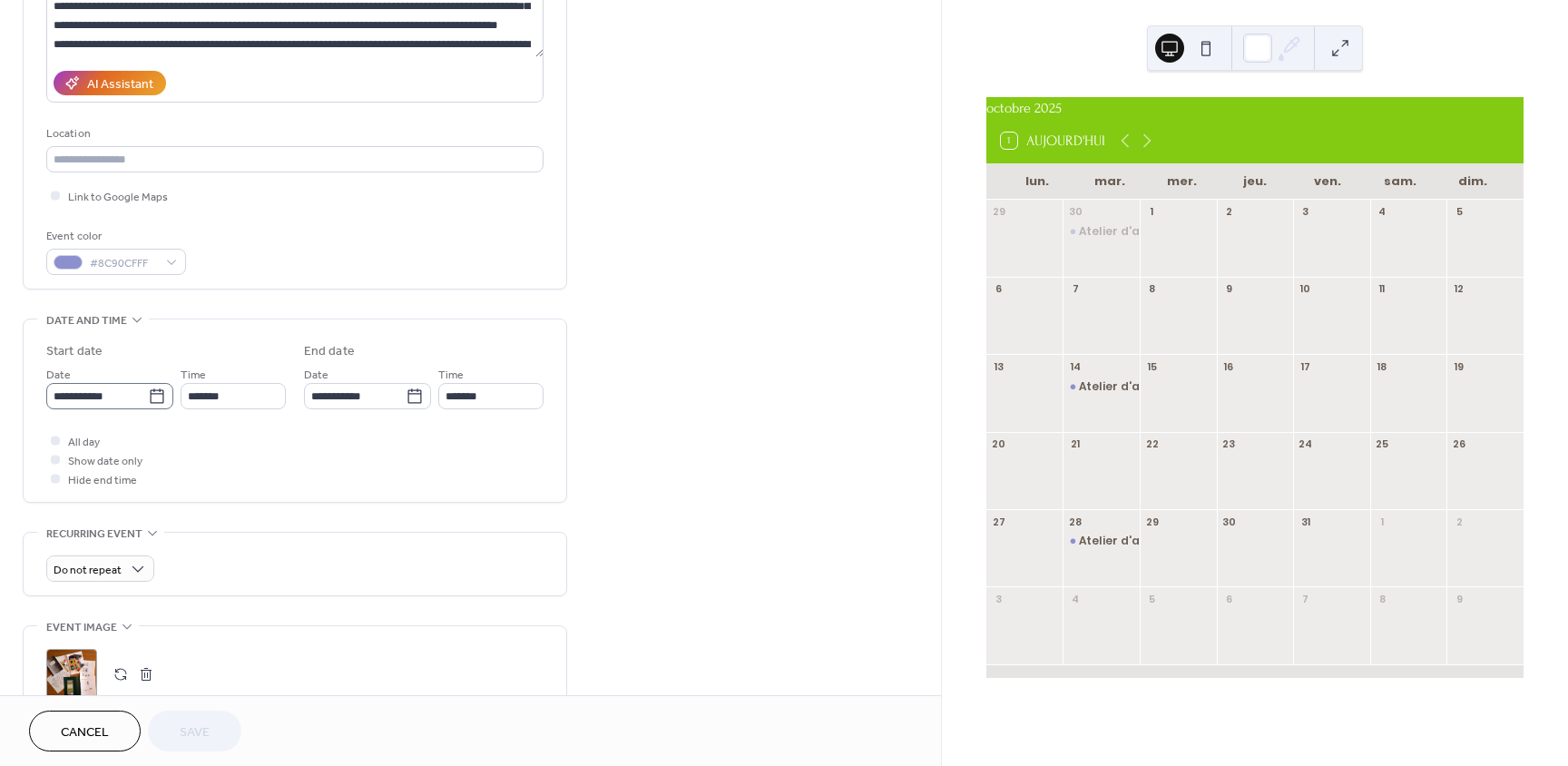 click 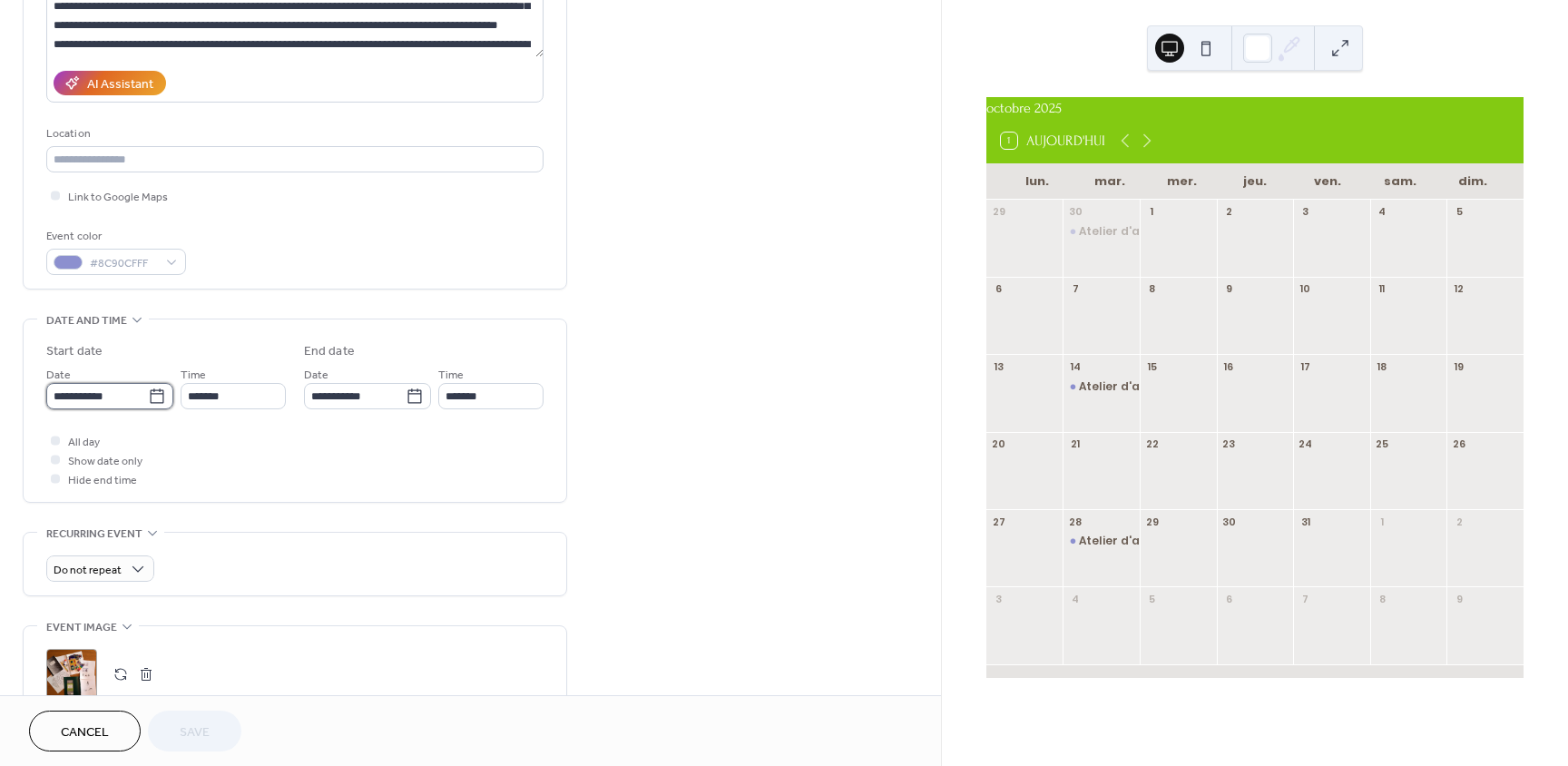 click on "**********" at bounding box center [97, 396] 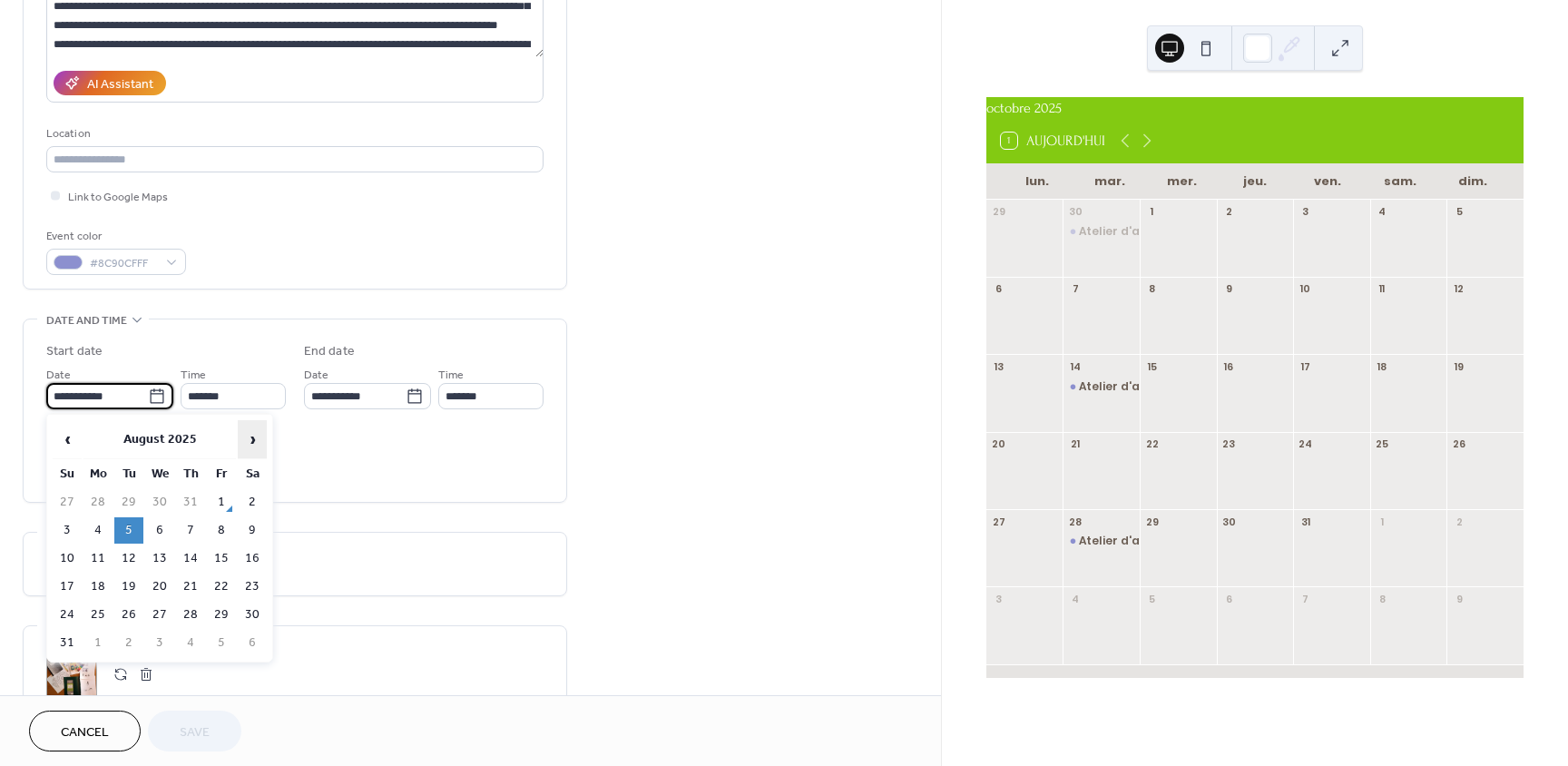 click on "›" at bounding box center (252, 439) 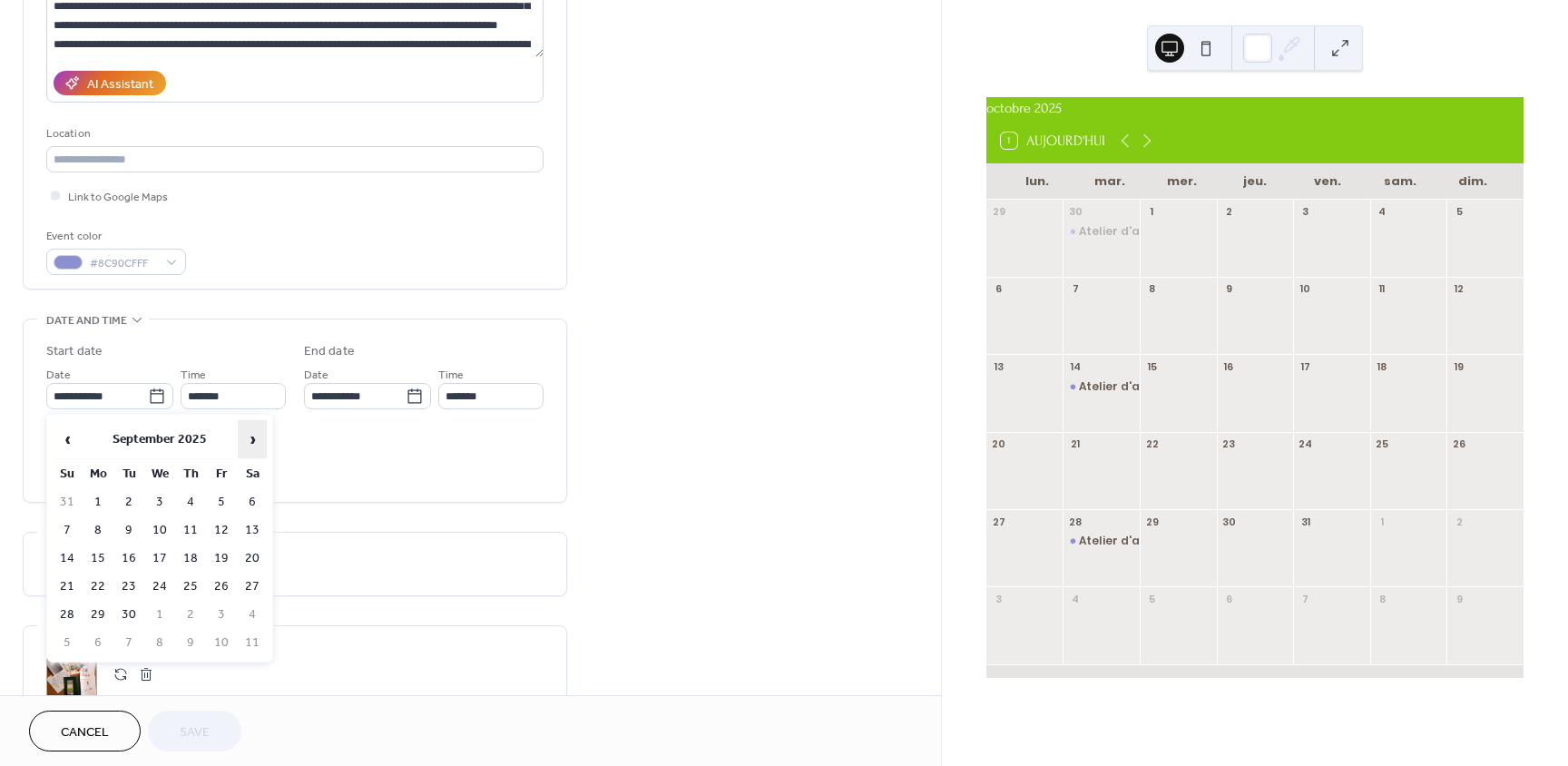 click on "›" at bounding box center (252, 439) 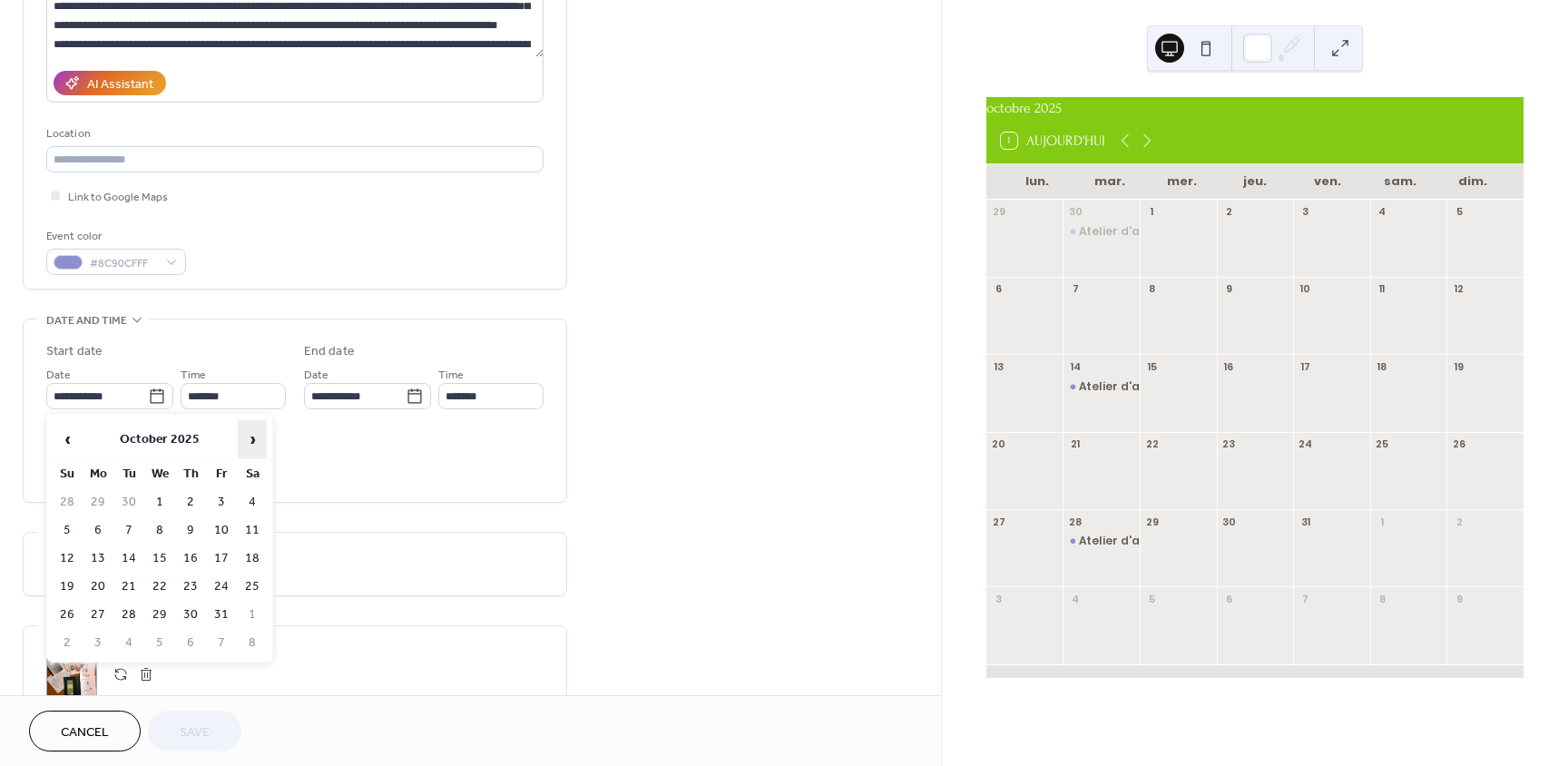 click on "›" at bounding box center [252, 439] 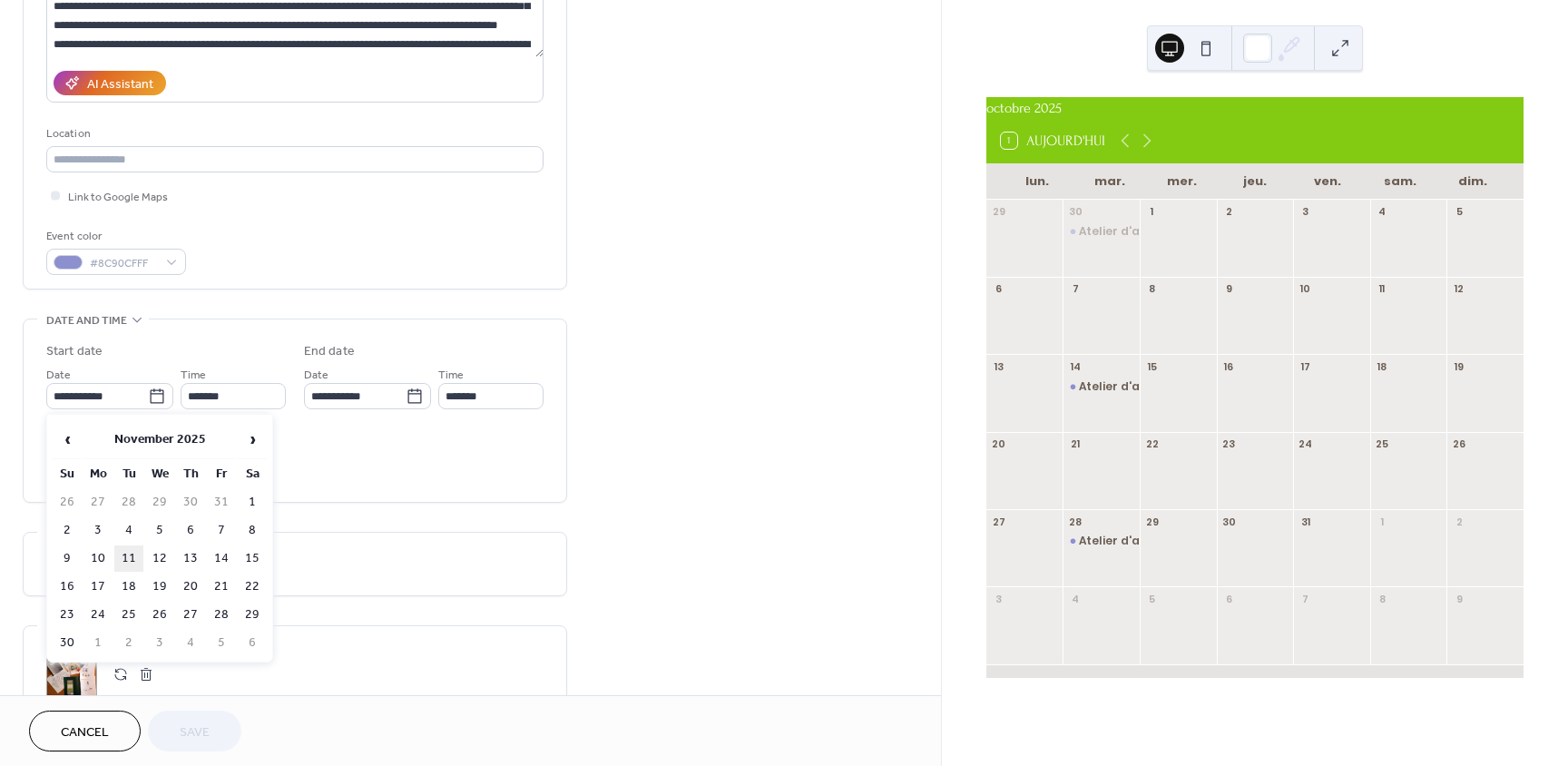 click on "11" at bounding box center (129, 558) 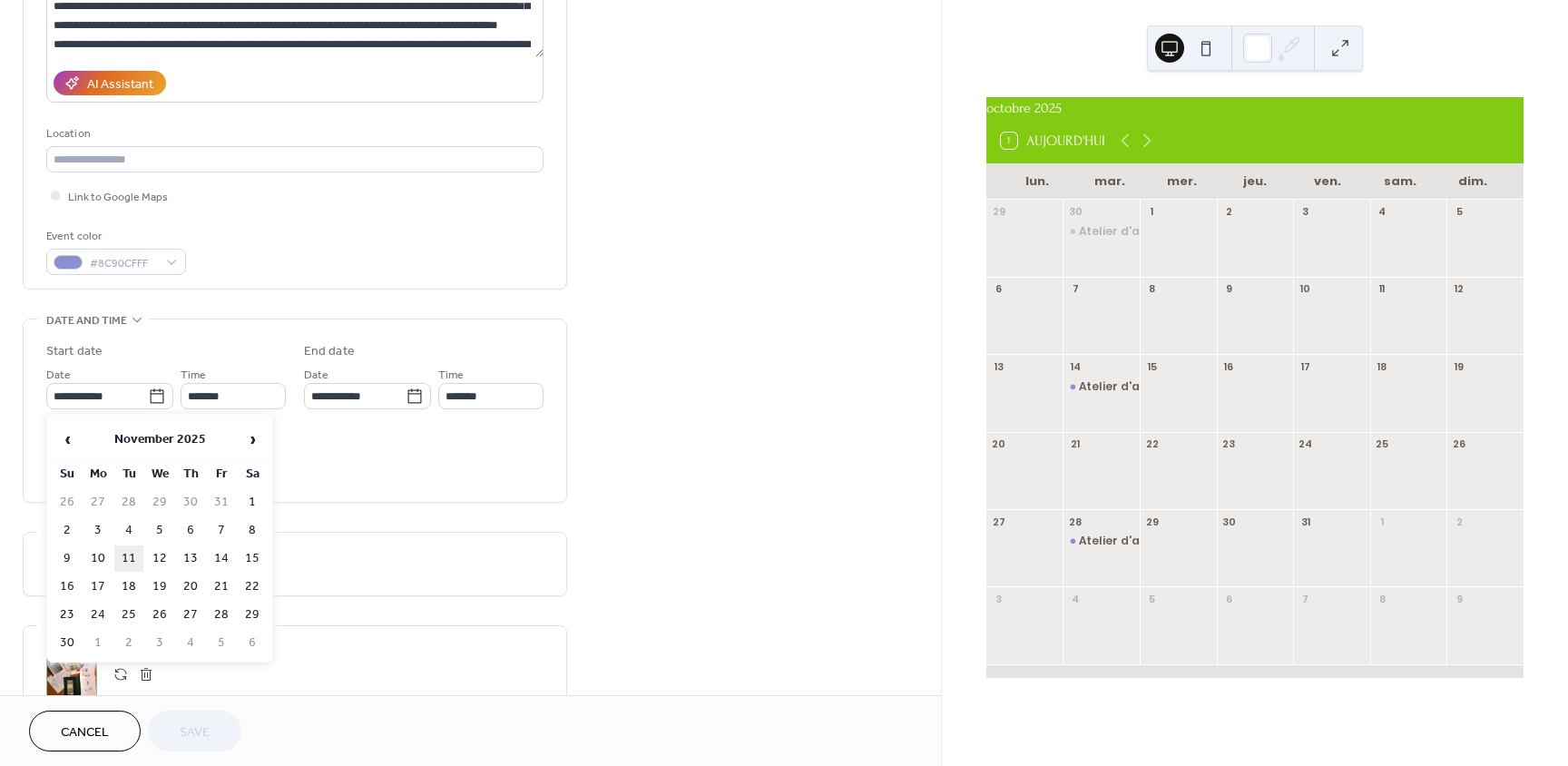 type on "**********" 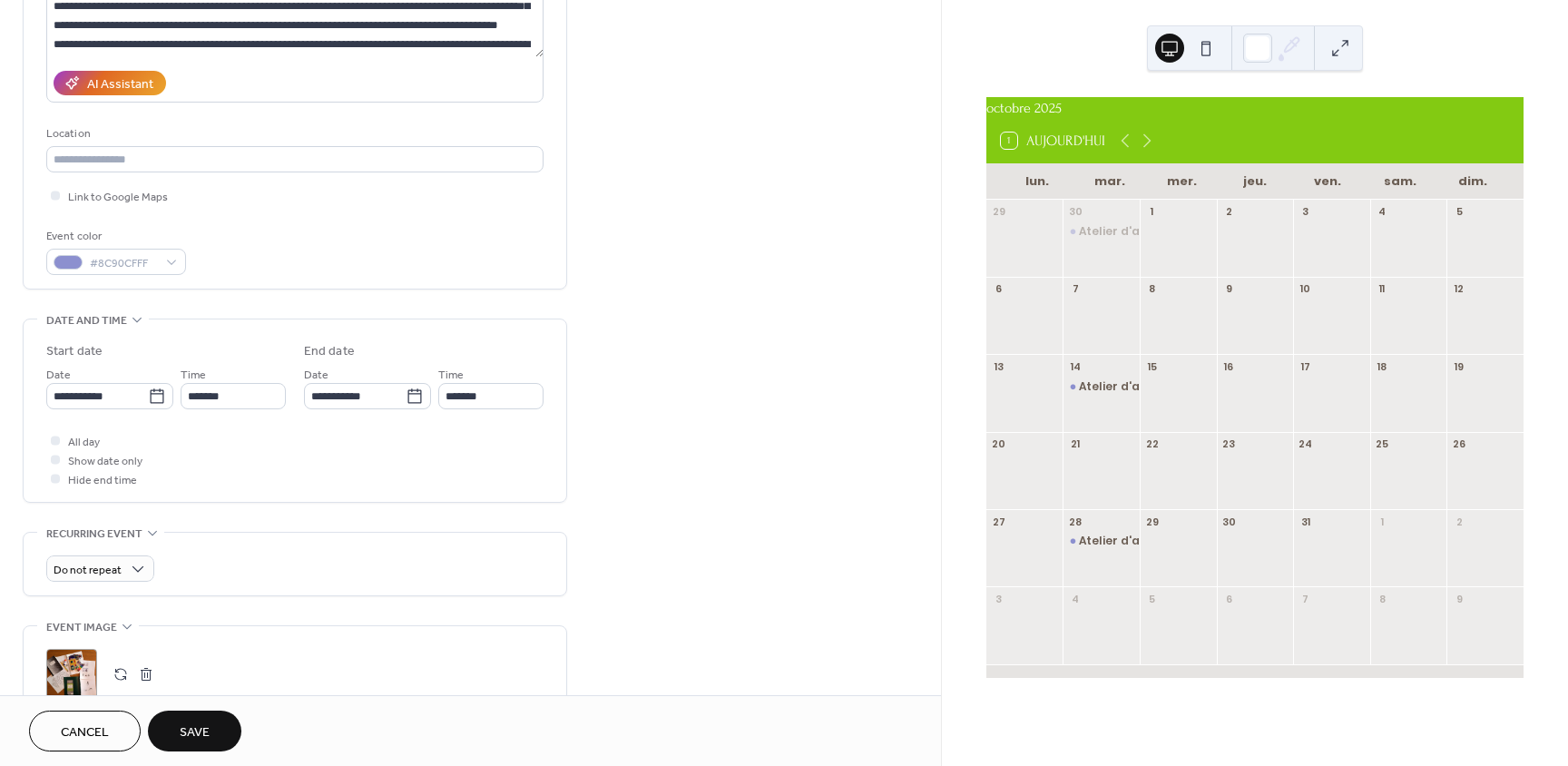click on "Save" at bounding box center [194, 732] 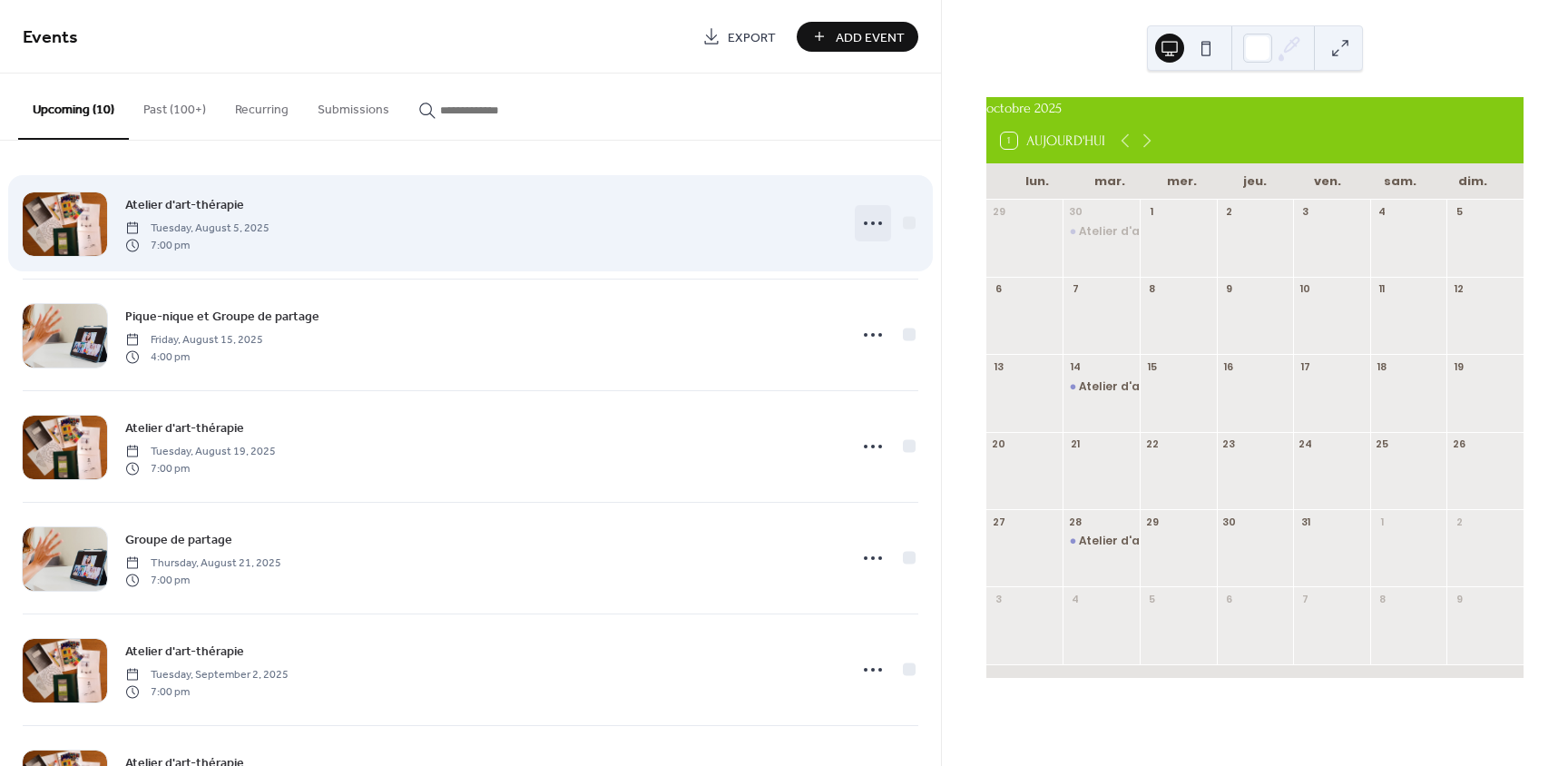 click 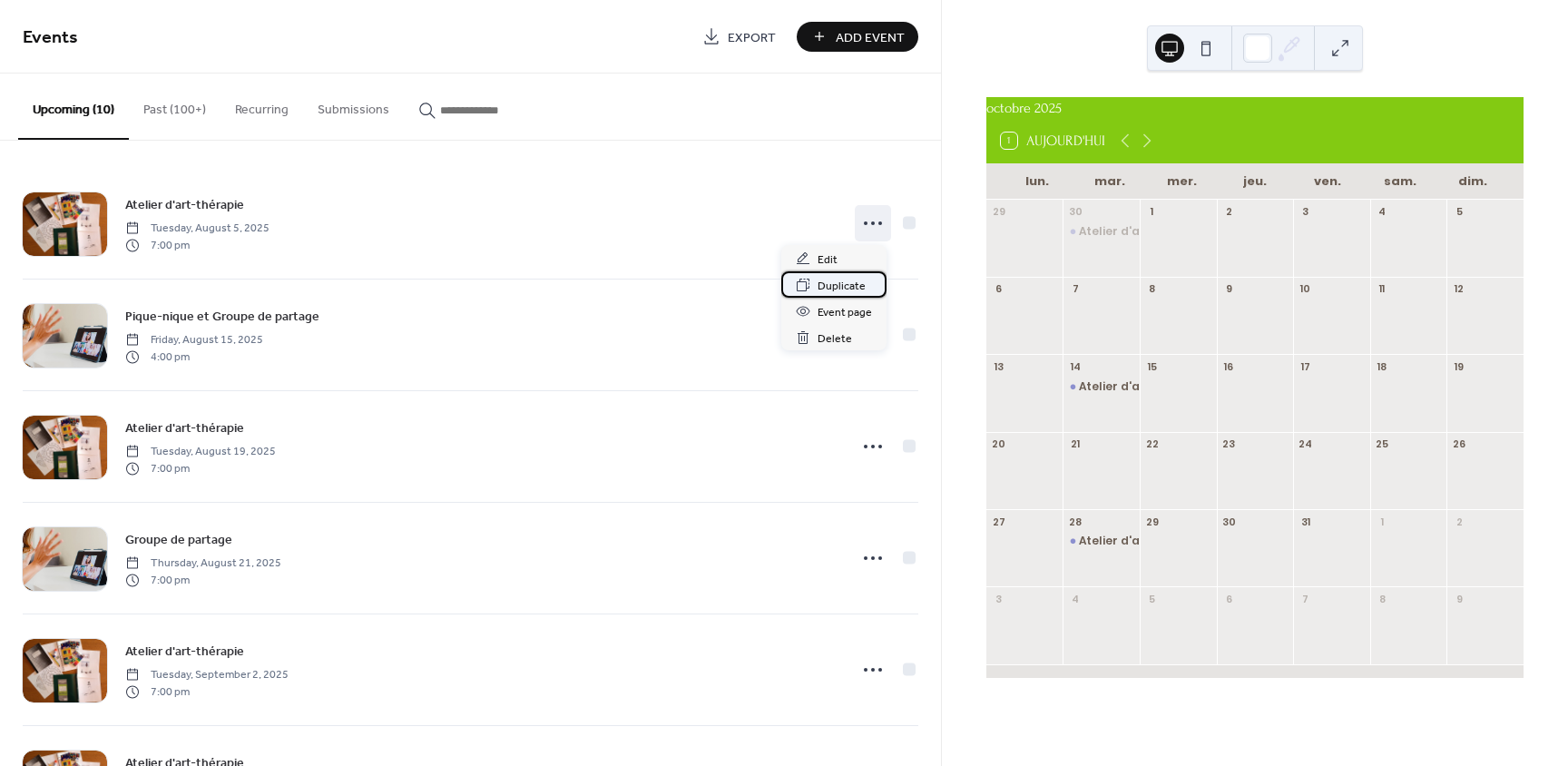 click on "Duplicate" at bounding box center (841, 286) 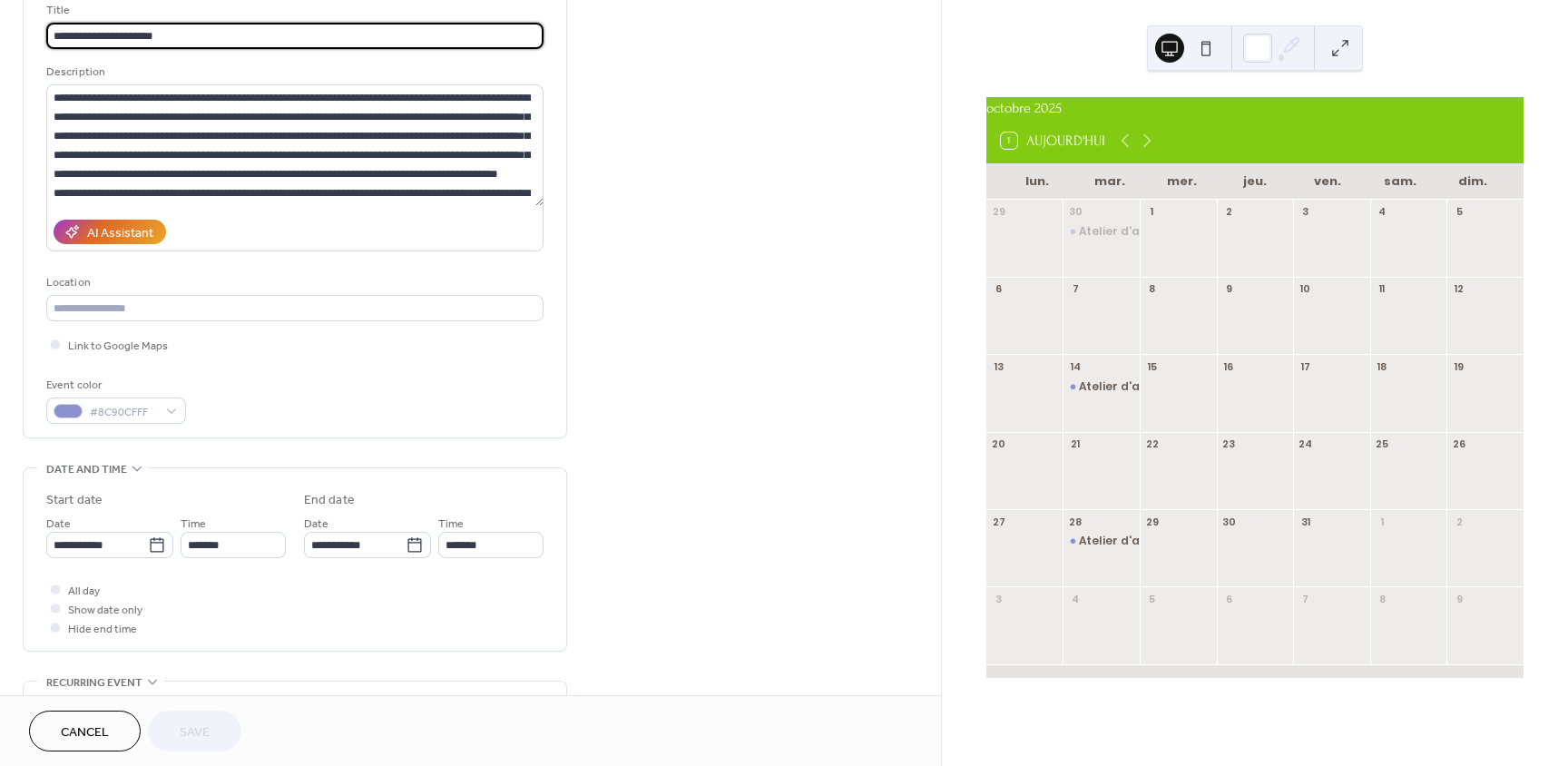 scroll, scrollTop: 182, scrollLeft: 0, axis: vertical 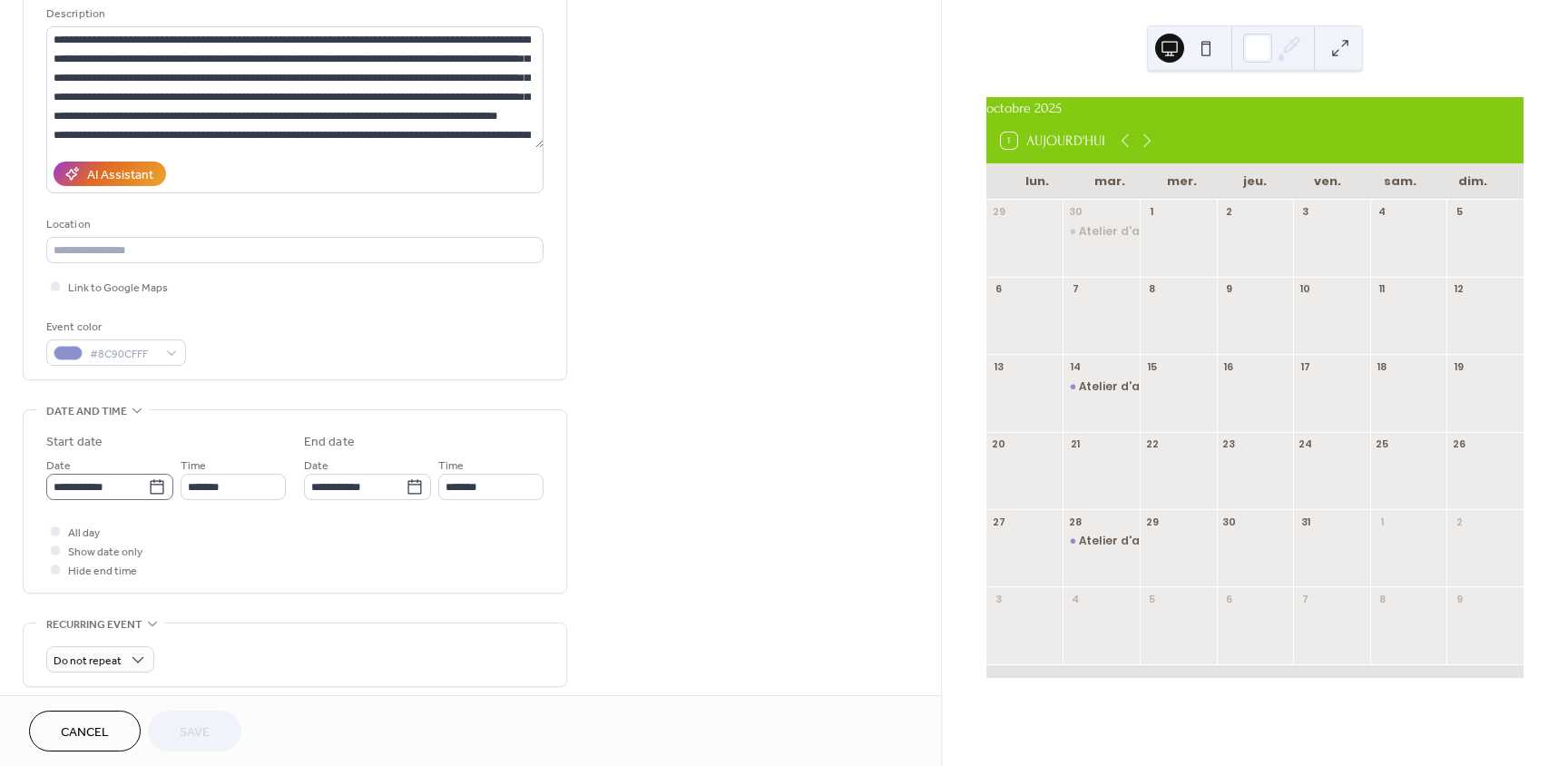 click 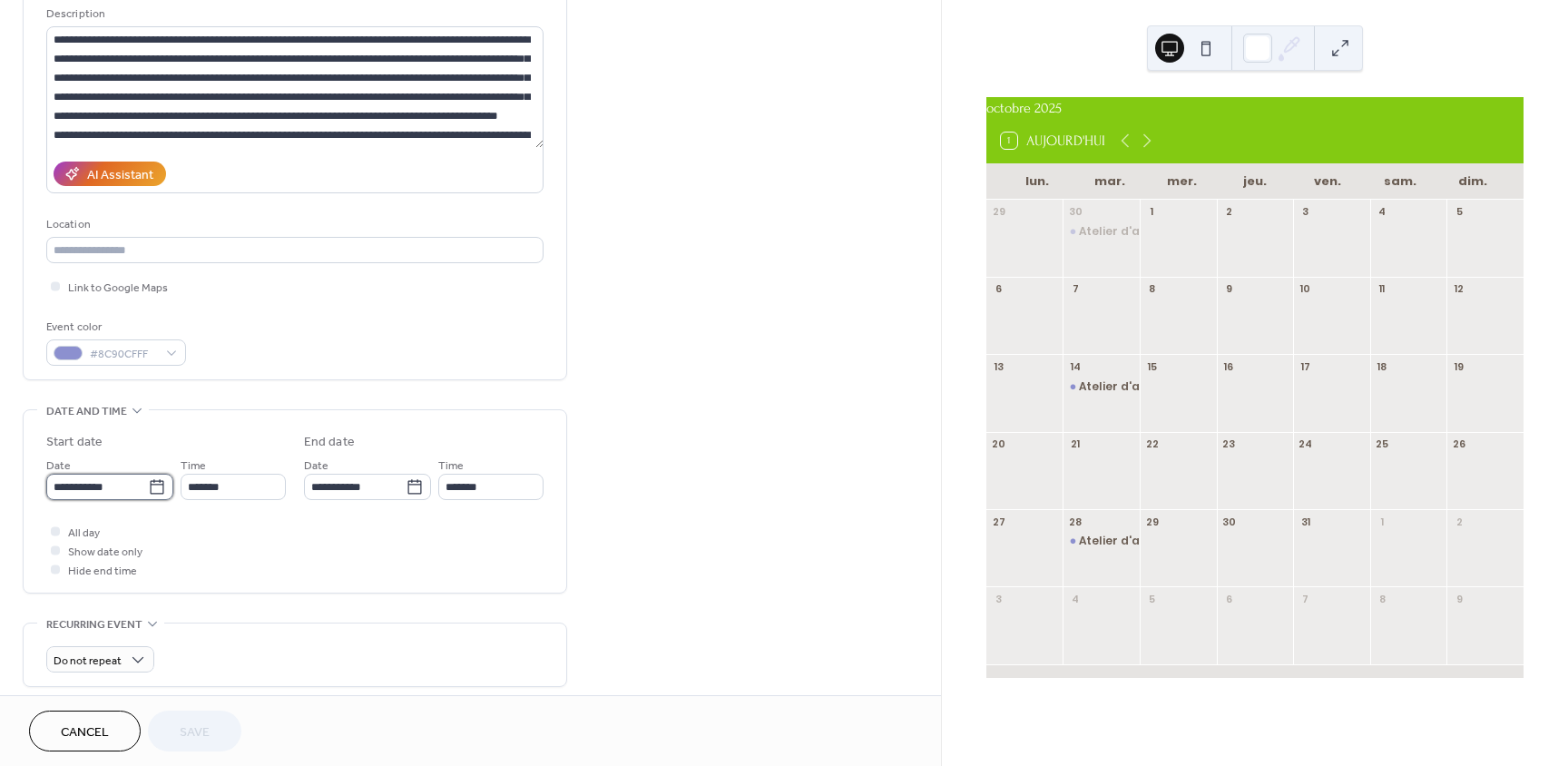 click on "**********" at bounding box center [97, 486] 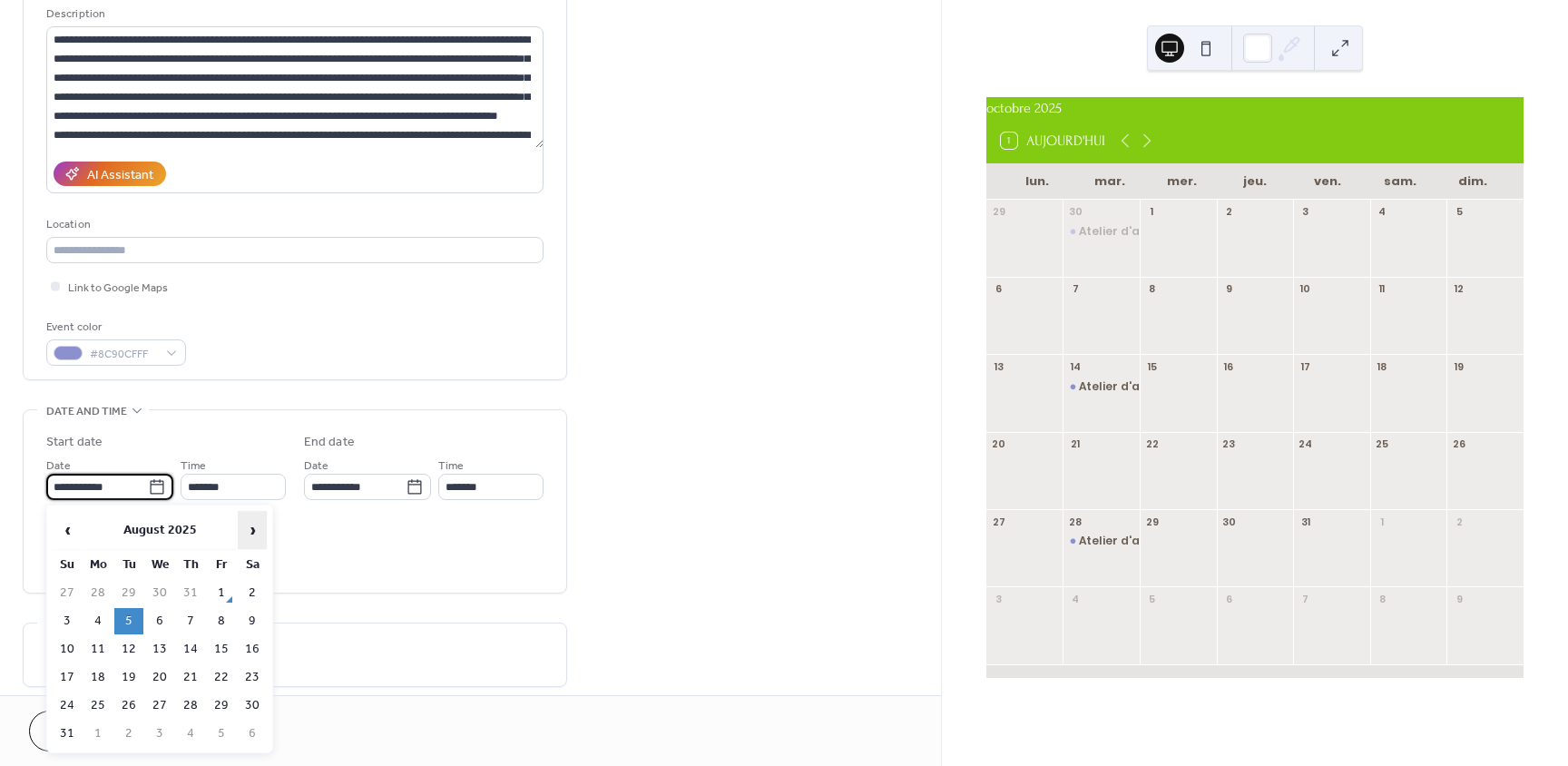 click on "›" at bounding box center [252, 530] 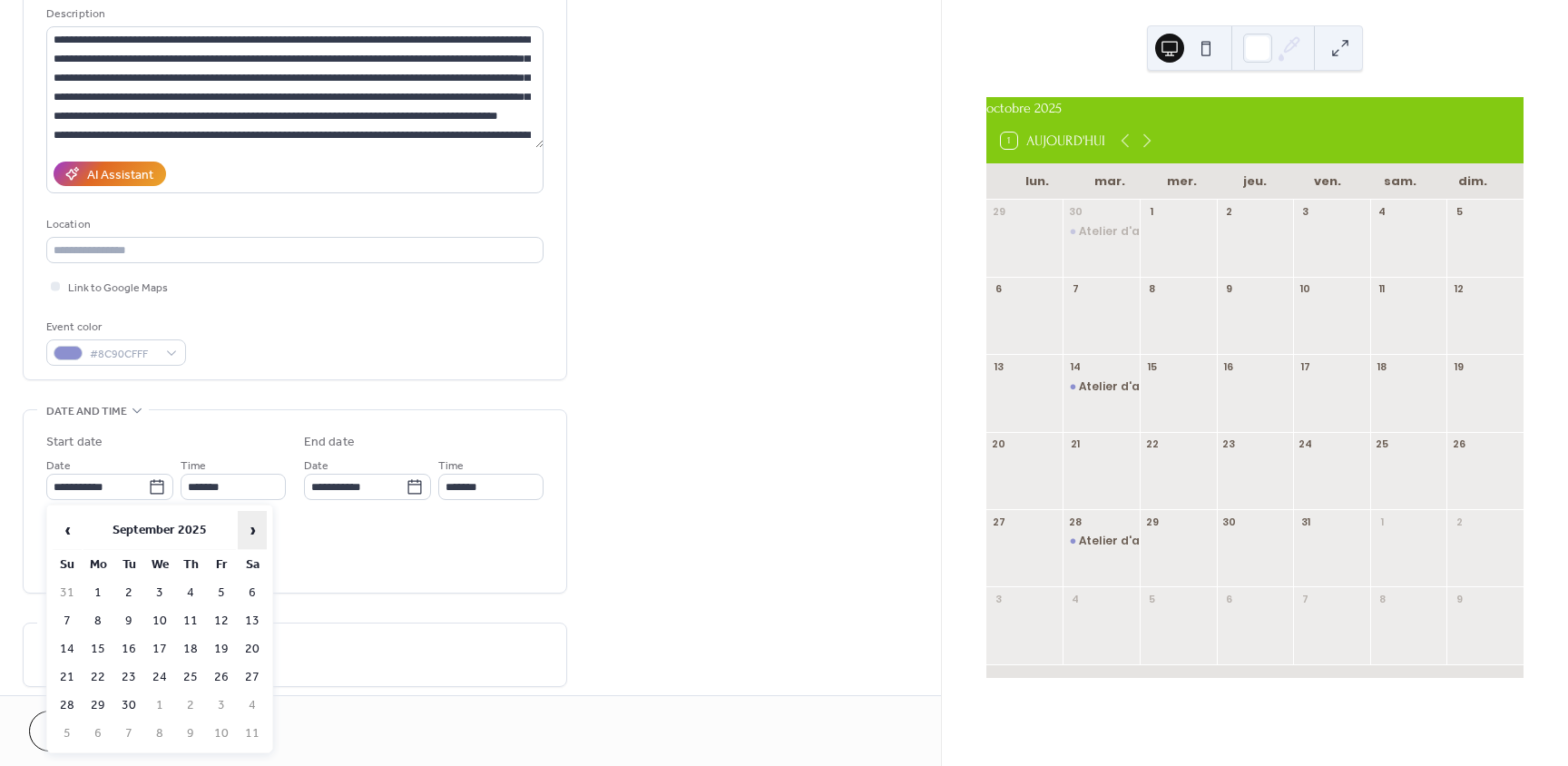 click on "›" at bounding box center [252, 530] 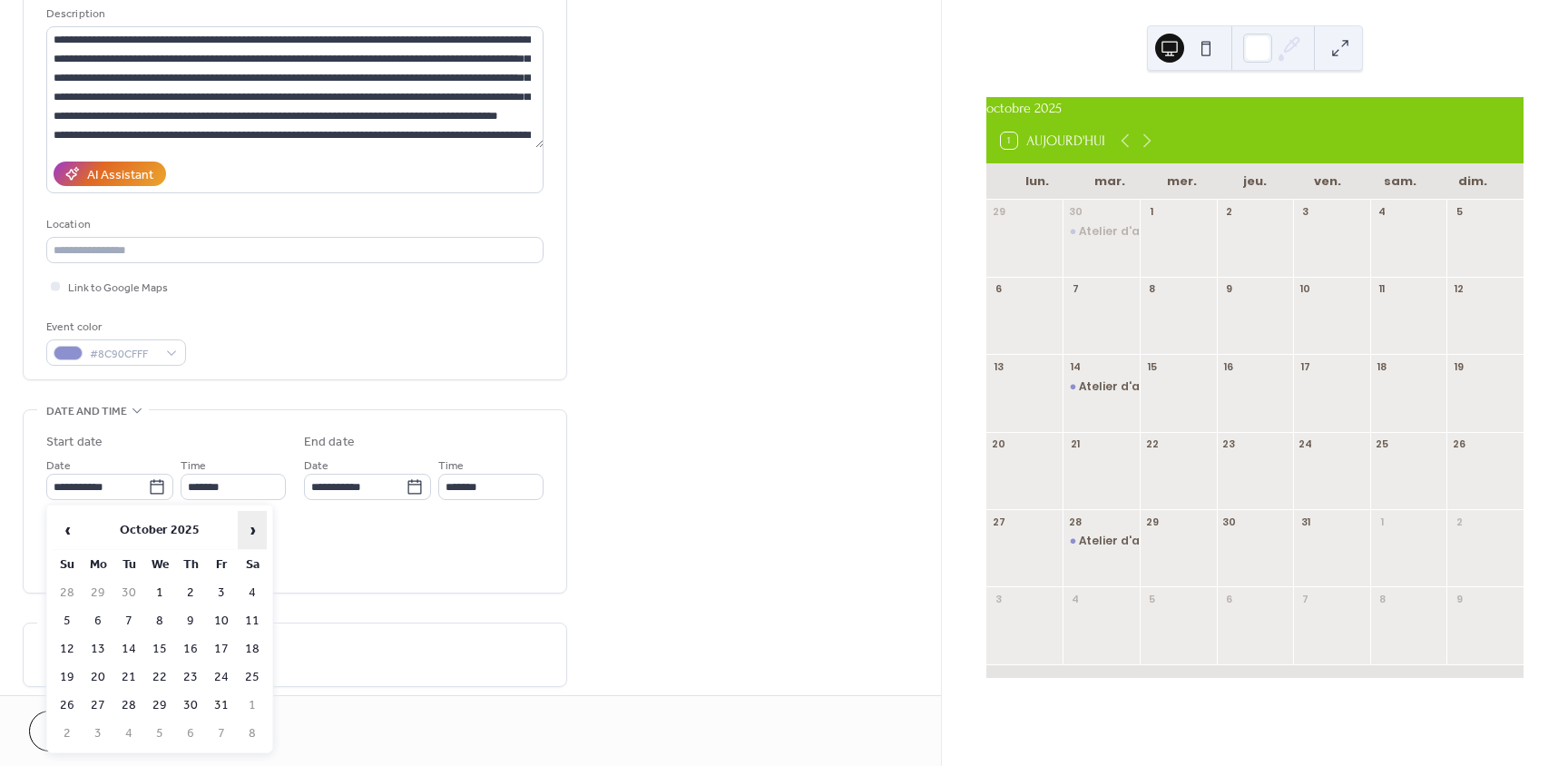 click on "›" at bounding box center (252, 530) 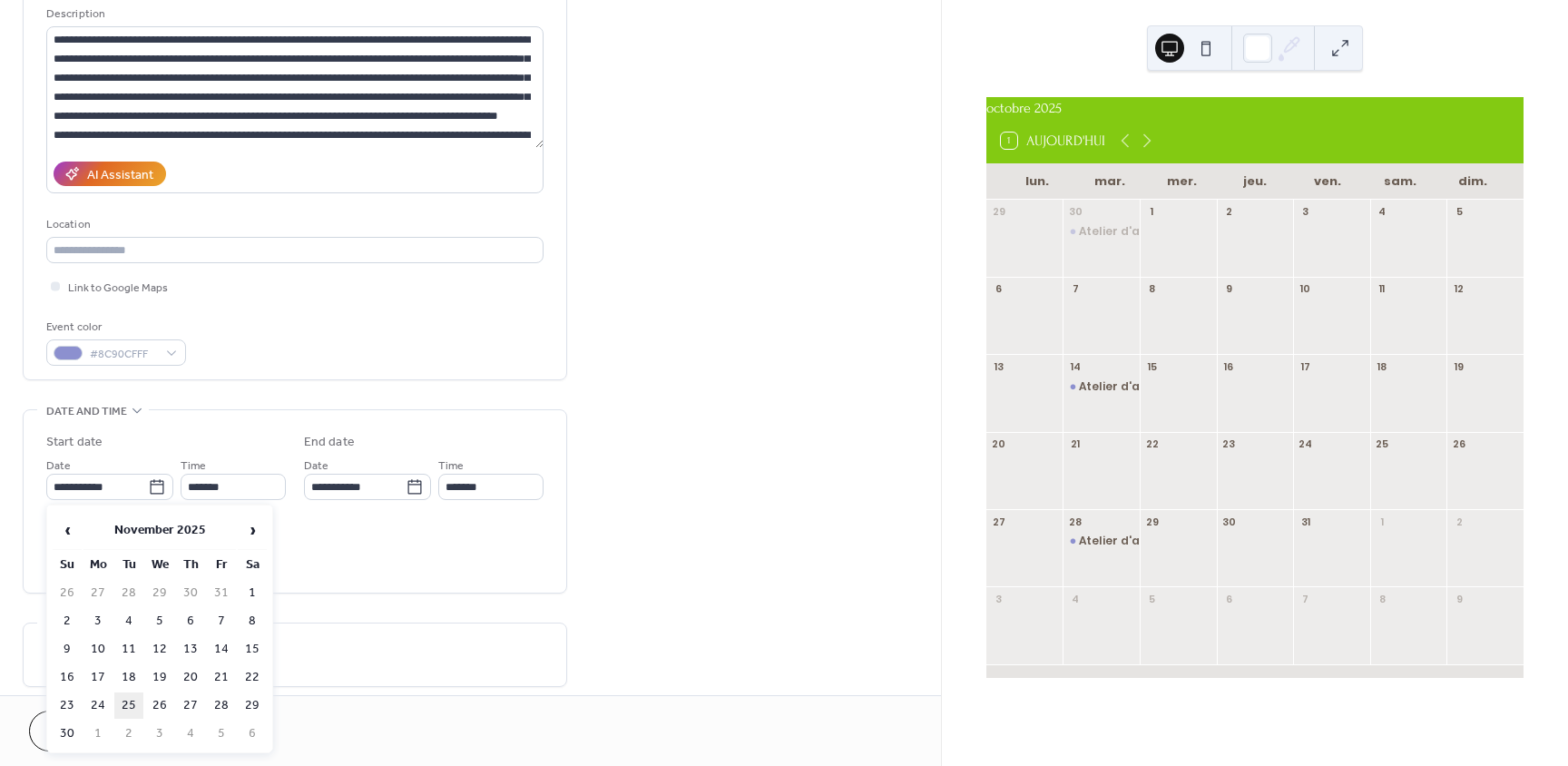 click on "25" at bounding box center [129, 705] 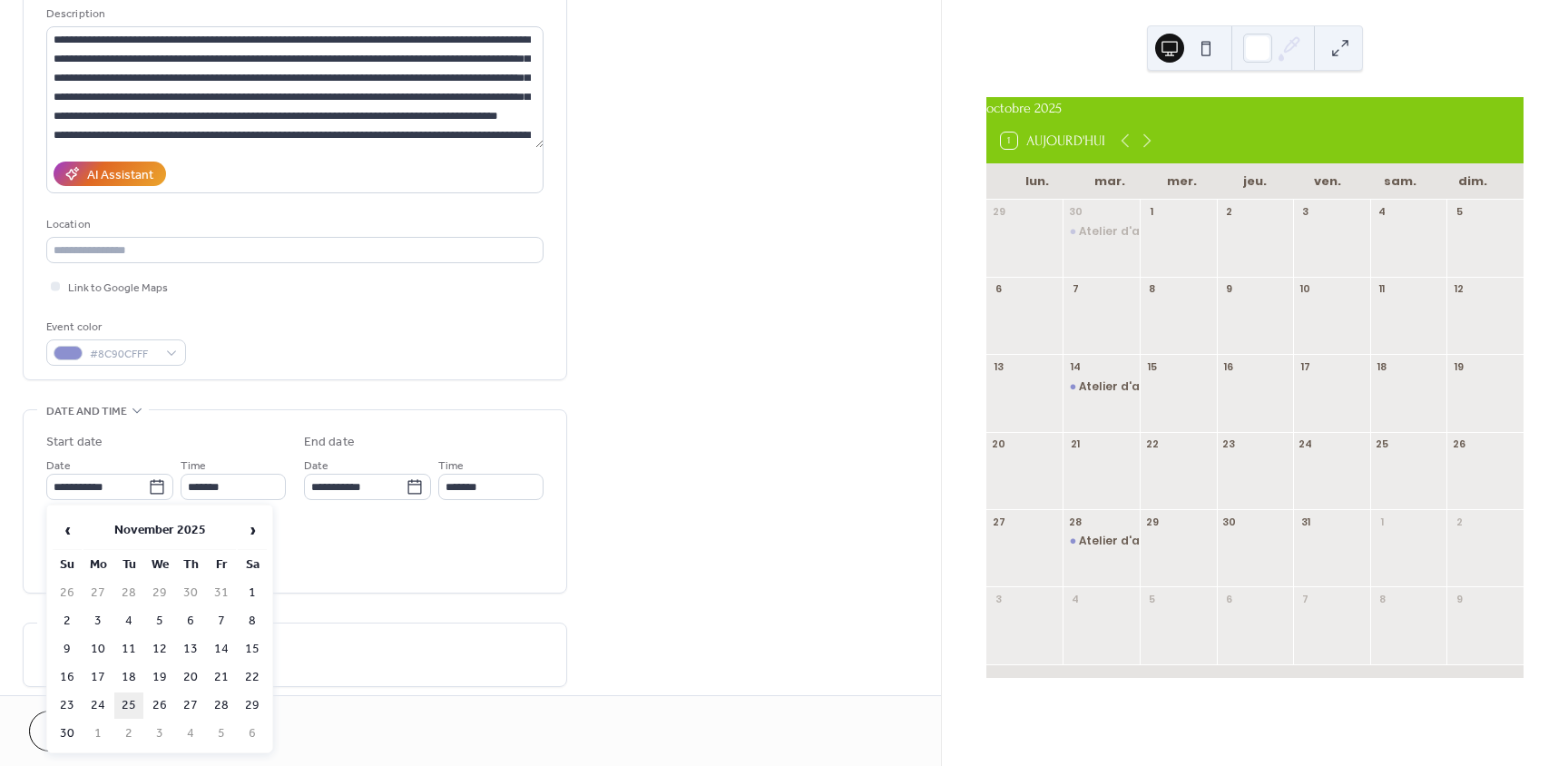 type on "**********" 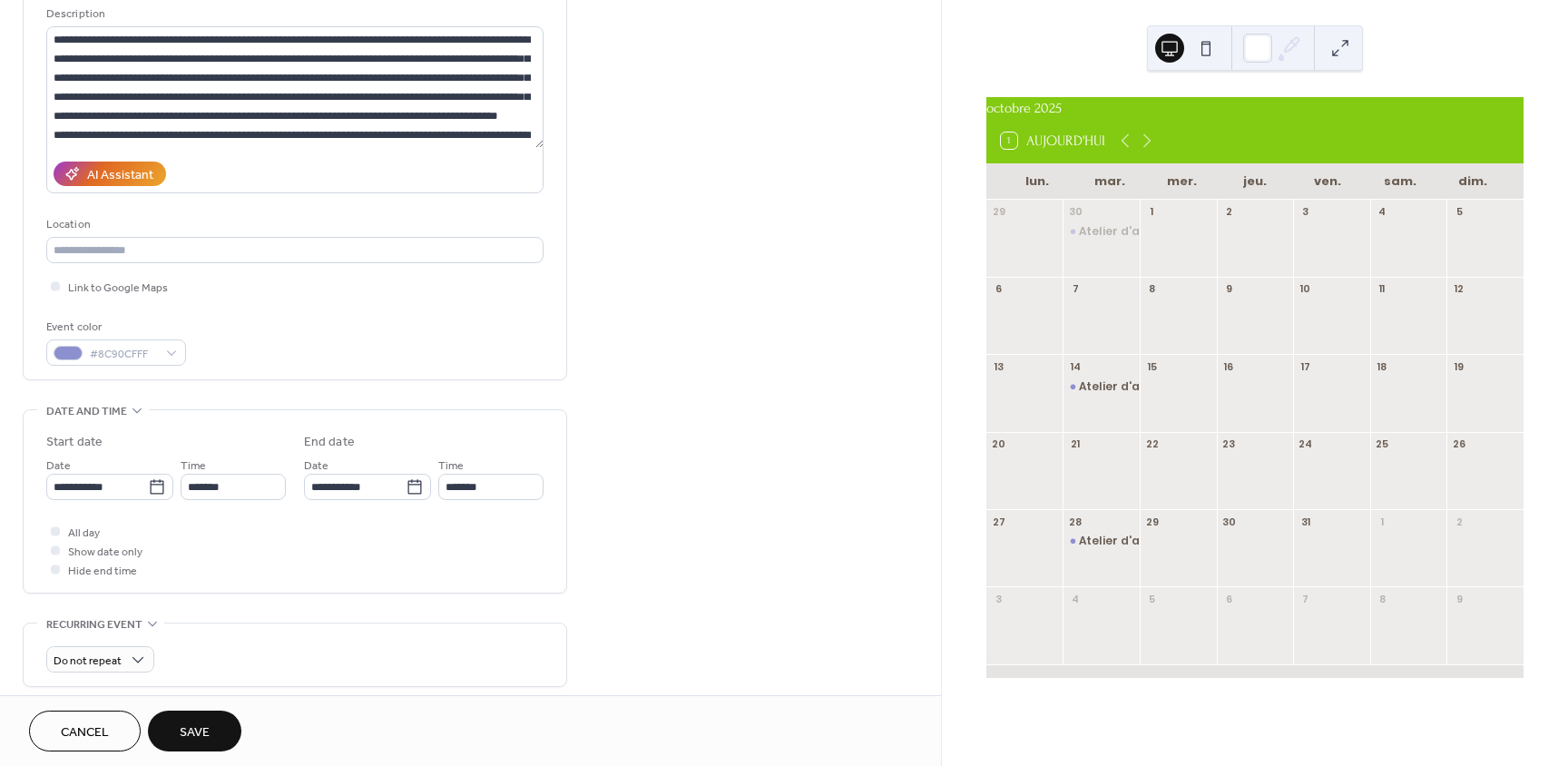 click on "Save" at bounding box center [194, 732] 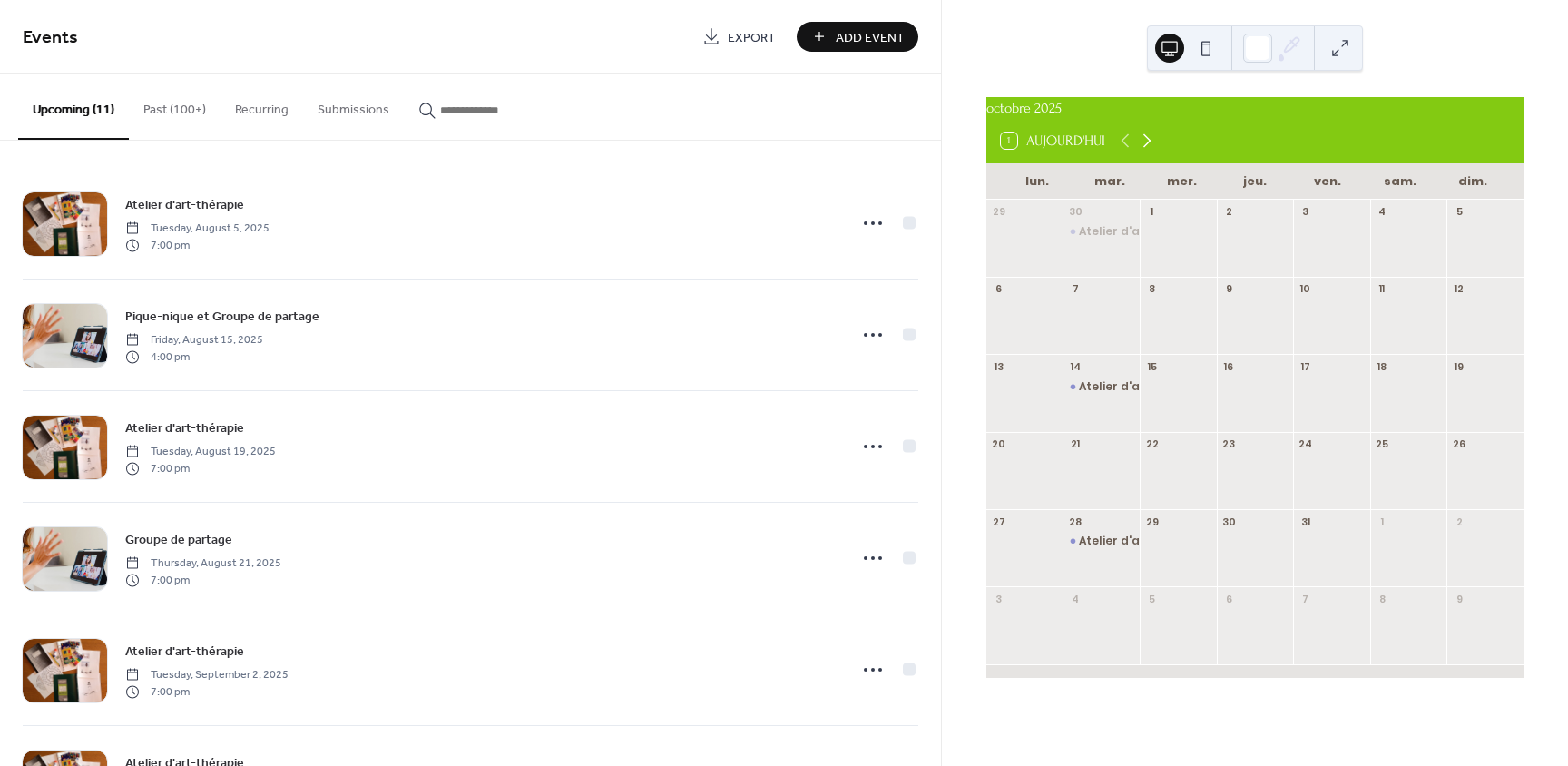 click 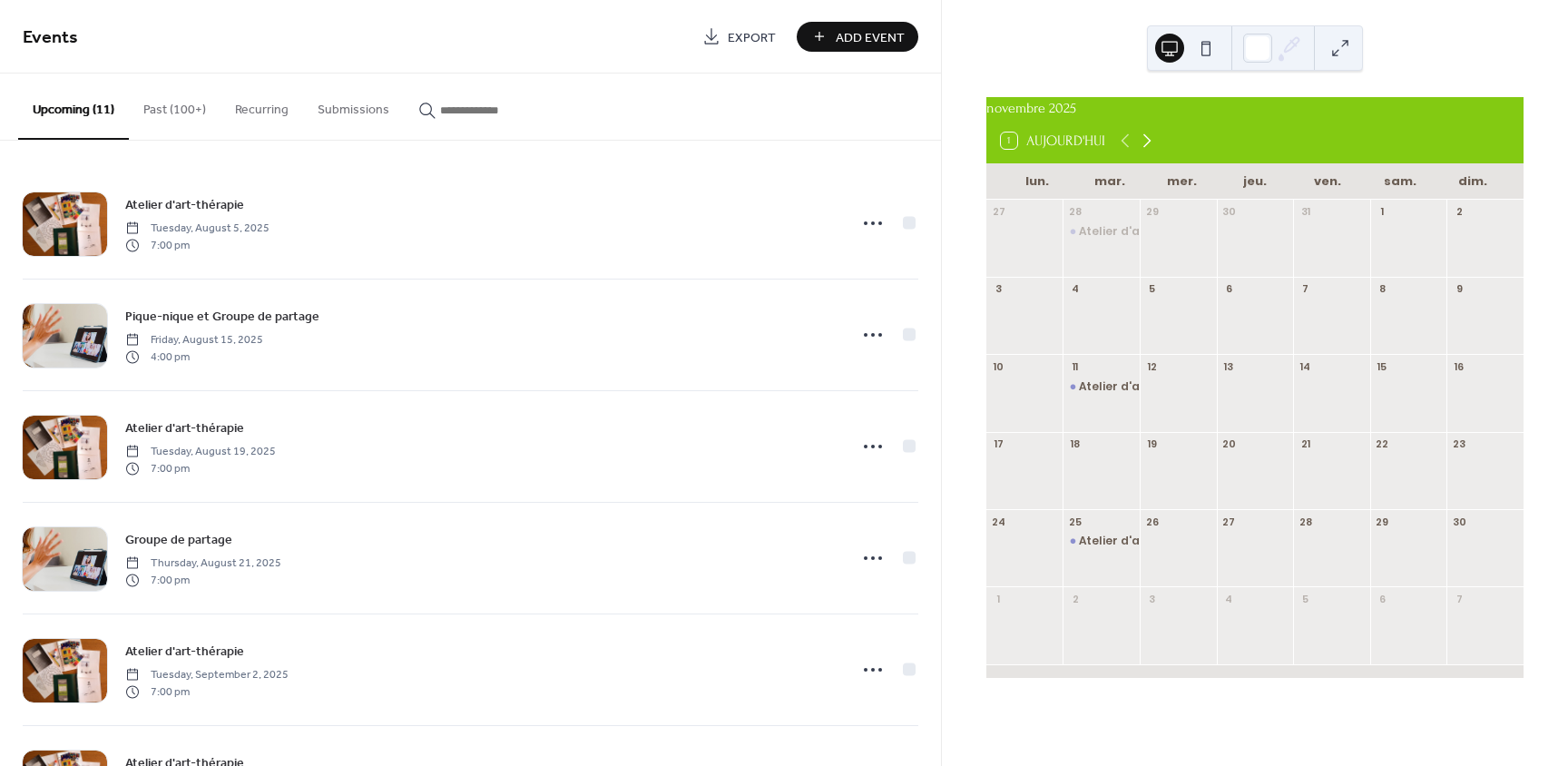 click 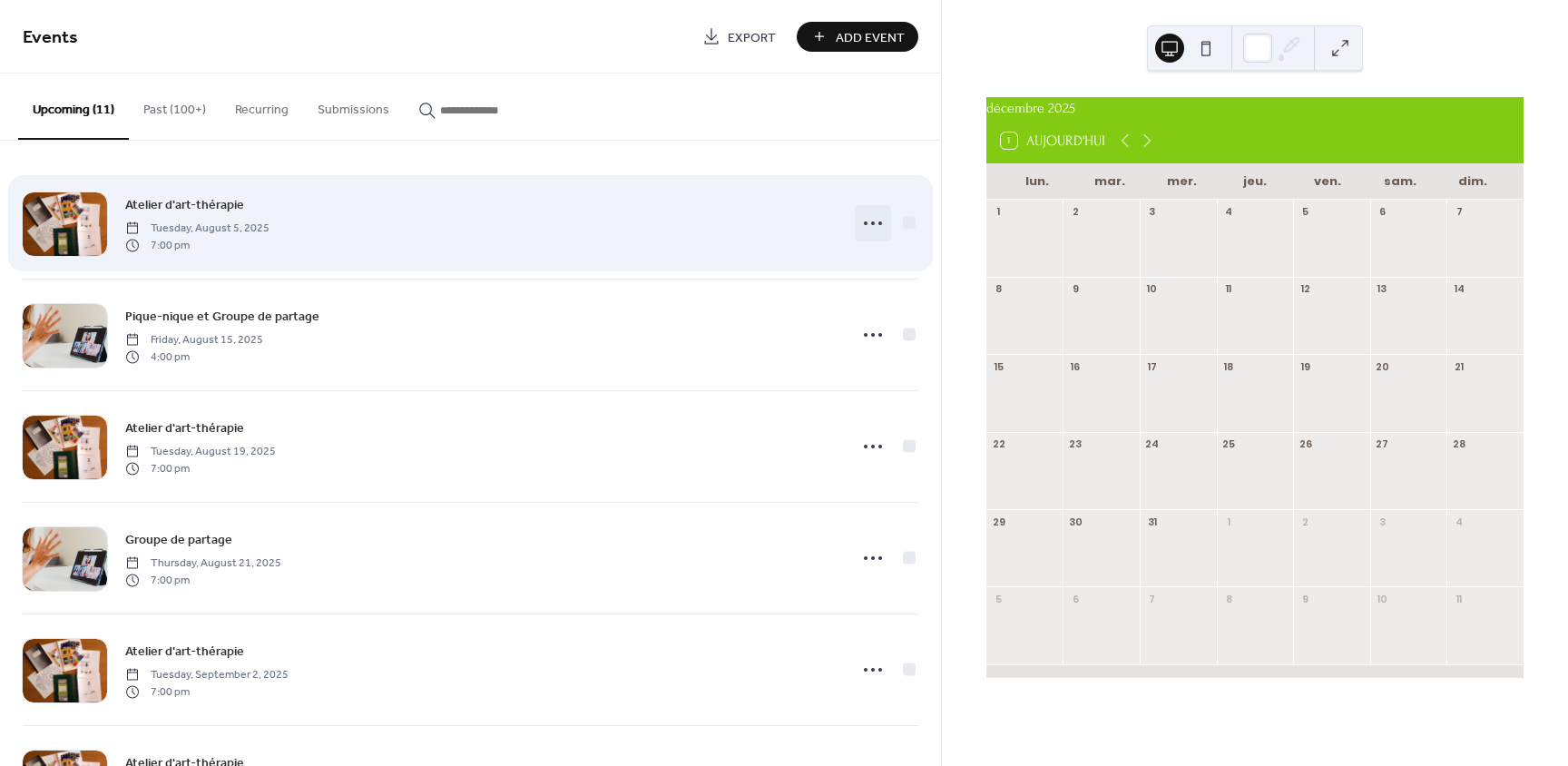 click 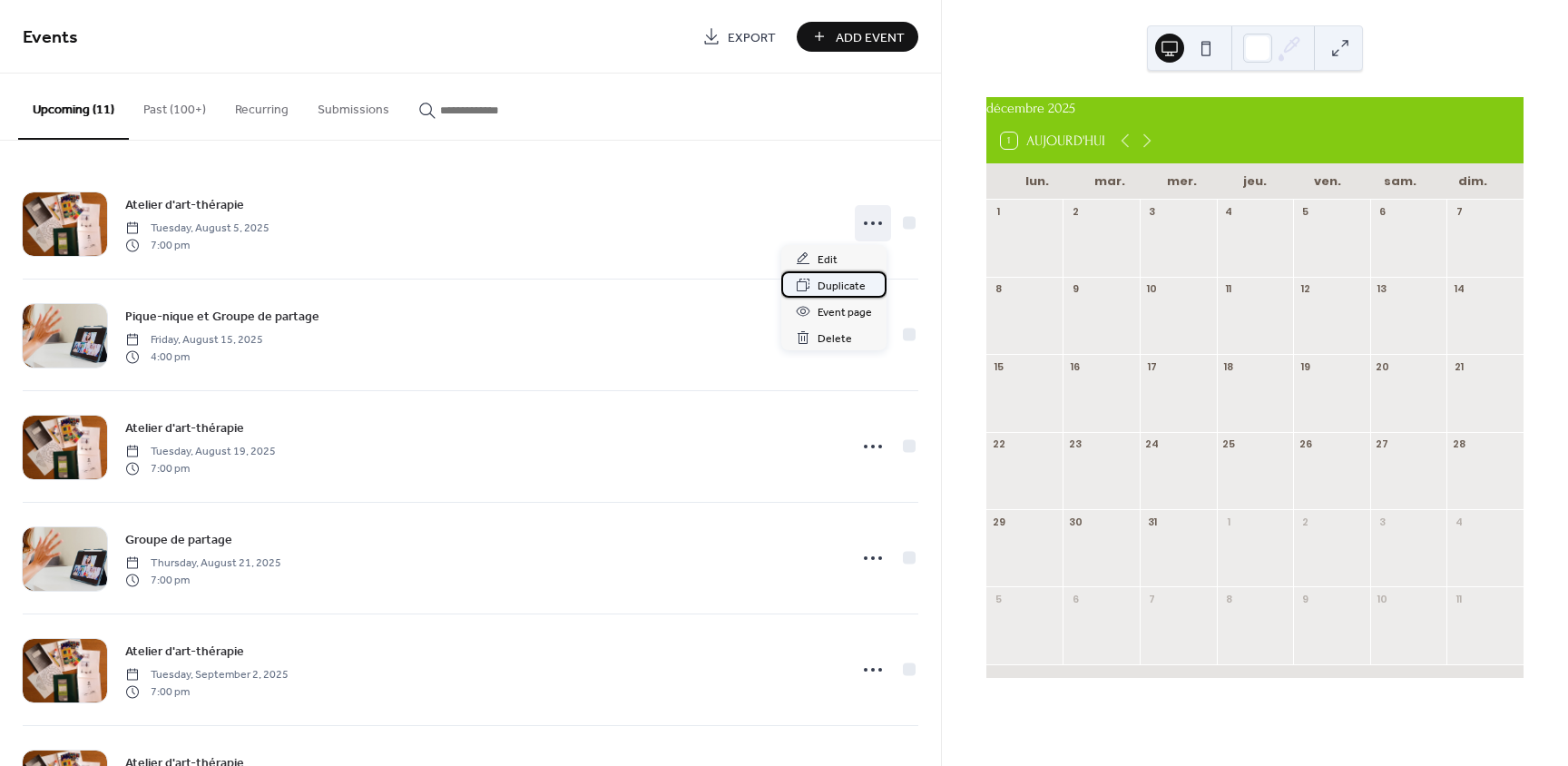 click on "Duplicate" at bounding box center (841, 286) 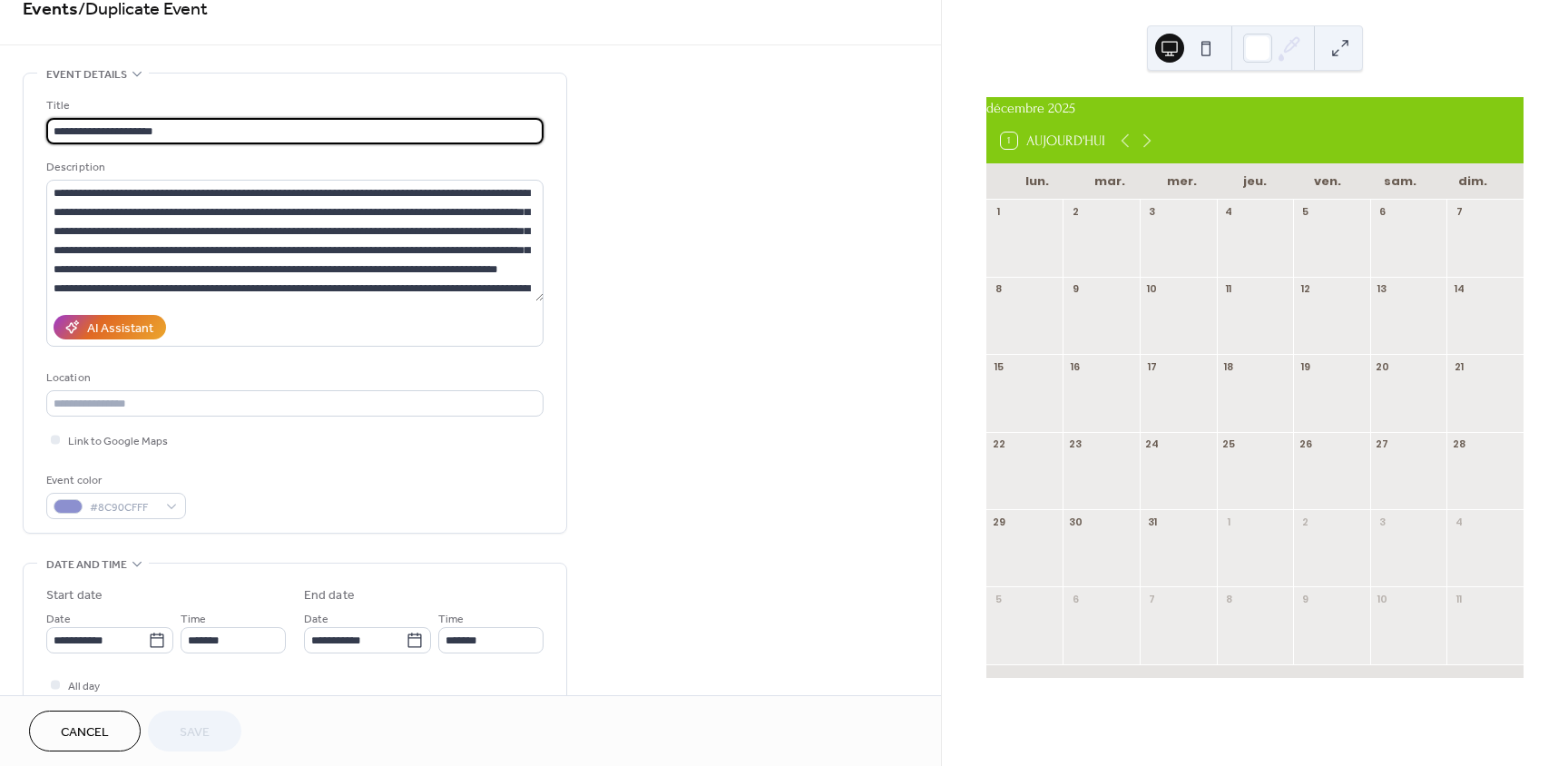 scroll, scrollTop: 182, scrollLeft: 0, axis: vertical 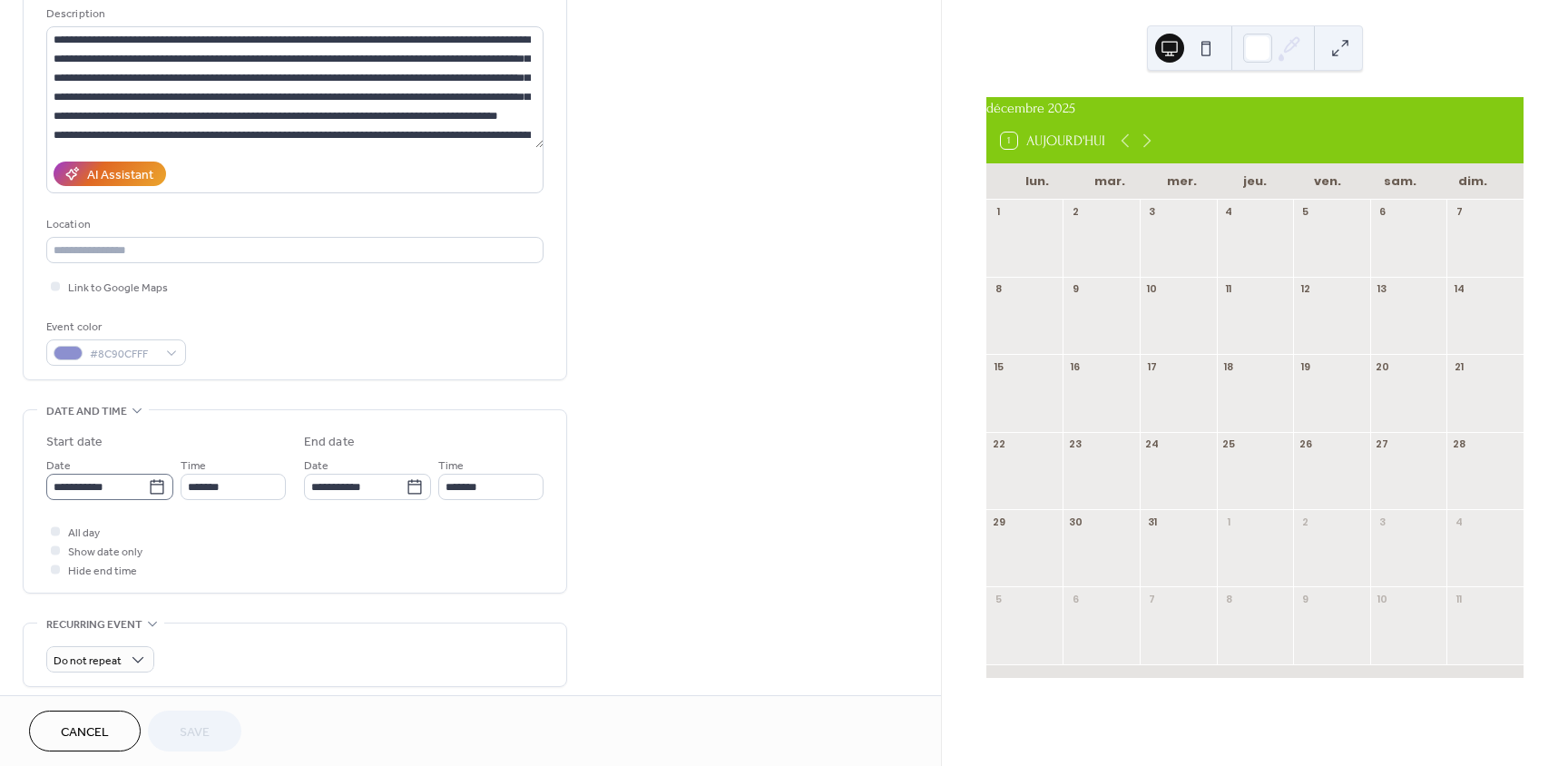 click 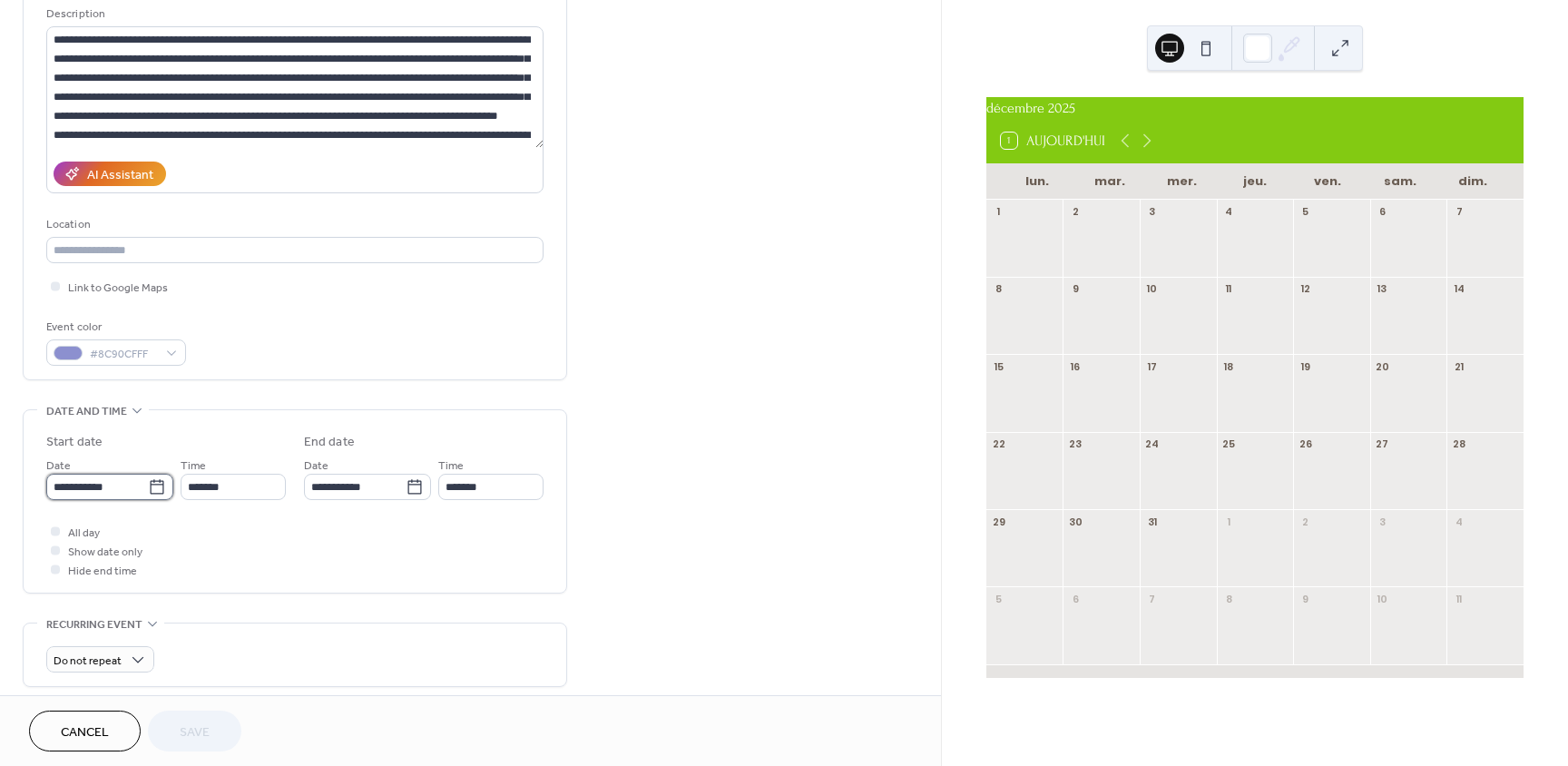 click on "**********" at bounding box center [97, 486] 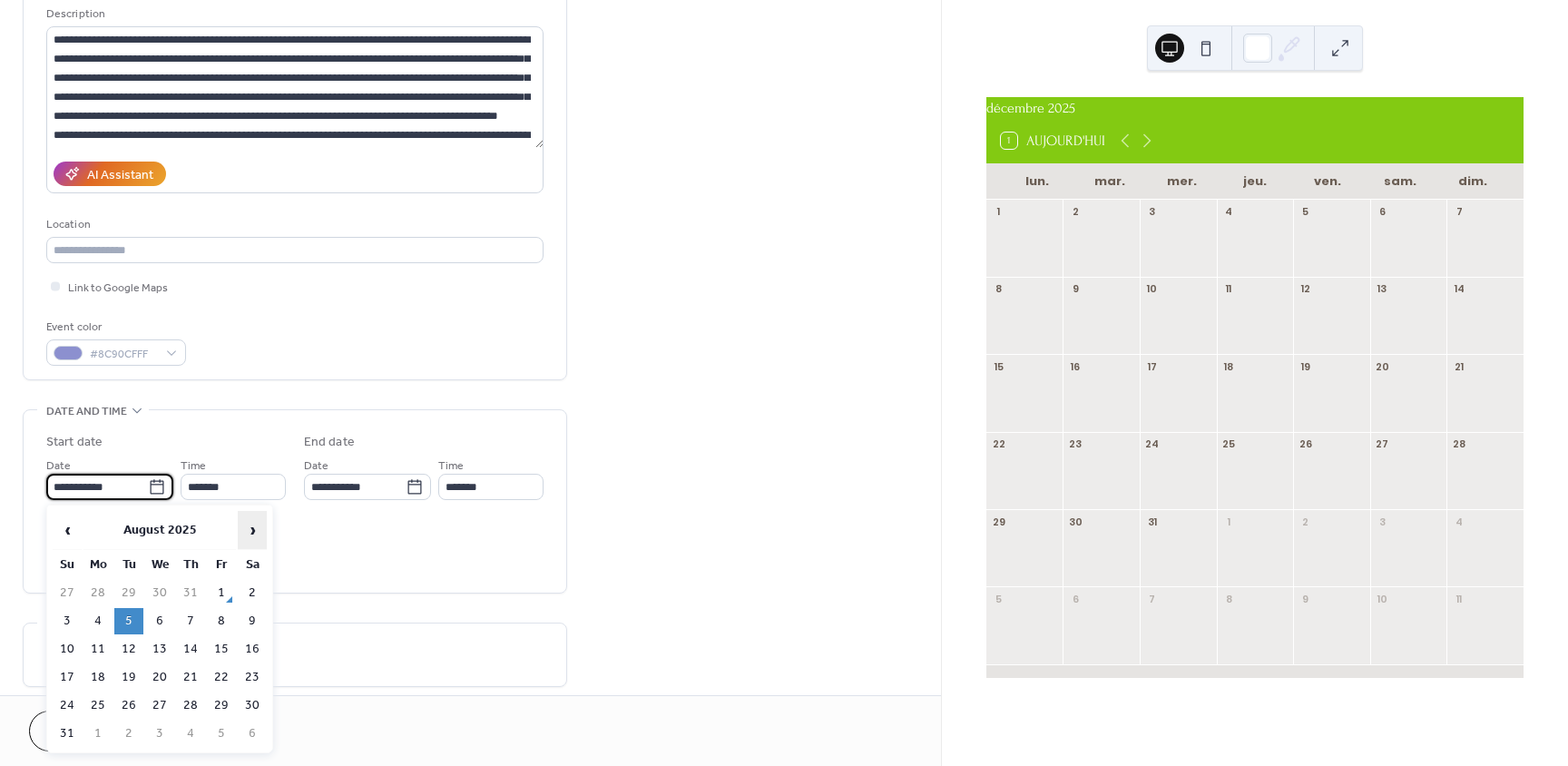 click on "›" at bounding box center (252, 530) 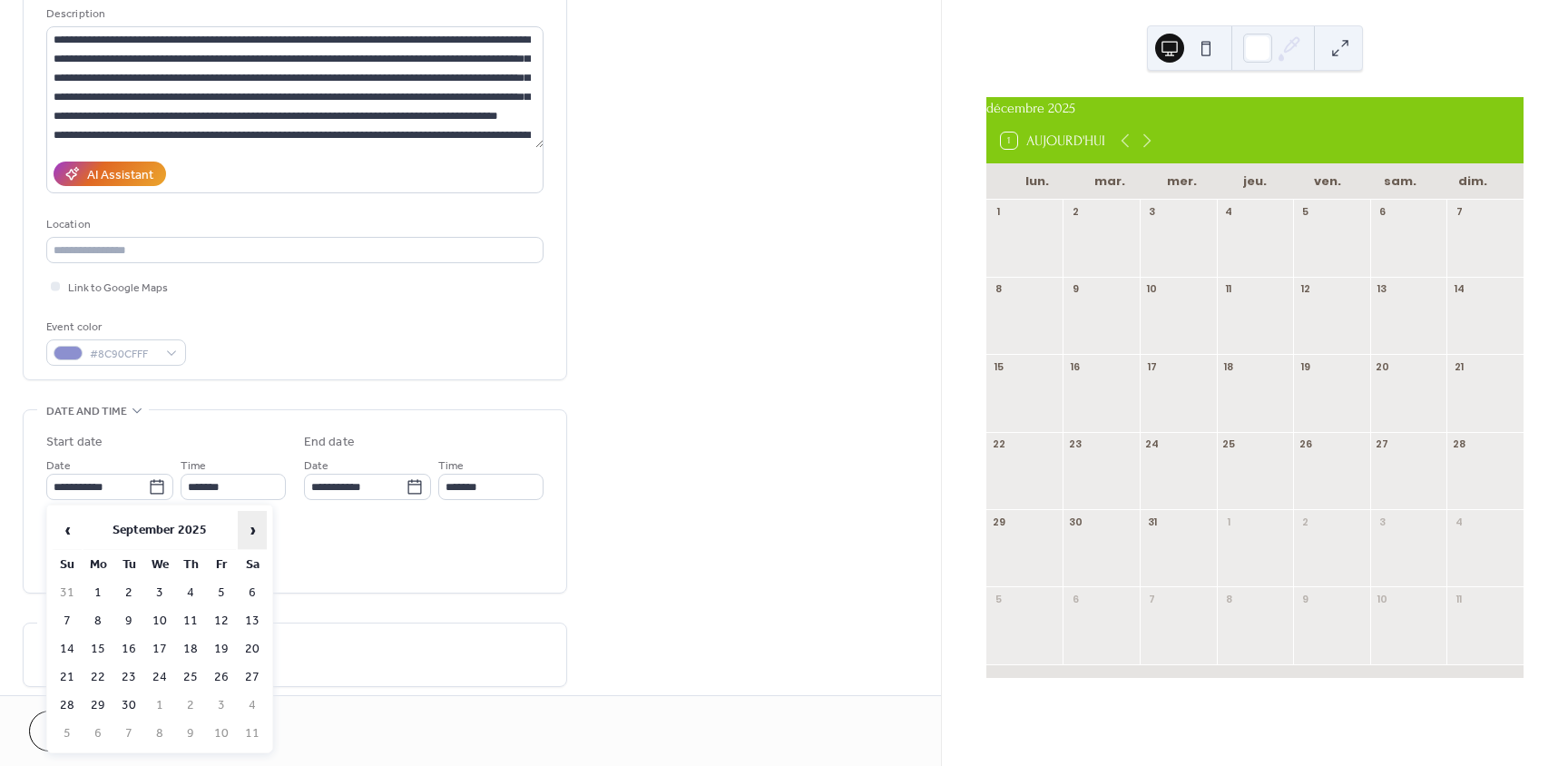 click on "›" at bounding box center (252, 530) 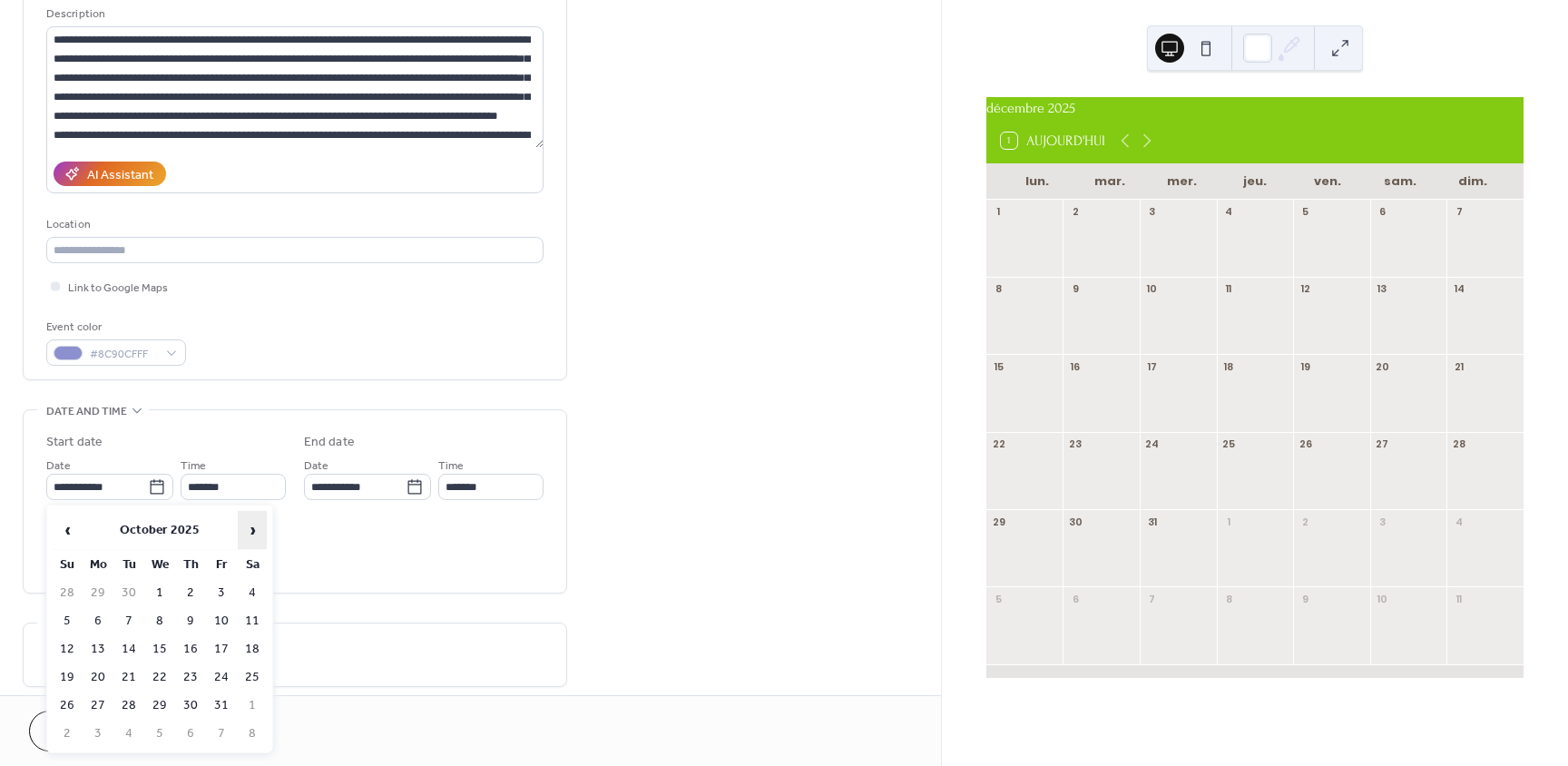 click on "›" at bounding box center (252, 530) 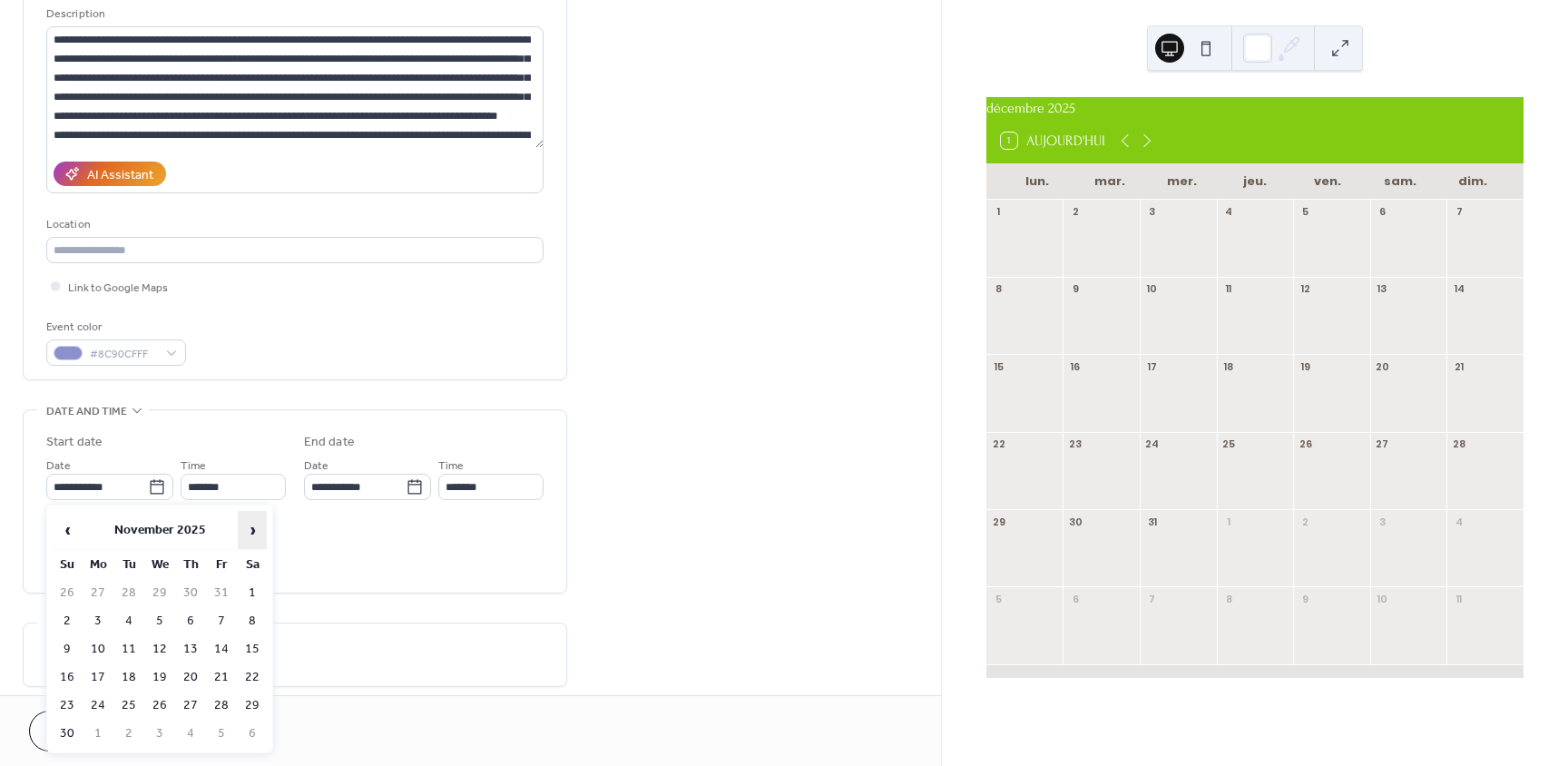 click on "›" at bounding box center [252, 530] 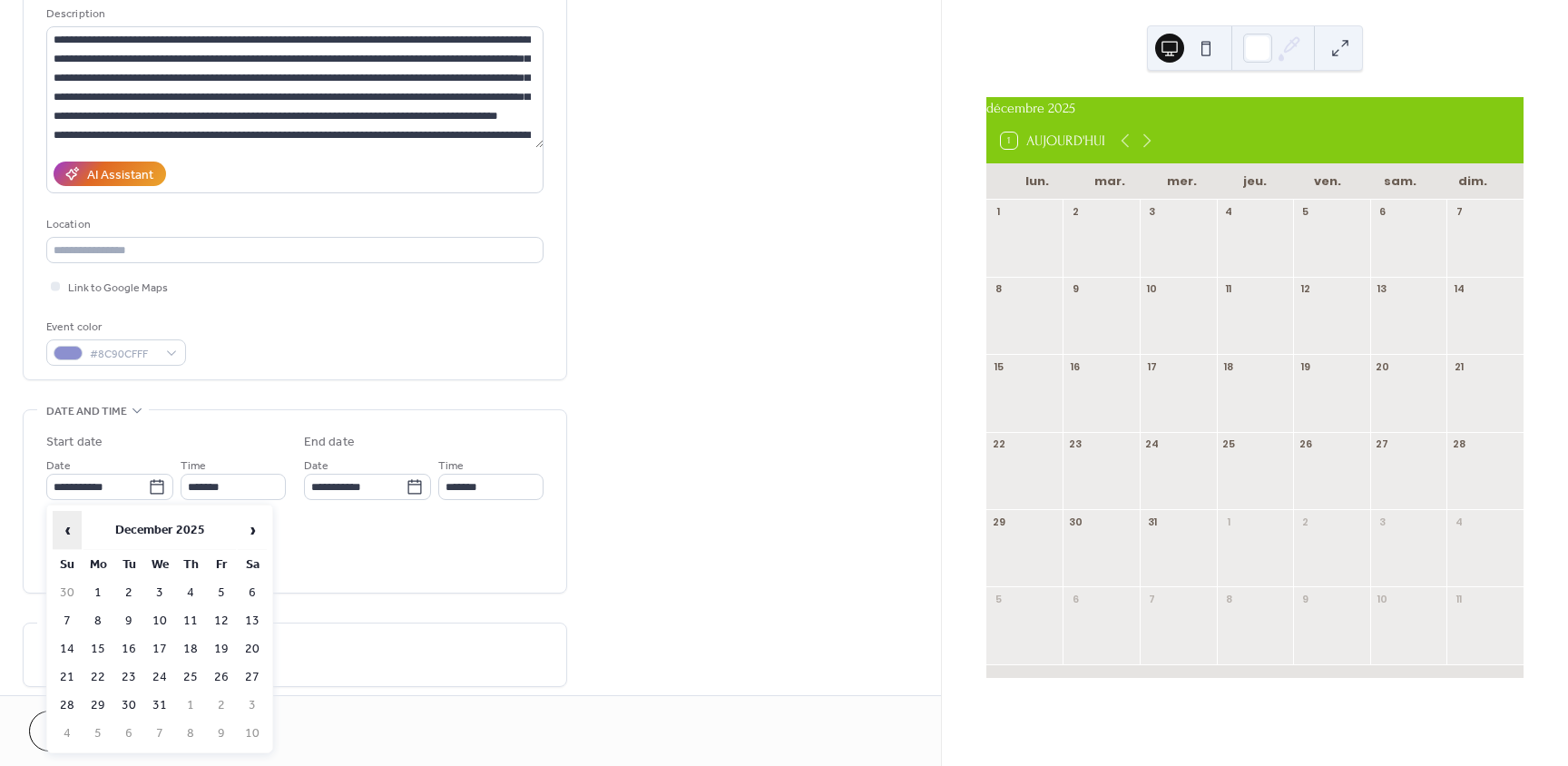 click on "‹" at bounding box center [67, 530] 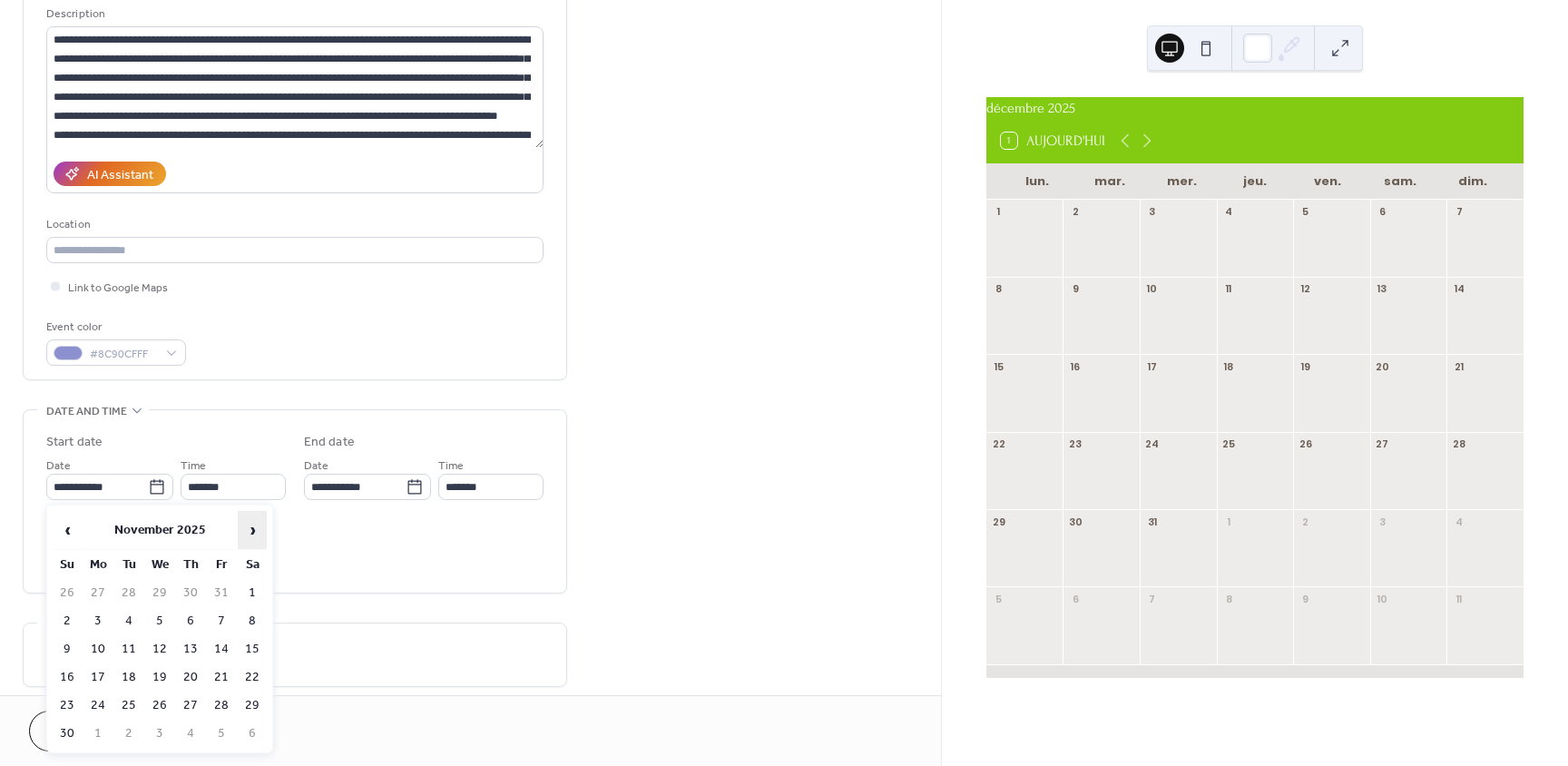 click on "›" at bounding box center [252, 530] 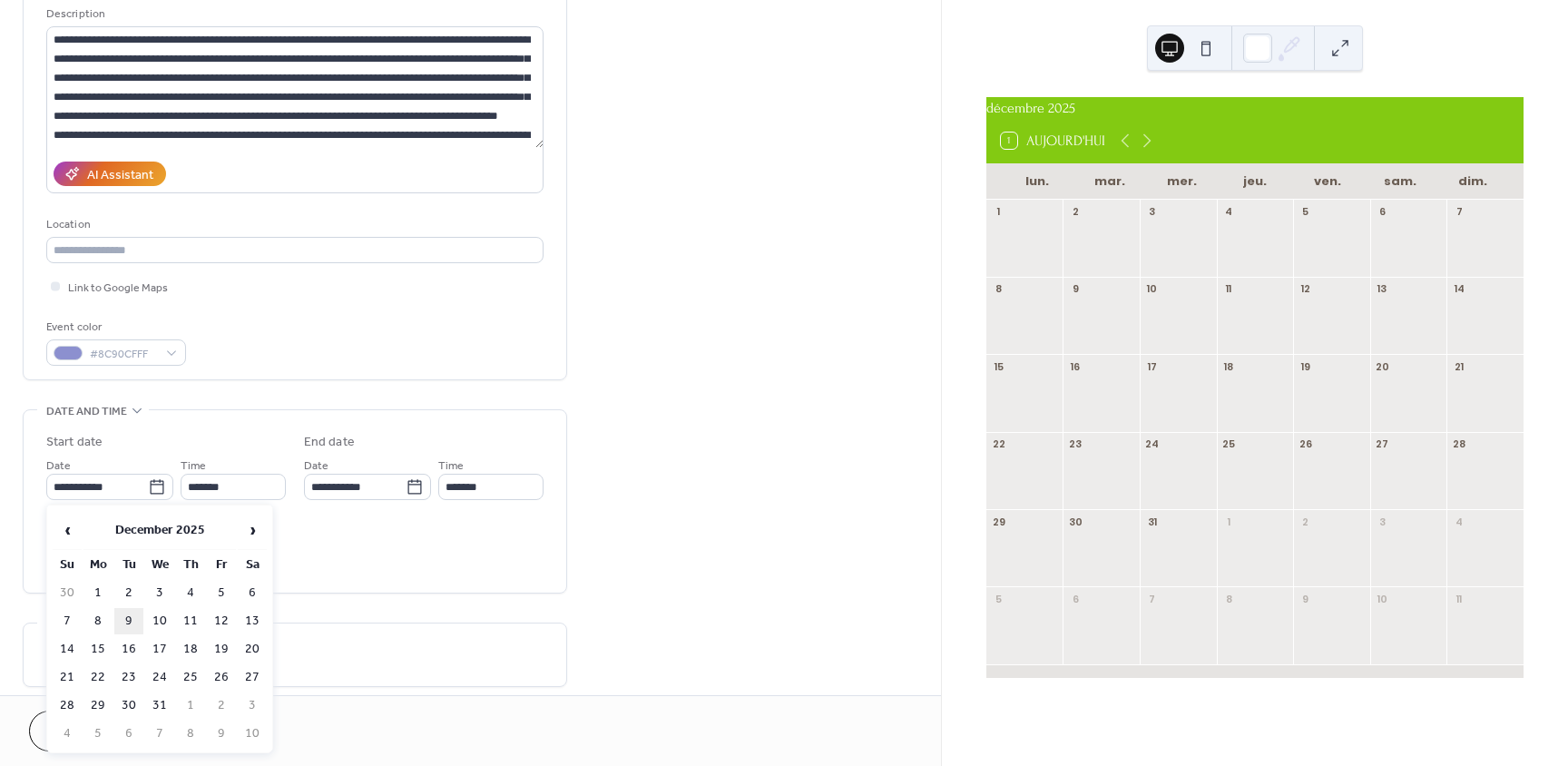 click on "9" at bounding box center (129, 621) 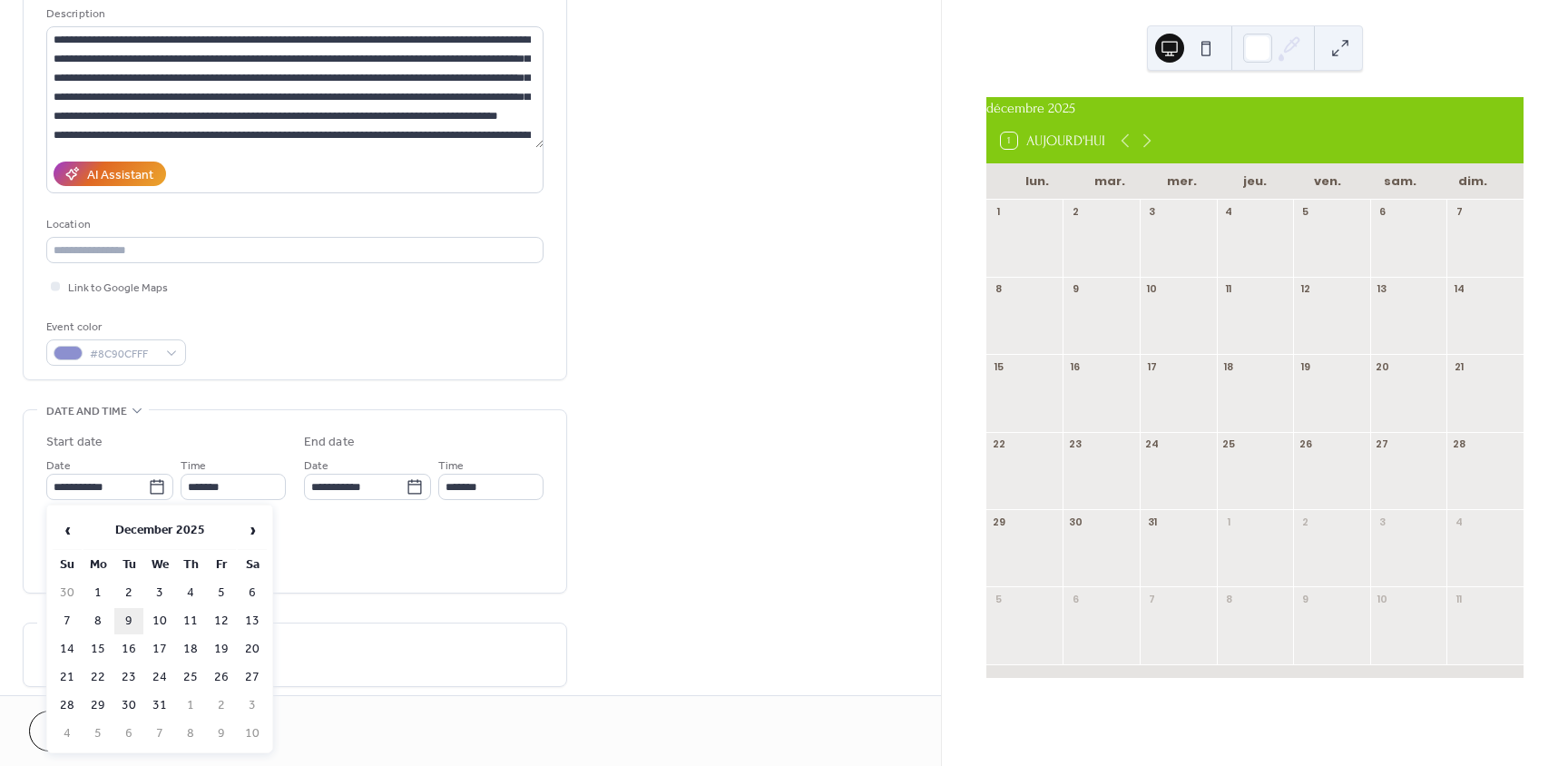 type on "**********" 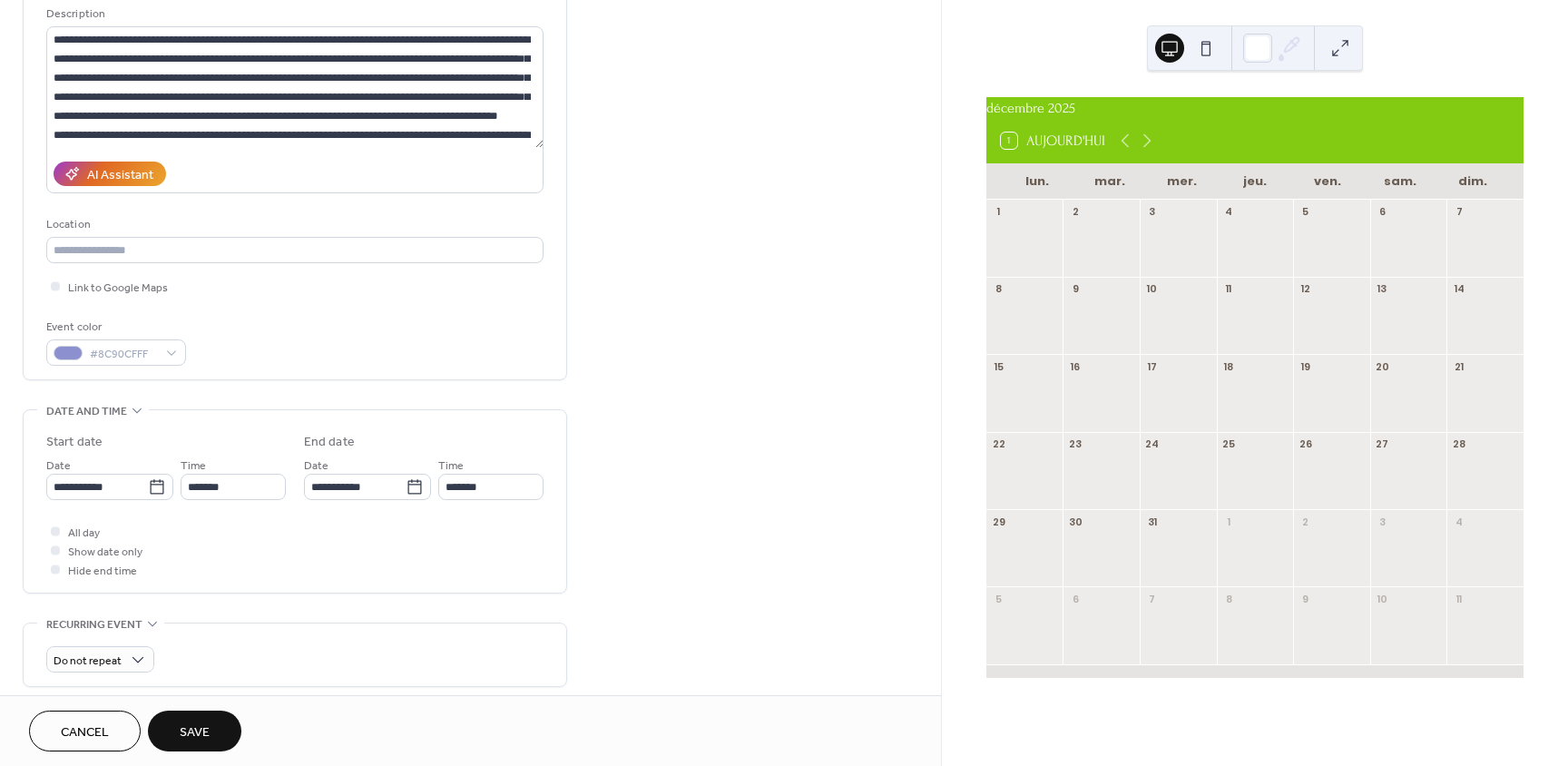 click on "Save" at bounding box center (194, 731) 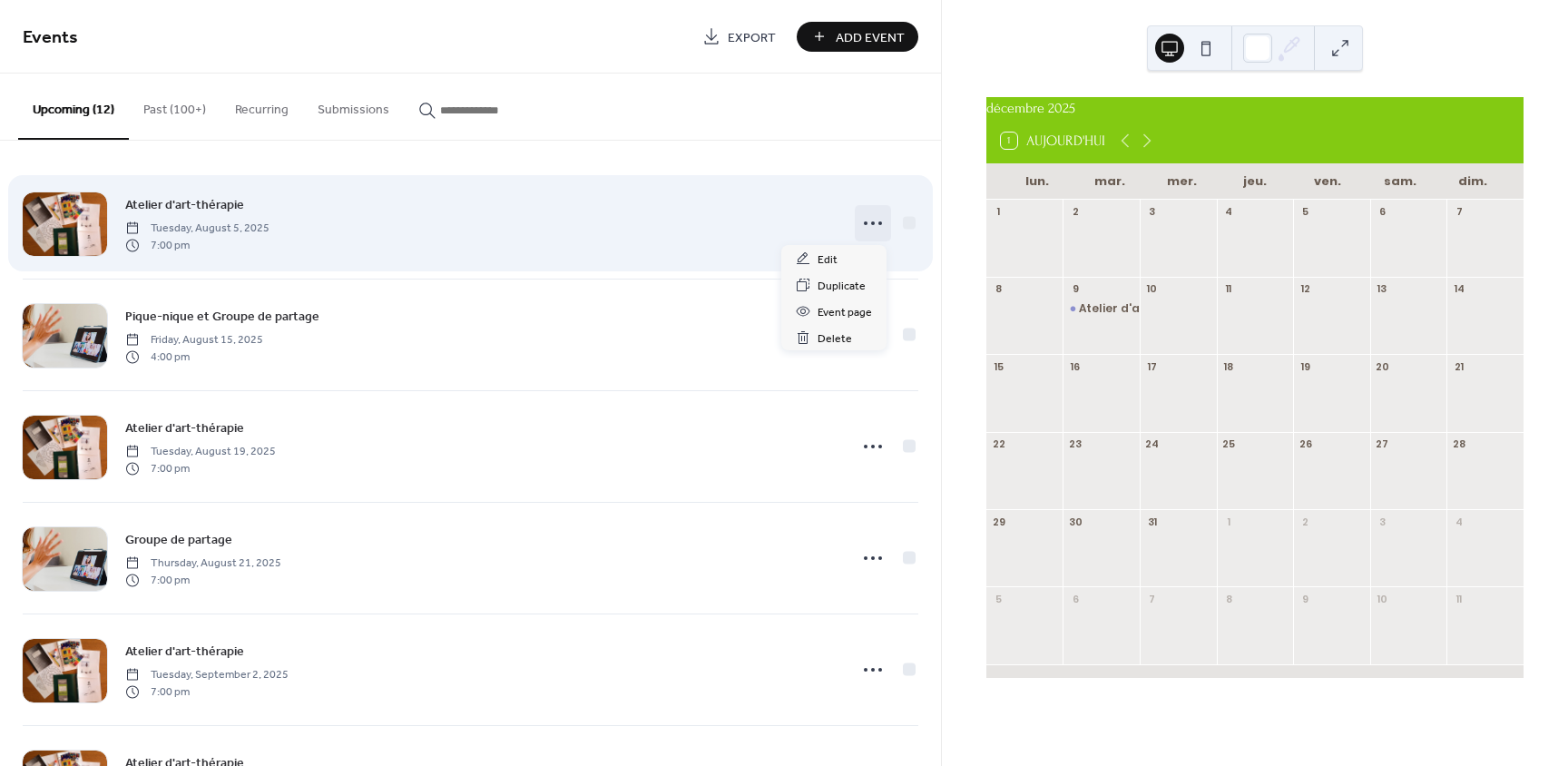 click 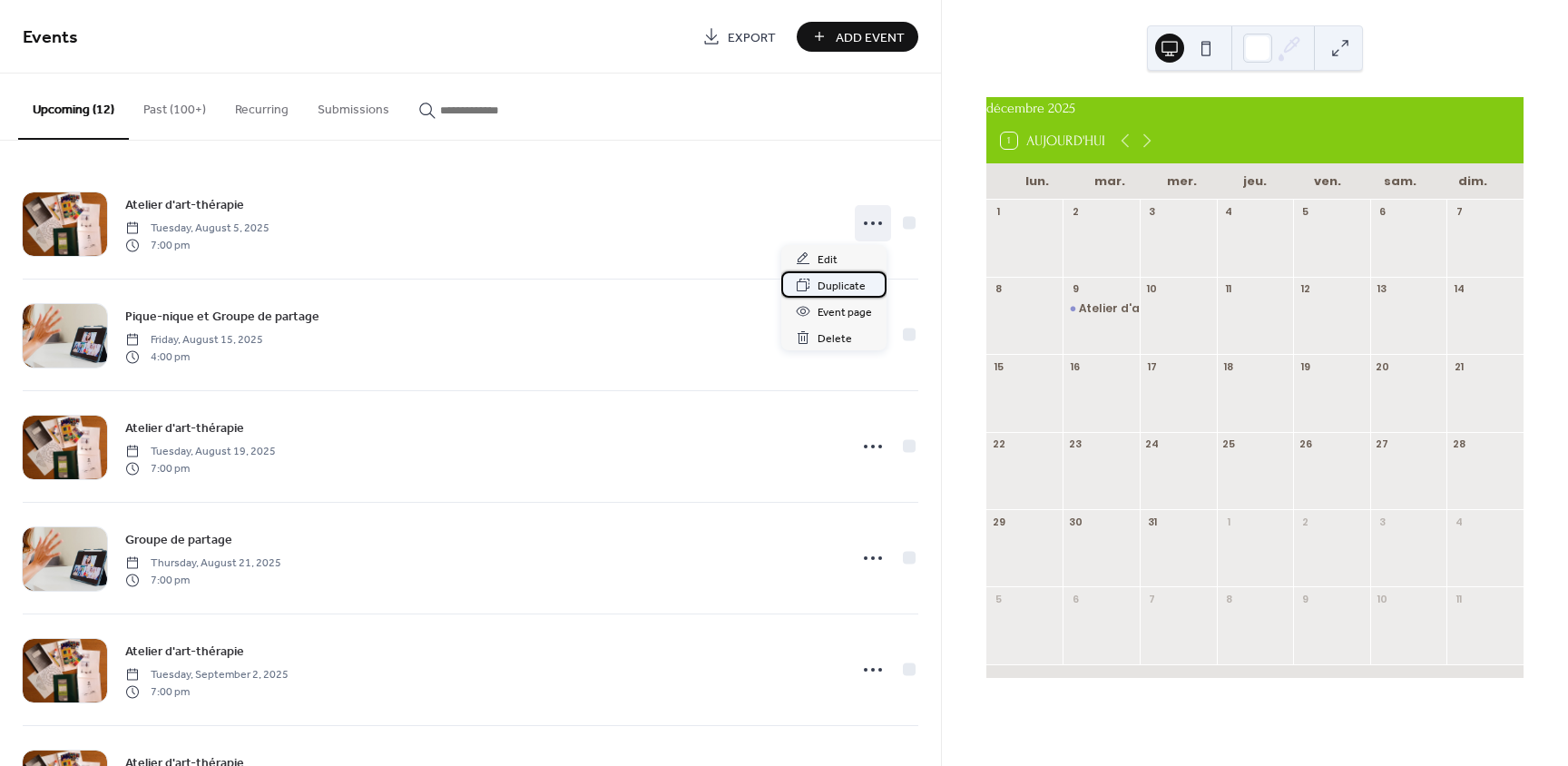 click on "Duplicate" at bounding box center (841, 286) 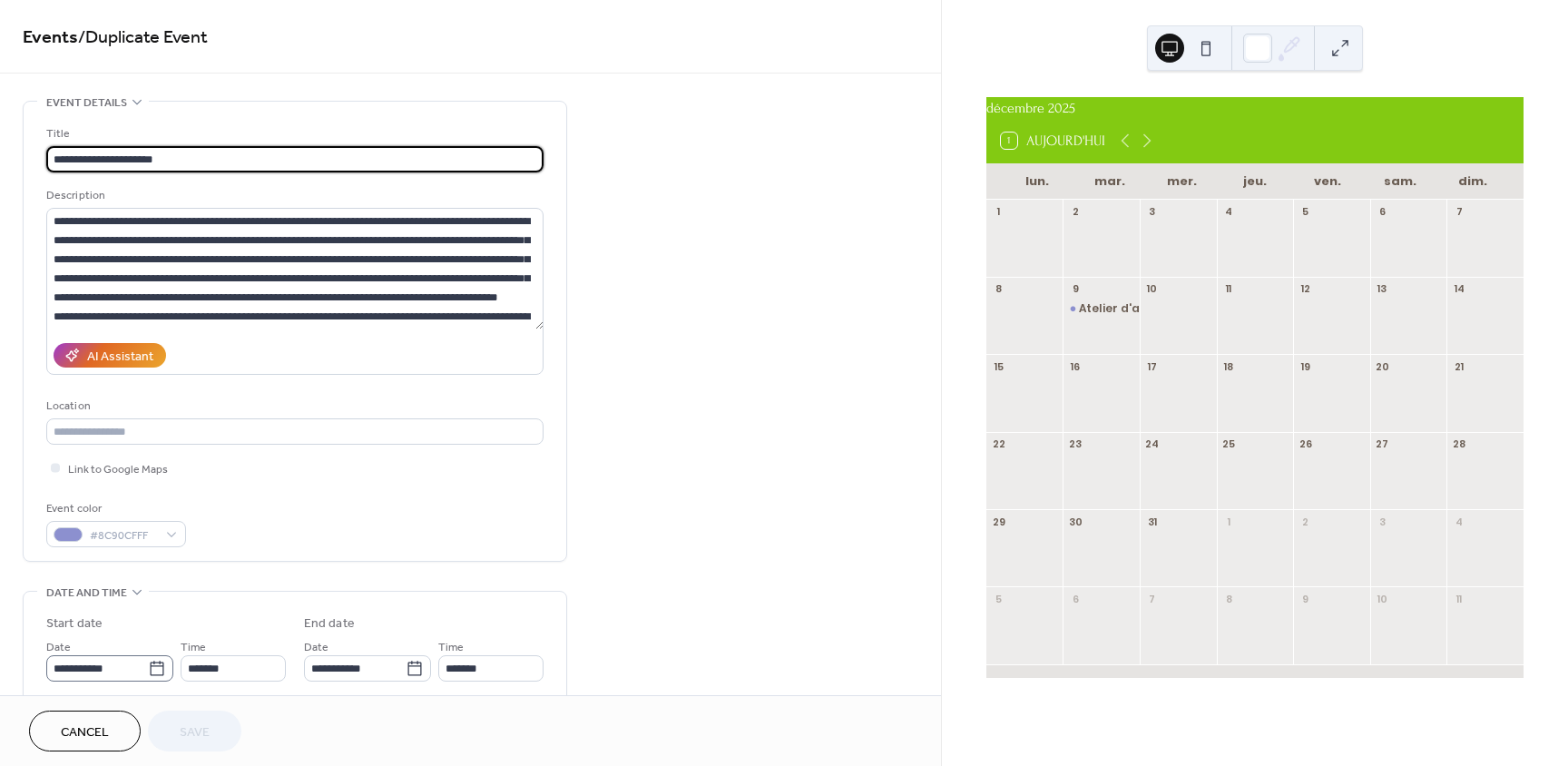 click 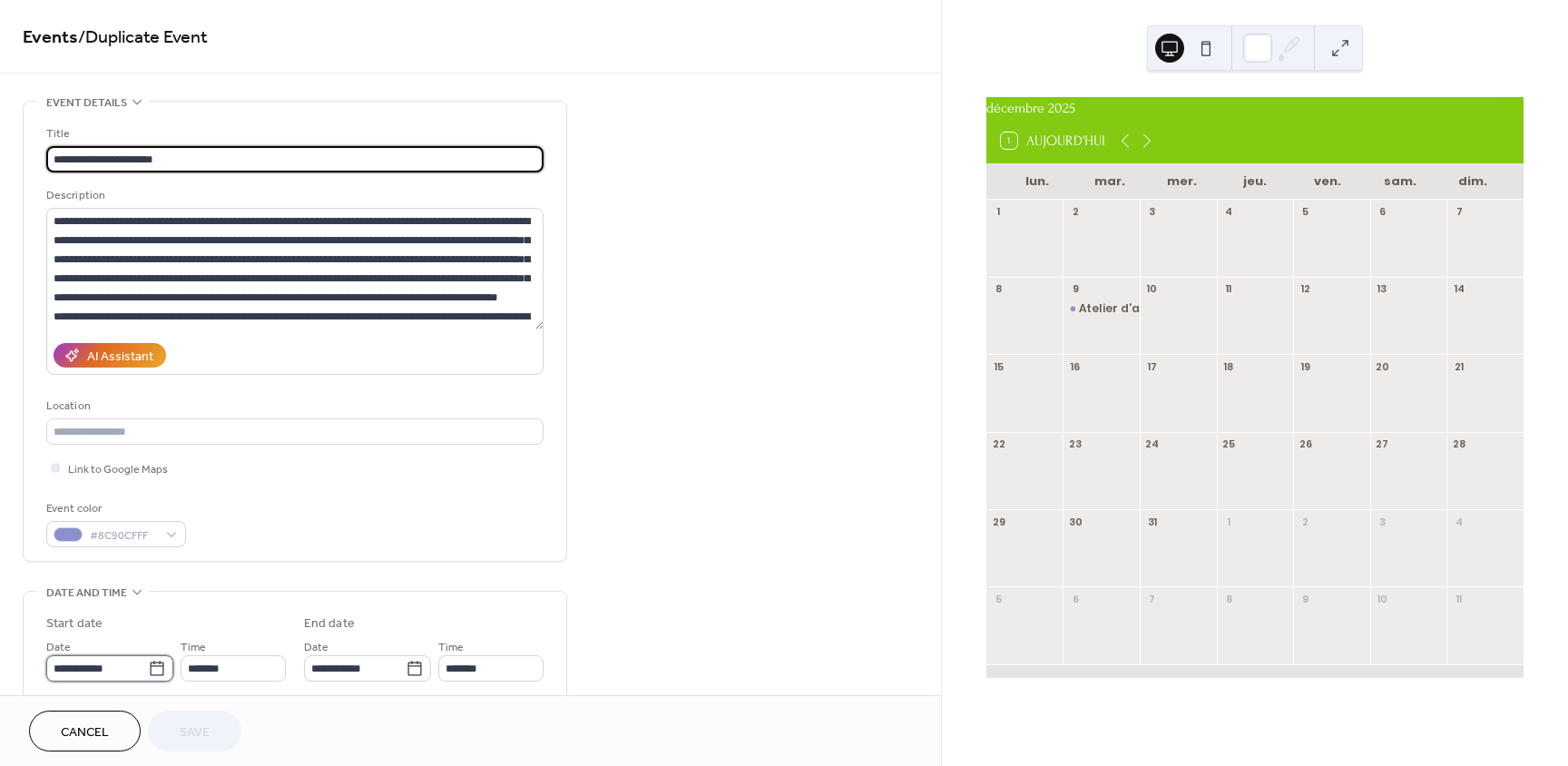 click on "**********" at bounding box center [97, 668] 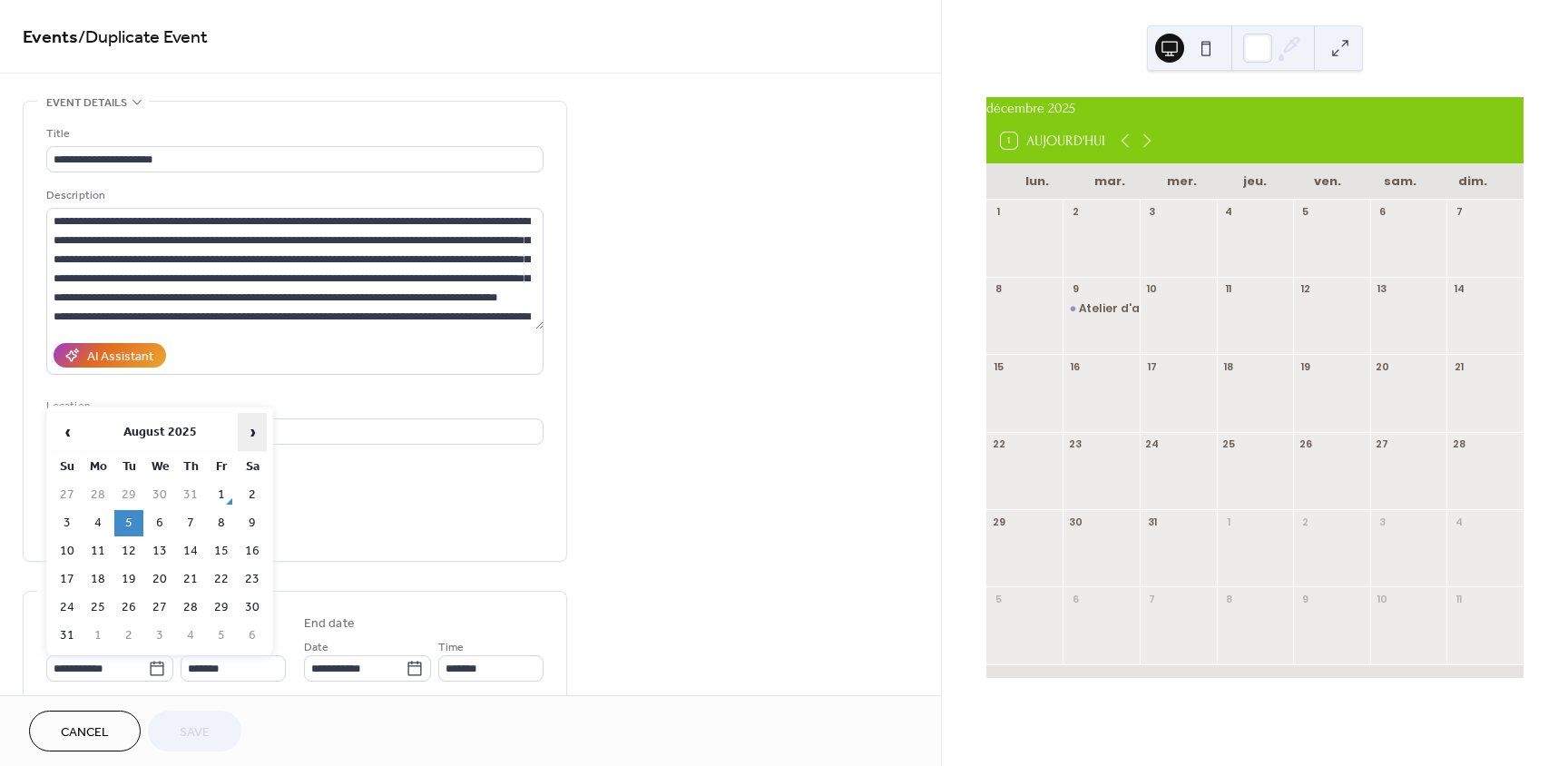 click on "›" at bounding box center [252, 432] 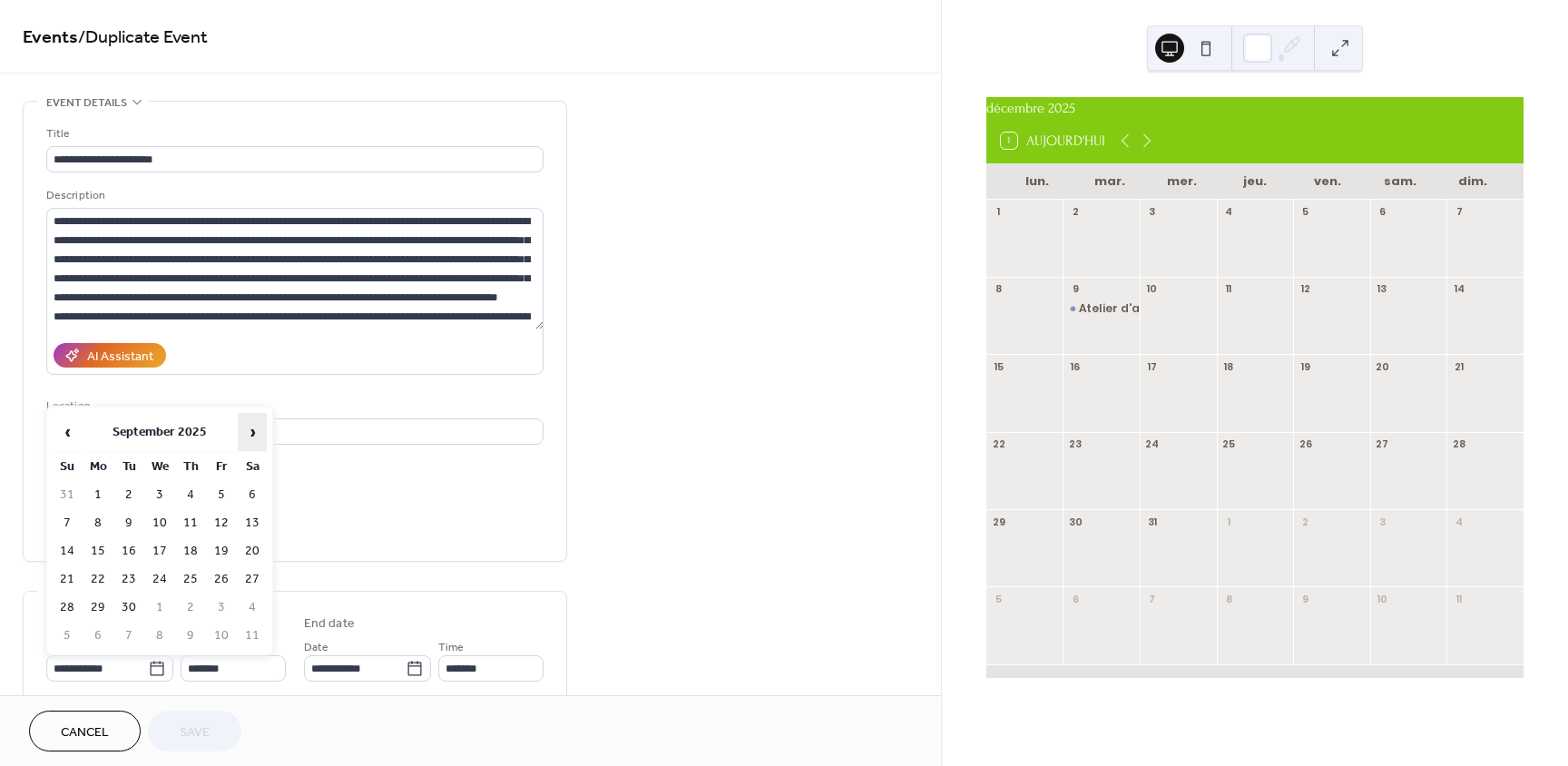 click on "›" at bounding box center (252, 432) 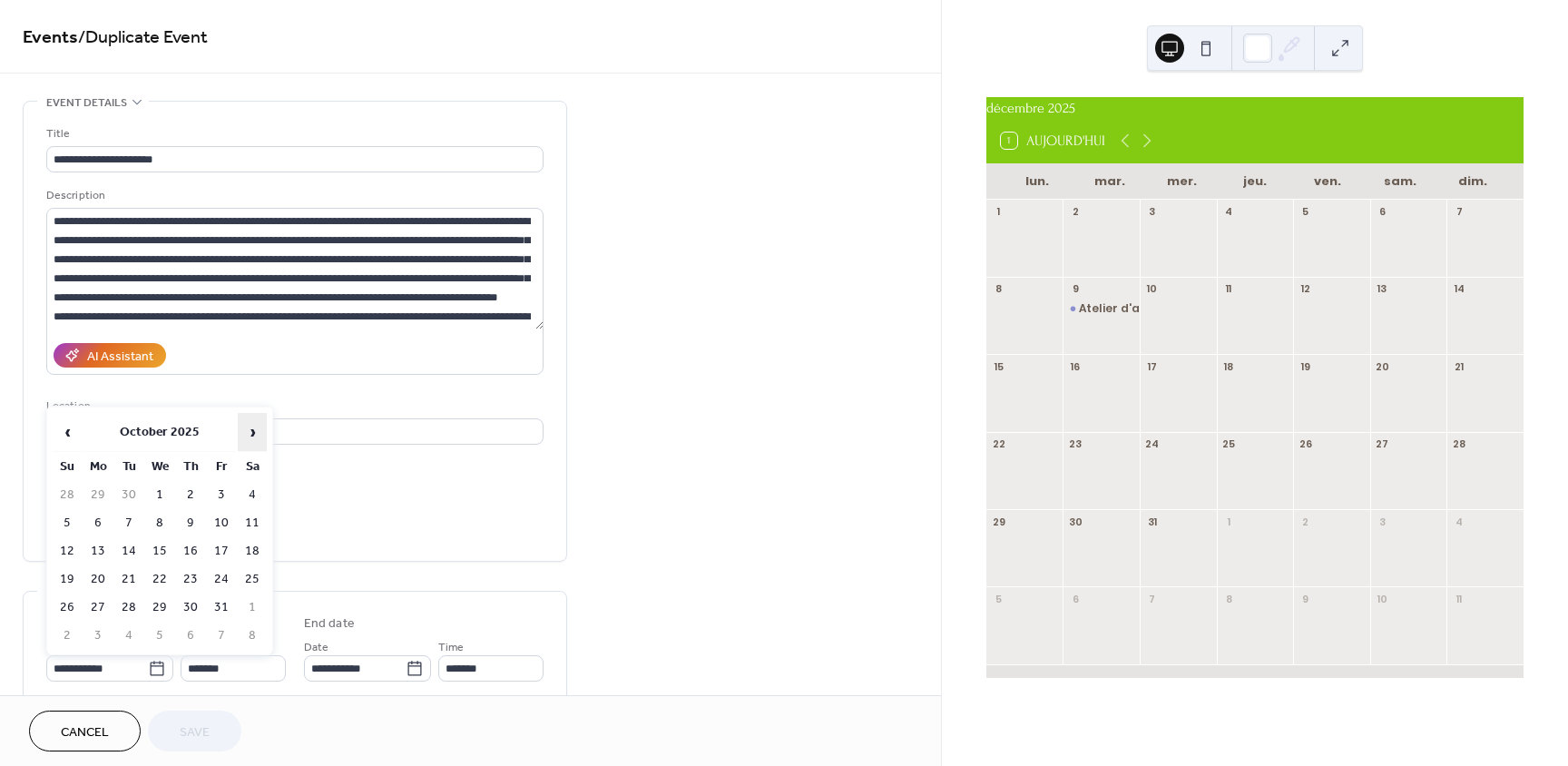click on "›" at bounding box center [252, 432] 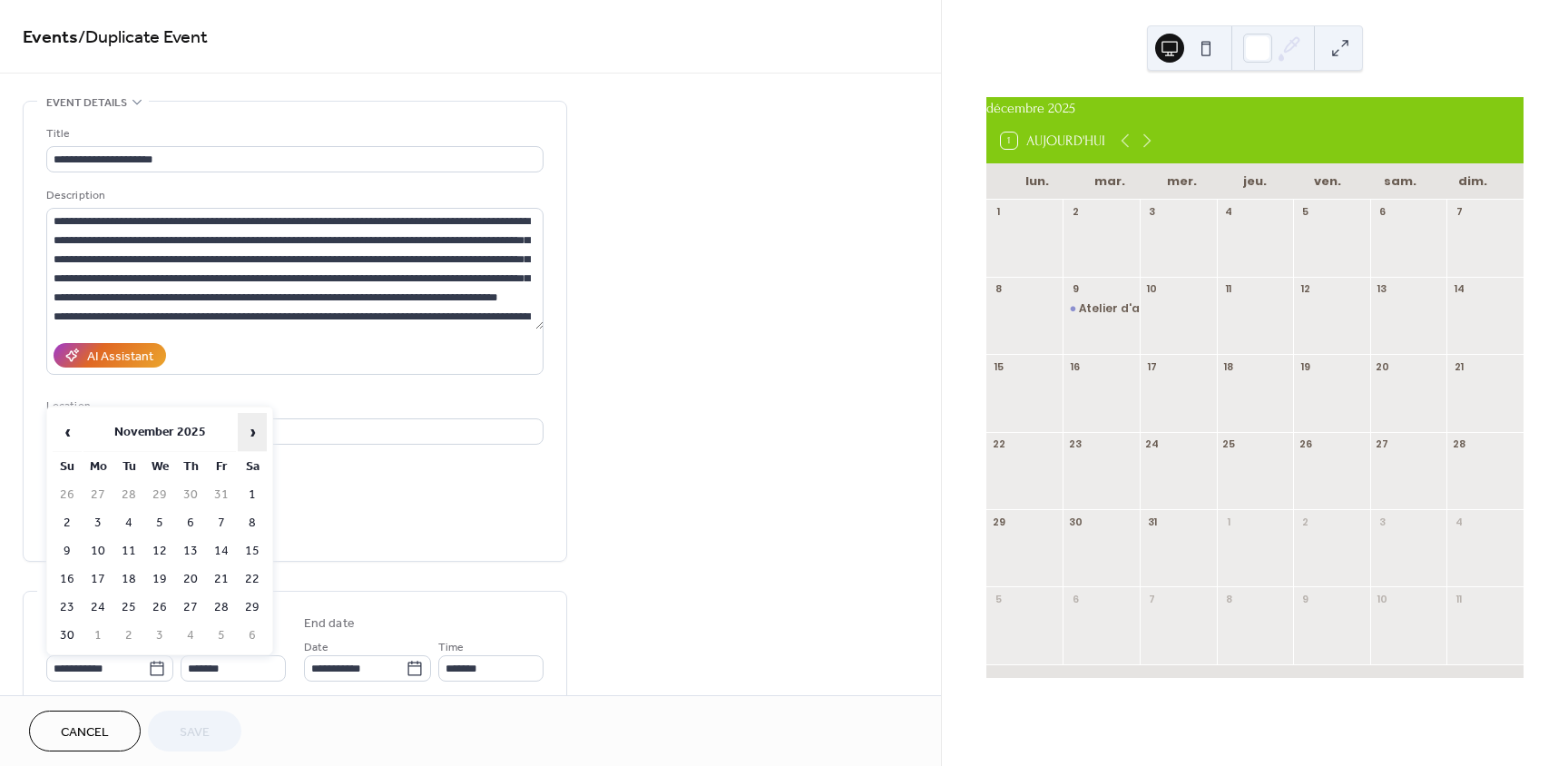 click on "›" at bounding box center [252, 432] 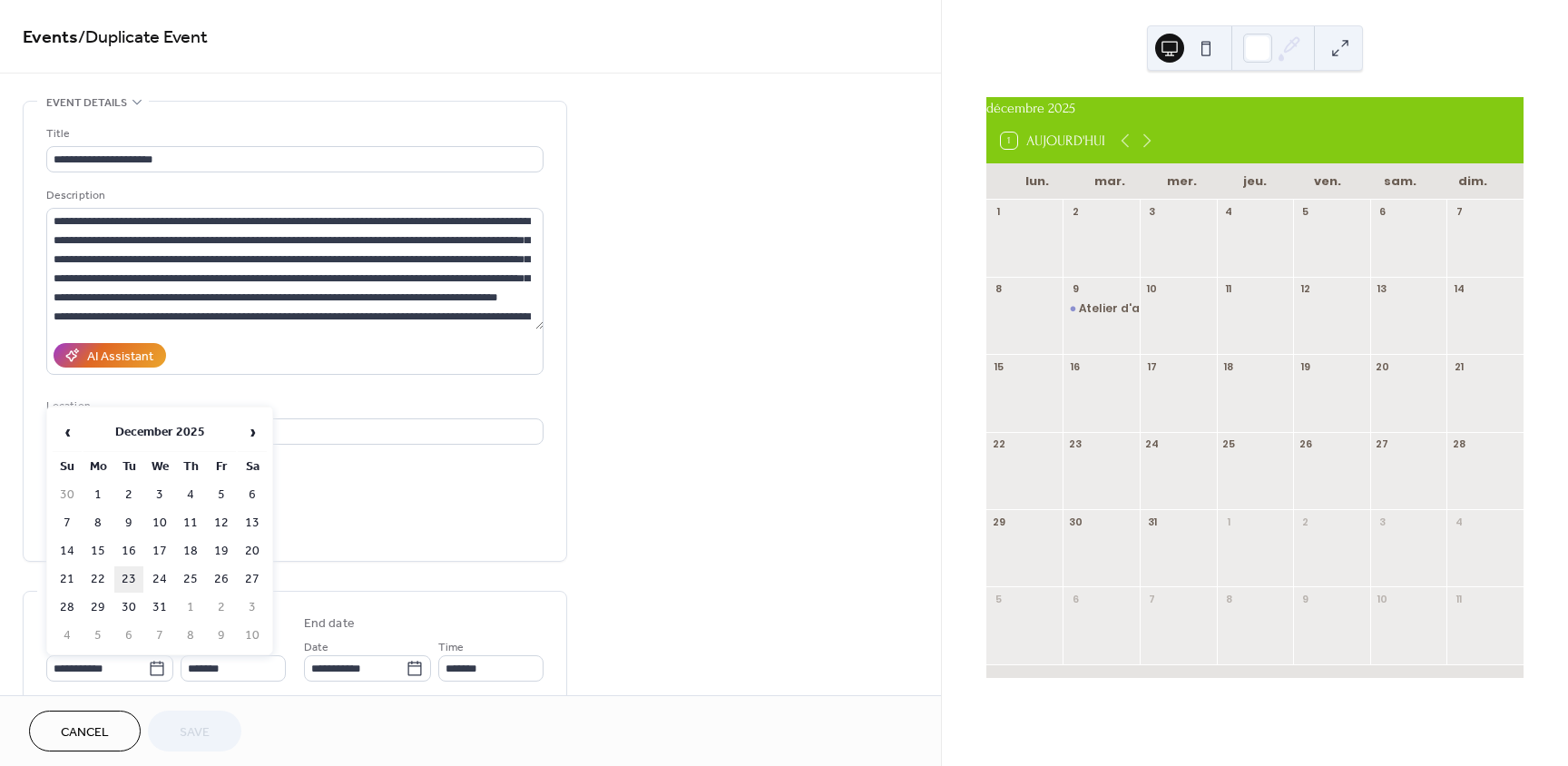 click on "23" at bounding box center (129, 579) 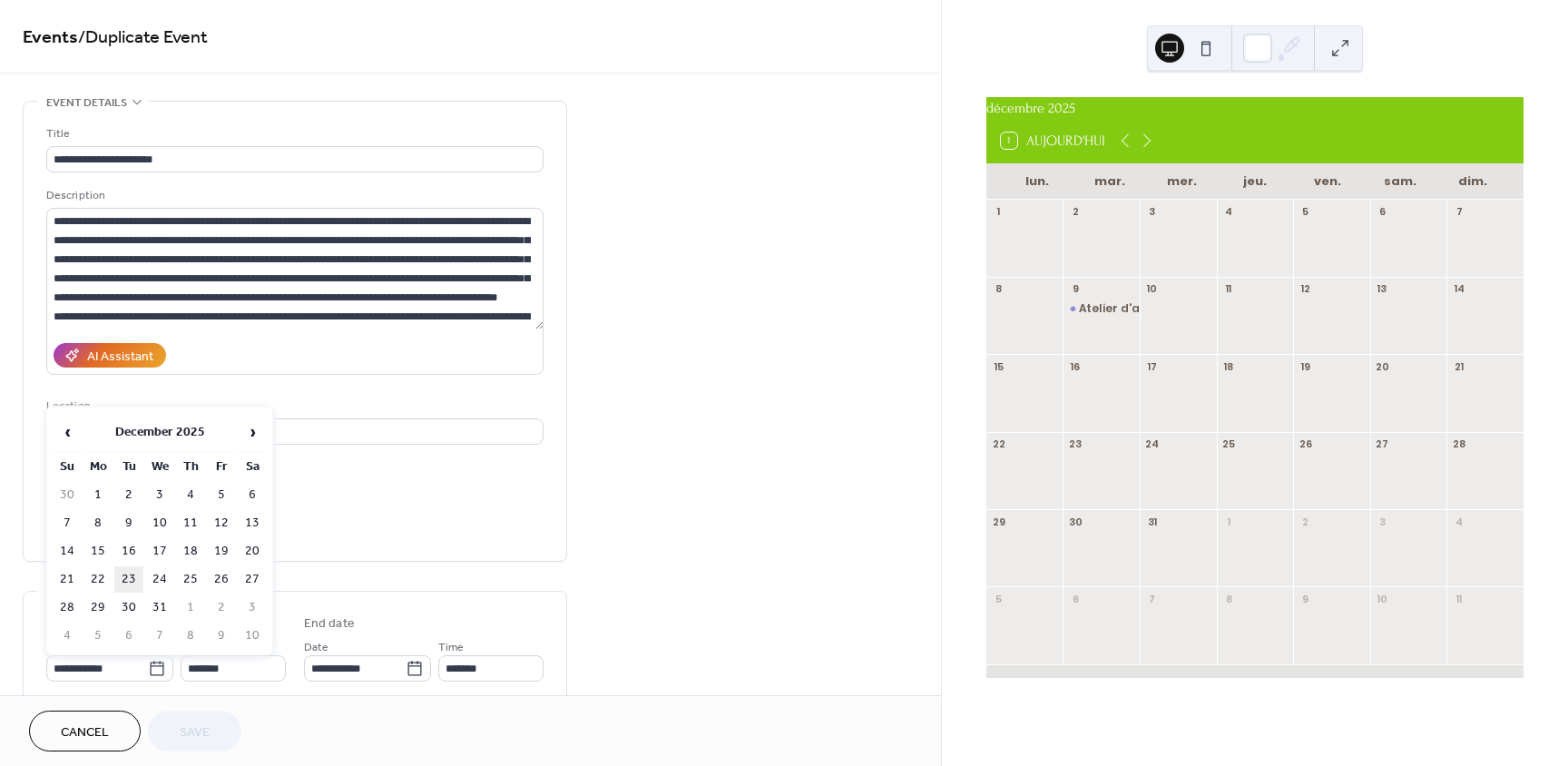 type on "**********" 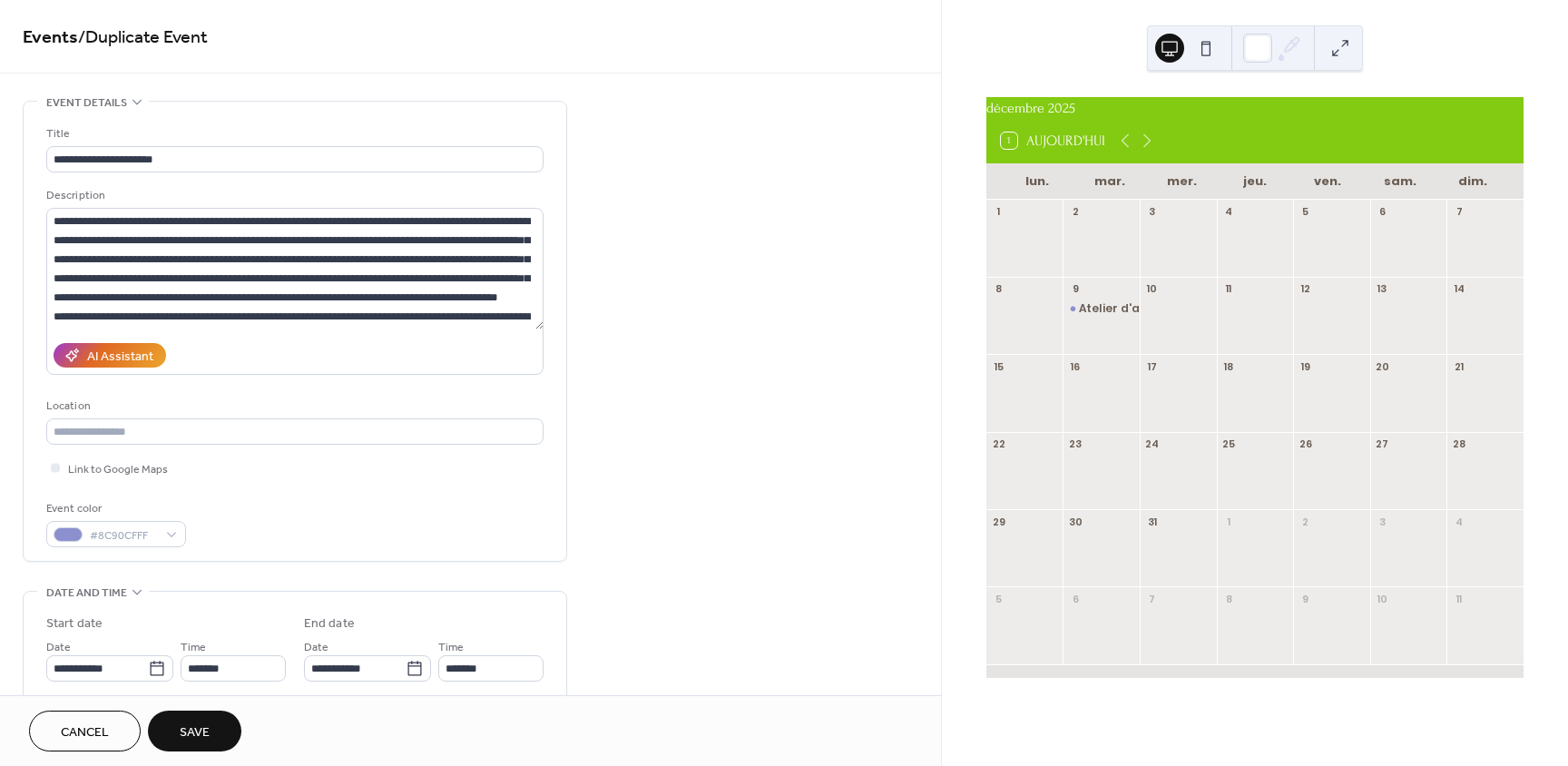 click on "Save" at bounding box center [194, 731] 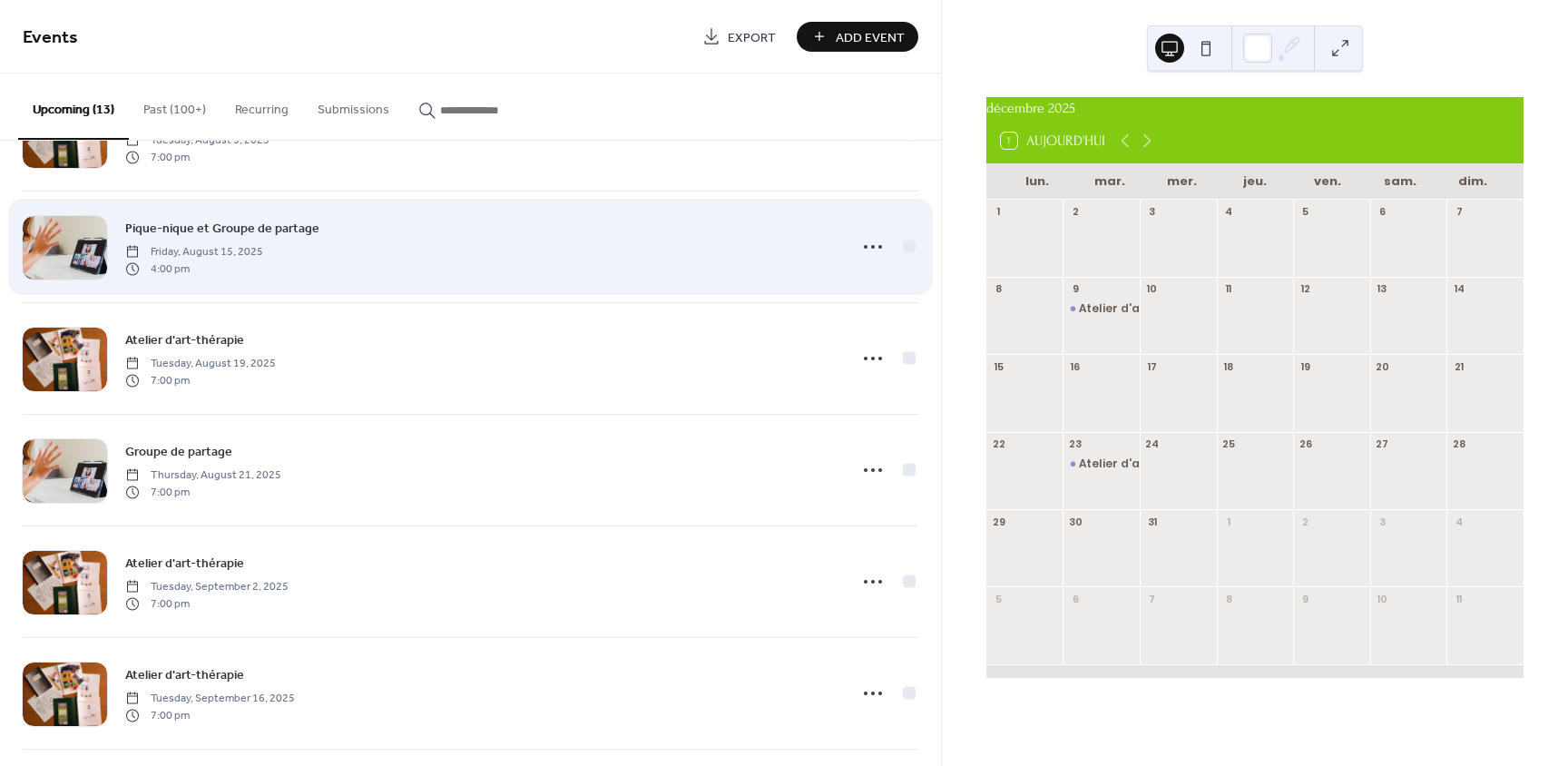 scroll, scrollTop: 91, scrollLeft: 0, axis: vertical 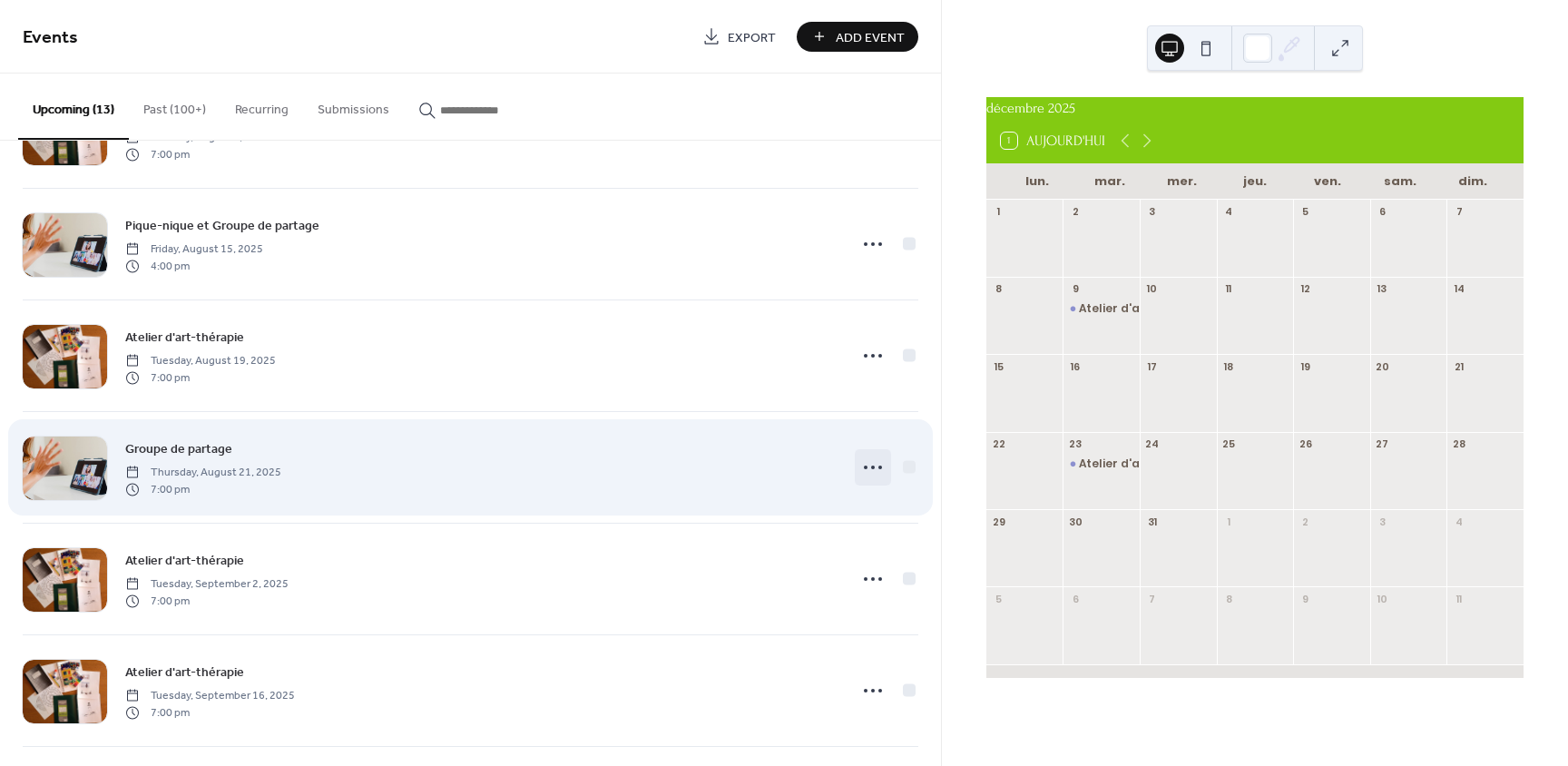 click 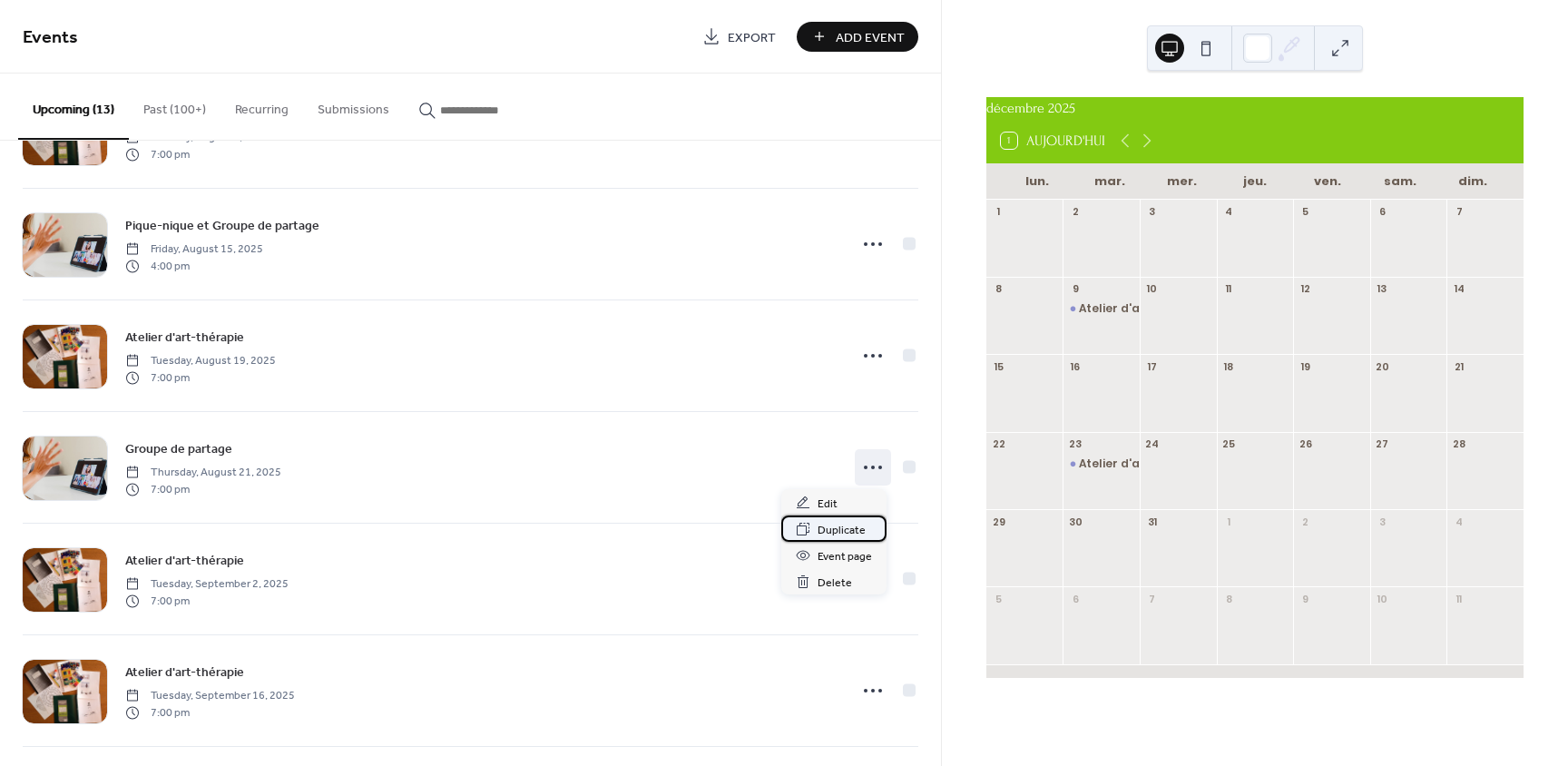 click on "Duplicate" at bounding box center [841, 530] 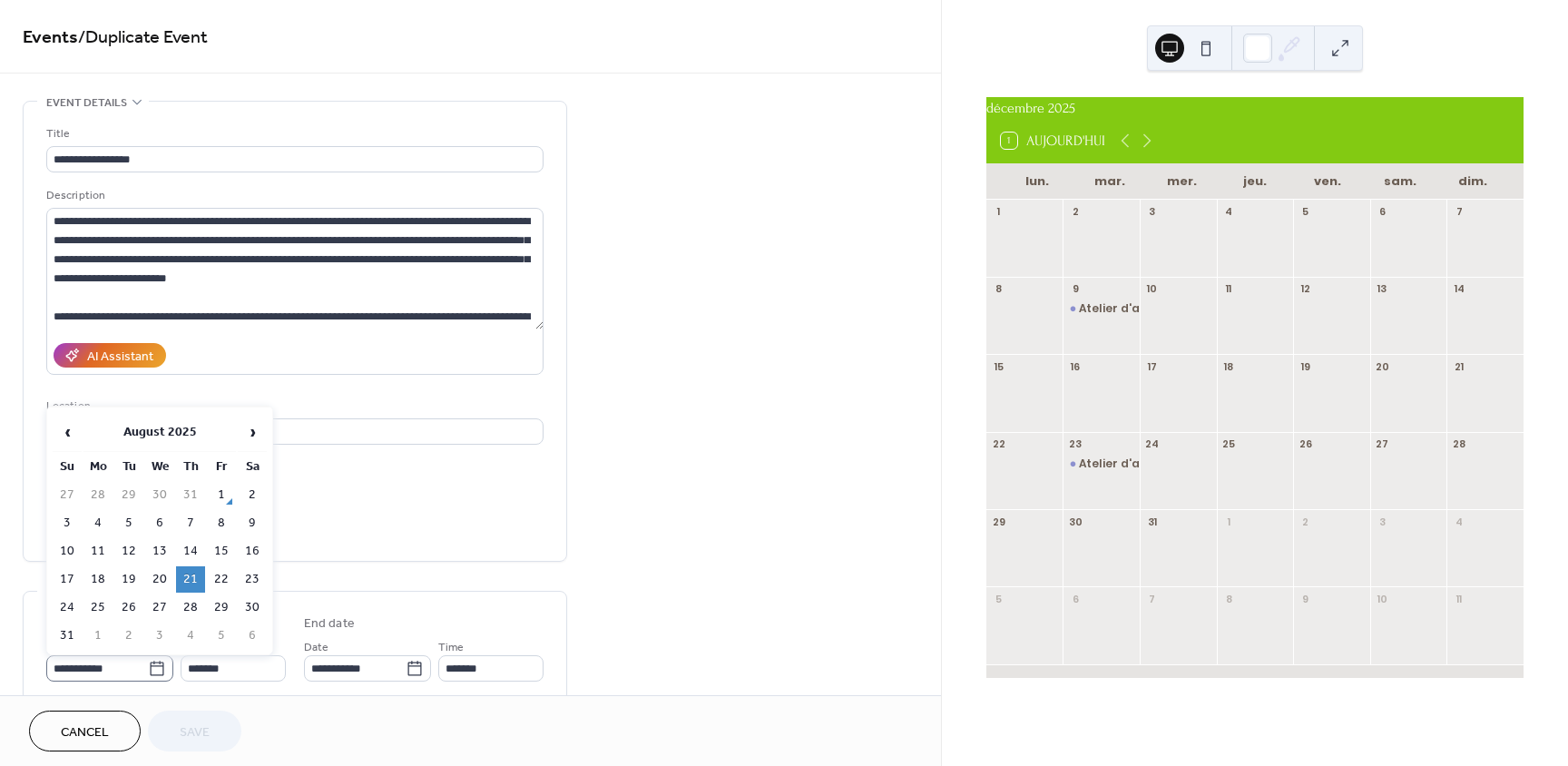 click 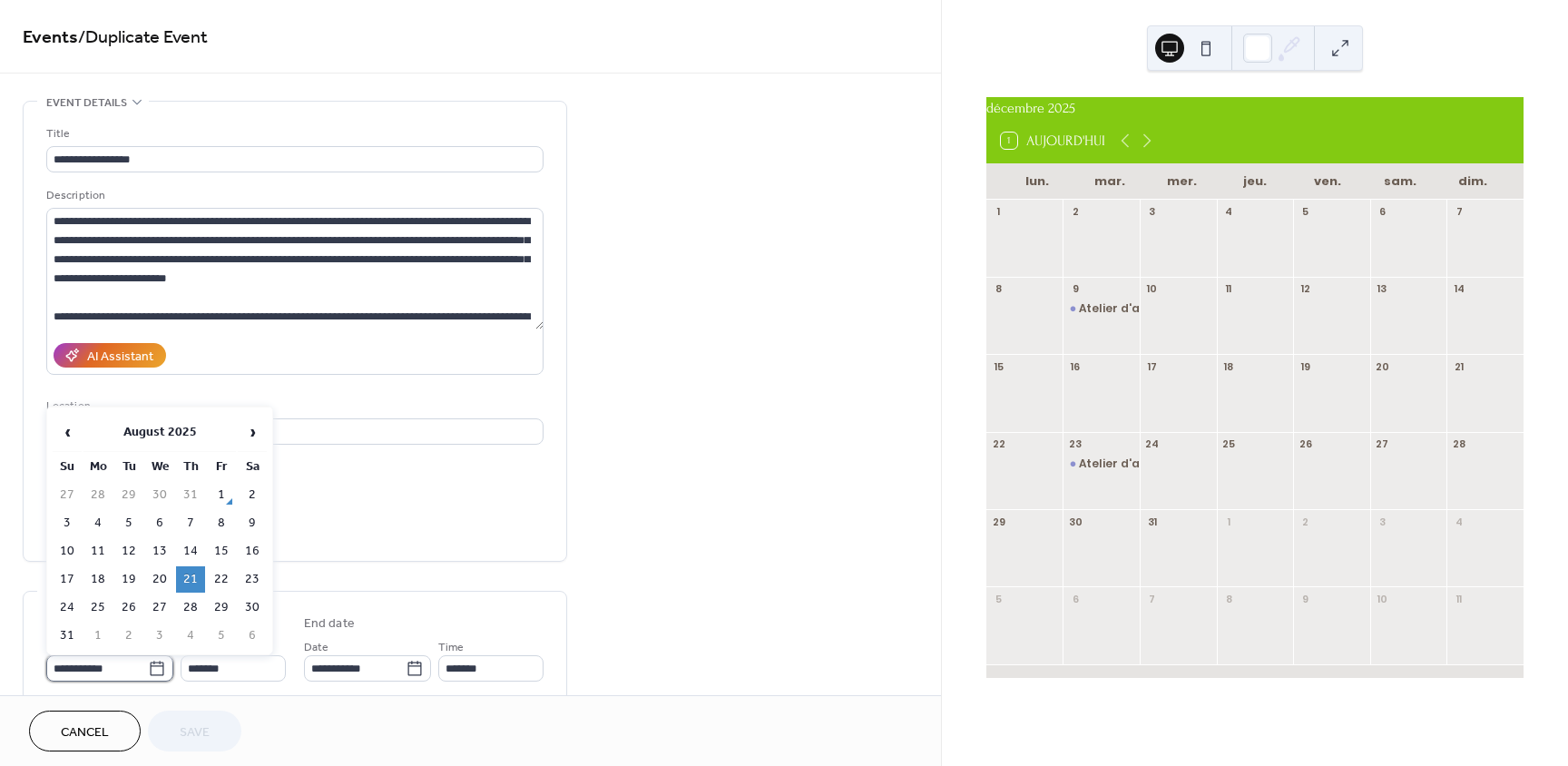 click on "**********" at bounding box center (97, 668) 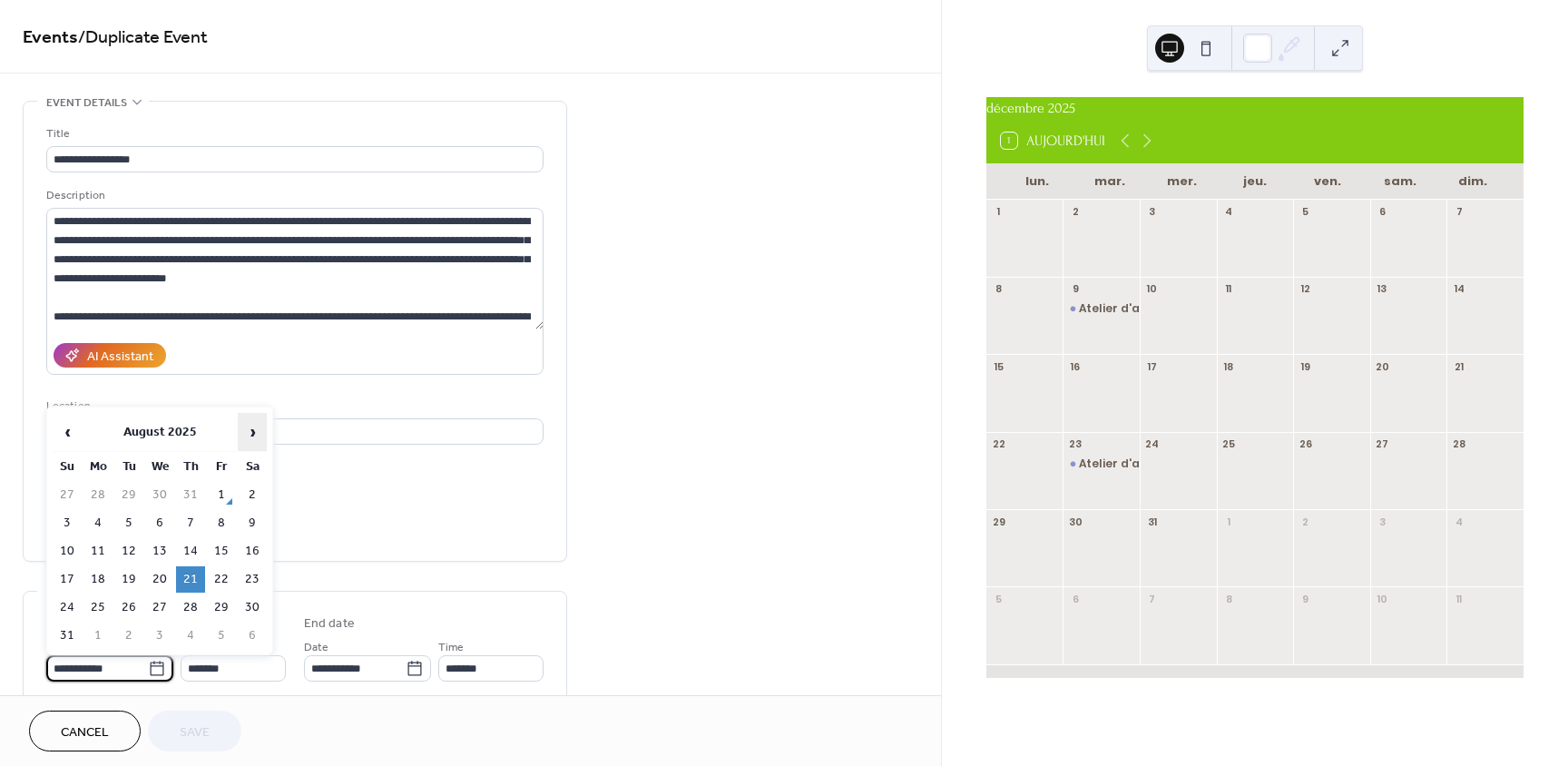 click on "›" at bounding box center (252, 432) 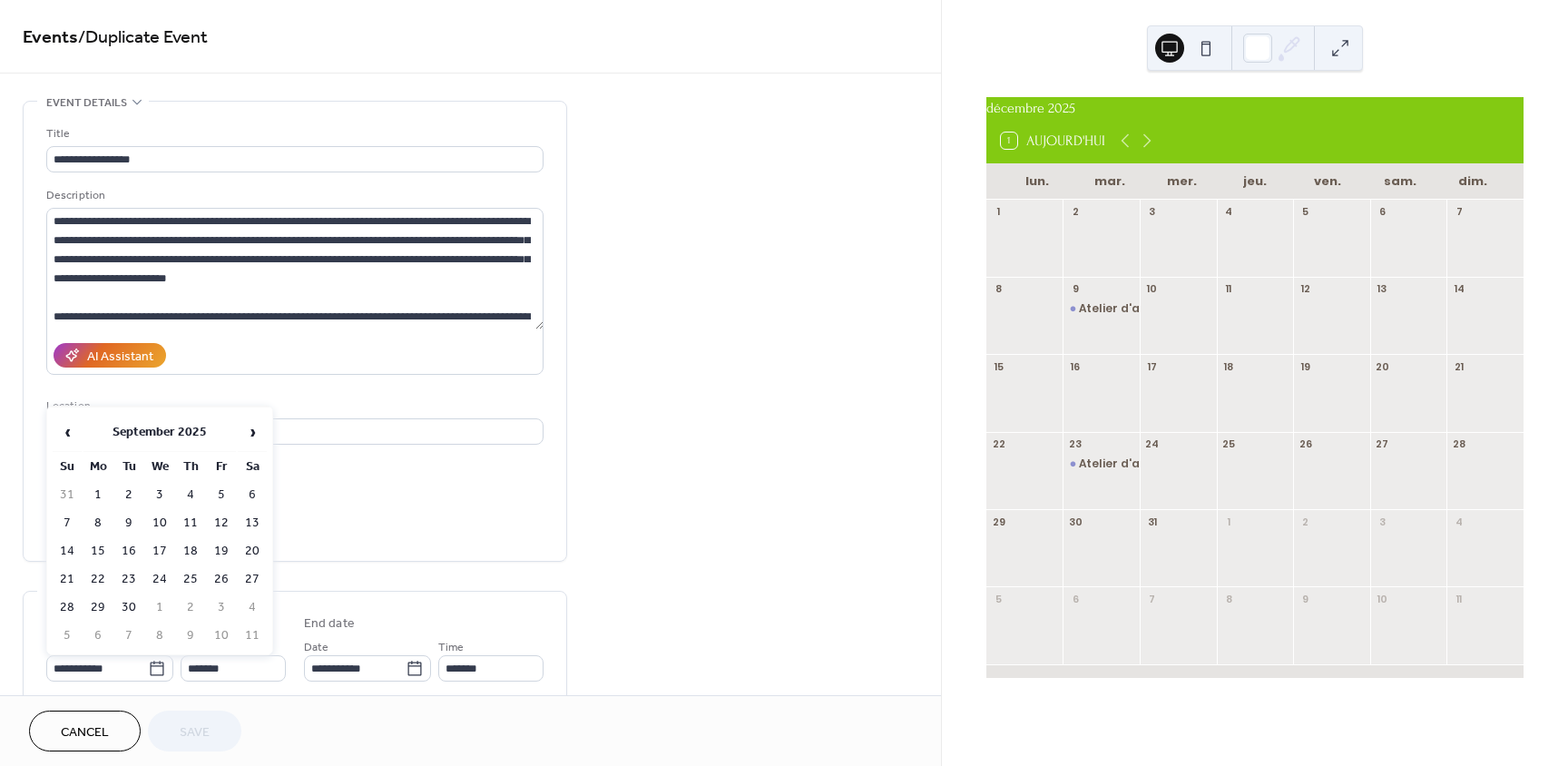 click on "9" at bounding box center [129, 523] 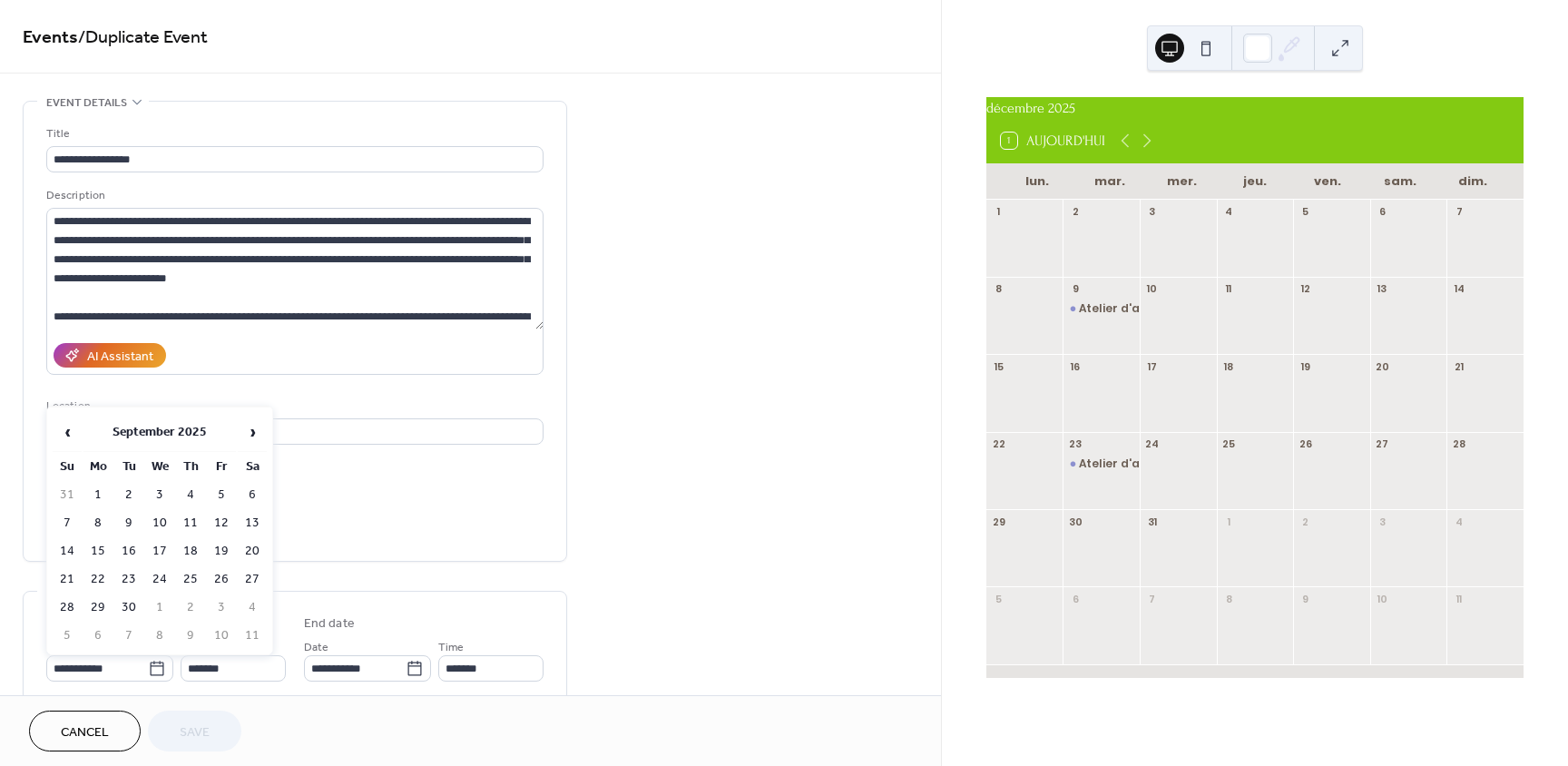 type on "**********" 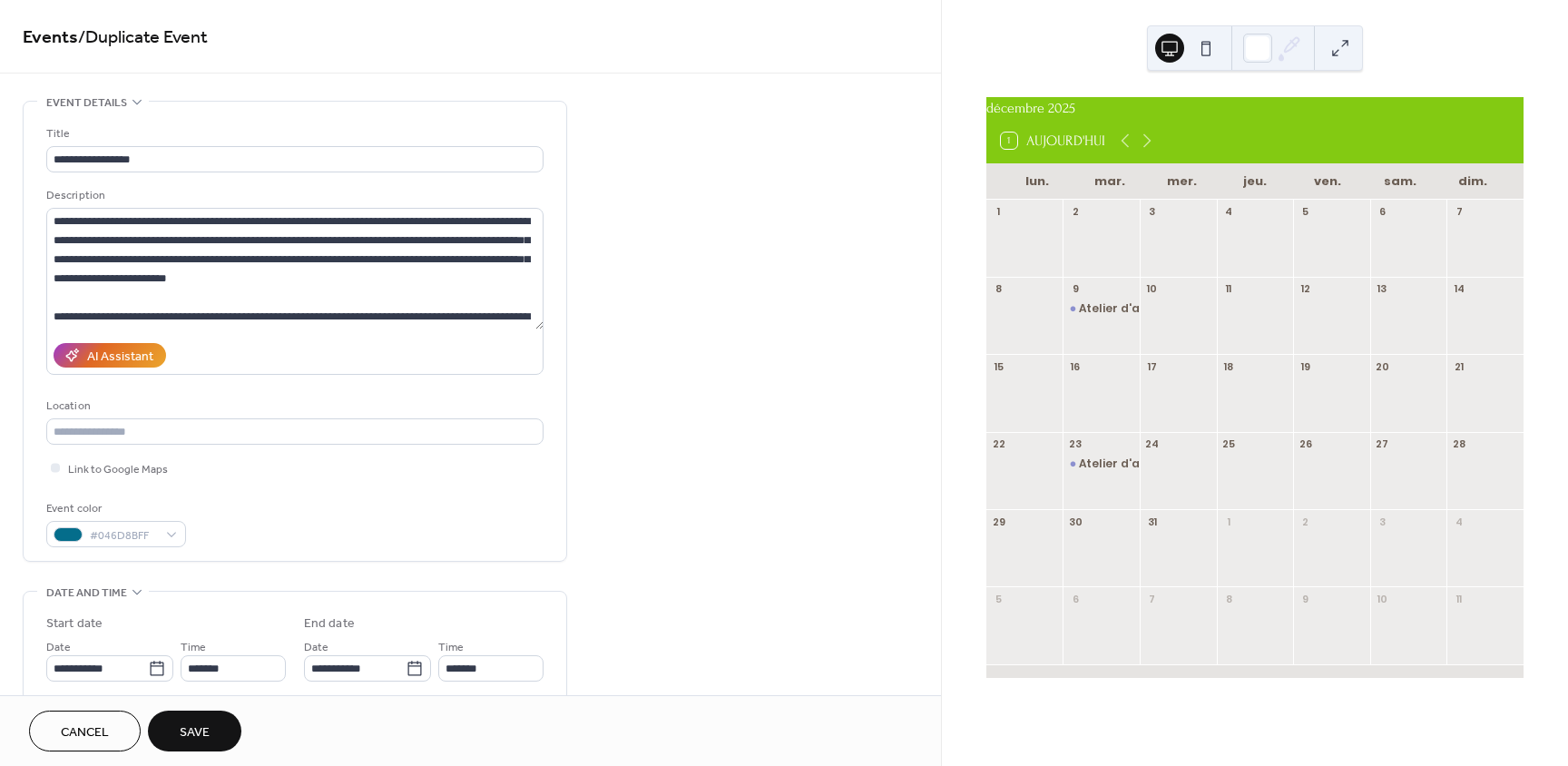 click on "Save" at bounding box center (194, 731) 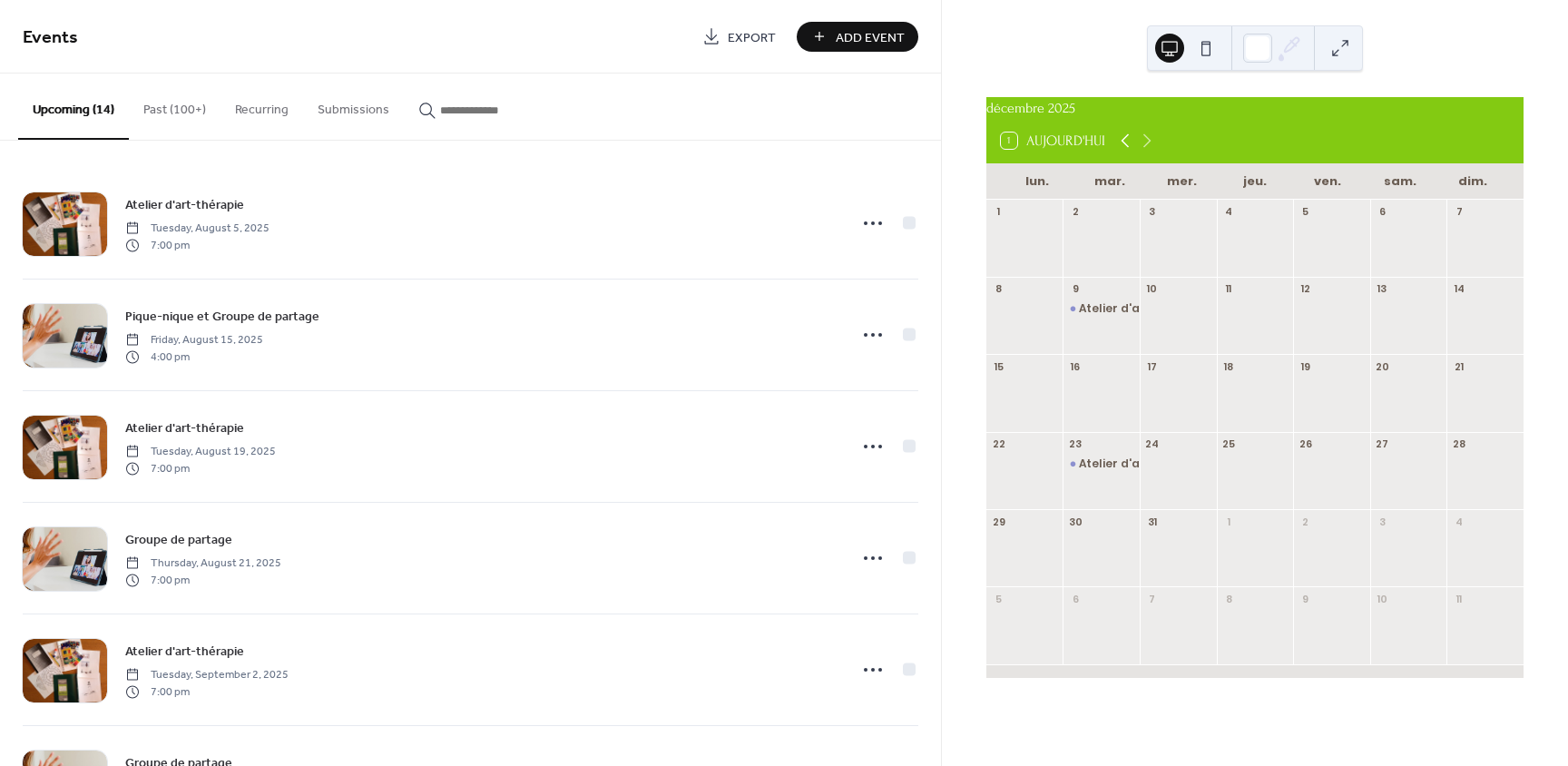 click 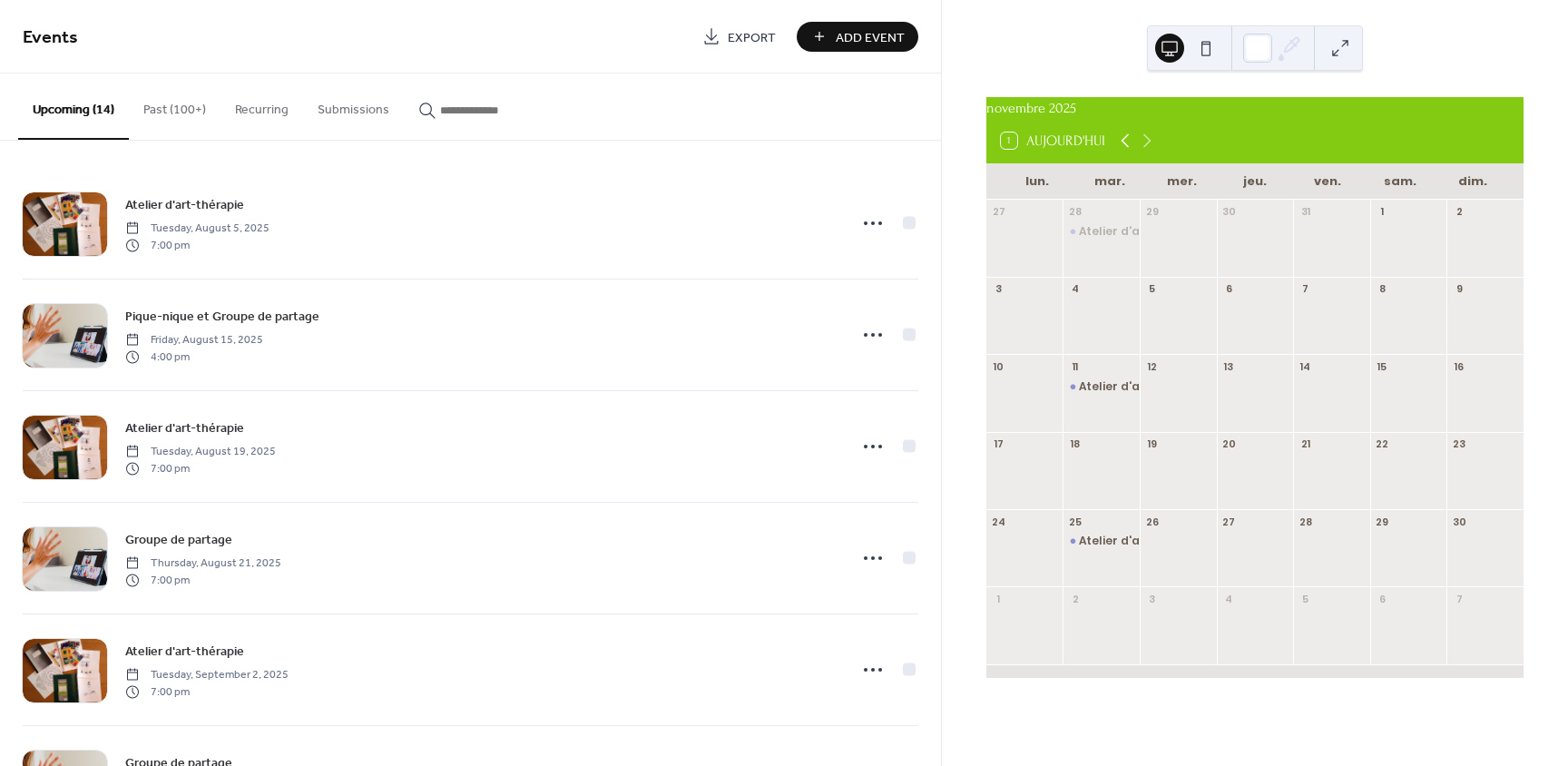 click 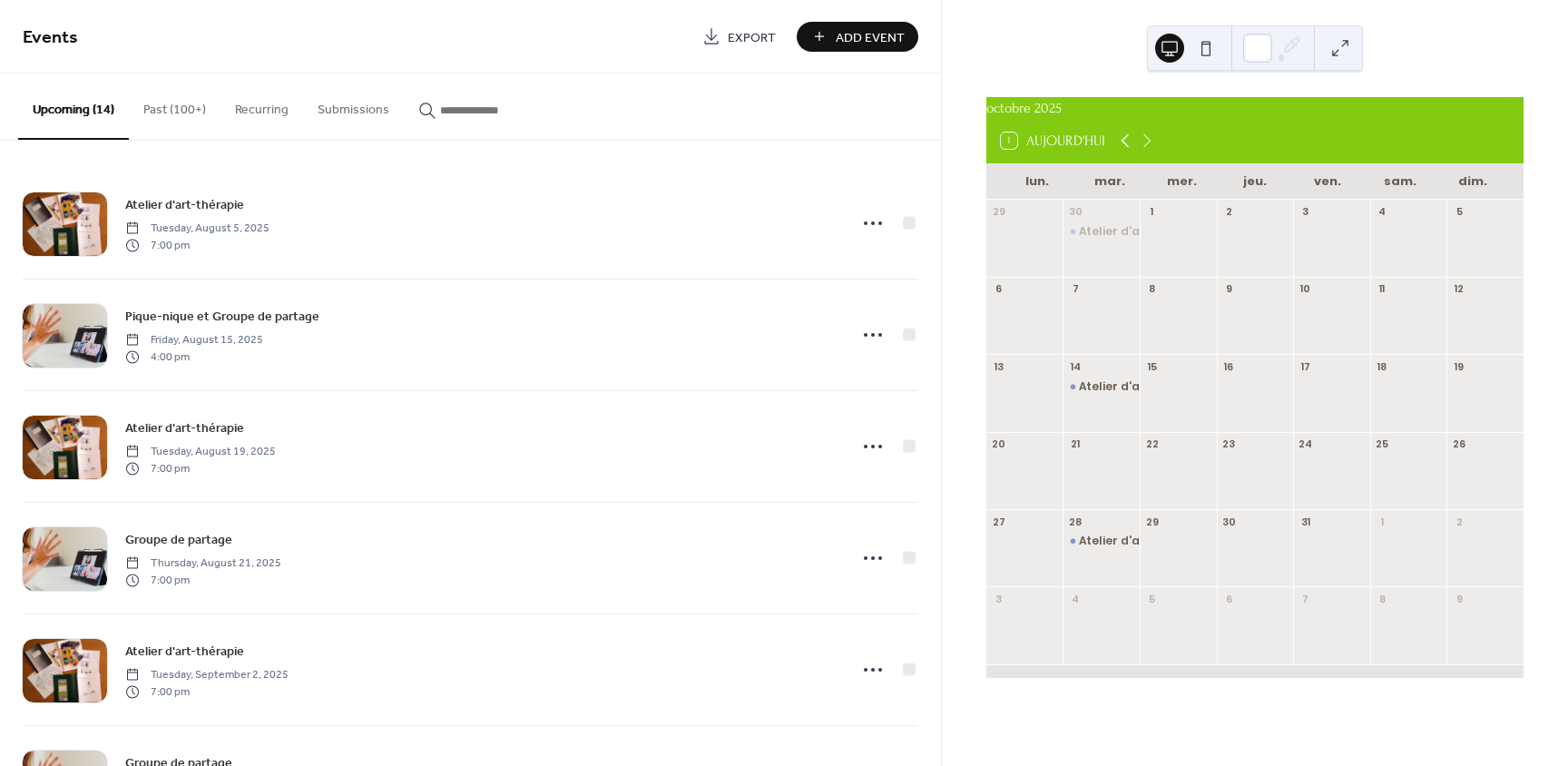 click 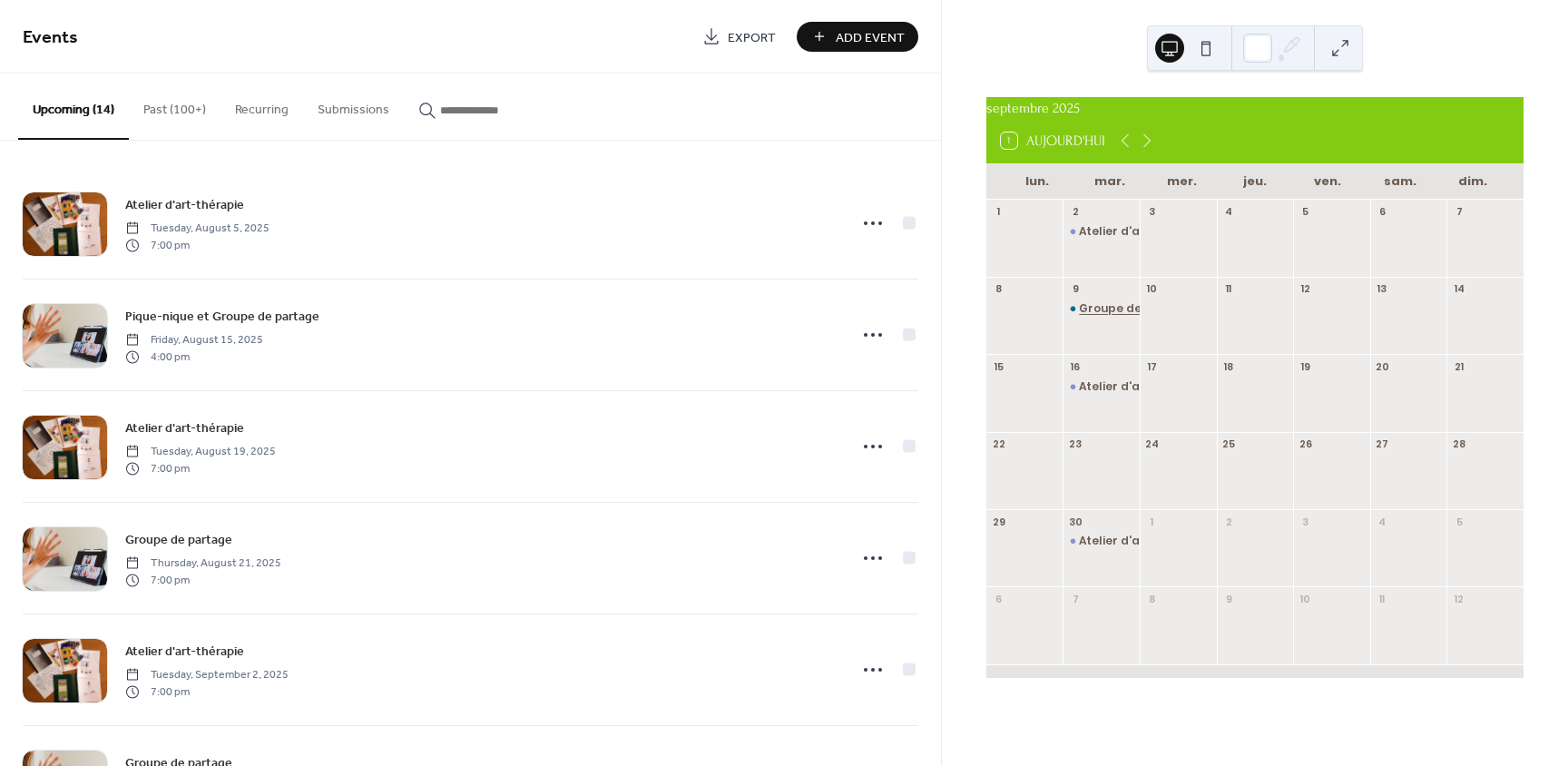 click on "Groupe de partage" at bounding box center (1137, 309) 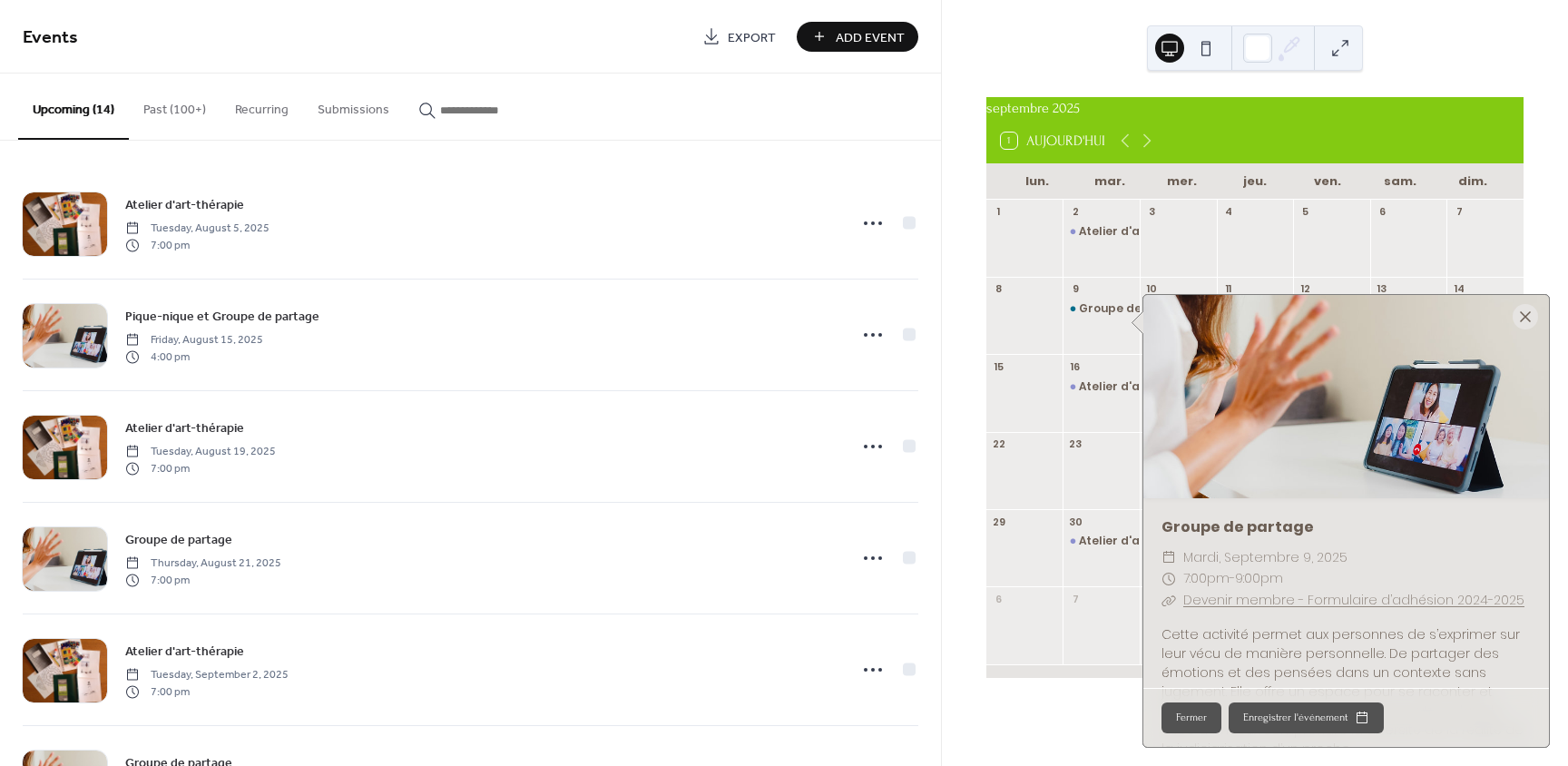 click at bounding box center [1525, 317] 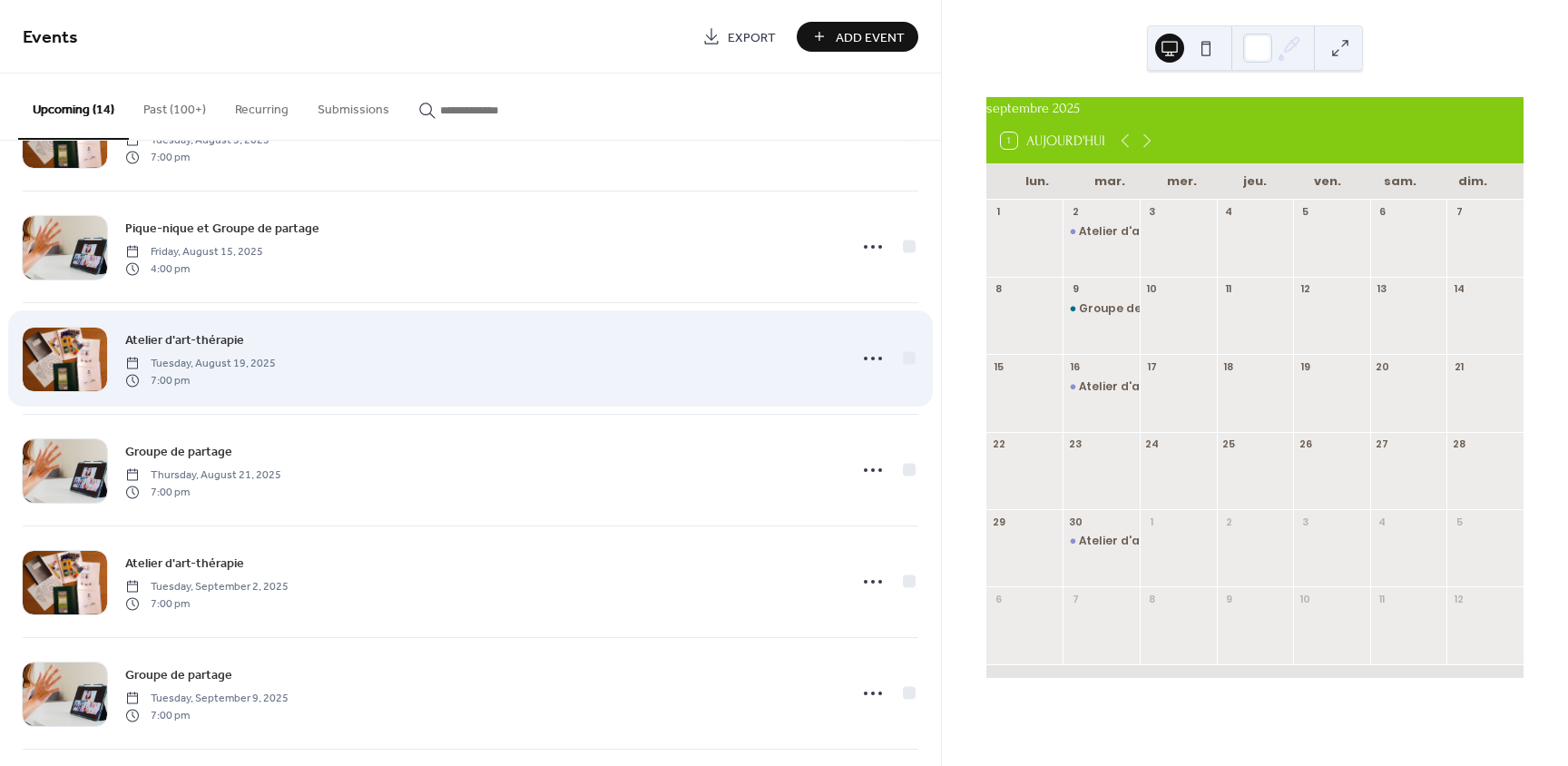 scroll, scrollTop: 91, scrollLeft: 0, axis: vertical 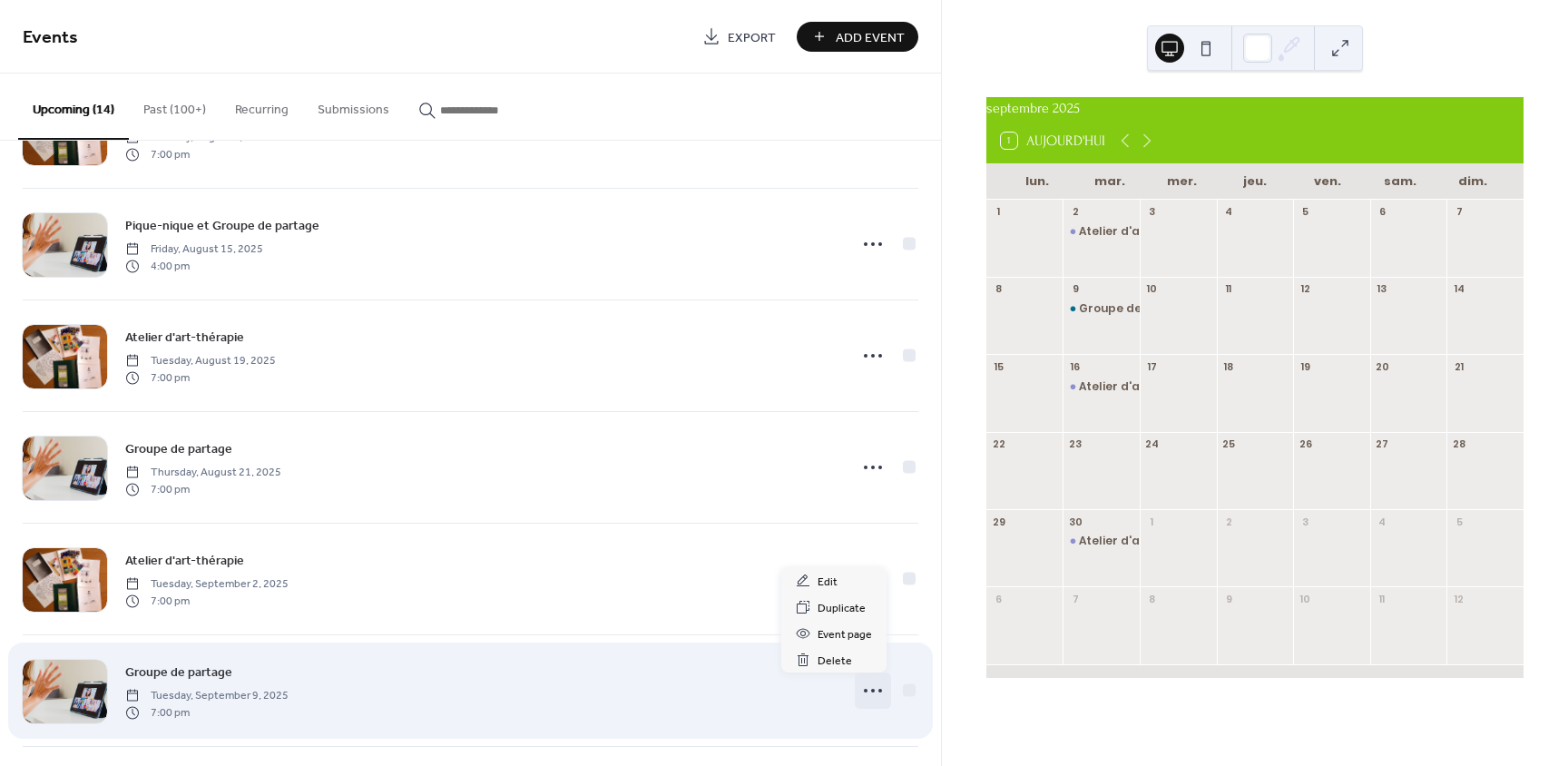 click 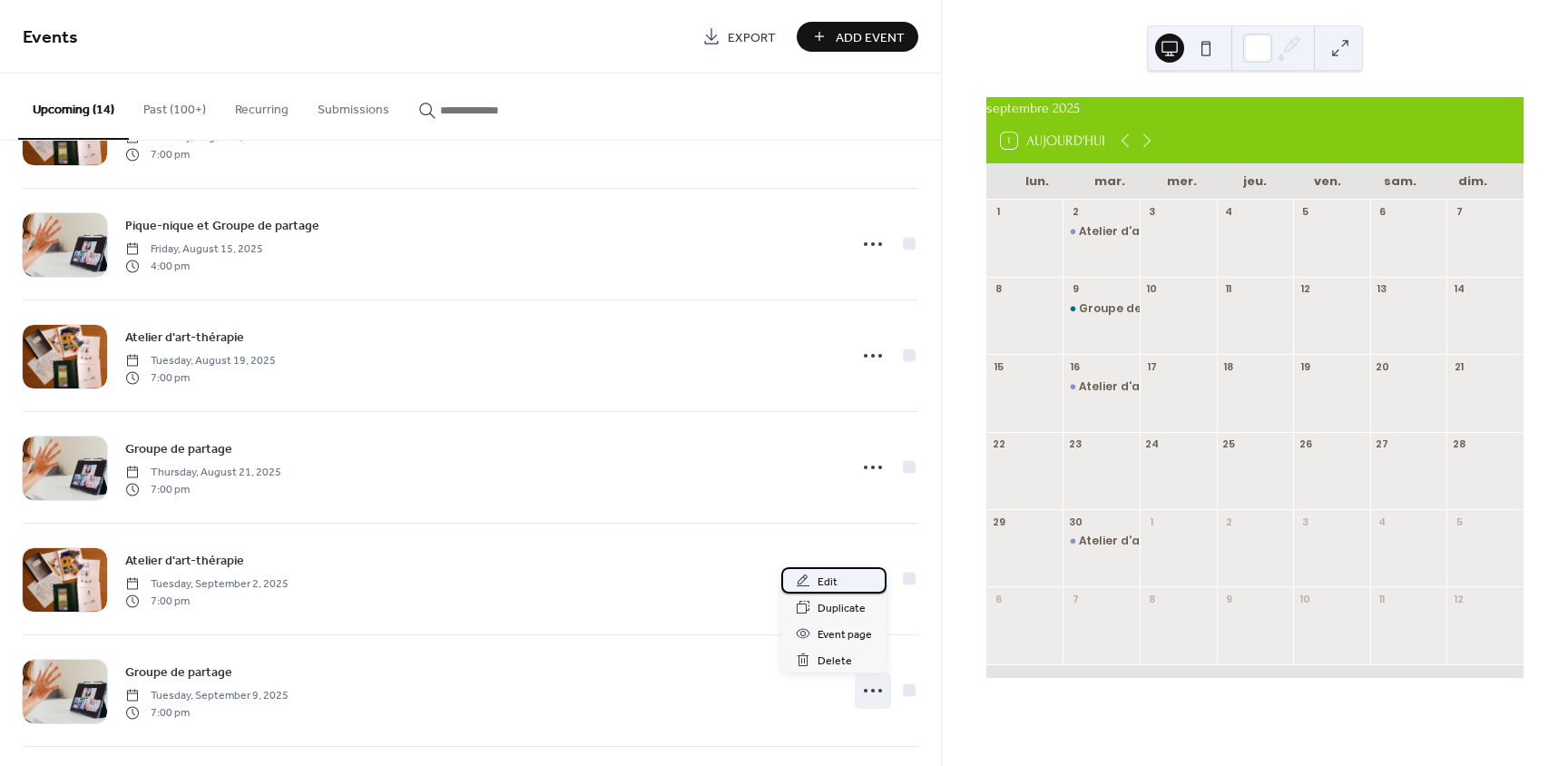 click on "Edit" at bounding box center [828, 582] 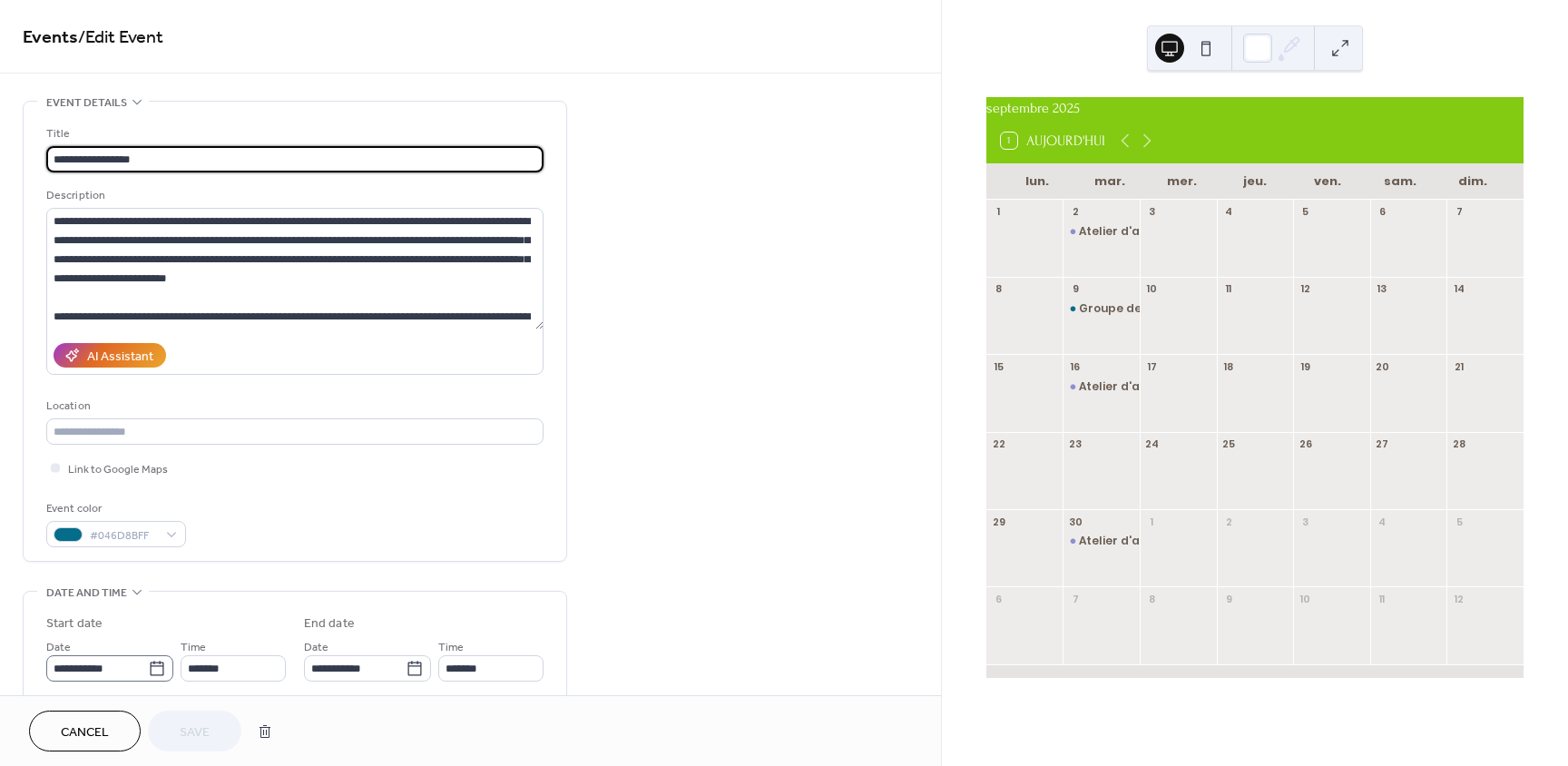 click 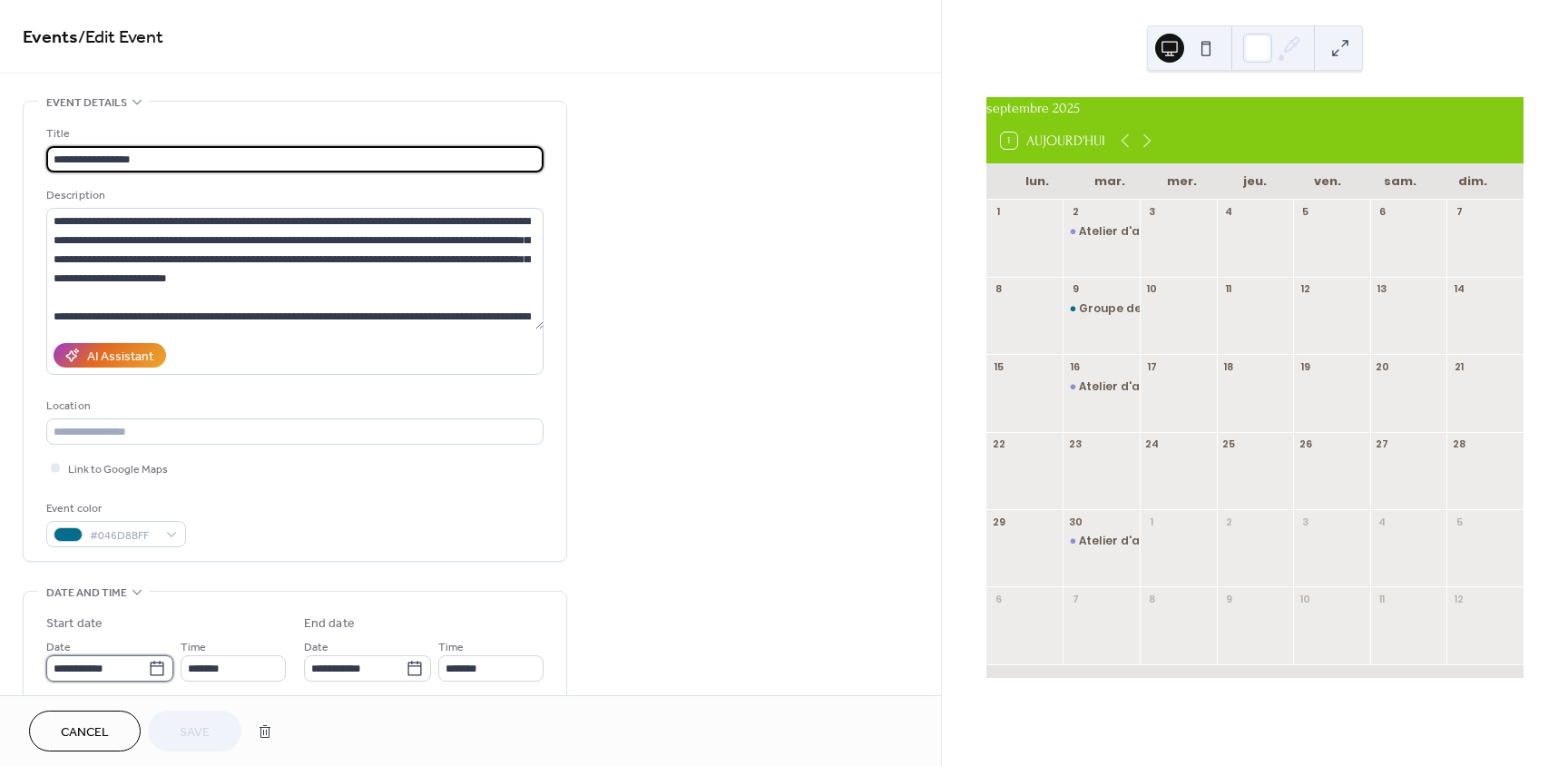 click on "**********" at bounding box center (97, 668) 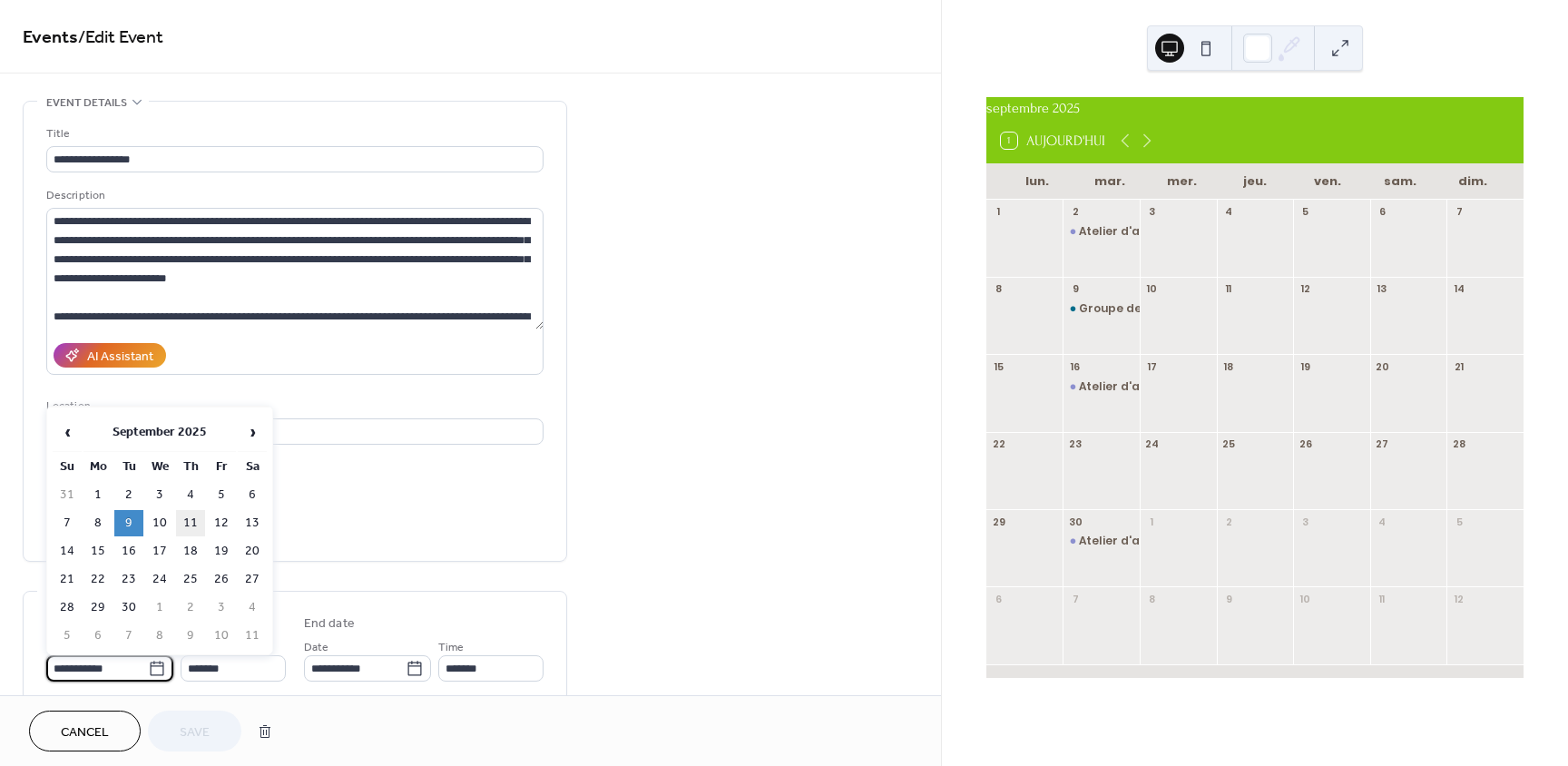 click on "11" at bounding box center (191, 523) 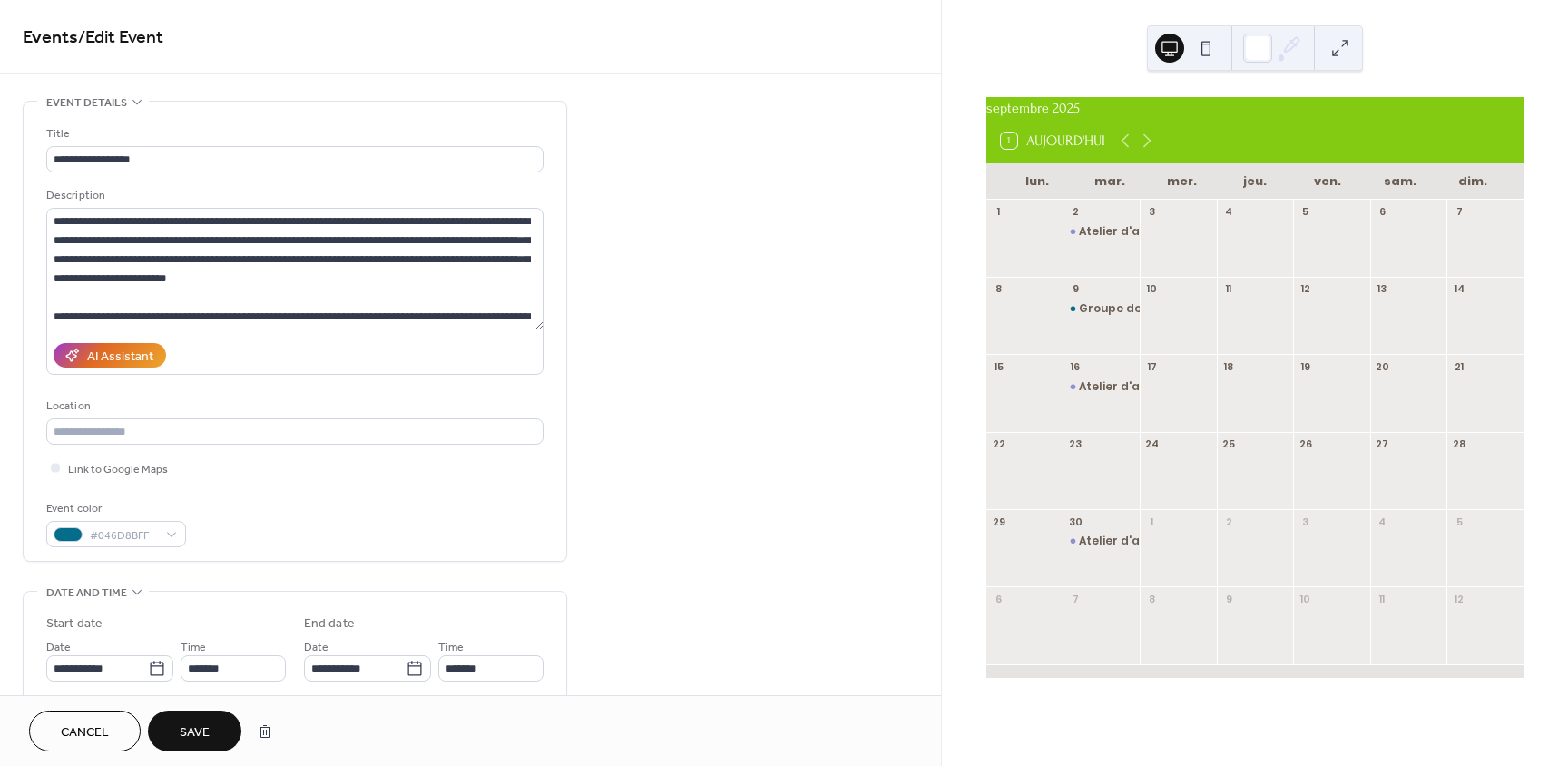 click on "Save" at bounding box center (194, 732) 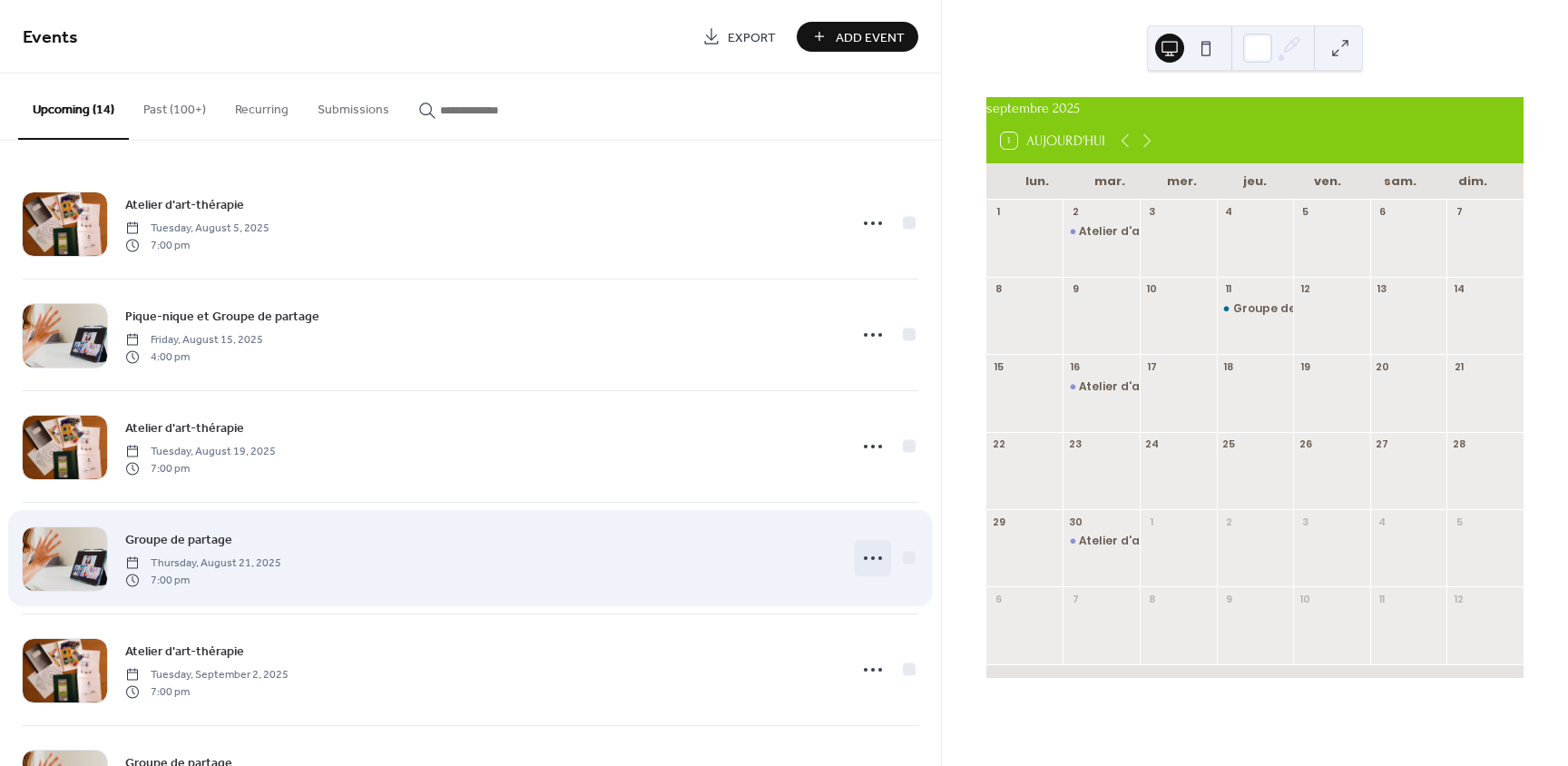 click 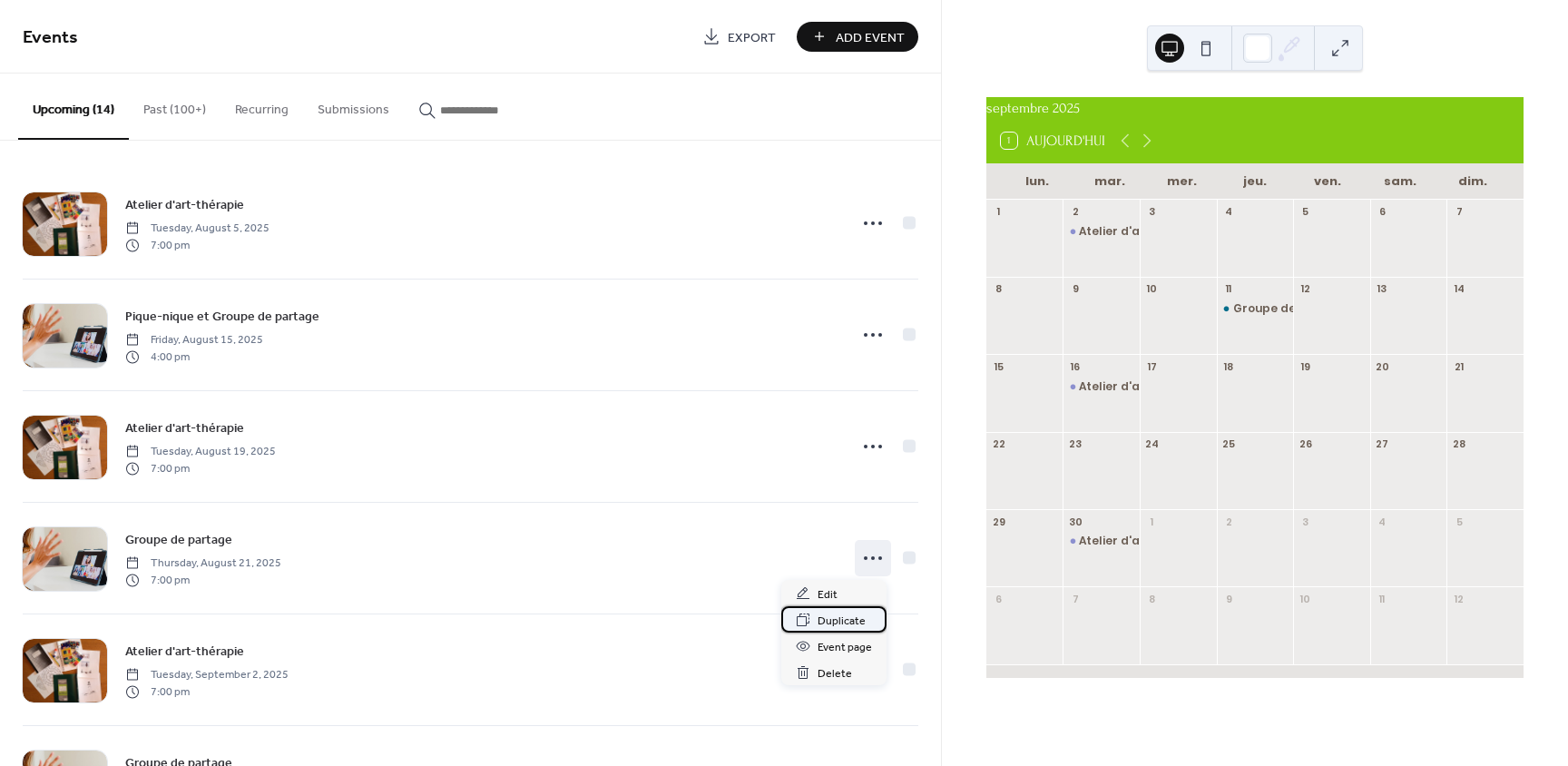 click on "Duplicate" at bounding box center (841, 621) 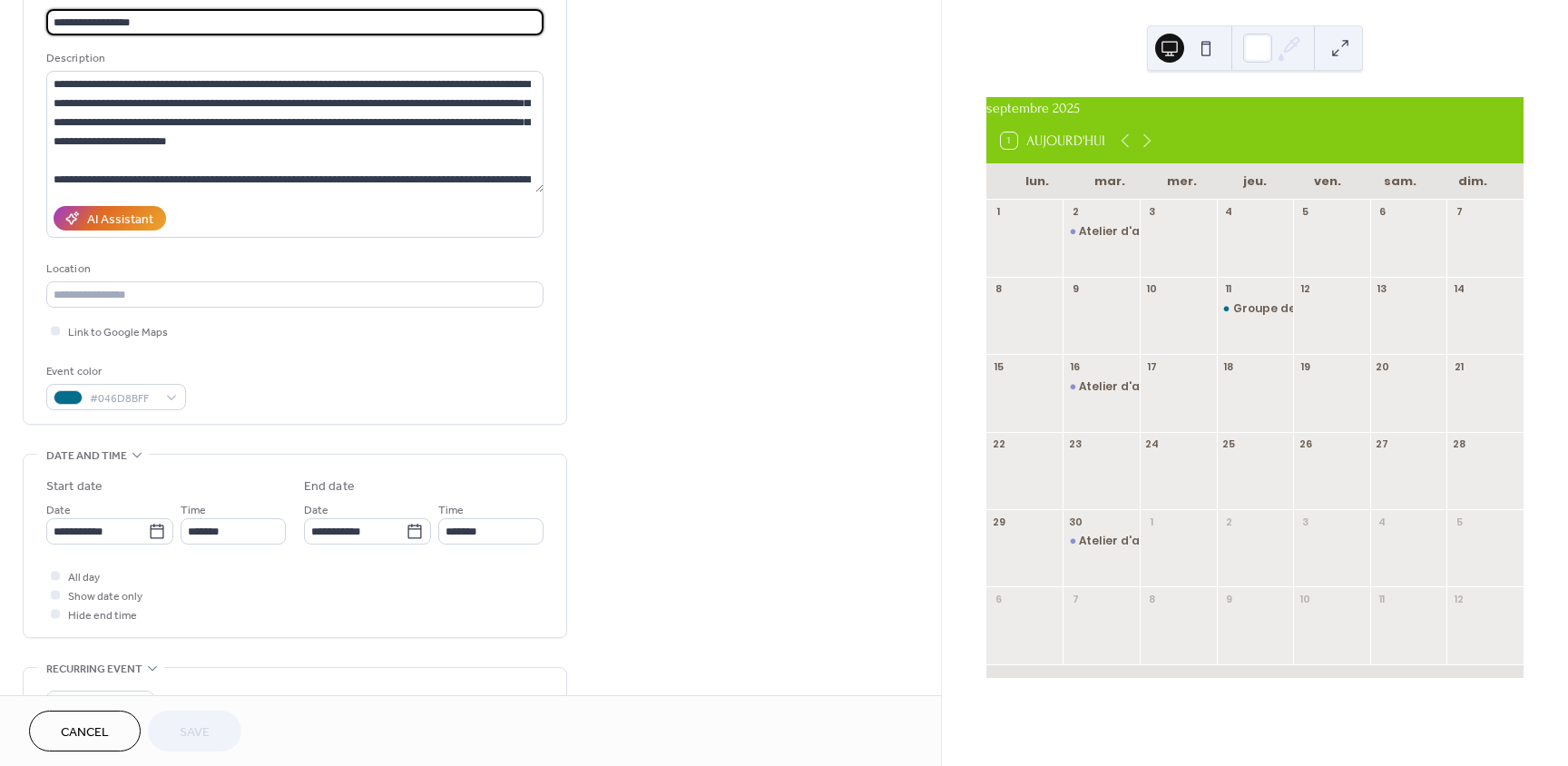 scroll, scrollTop: 182, scrollLeft: 0, axis: vertical 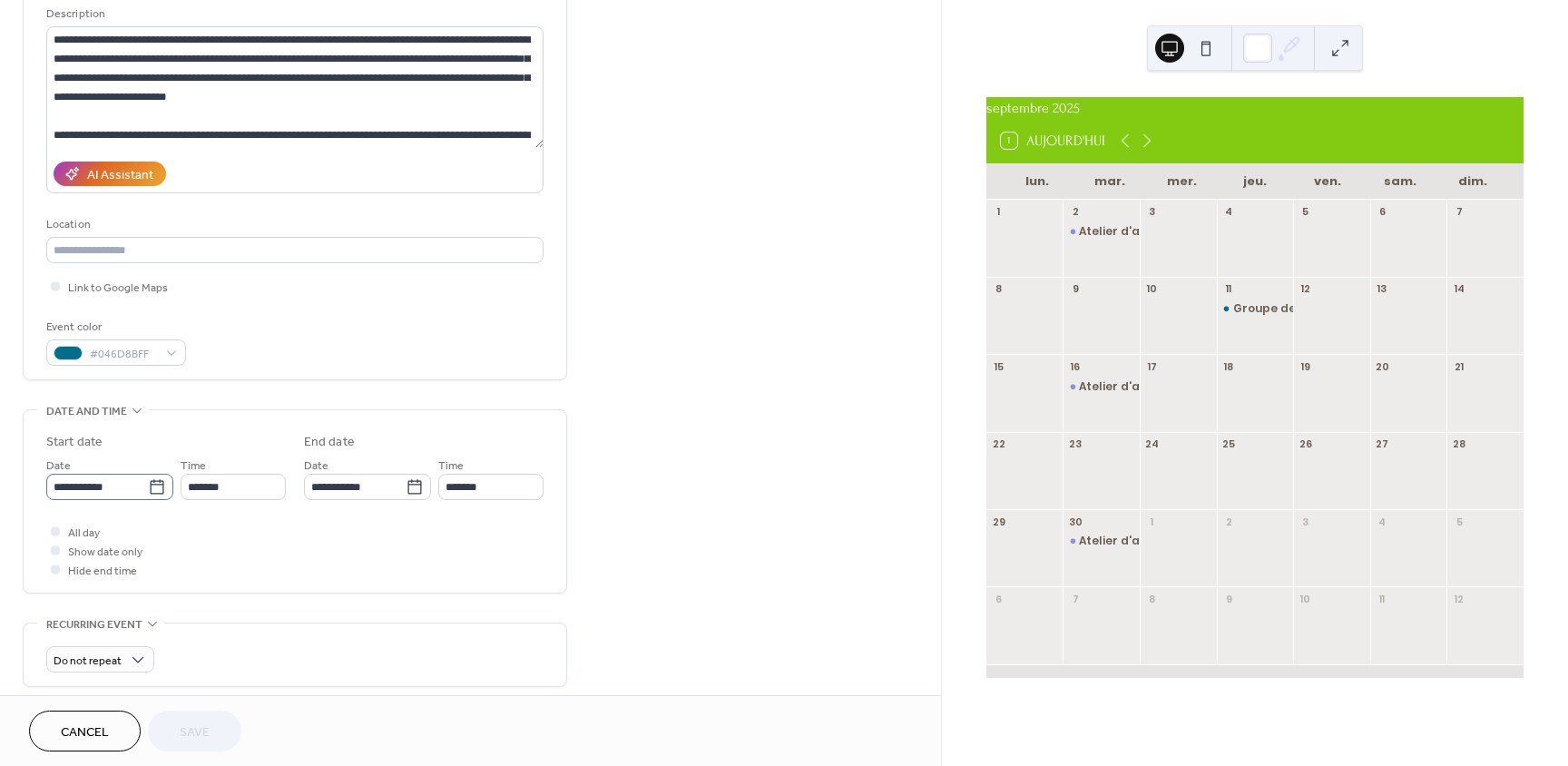 click 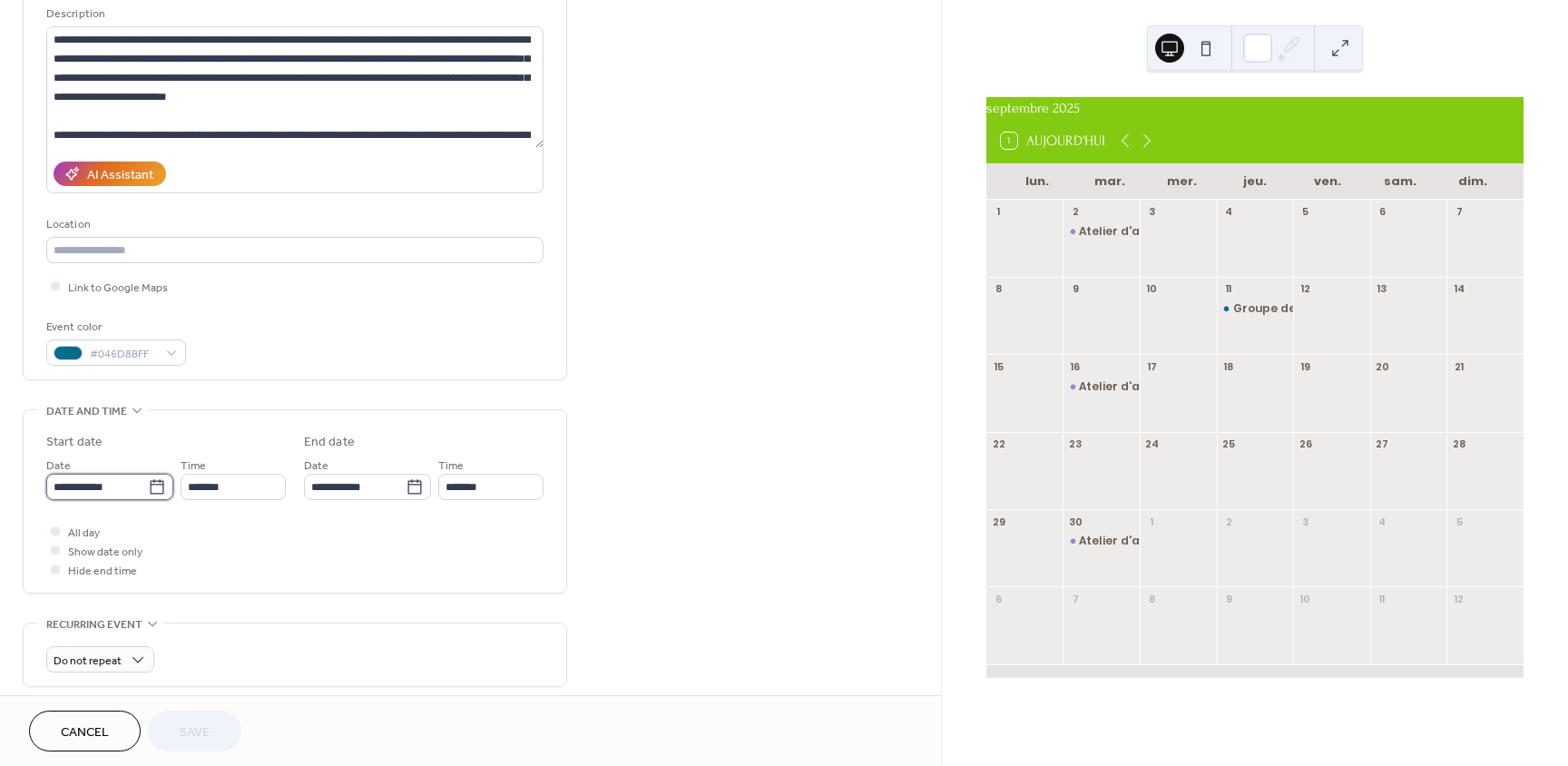 click on "**********" at bounding box center (97, 486) 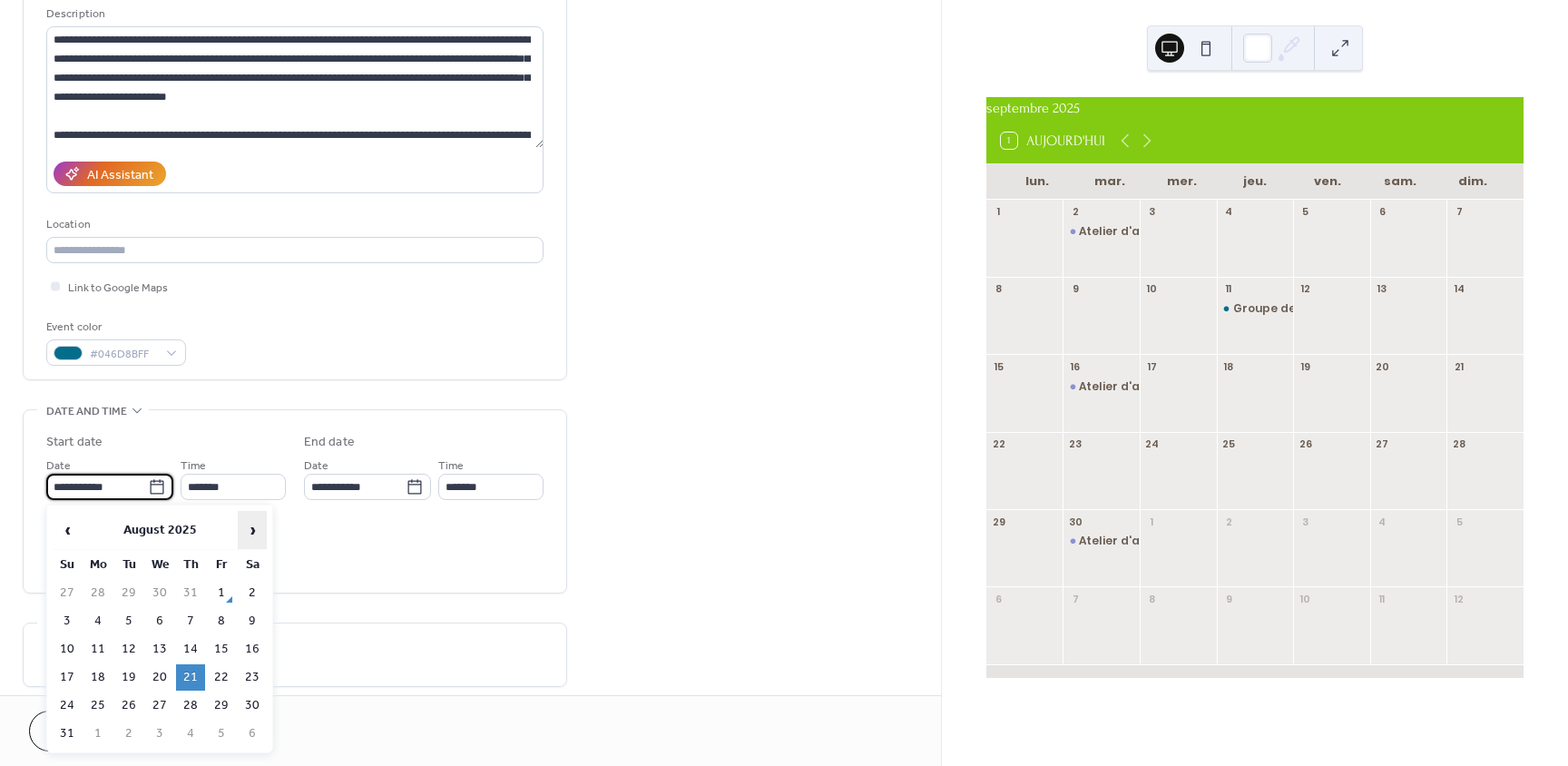 click on "›" at bounding box center [252, 530] 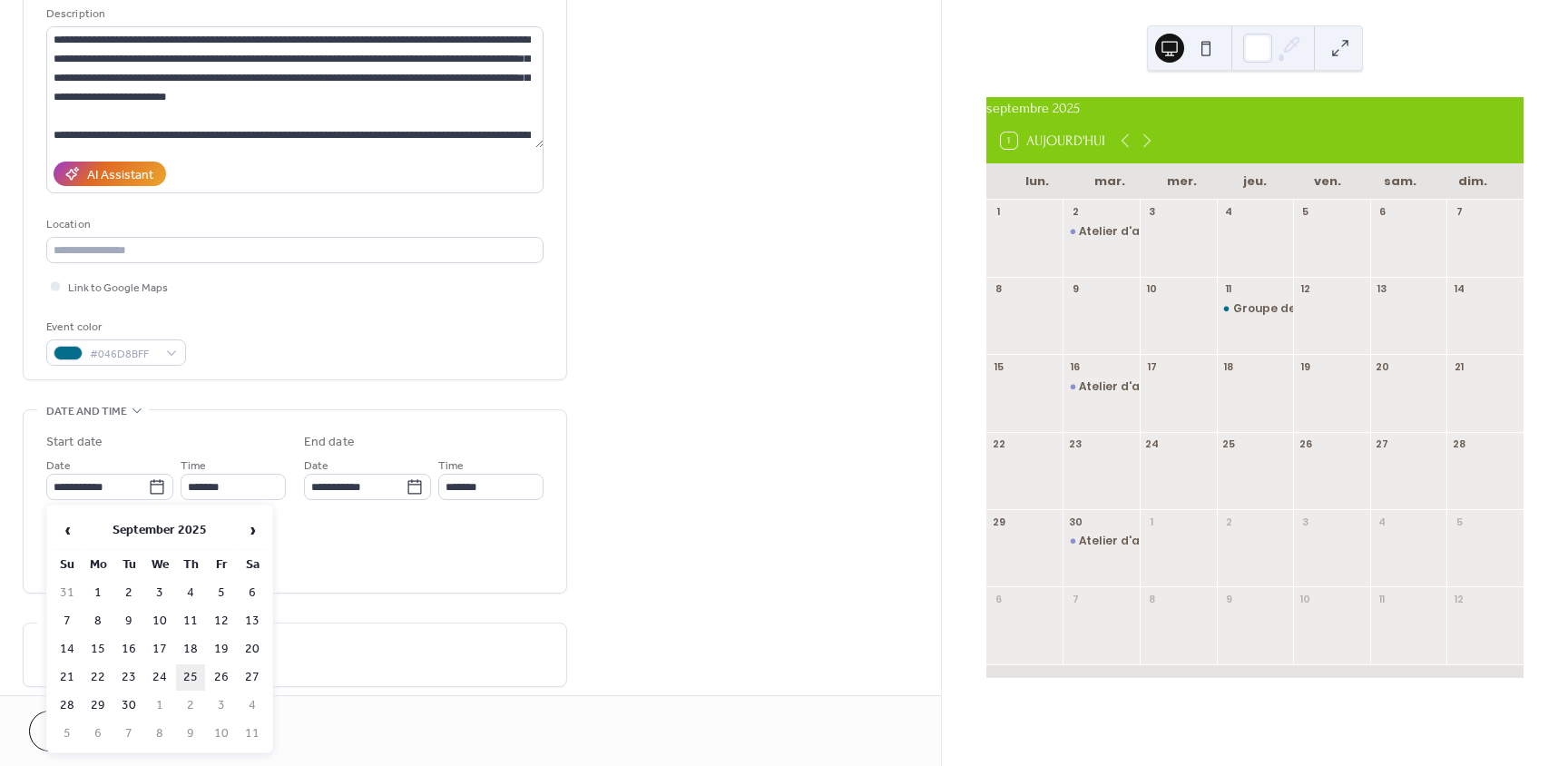 click on "25" at bounding box center (191, 677) 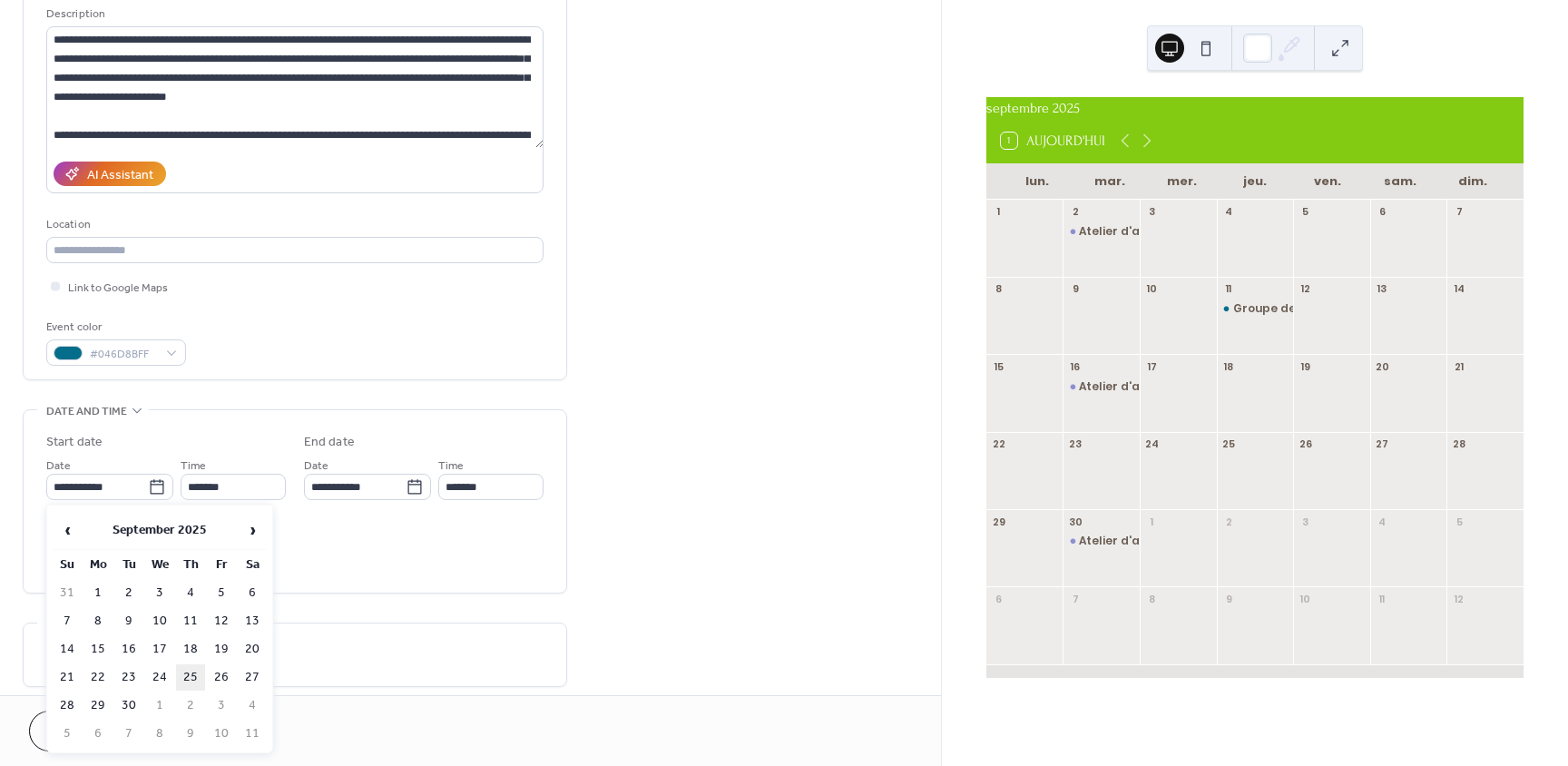 type on "**********" 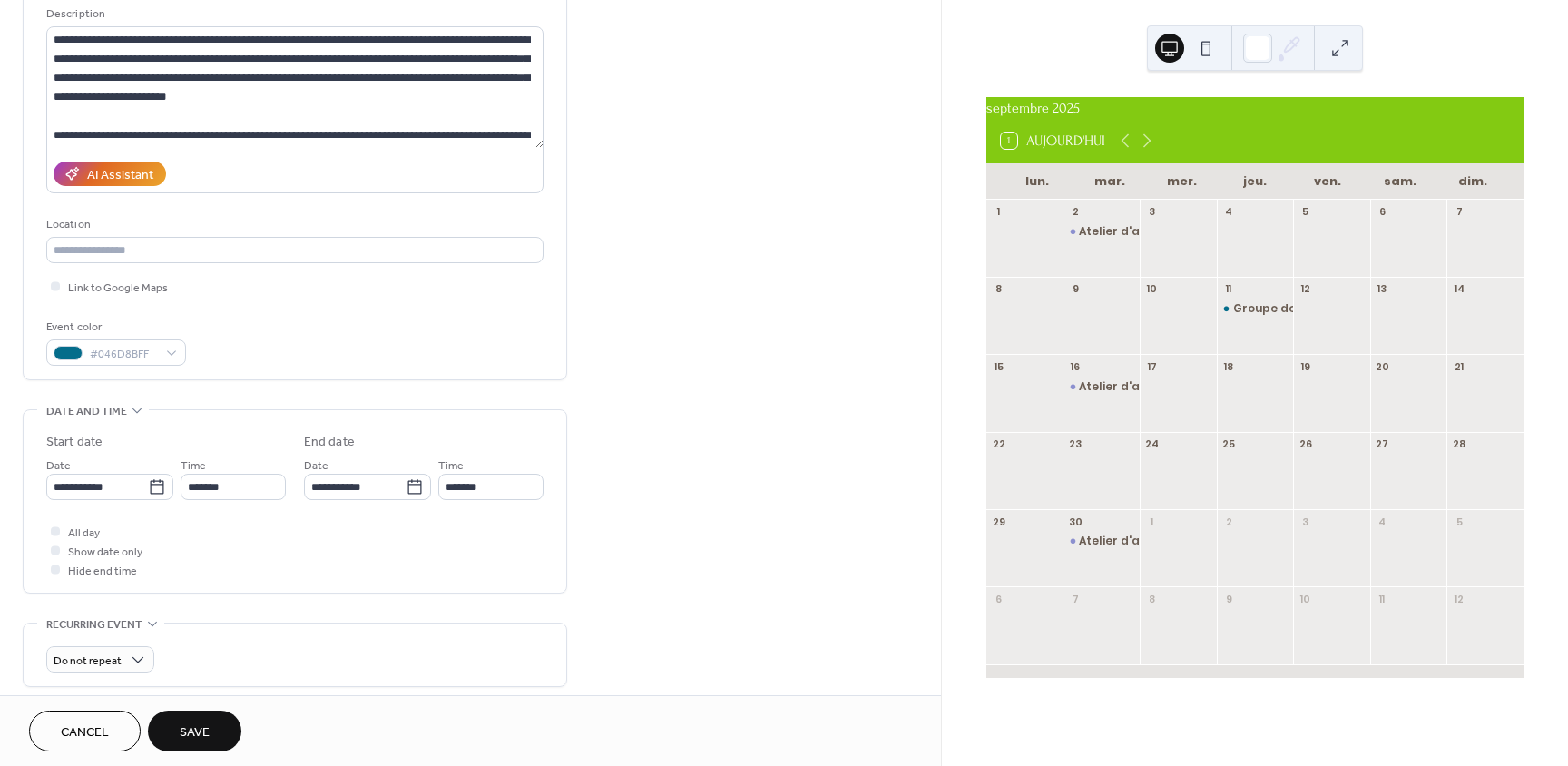 click on "Save" at bounding box center [194, 732] 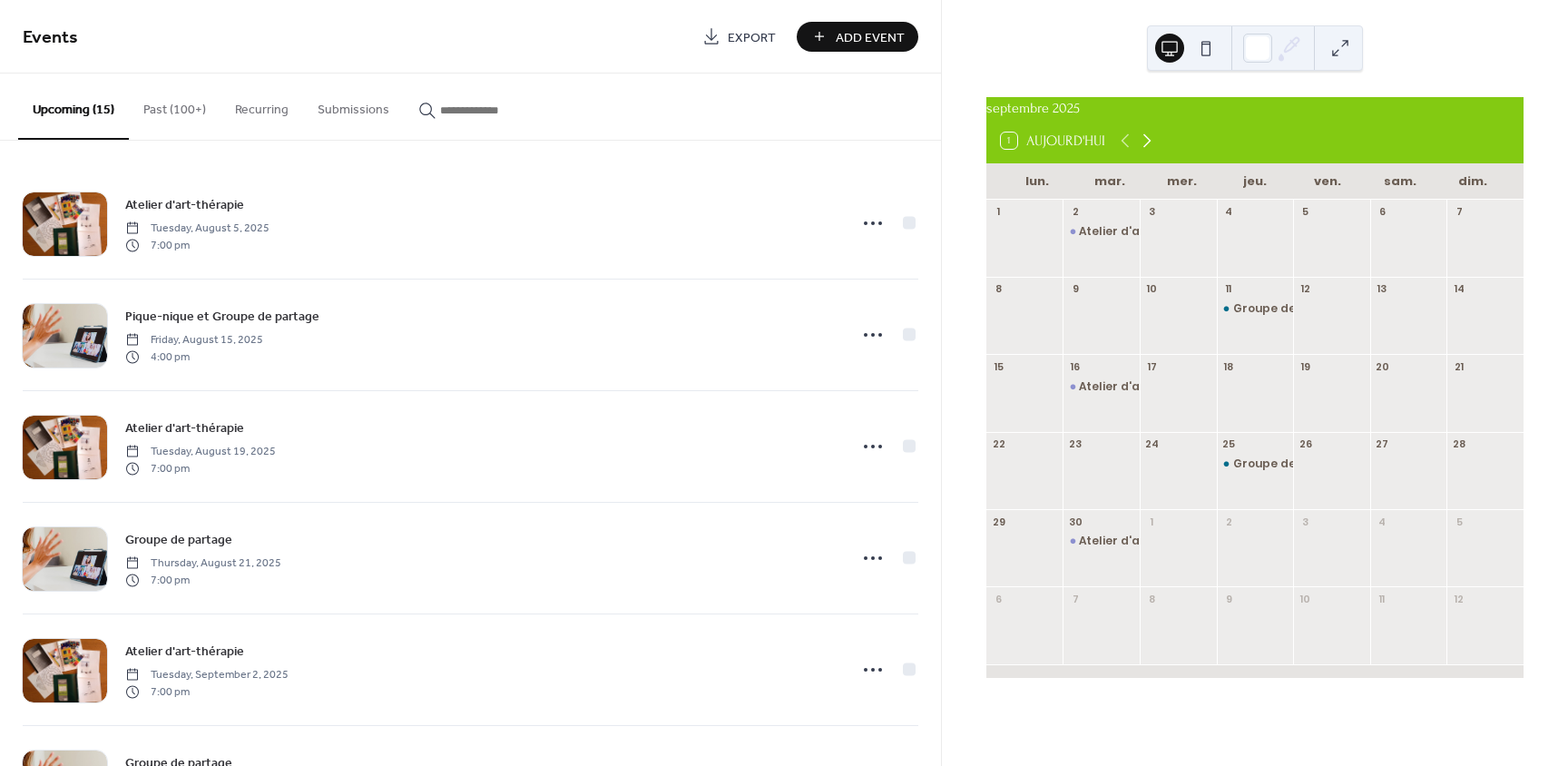 click 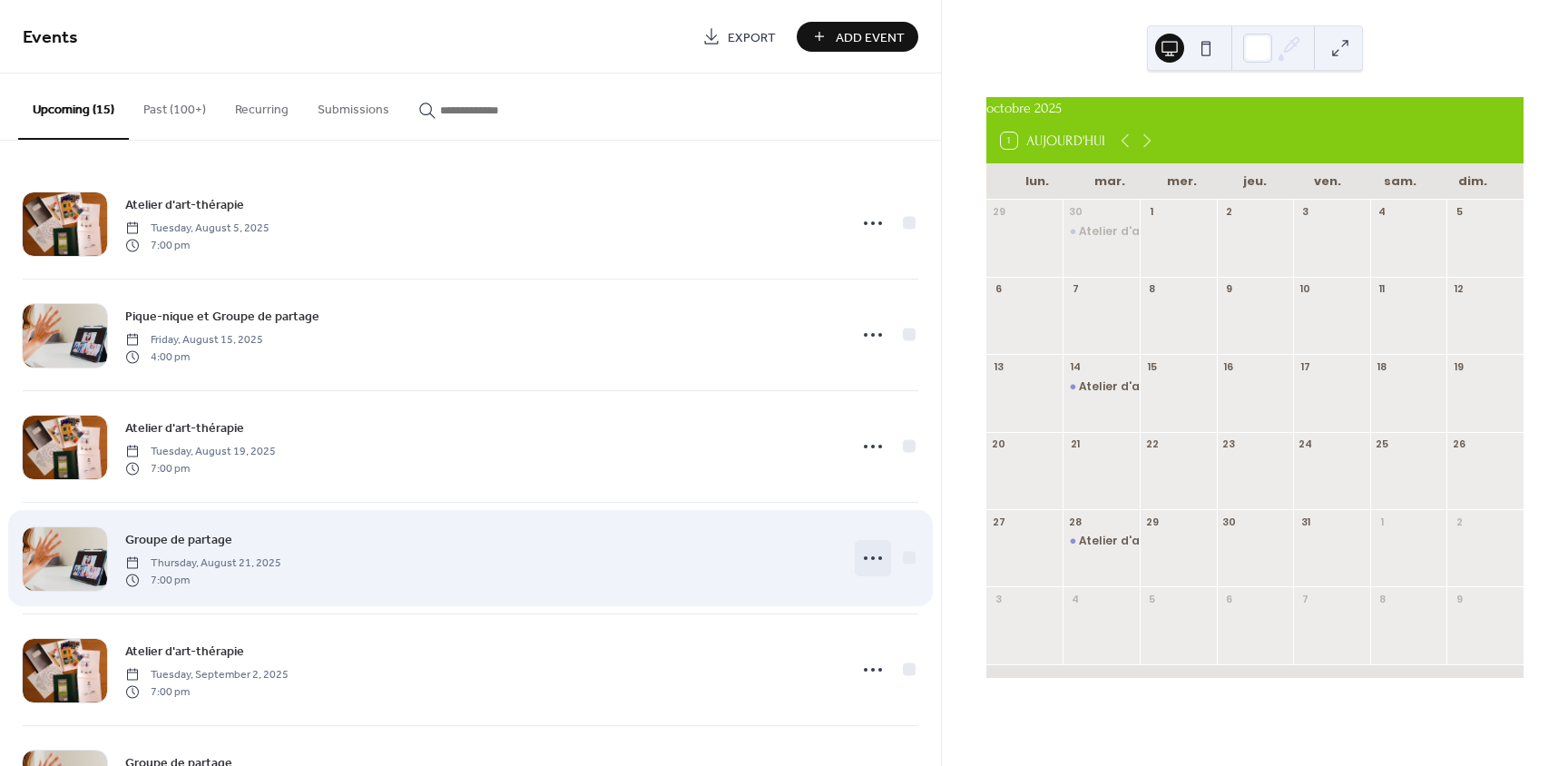 click 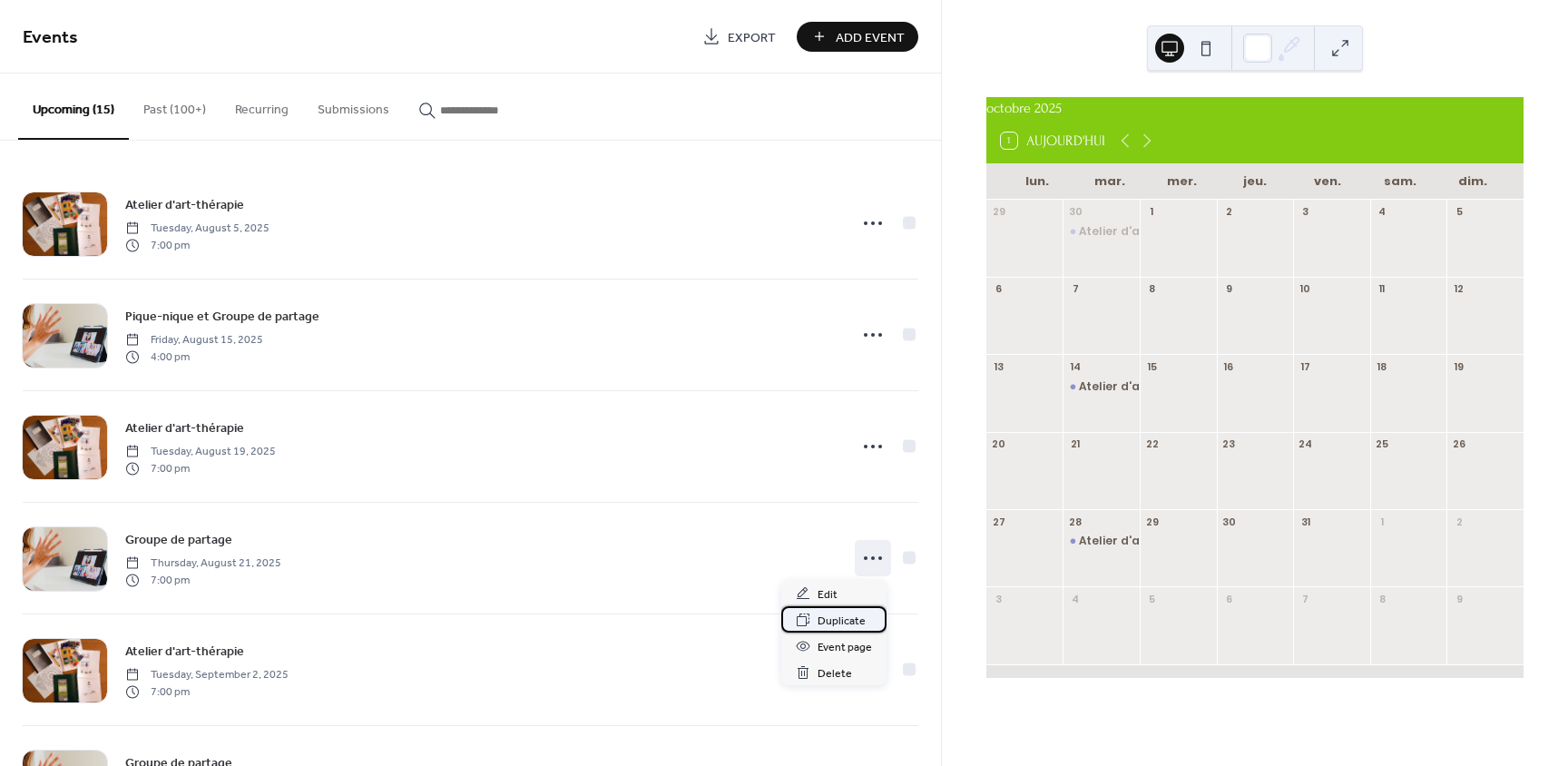 click on "Duplicate" at bounding box center (841, 621) 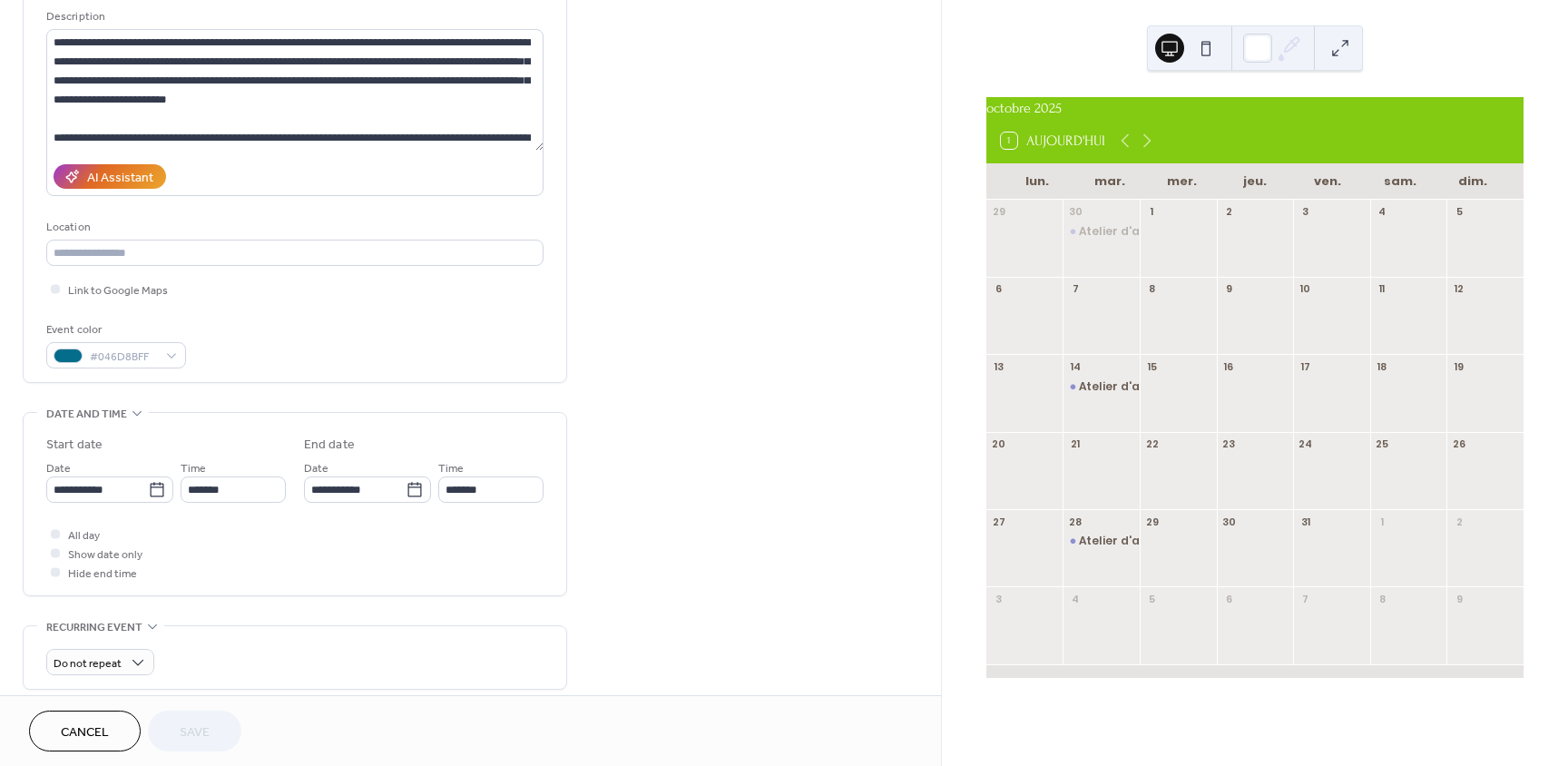 scroll, scrollTop: 182, scrollLeft: 0, axis: vertical 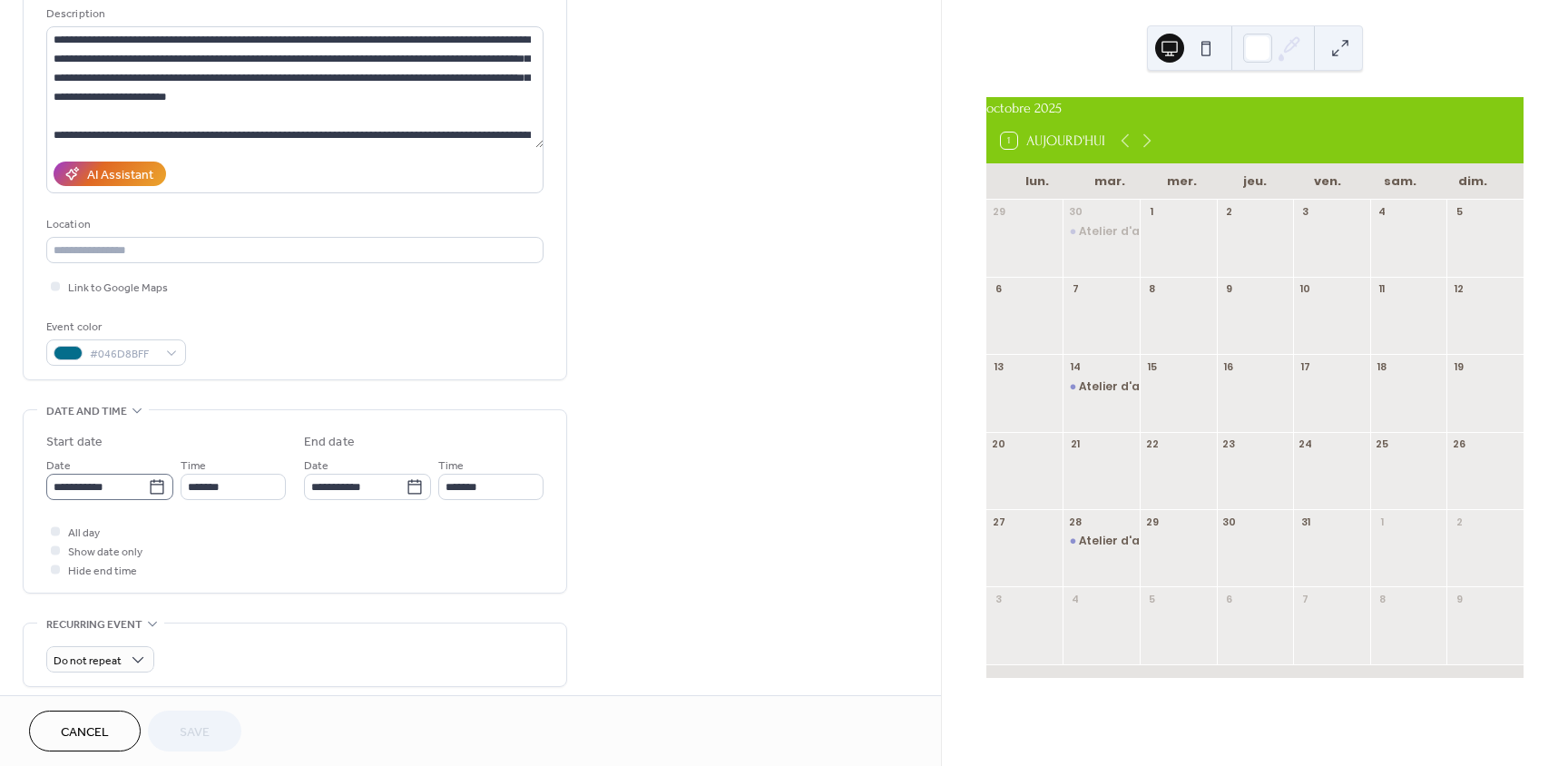 click 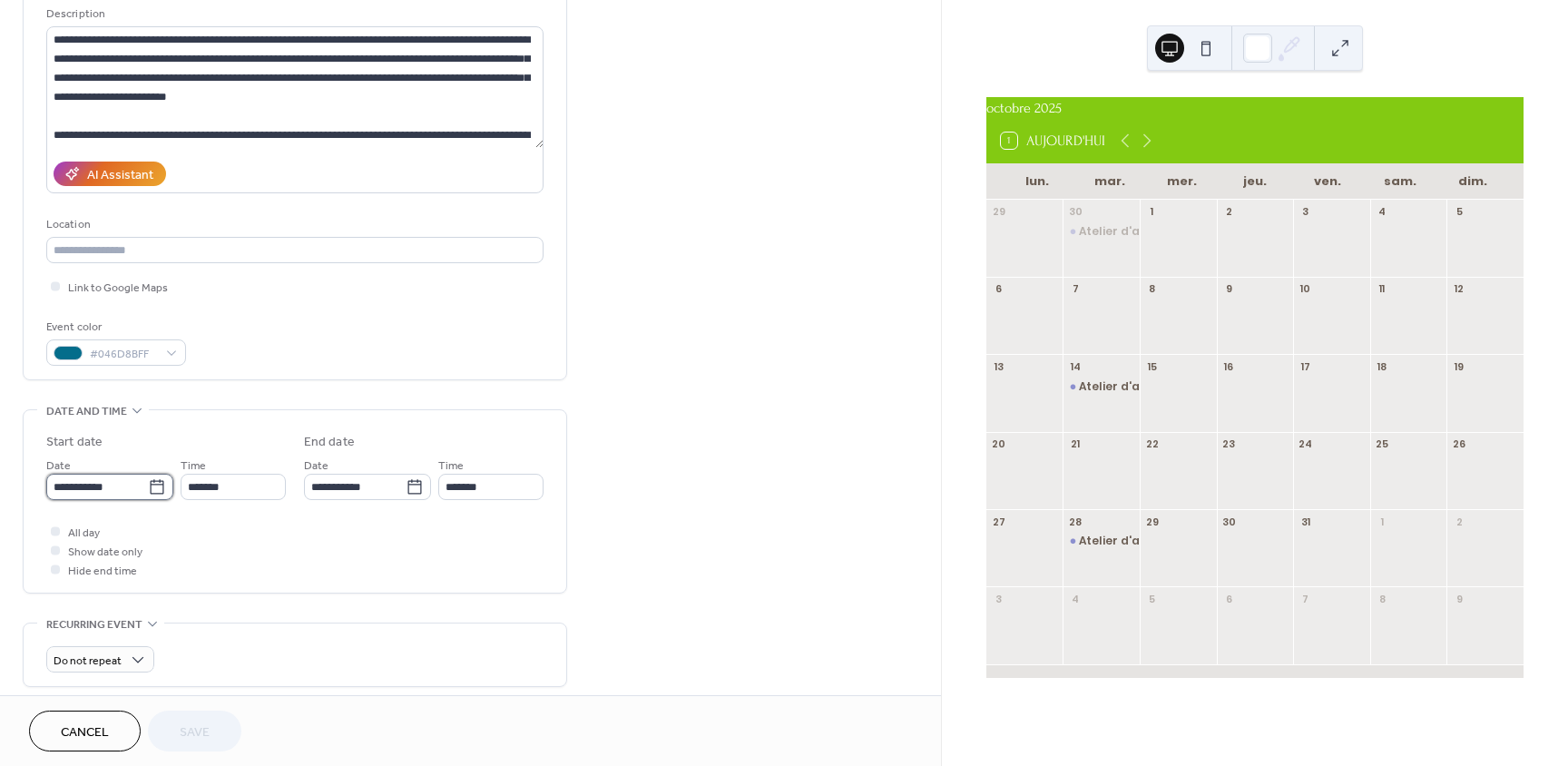 click on "**********" at bounding box center [97, 486] 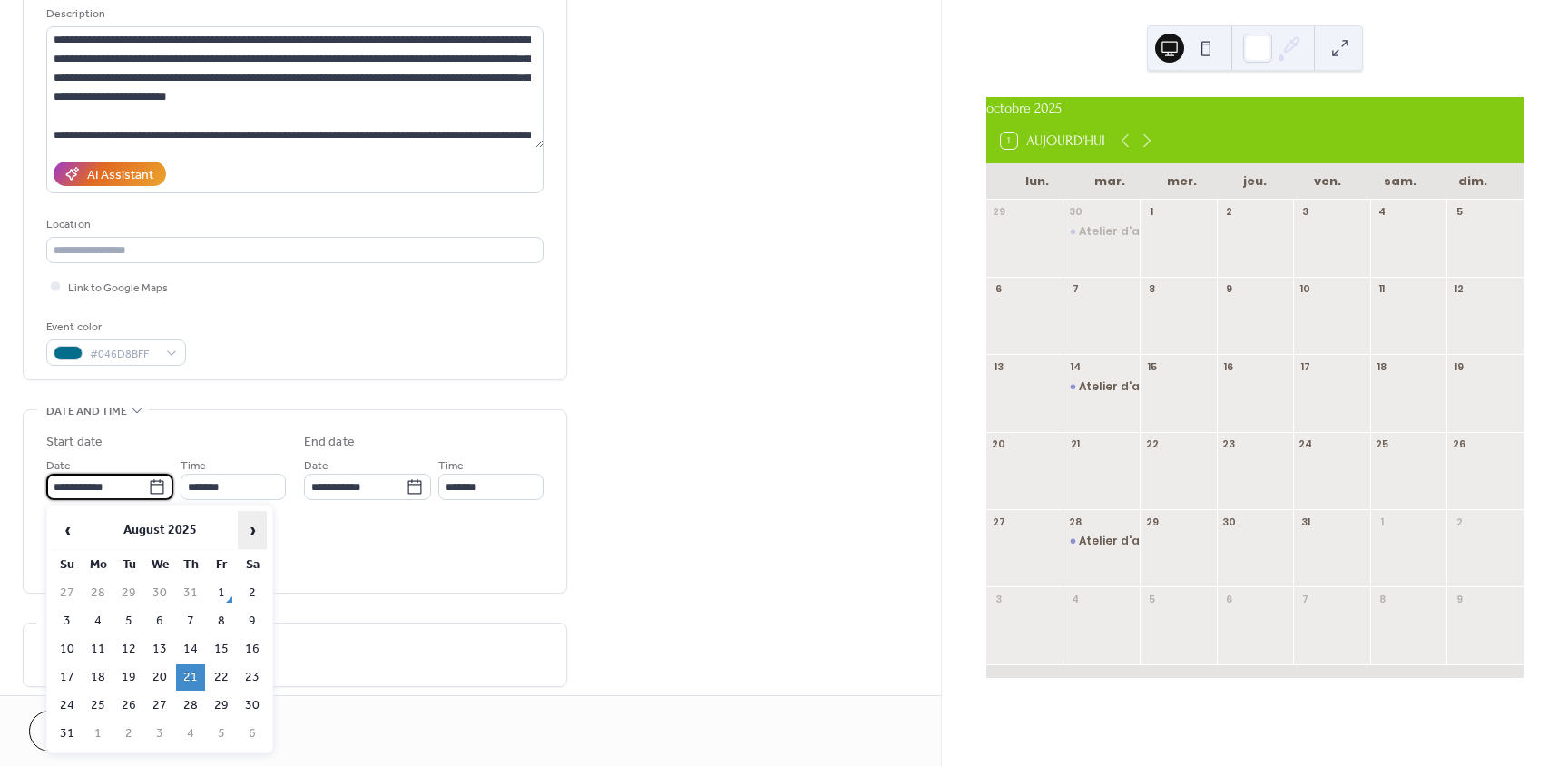 click on "›" at bounding box center (252, 530) 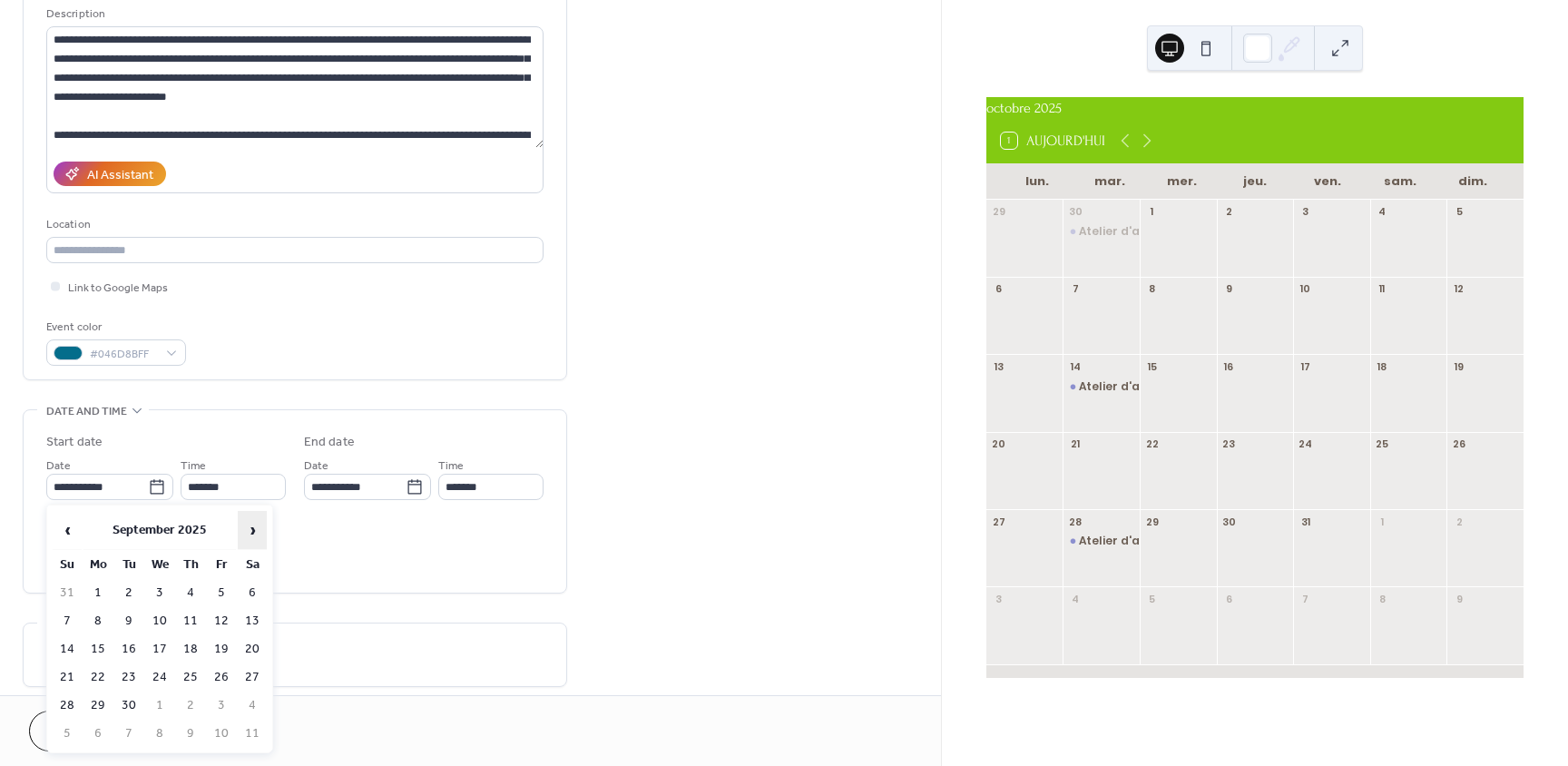 click on "›" at bounding box center [252, 530] 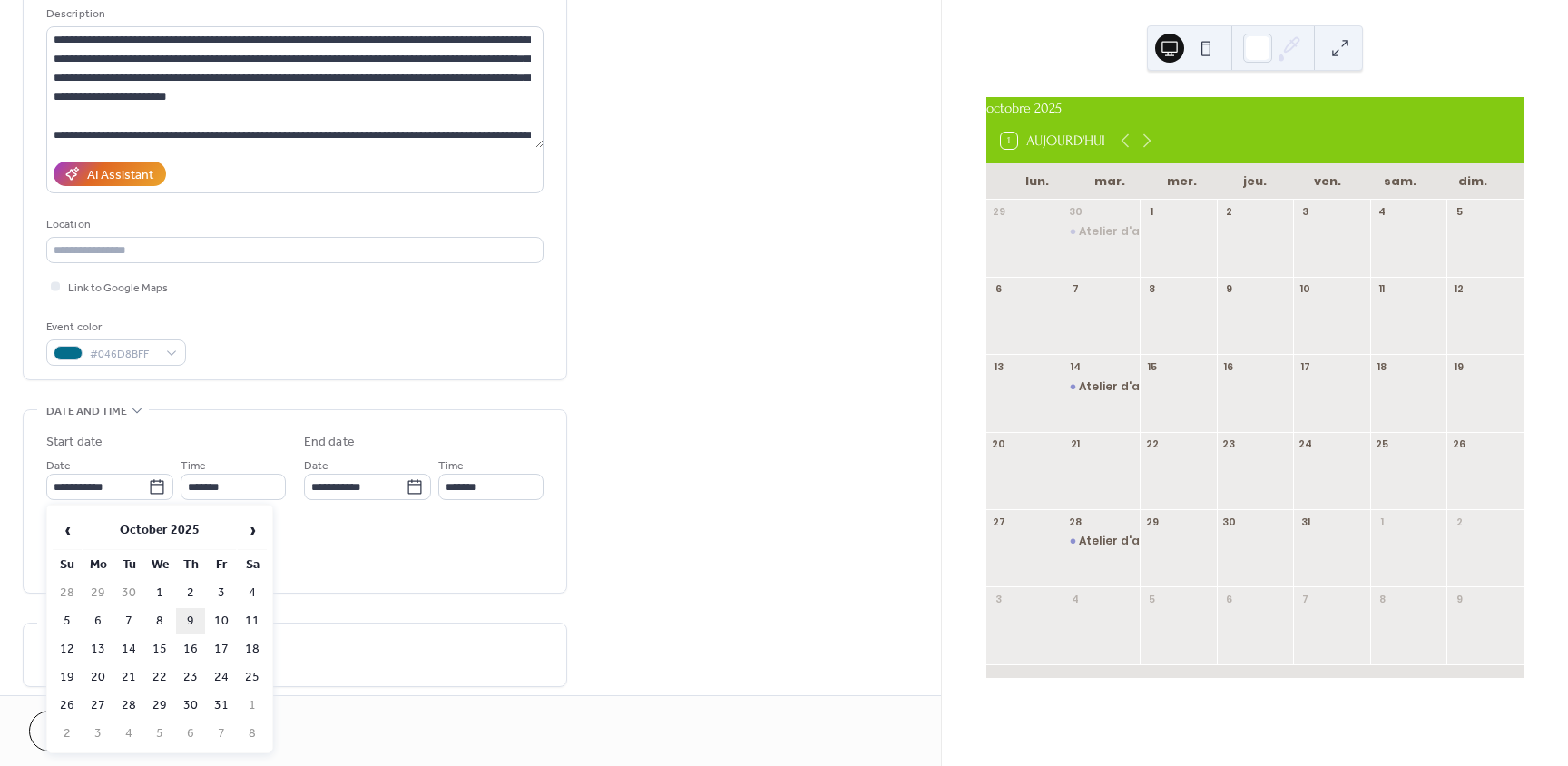 click on "9" at bounding box center (191, 621) 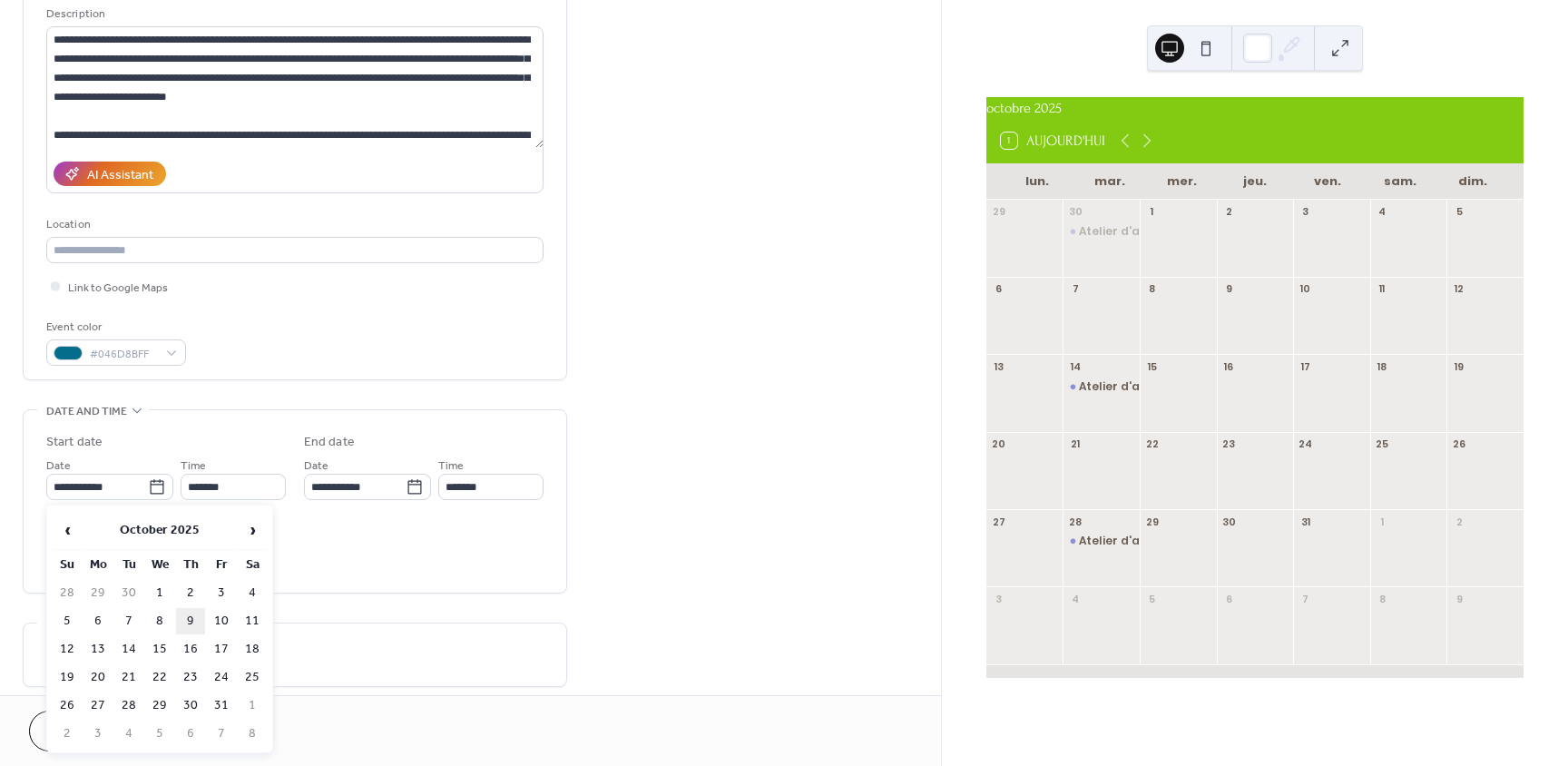 type on "**********" 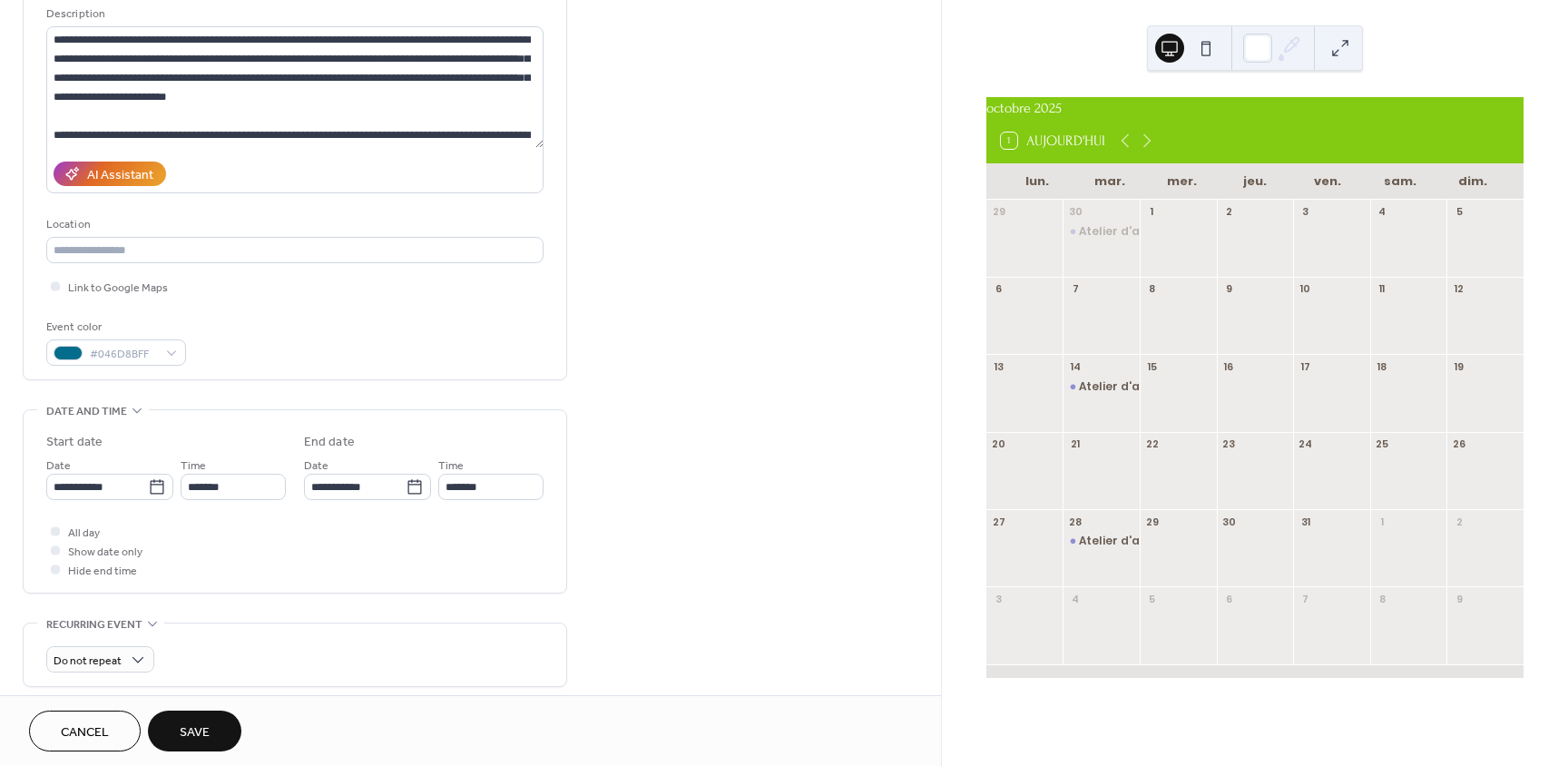 click on "Save" at bounding box center [194, 731] 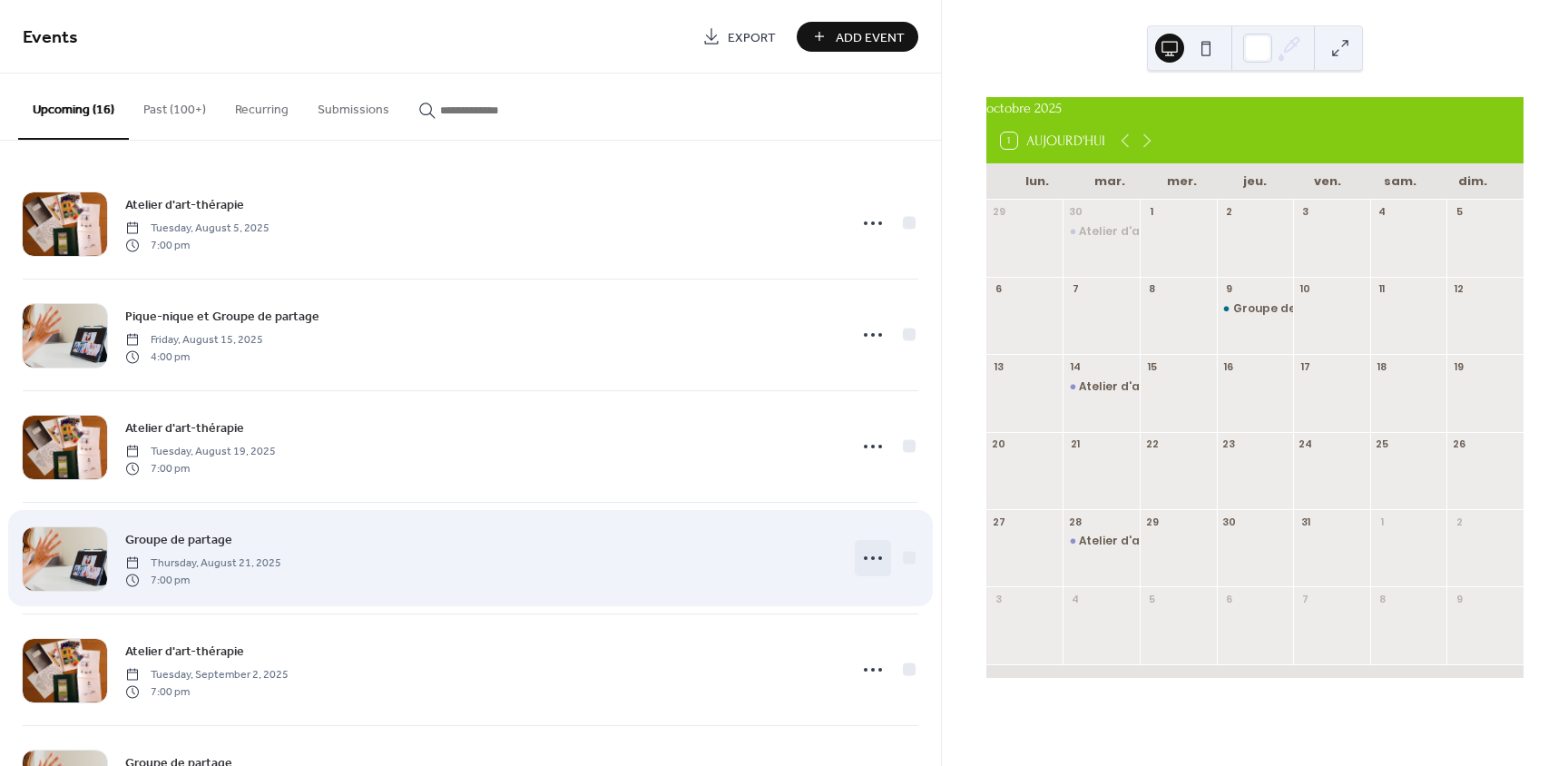 click 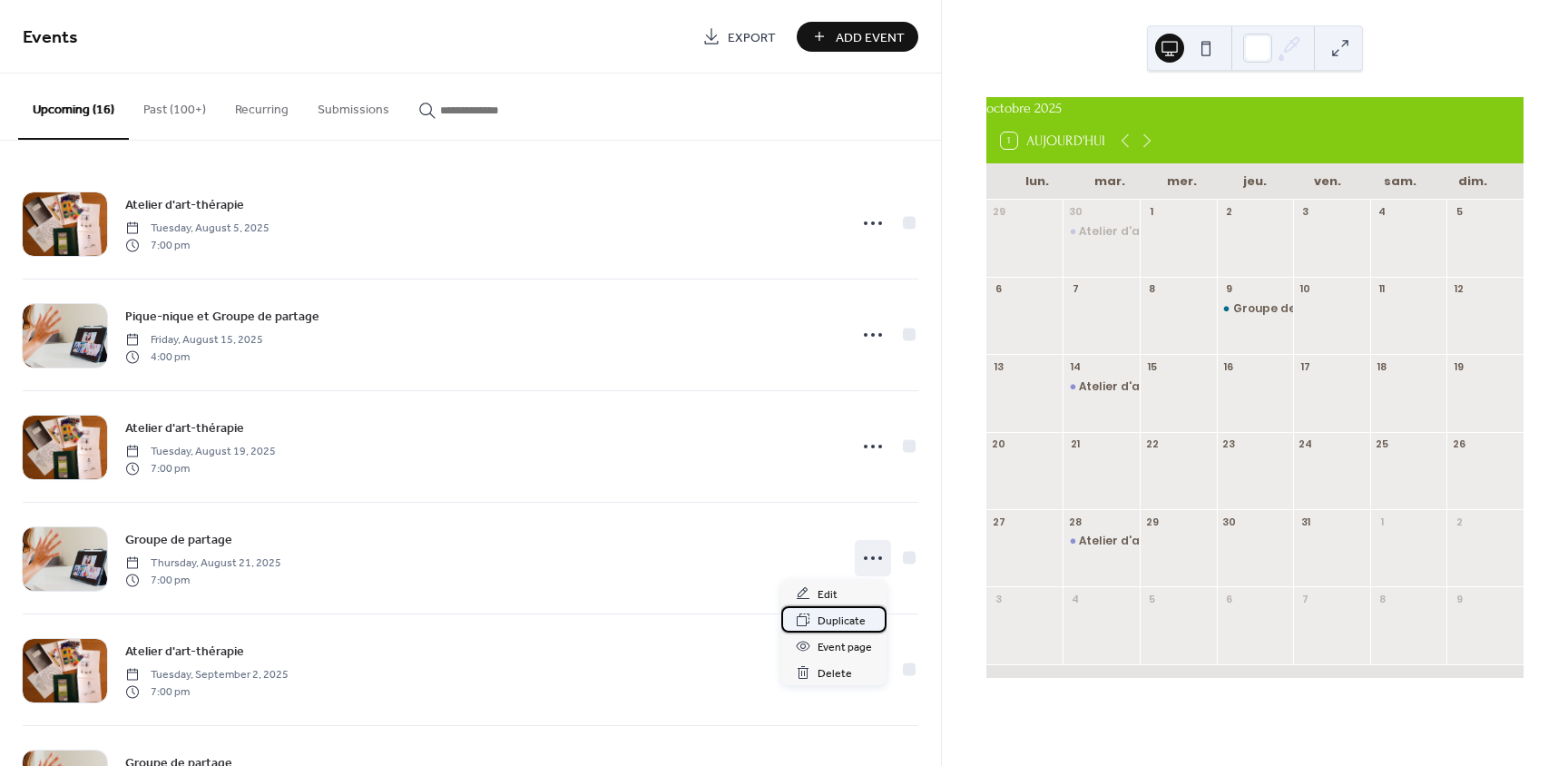 click on "Duplicate" at bounding box center (841, 621) 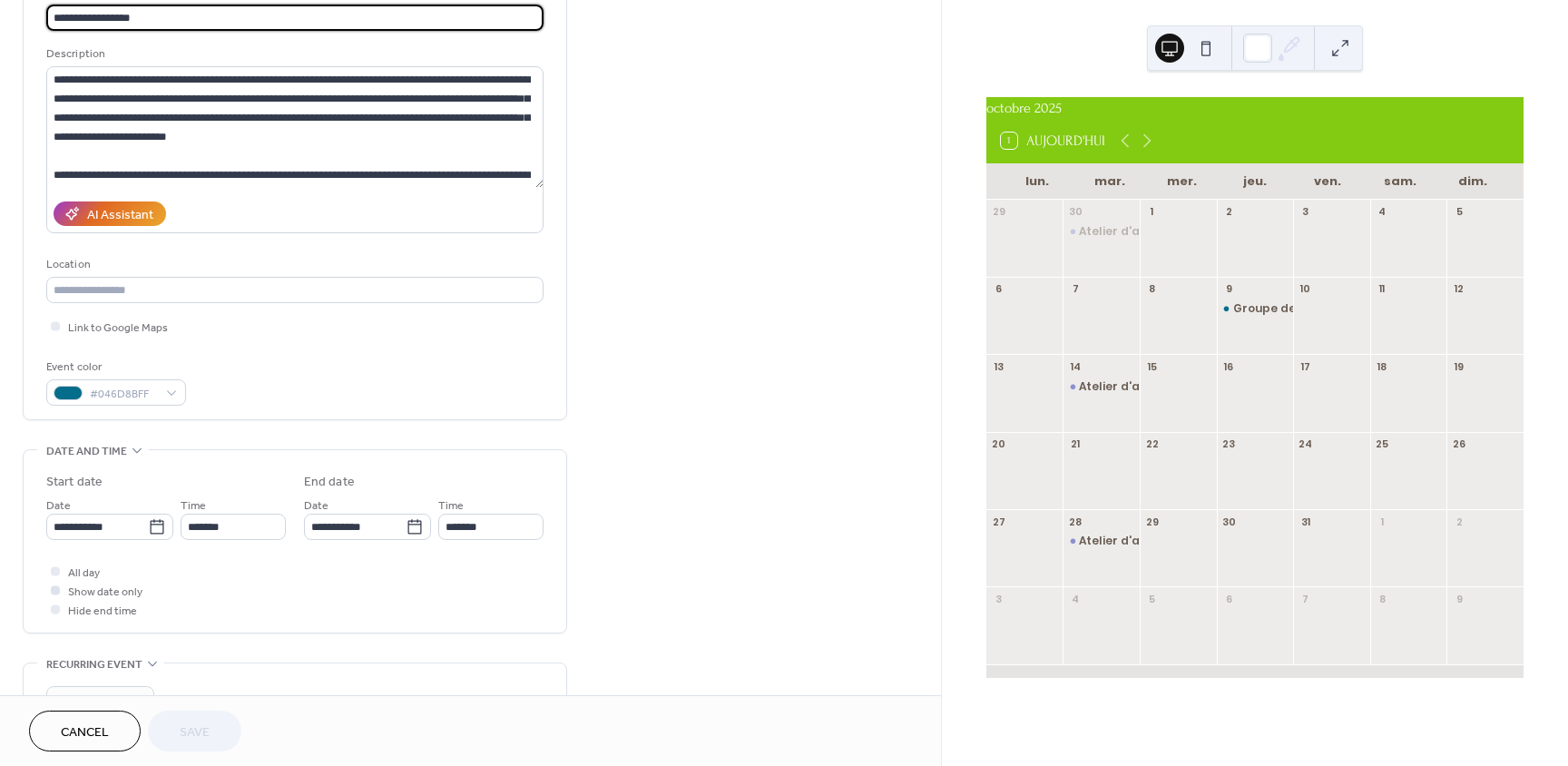 scroll, scrollTop: 182, scrollLeft: 0, axis: vertical 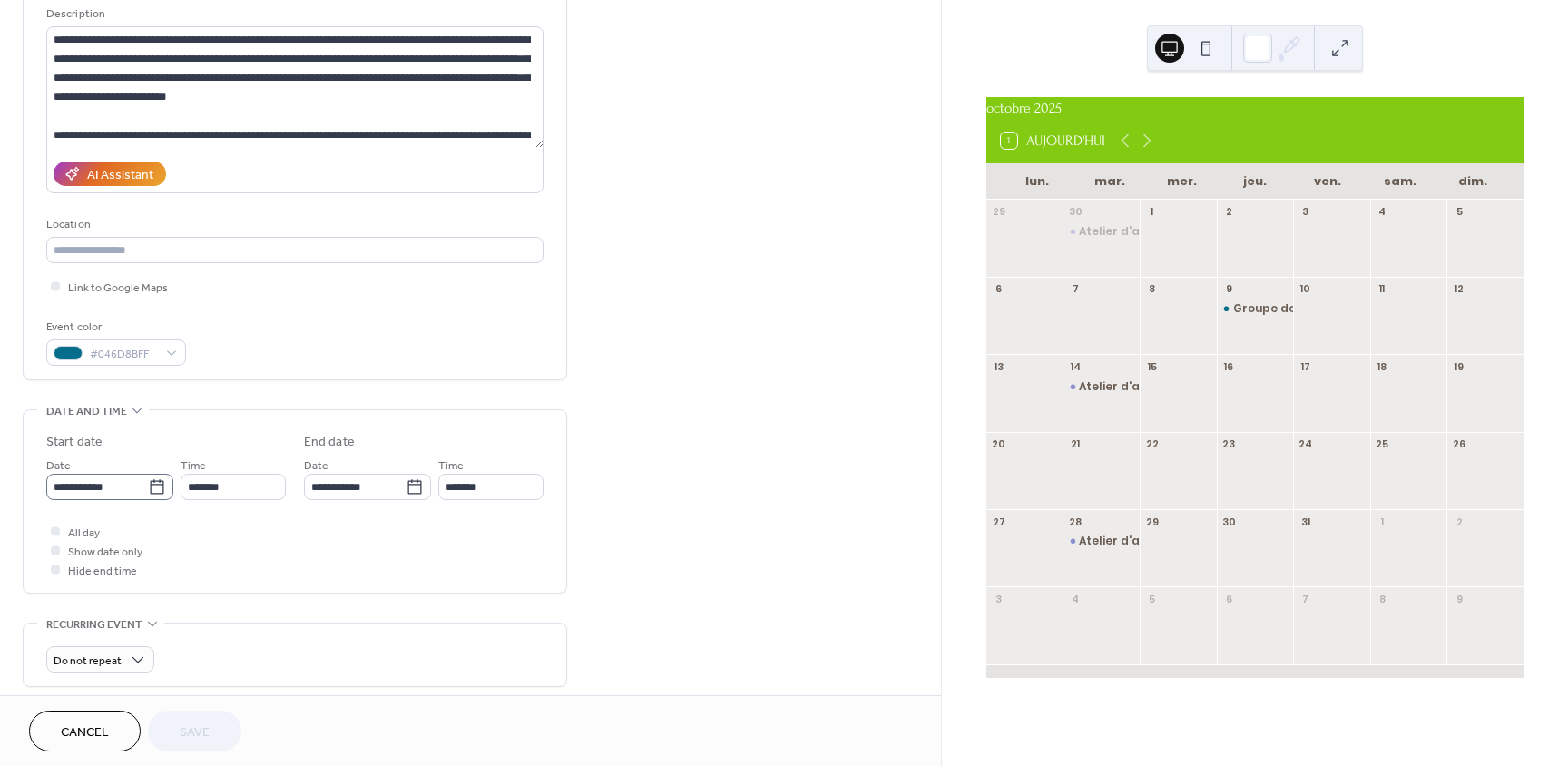 click 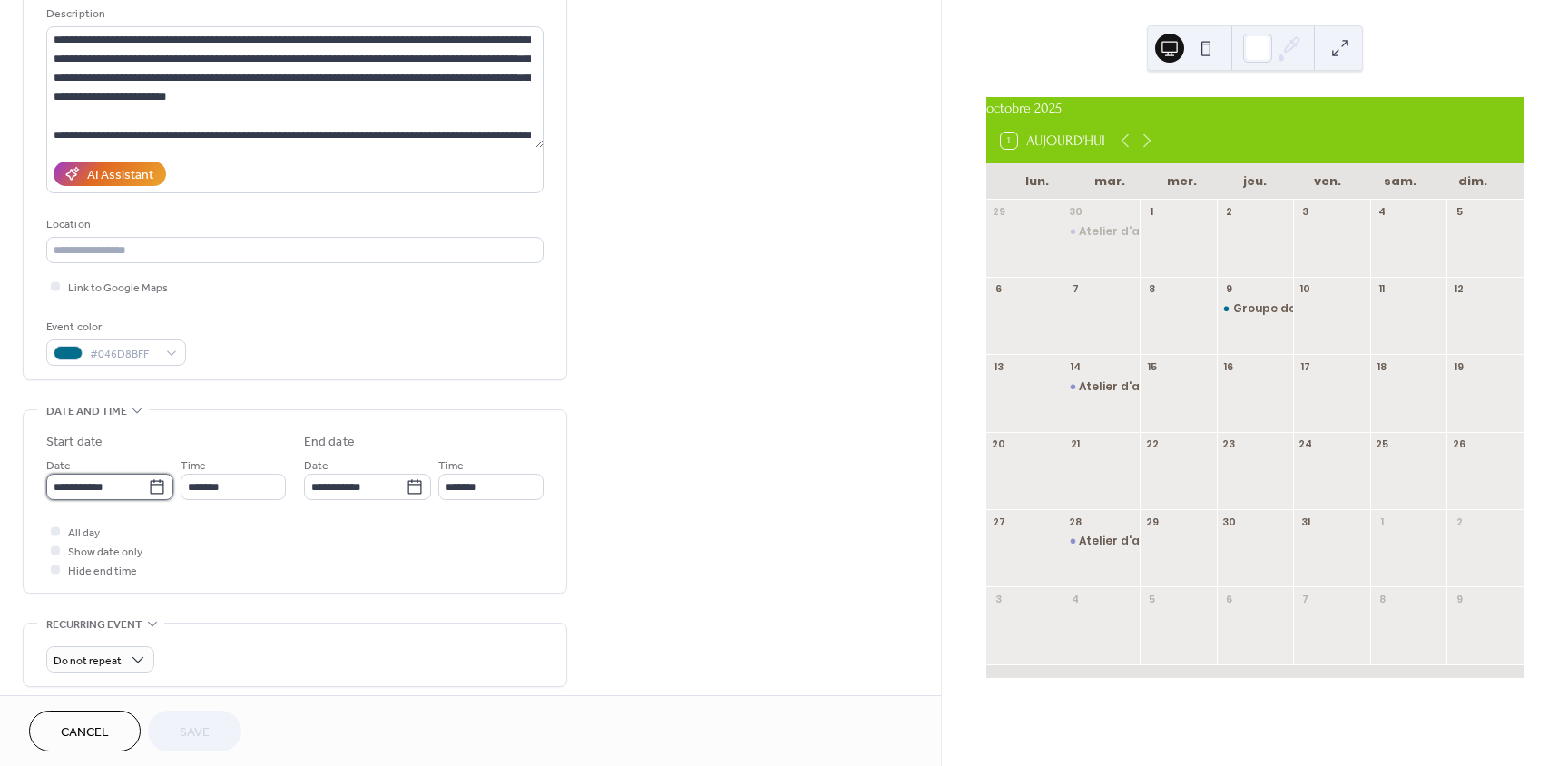 click on "**********" at bounding box center [97, 486] 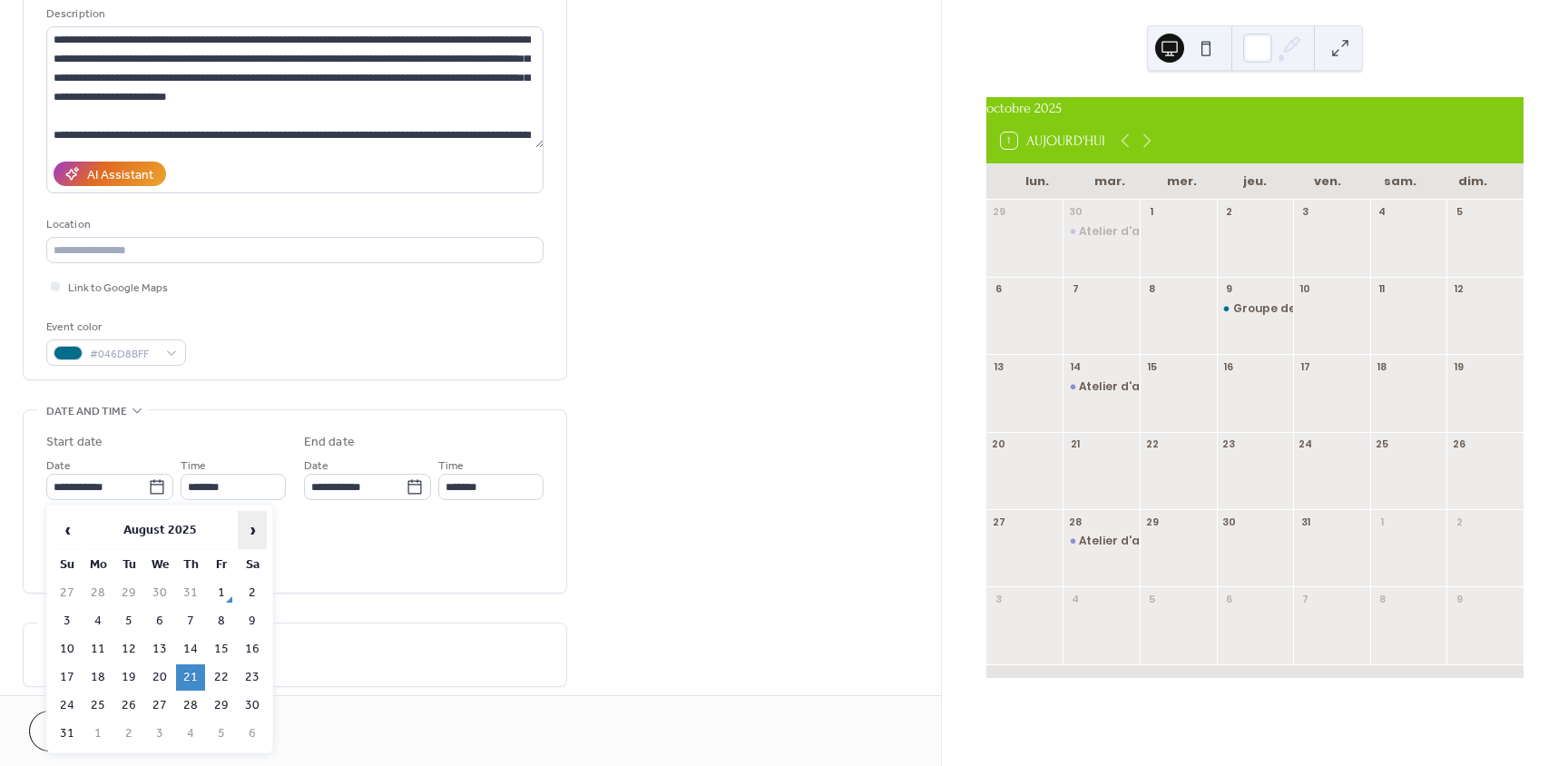 click on "›" at bounding box center [252, 530] 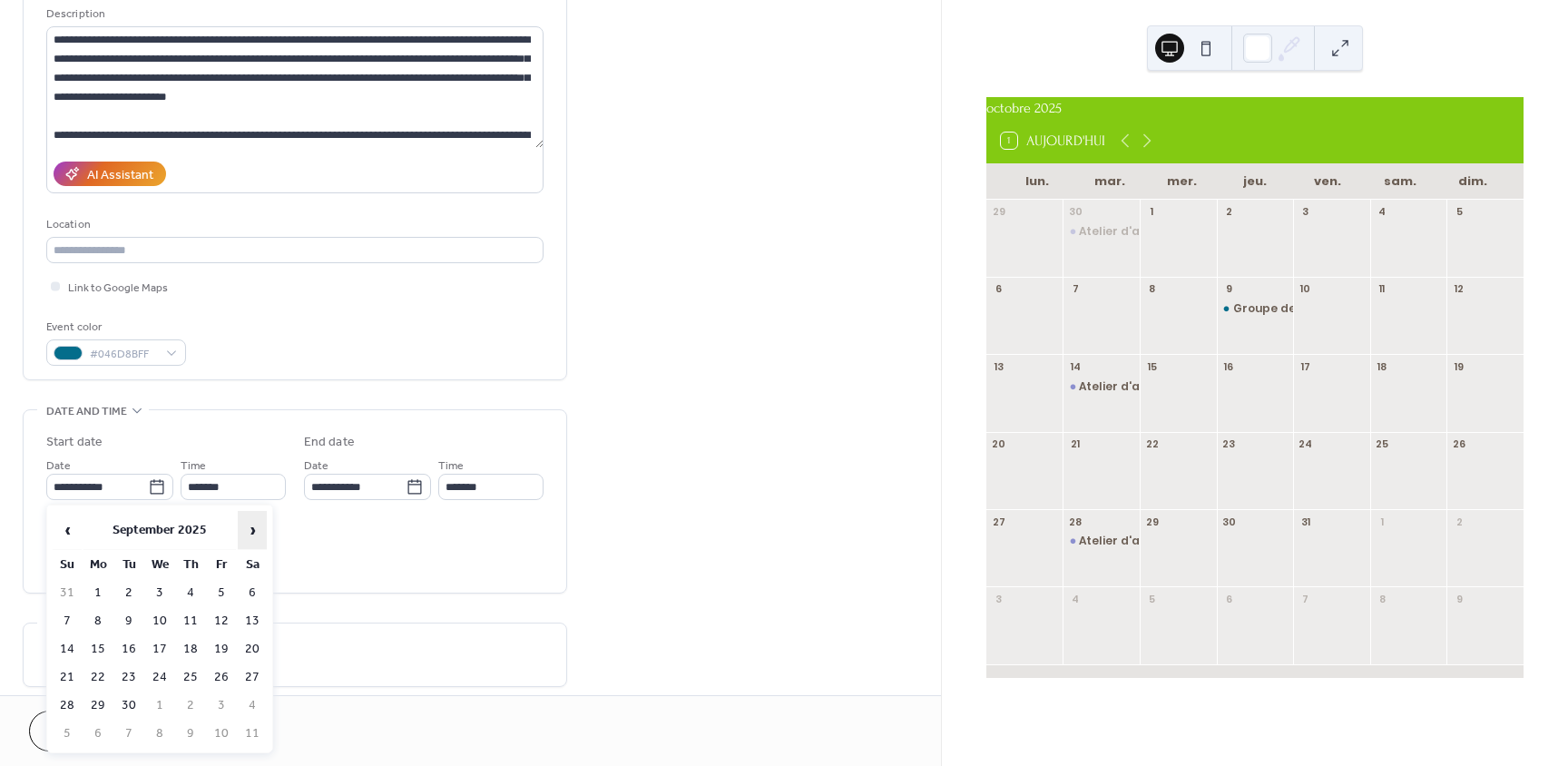 click on "›" at bounding box center [252, 530] 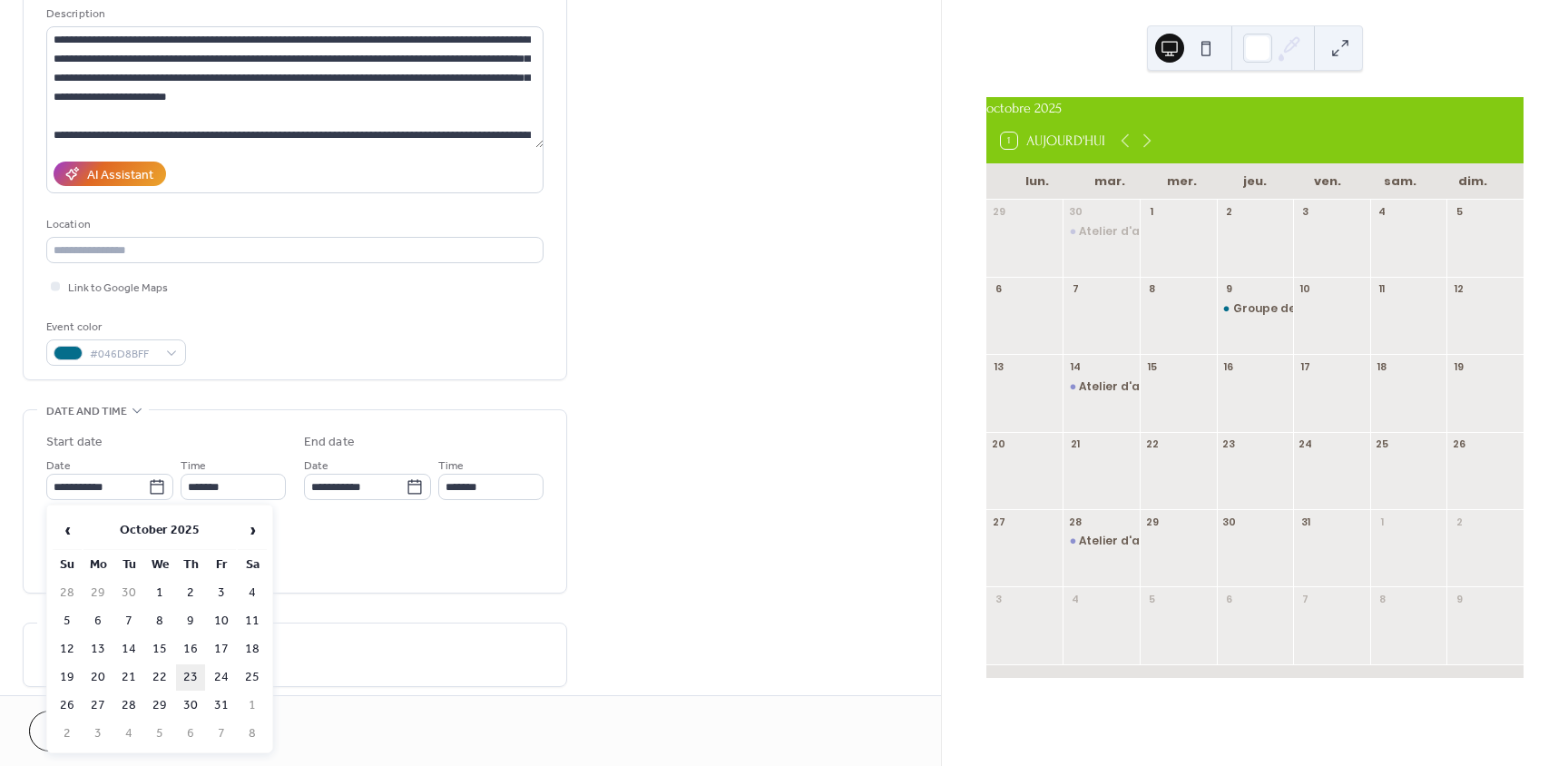 click on "23" at bounding box center (191, 677) 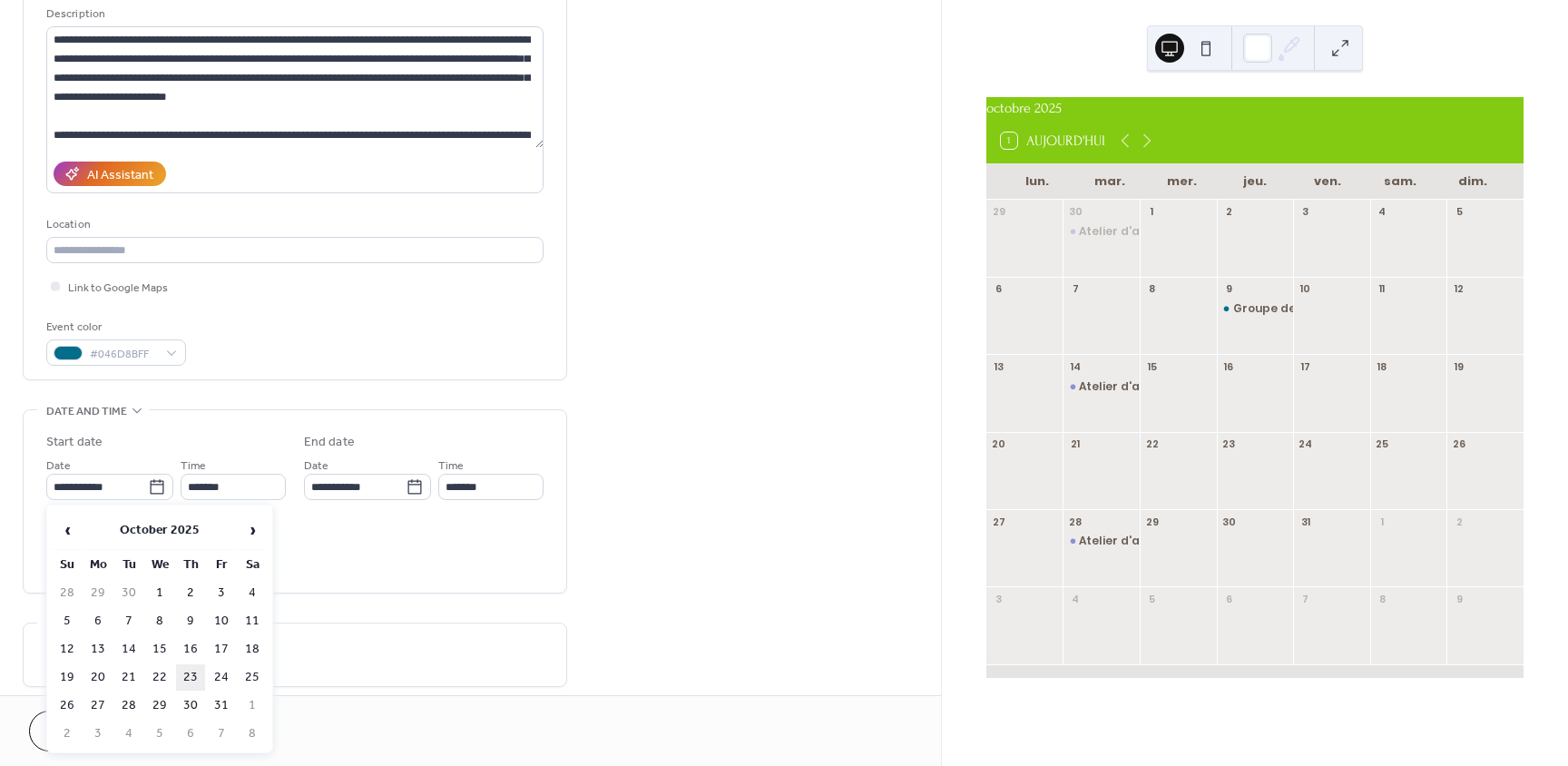 type on "**********" 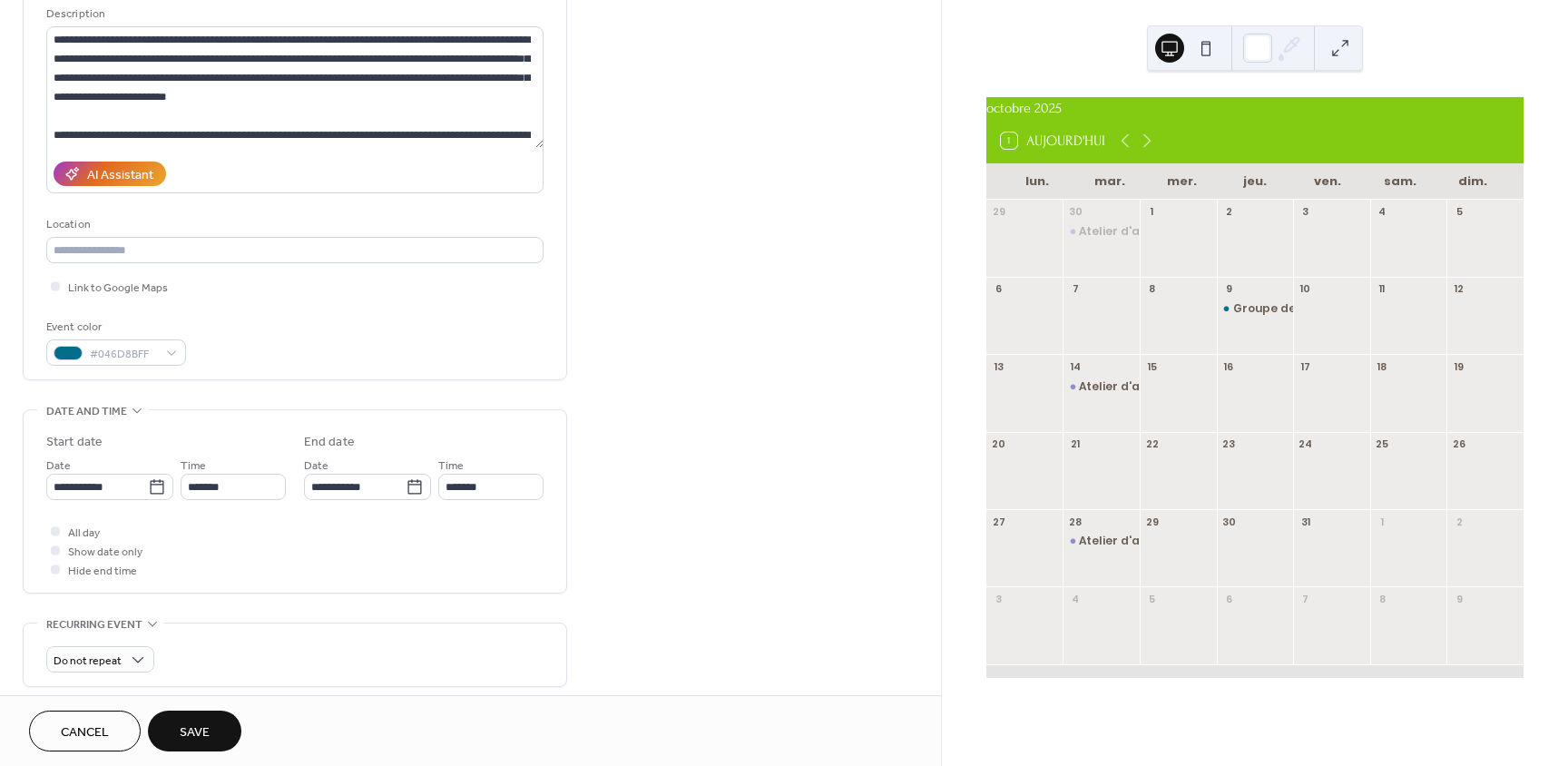 click on "Save" at bounding box center [194, 731] 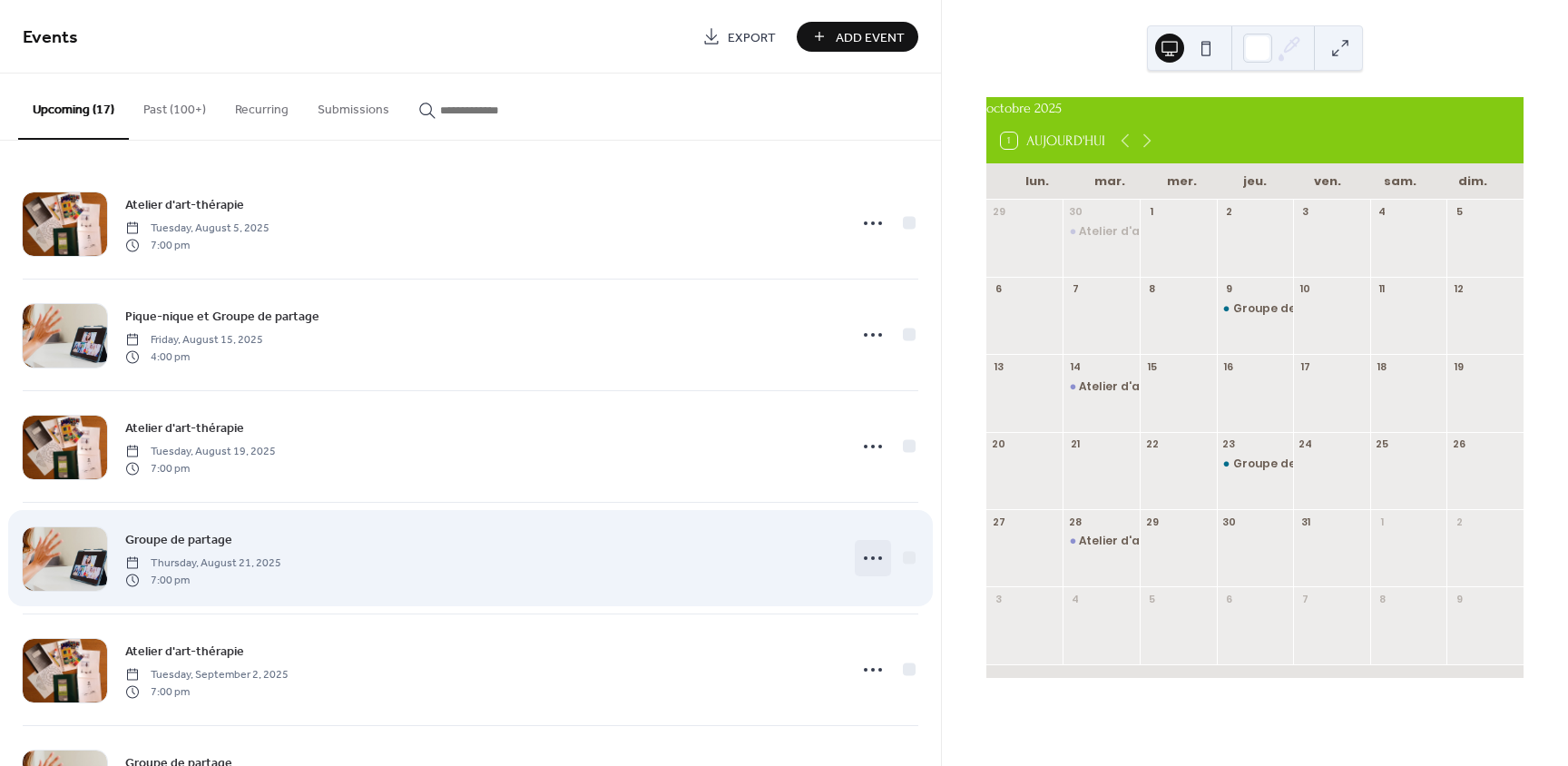 click 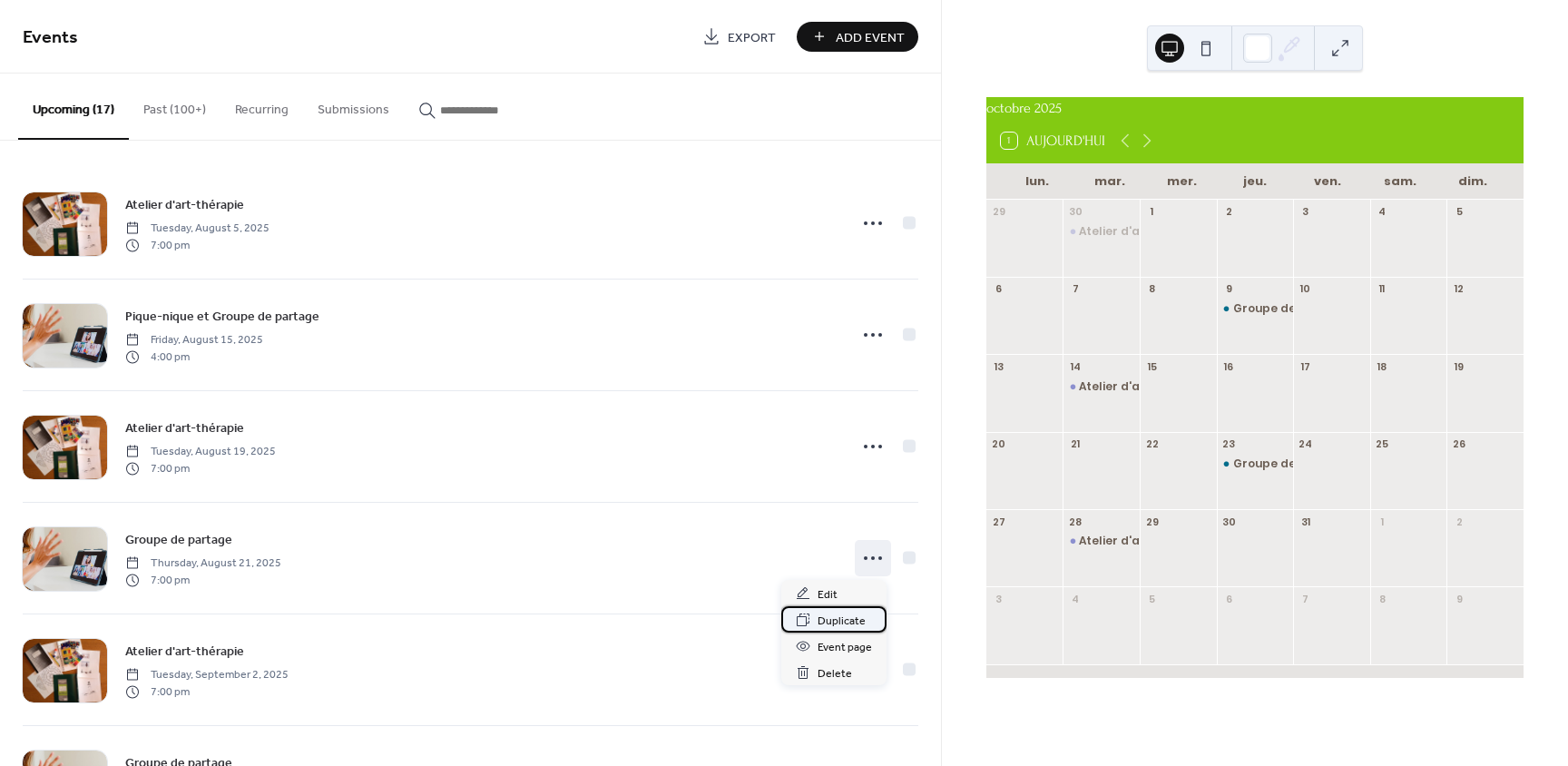 click on "Duplicate" at bounding box center (841, 621) 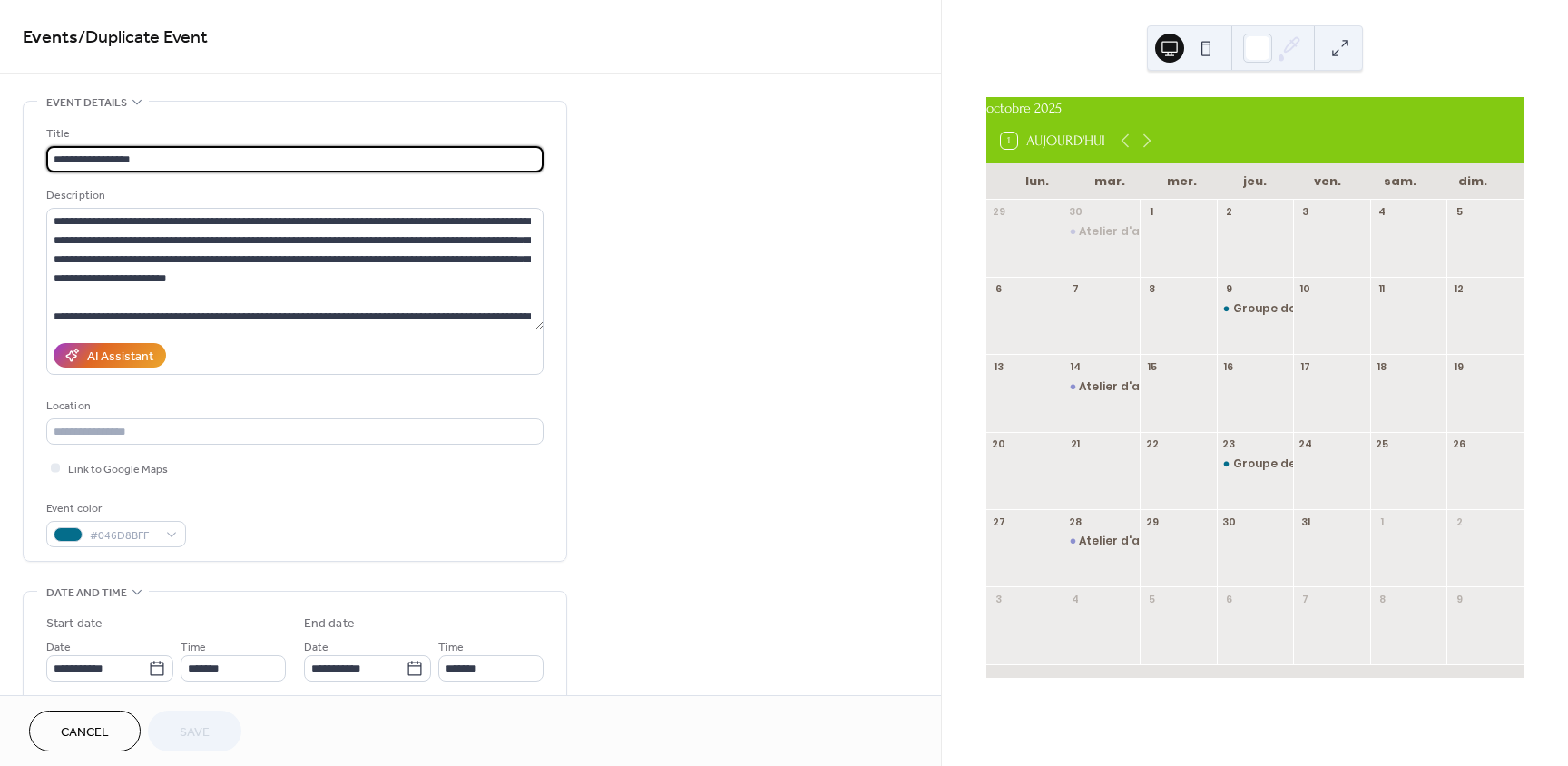 scroll, scrollTop: 91, scrollLeft: 0, axis: vertical 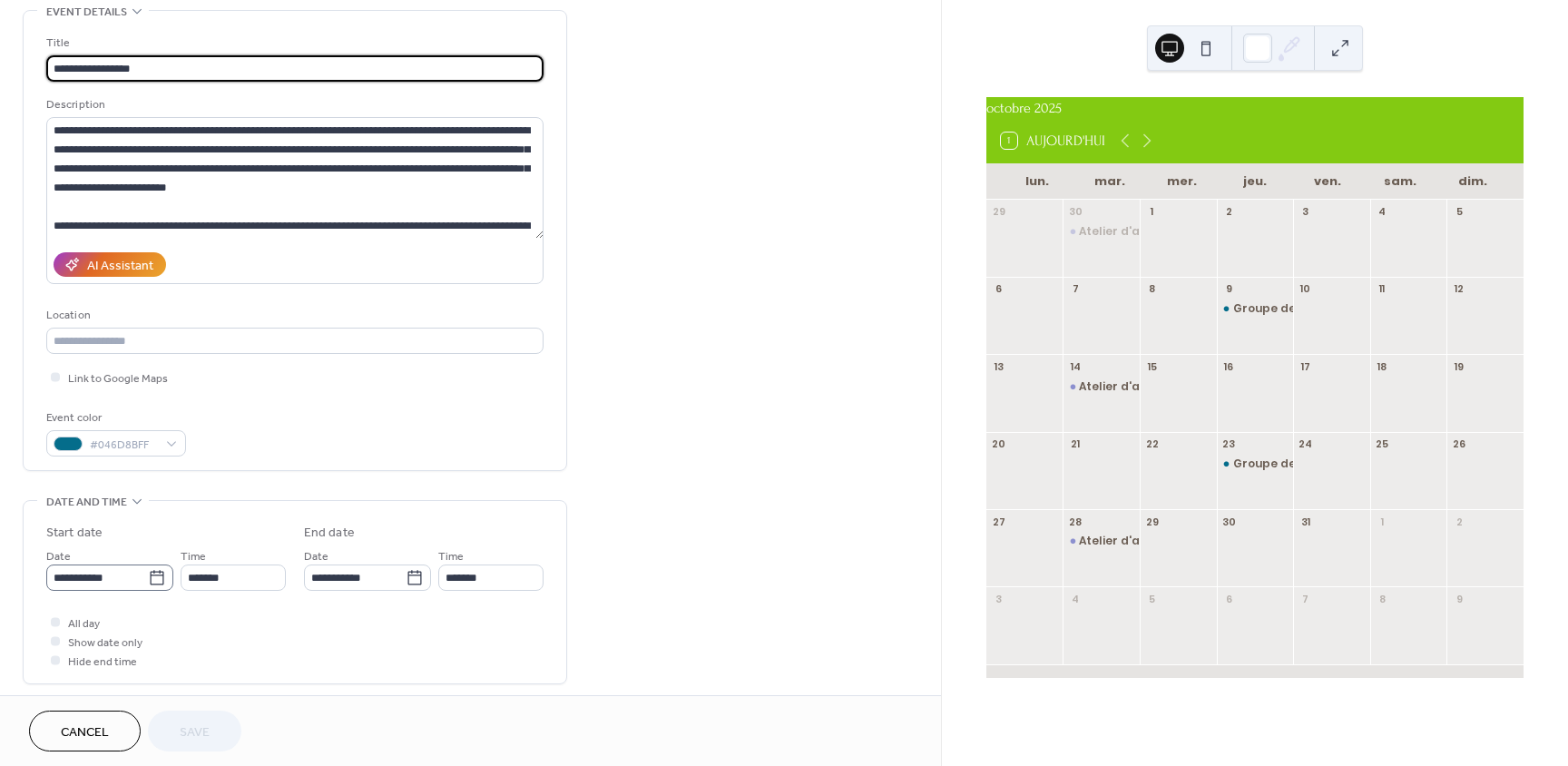 click 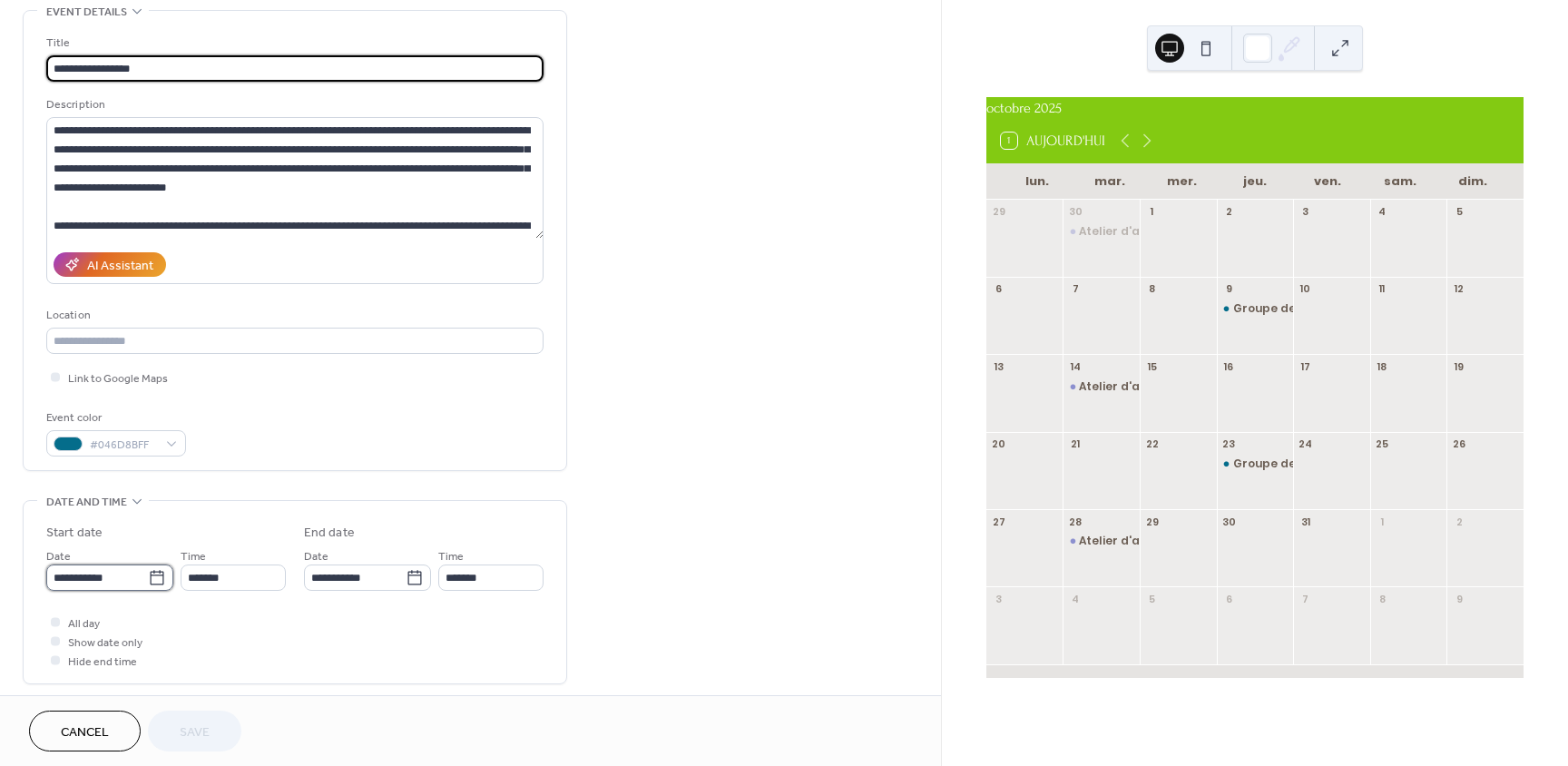 click on "**********" at bounding box center [97, 577] 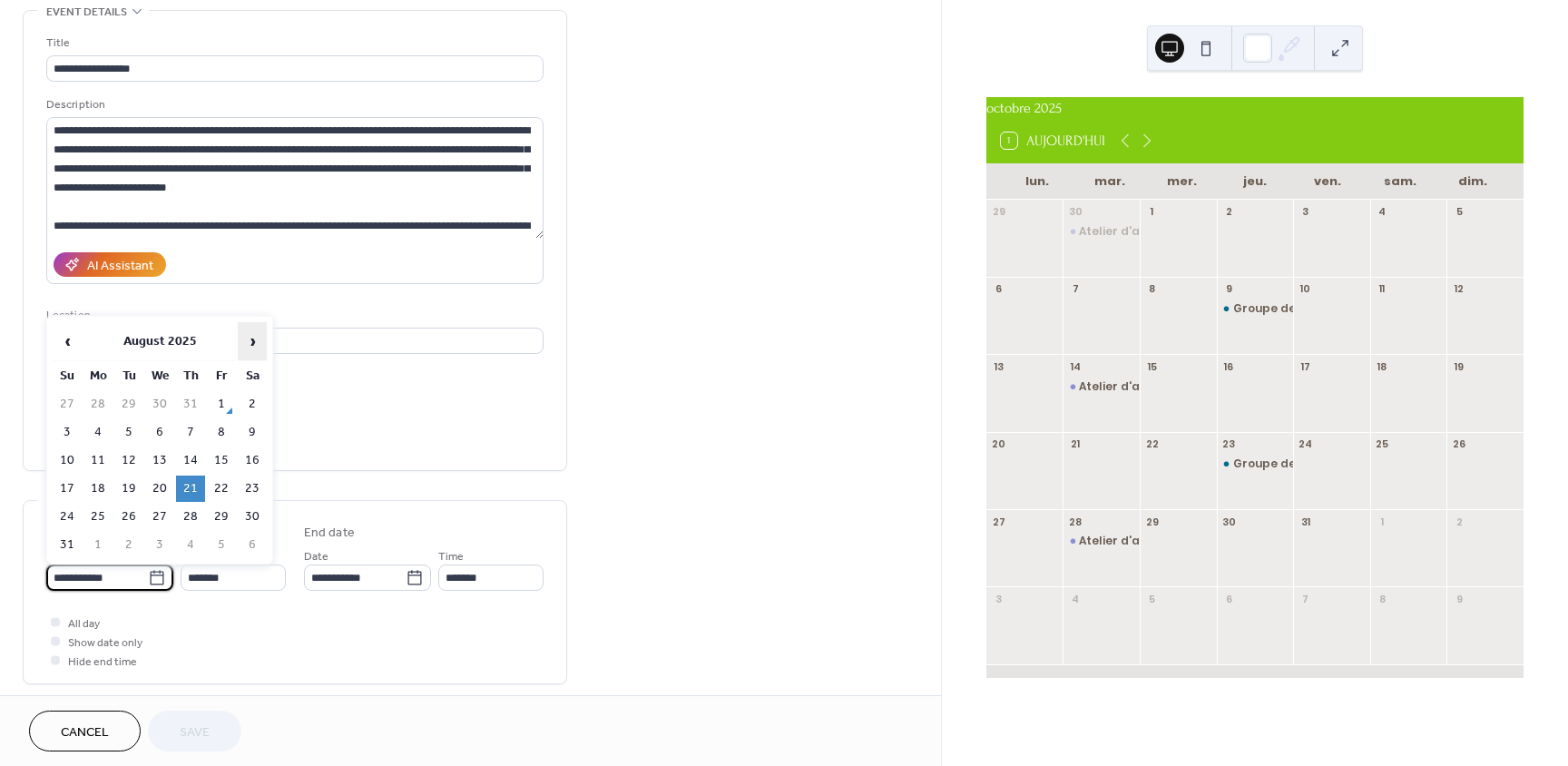 click on "›" at bounding box center [252, 341] 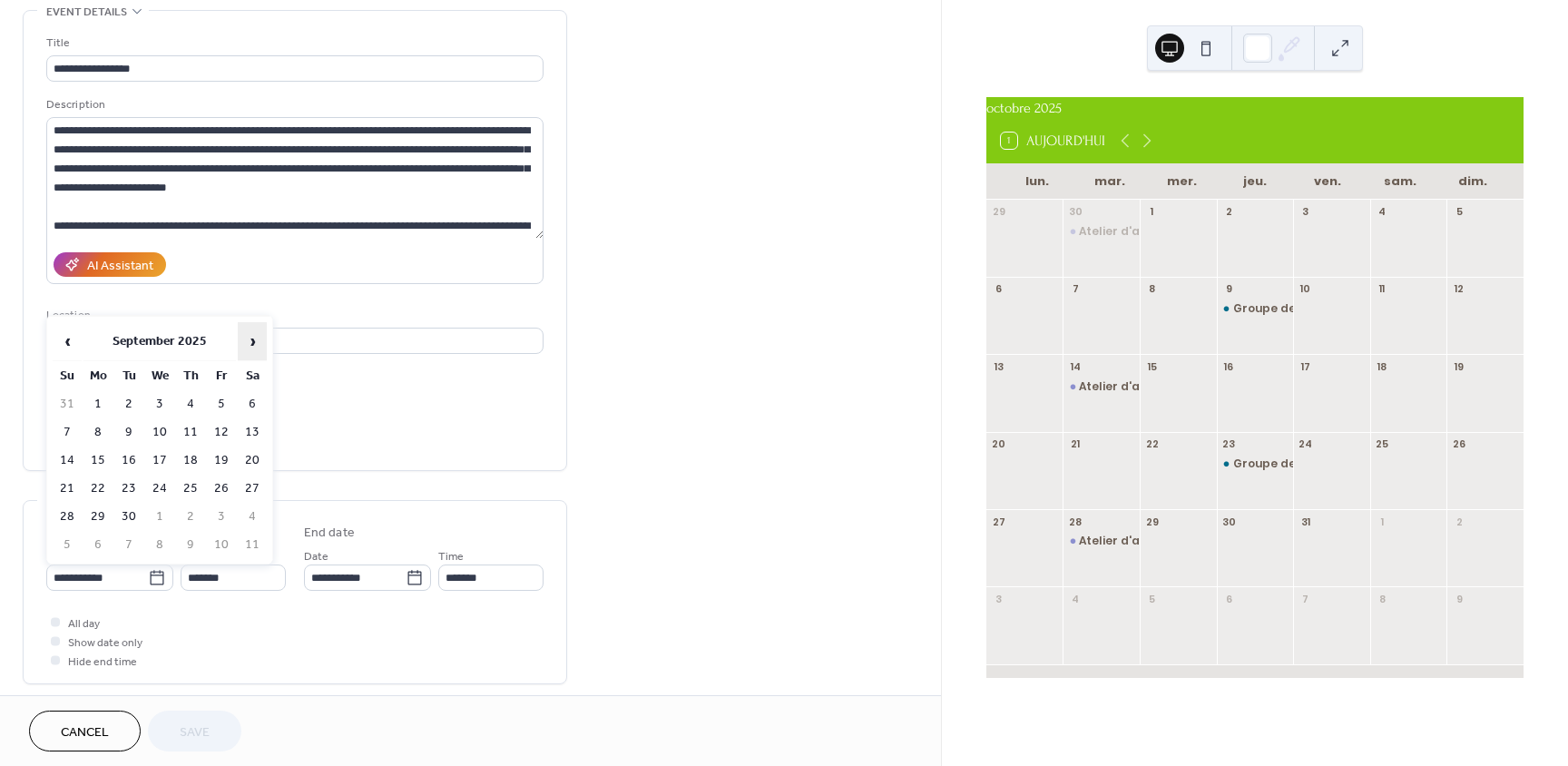 click on "›" at bounding box center [252, 341] 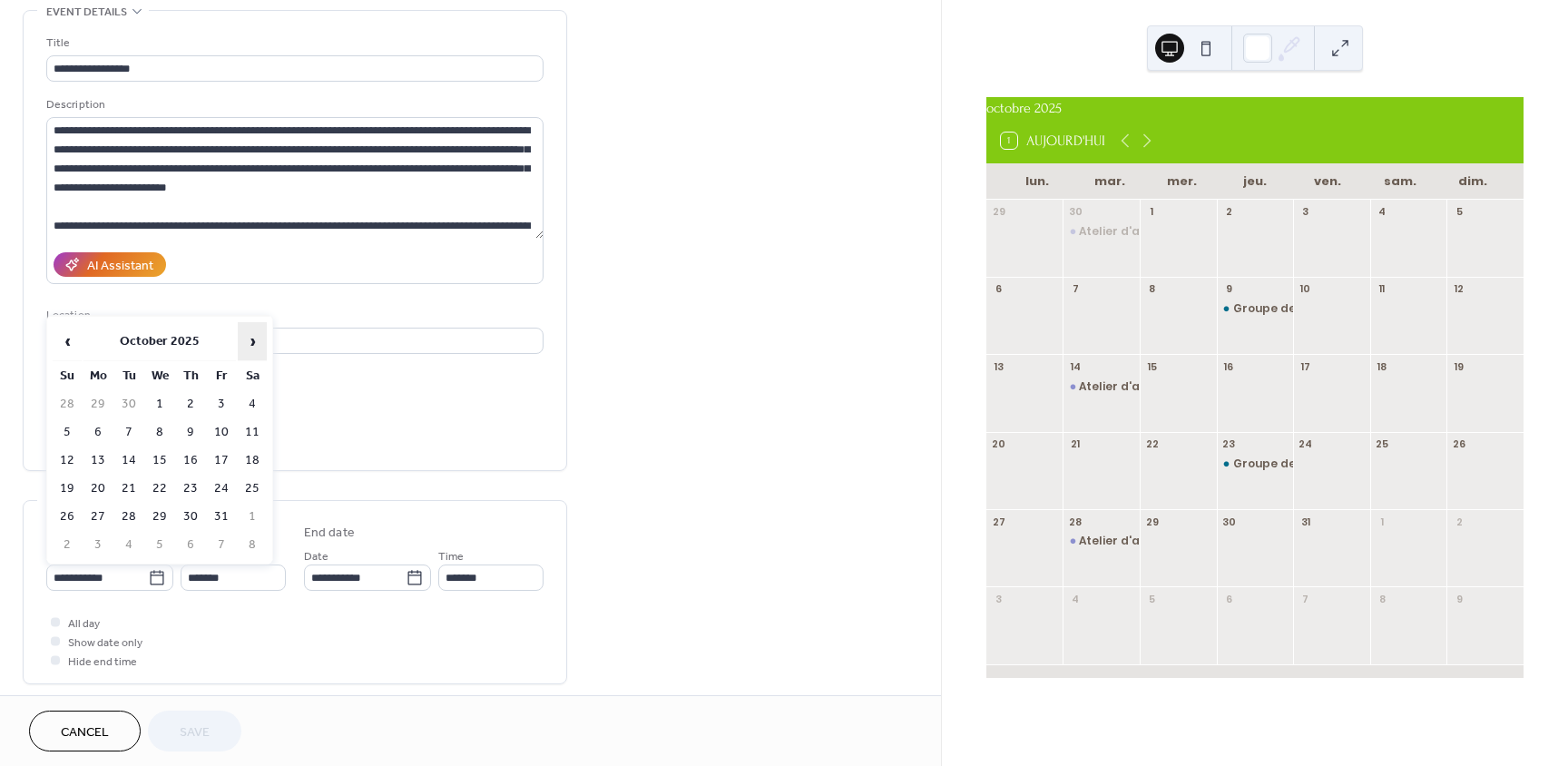 click on "›" at bounding box center [252, 341] 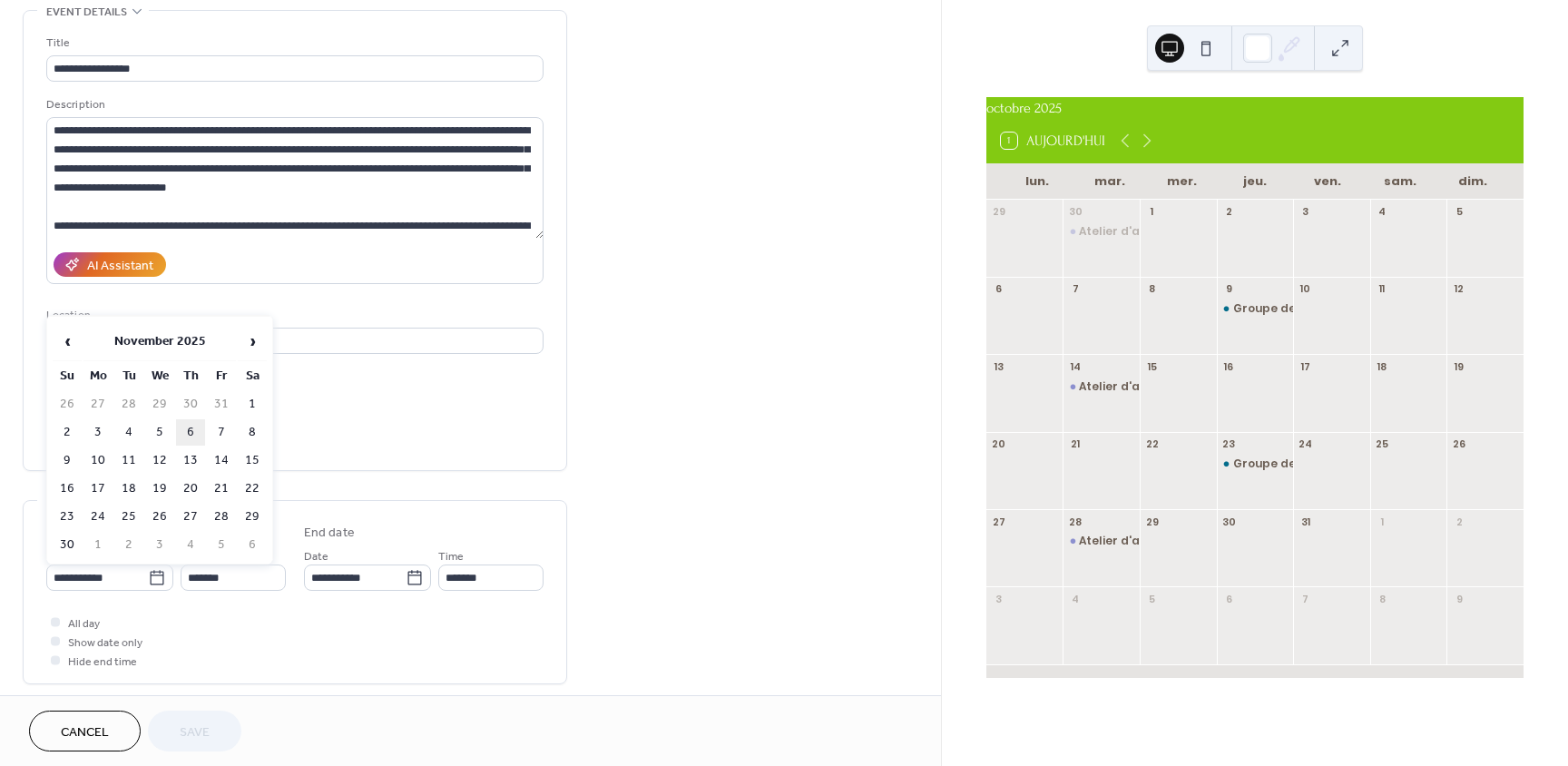 click on "6" at bounding box center [191, 432] 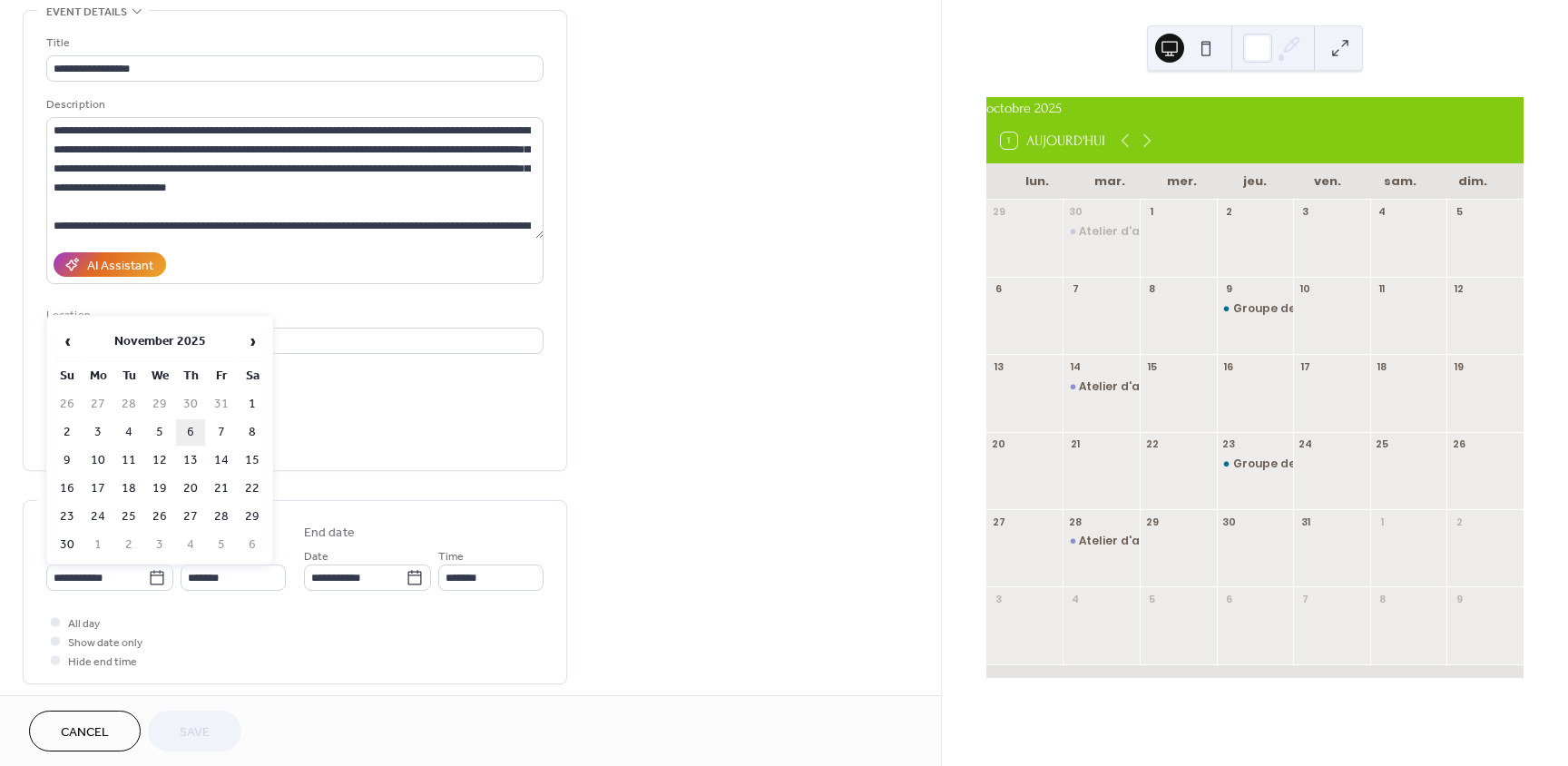 type on "**********" 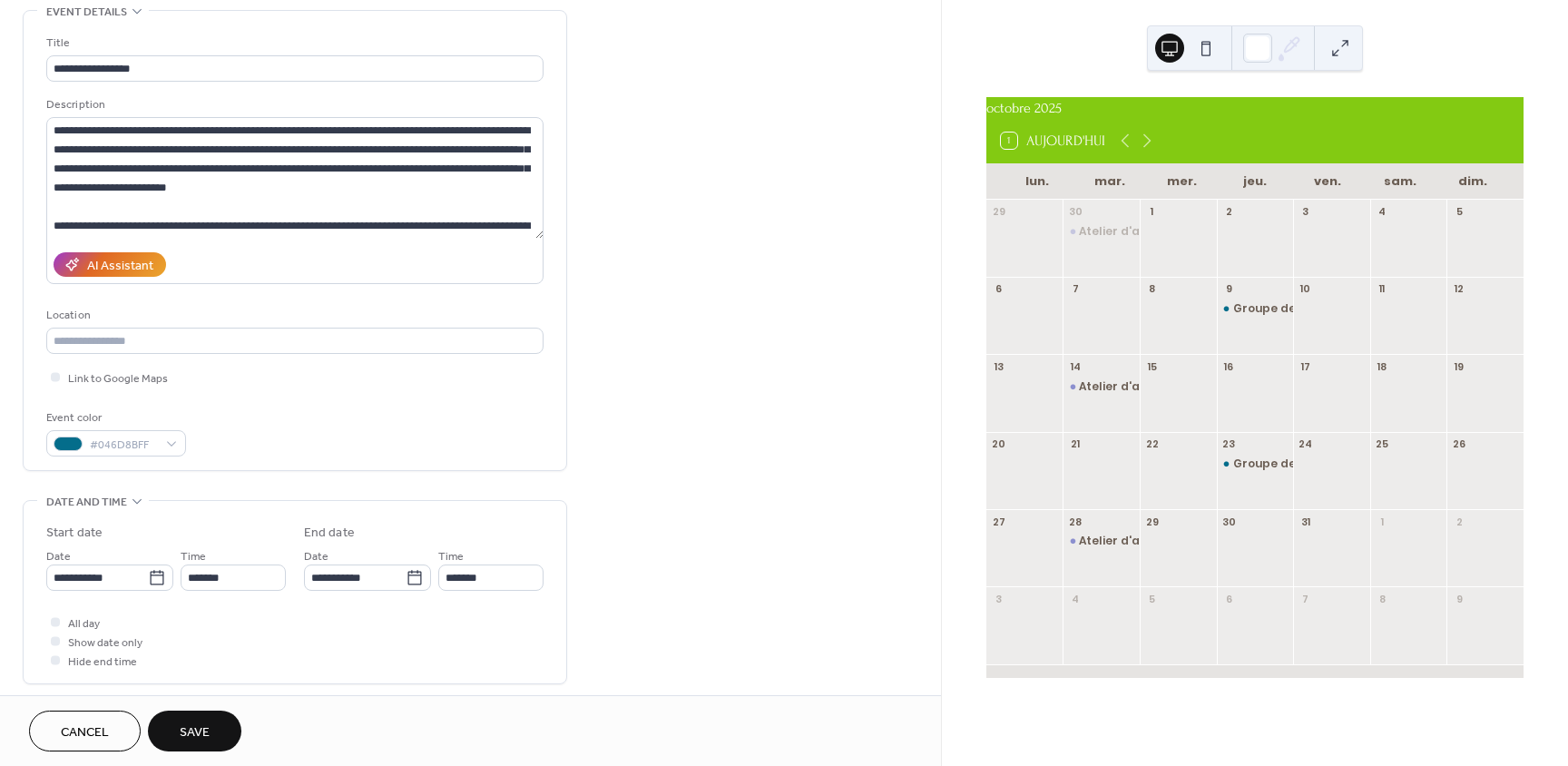 click on "Save" at bounding box center [194, 731] 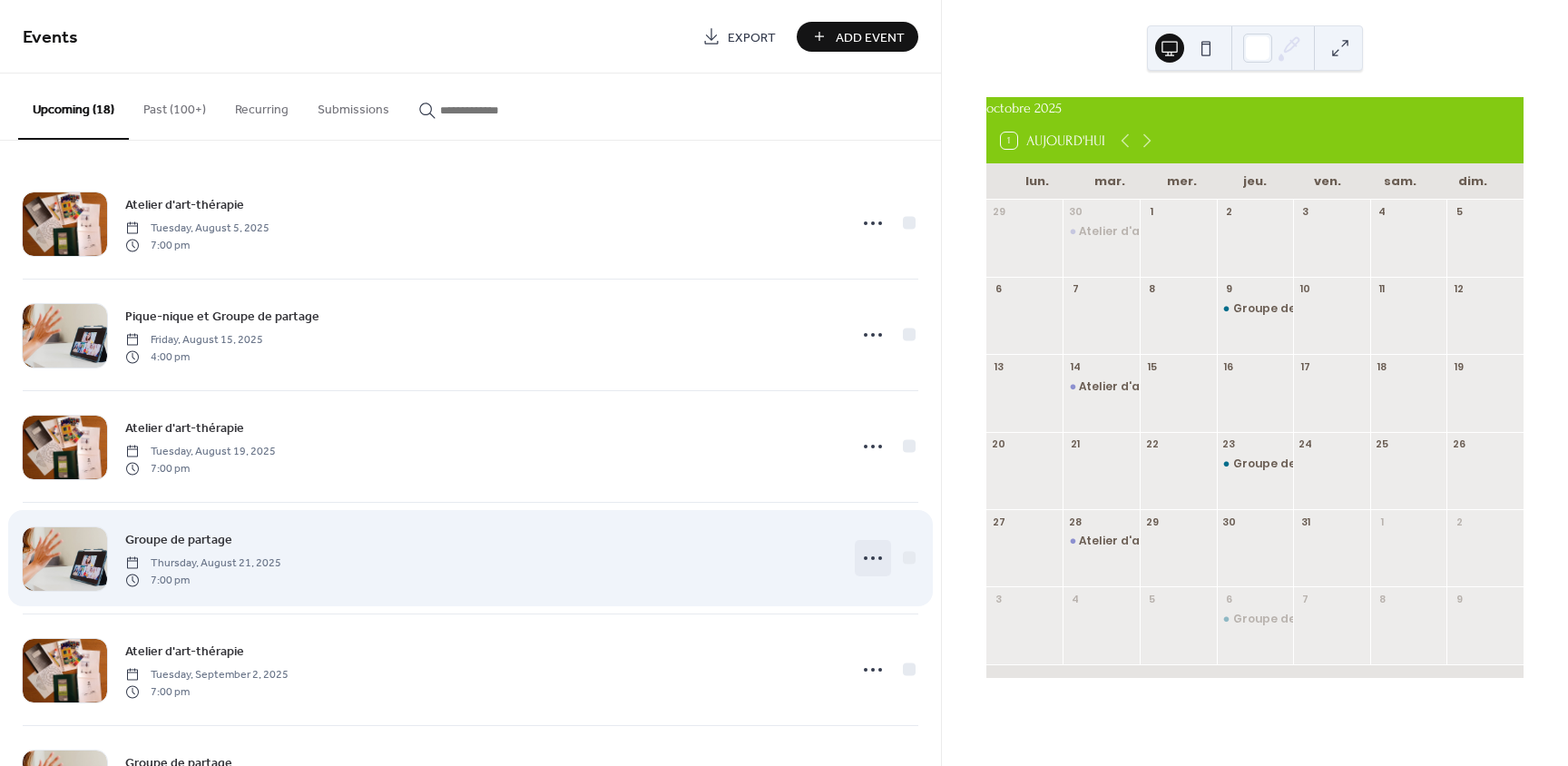 click 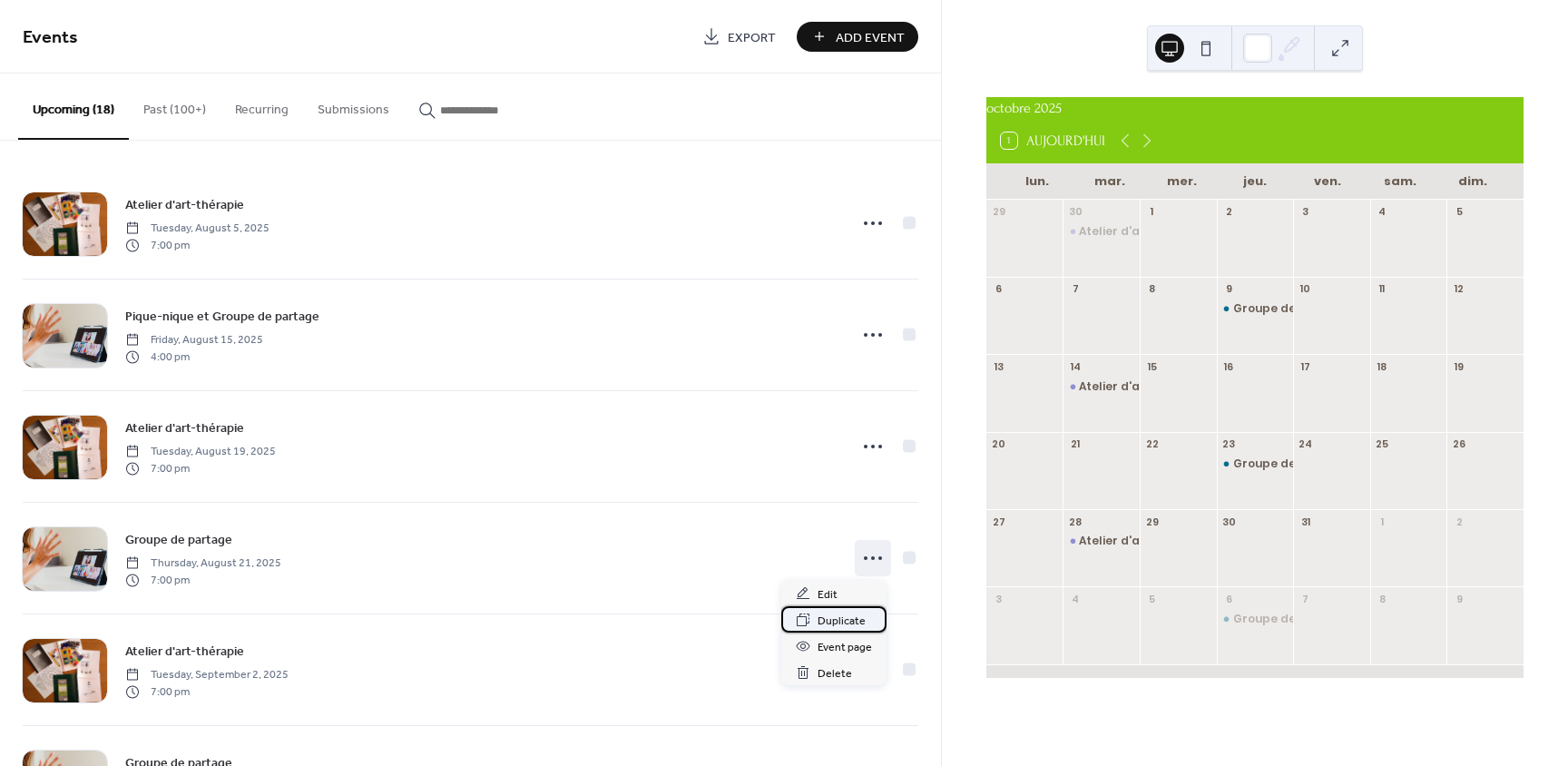 click on "Duplicate" at bounding box center [841, 621] 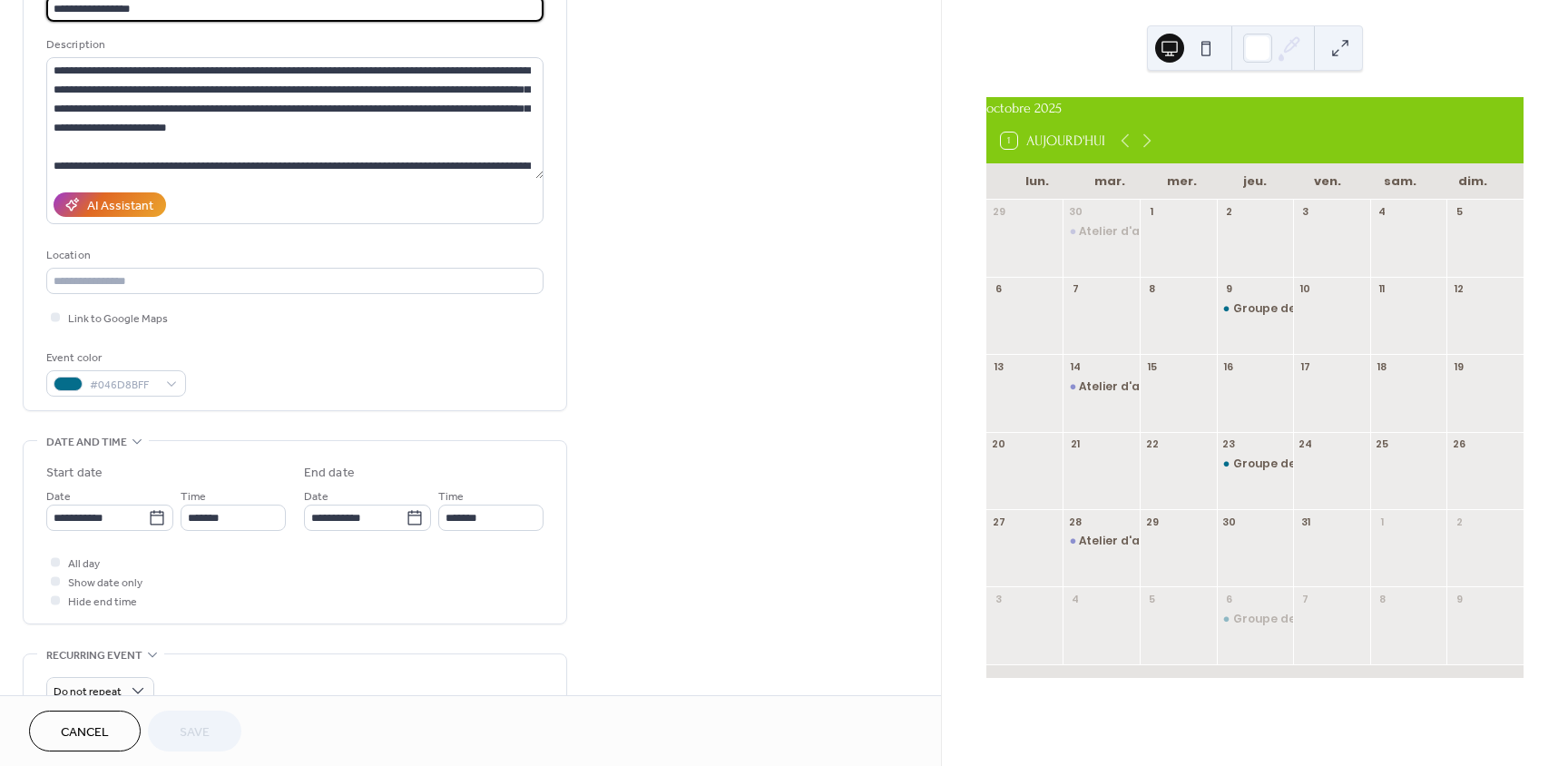 scroll, scrollTop: 182, scrollLeft: 0, axis: vertical 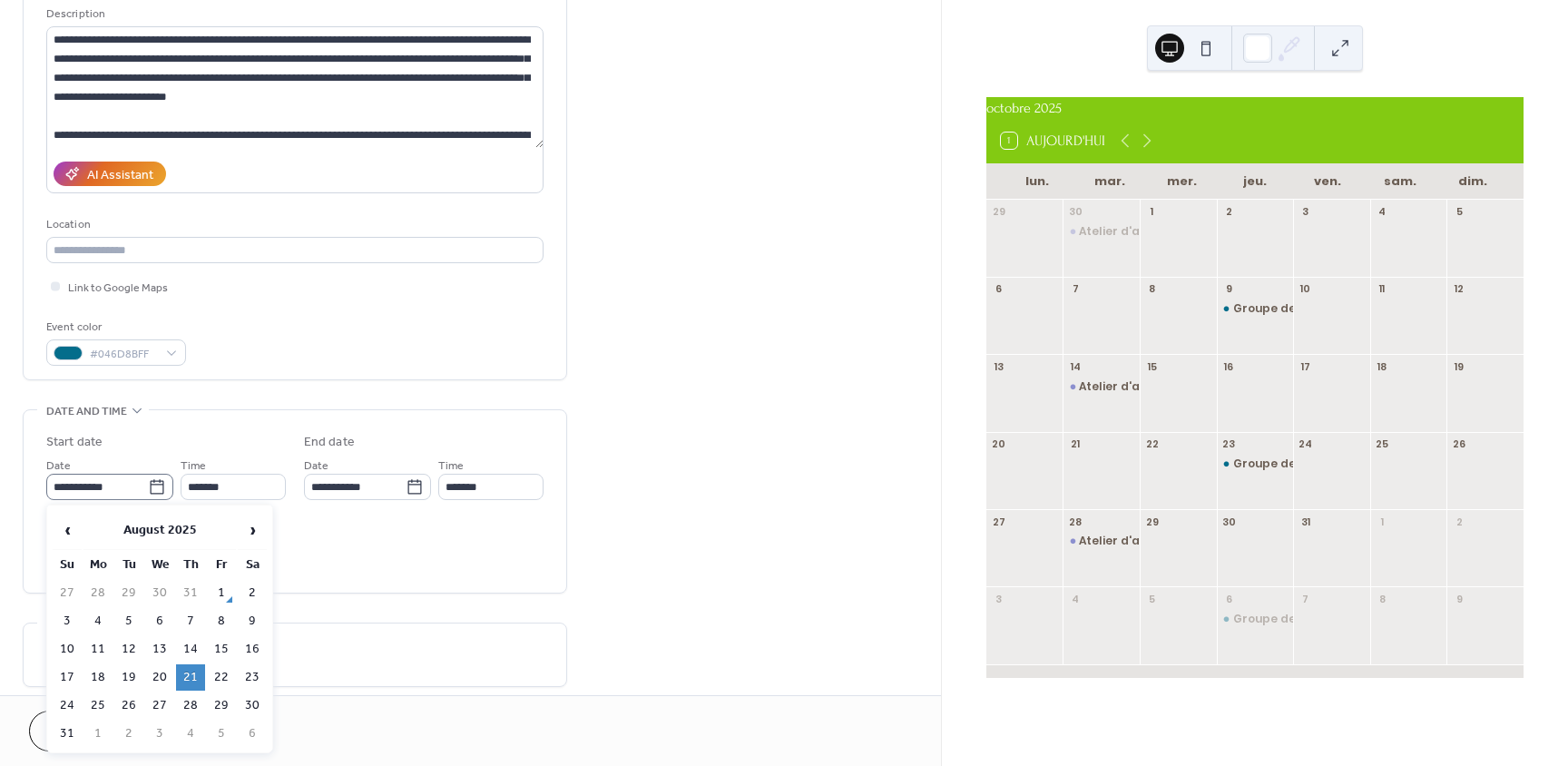 click 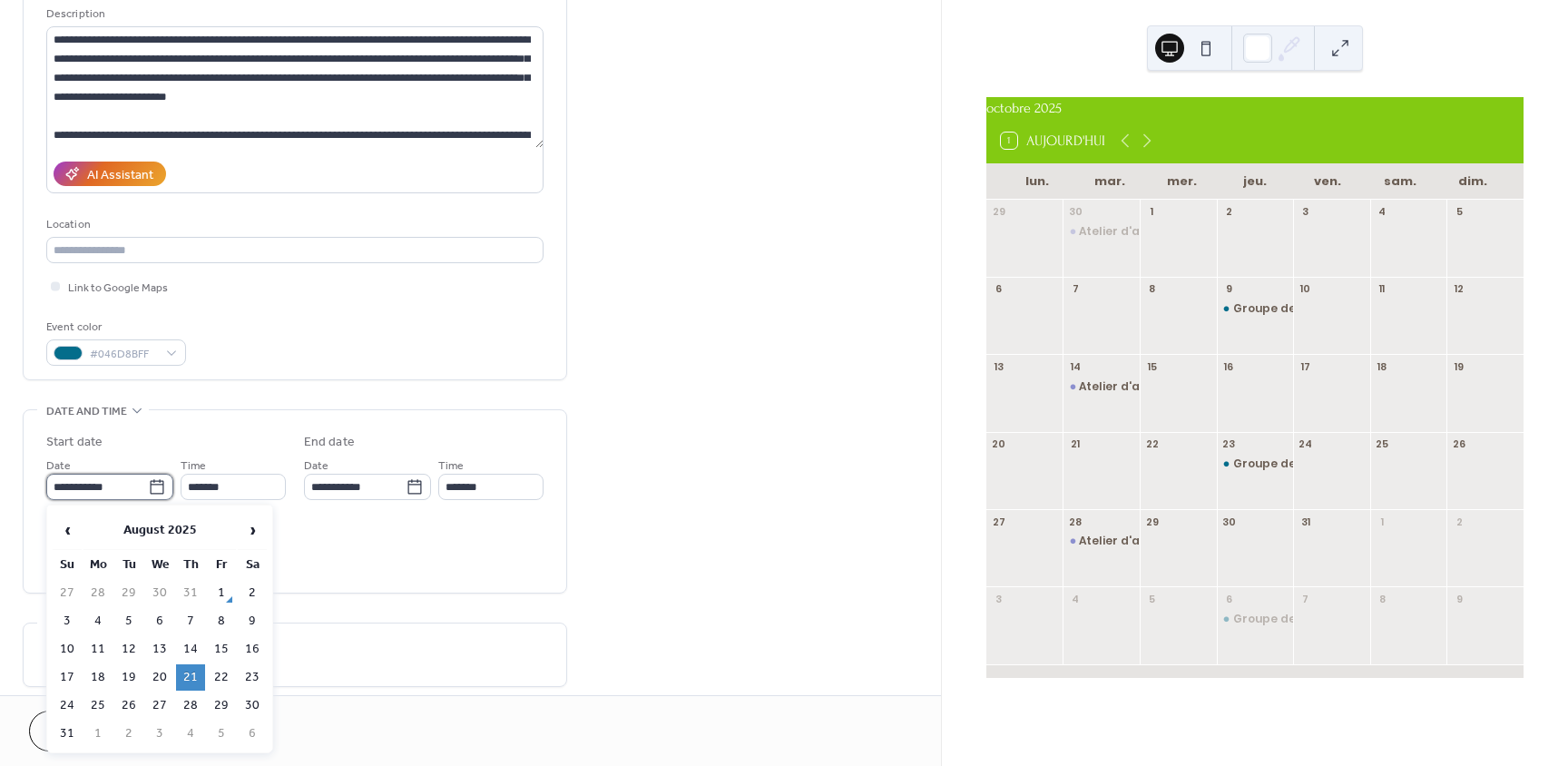 click on "**********" at bounding box center [97, 486] 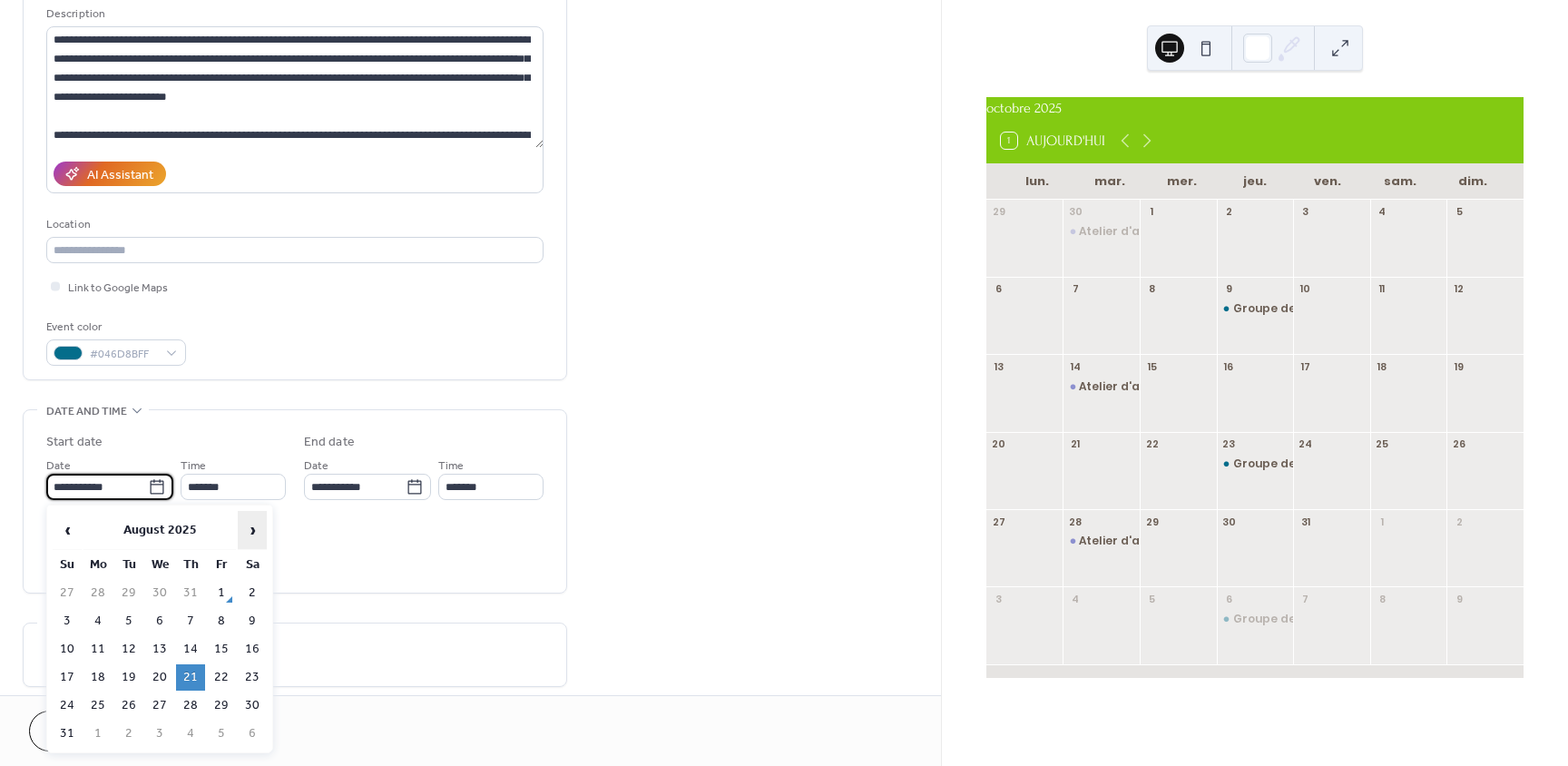 click on "›" at bounding box center (252, 530) 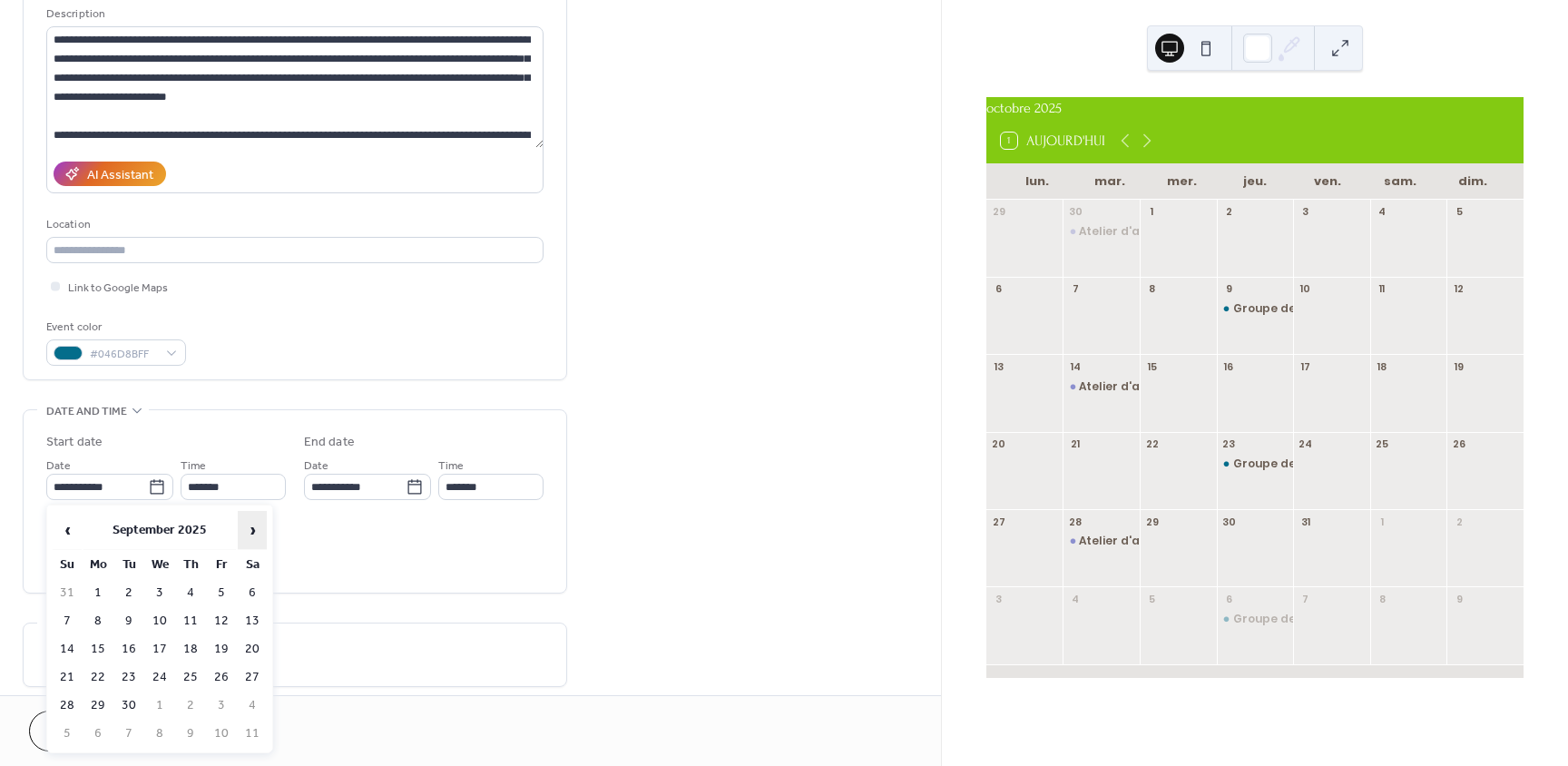 click on "›" at bounding box center (252, 530) 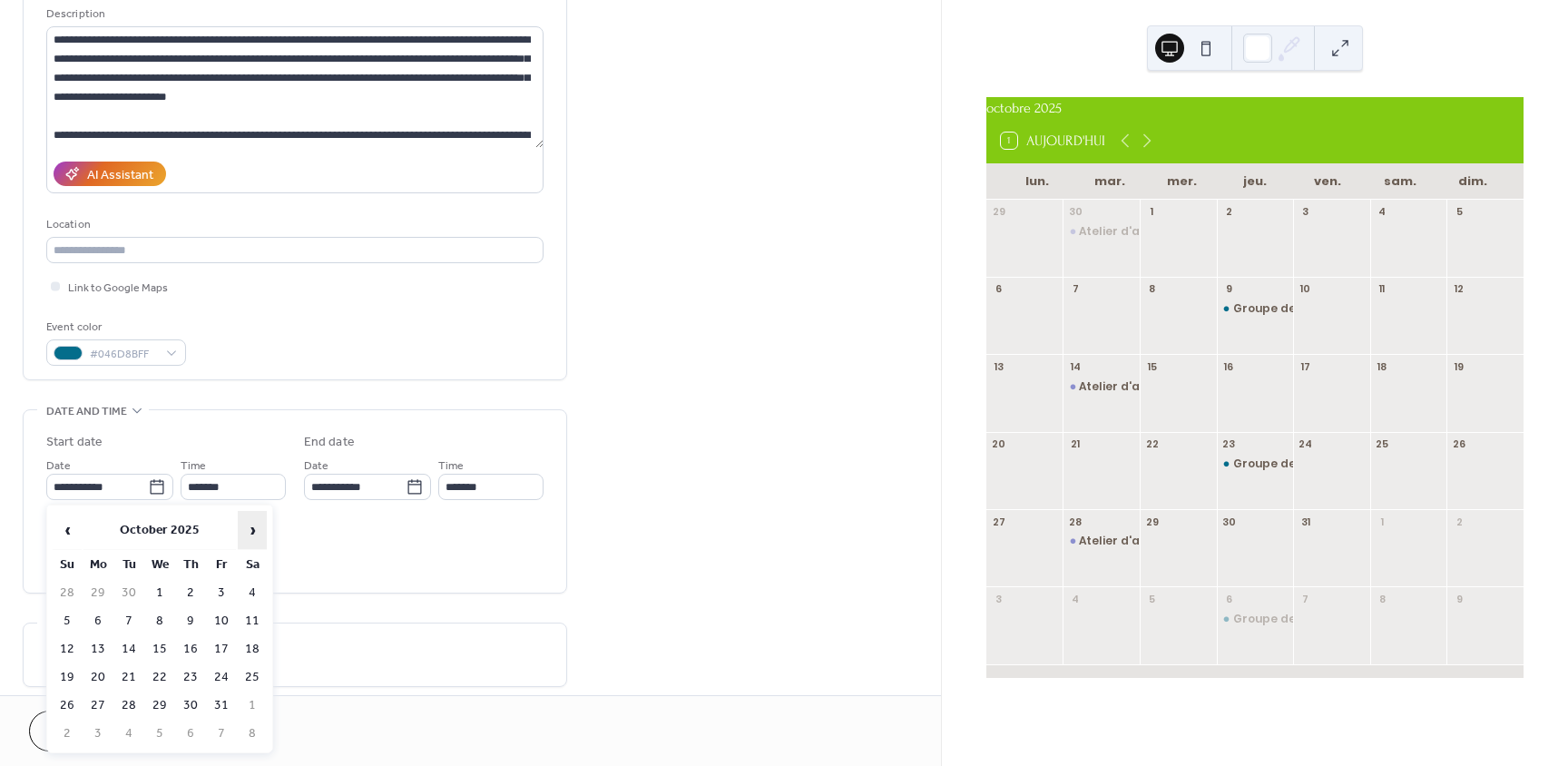 click on "›" at bounding box center (252, 530) 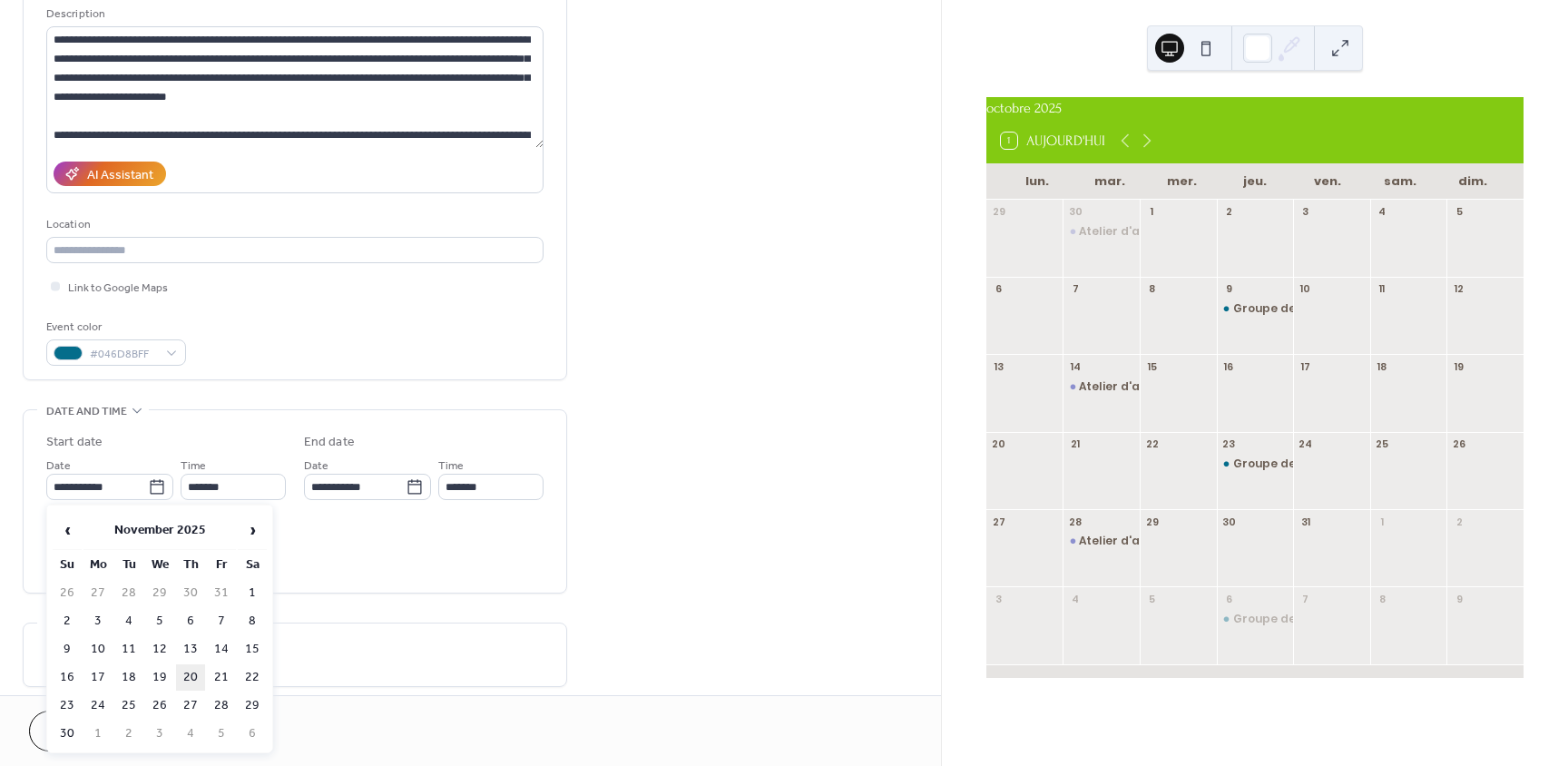 click on "20" at bounding box center [191, 677] 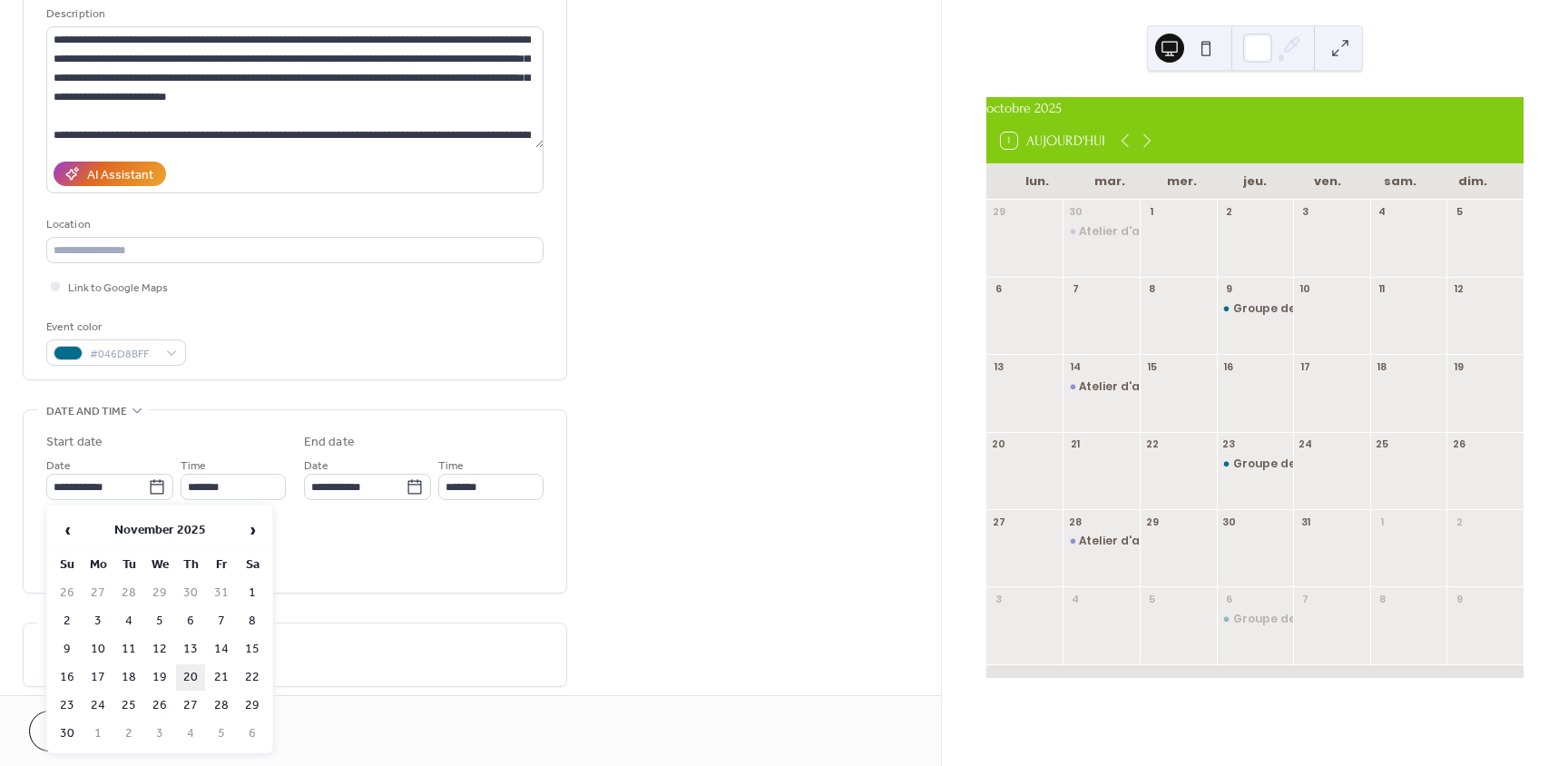 type on "**********" 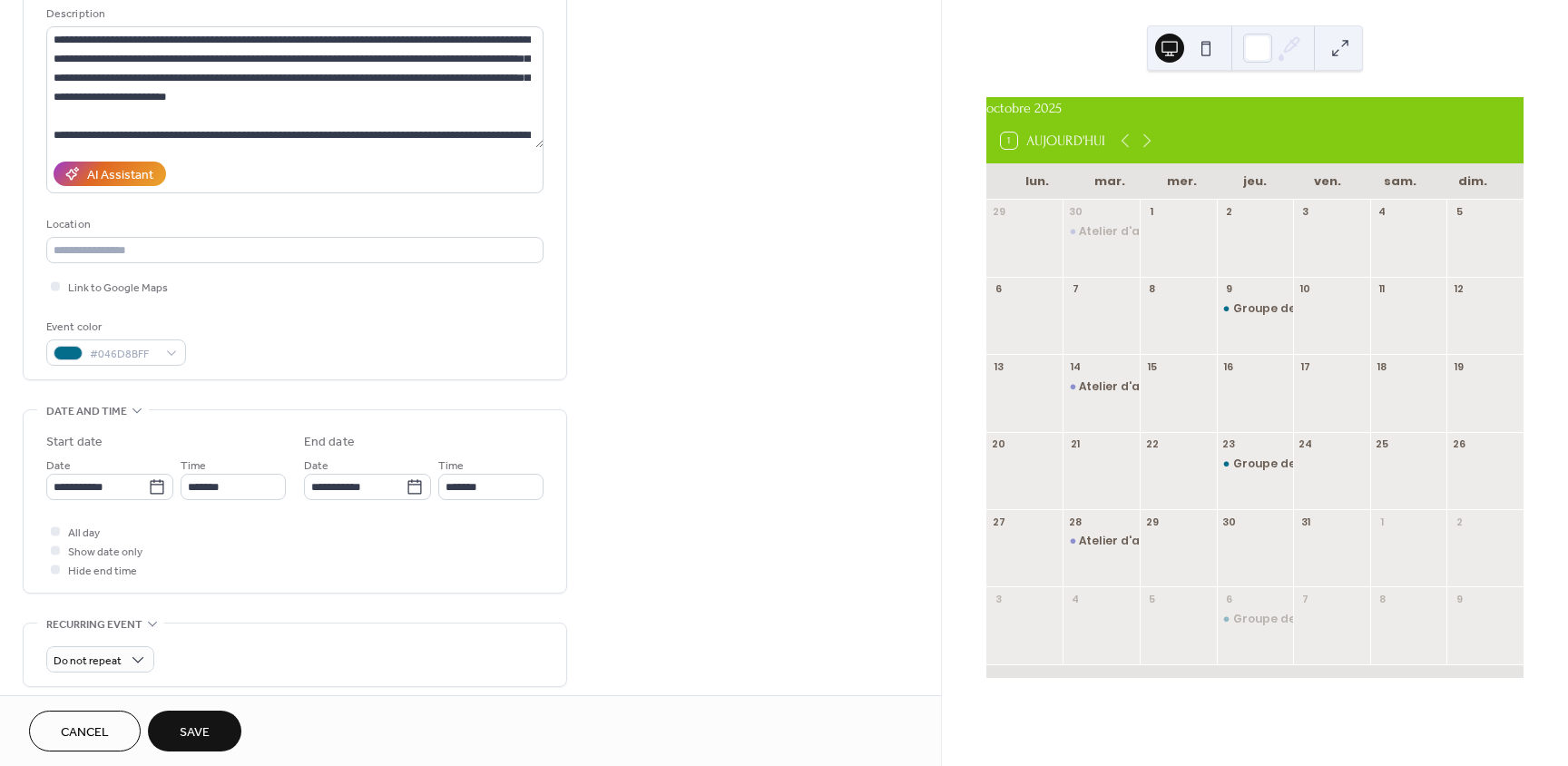 click on "Save" at bounding box center [194, 732] 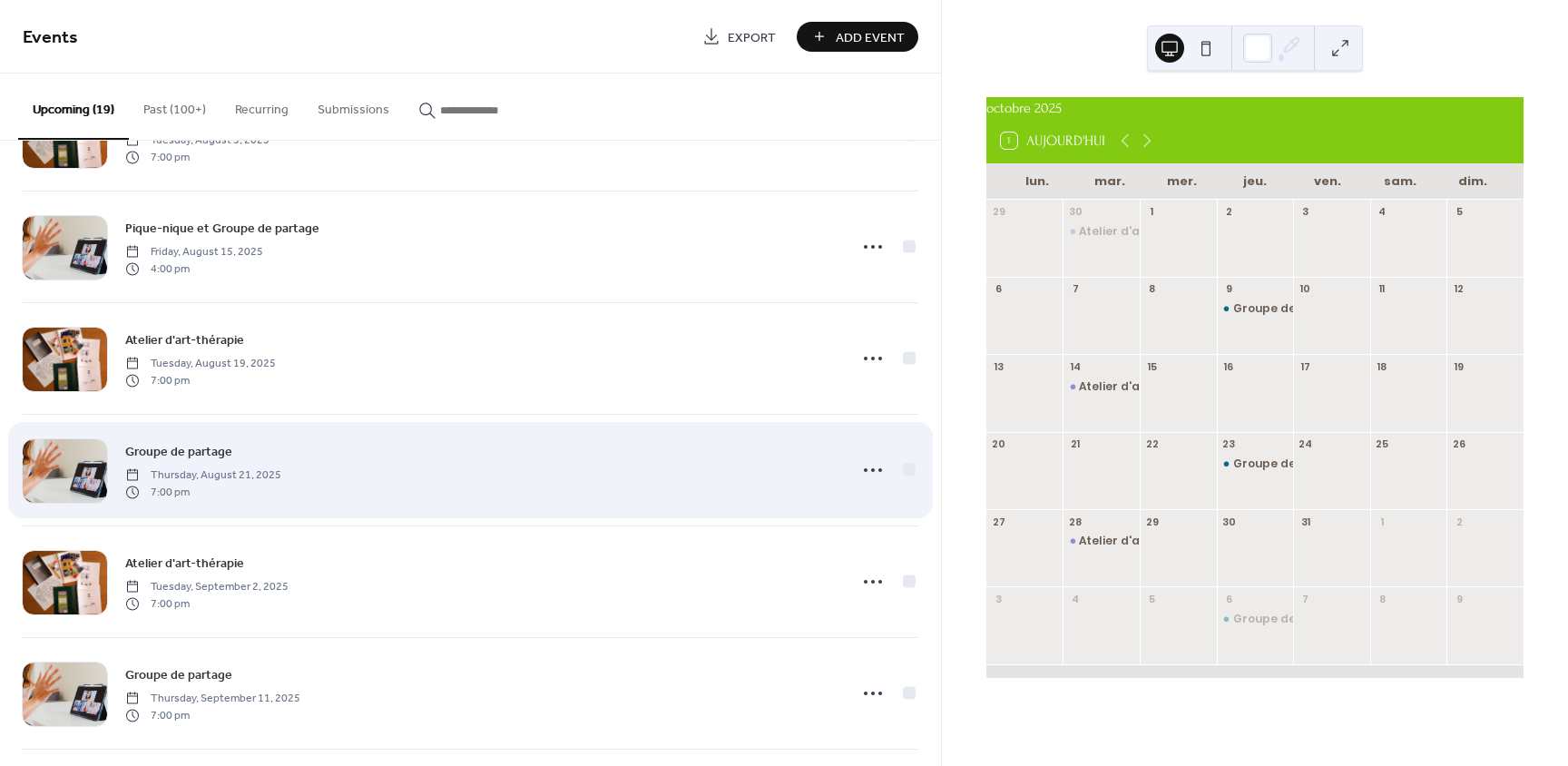 scroll, scrollTop: 91, scrollLeft: 0, axis: vertical 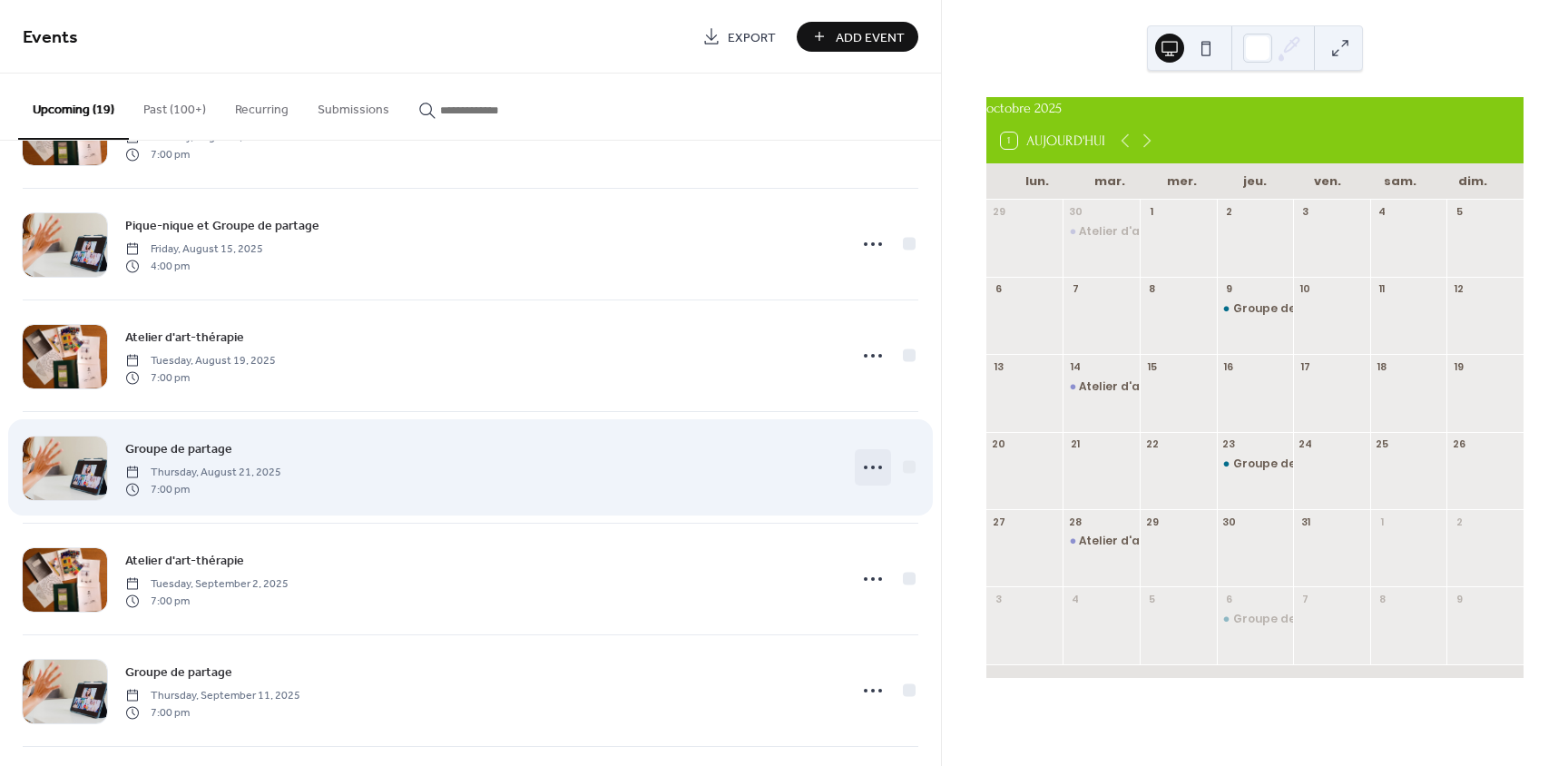 click 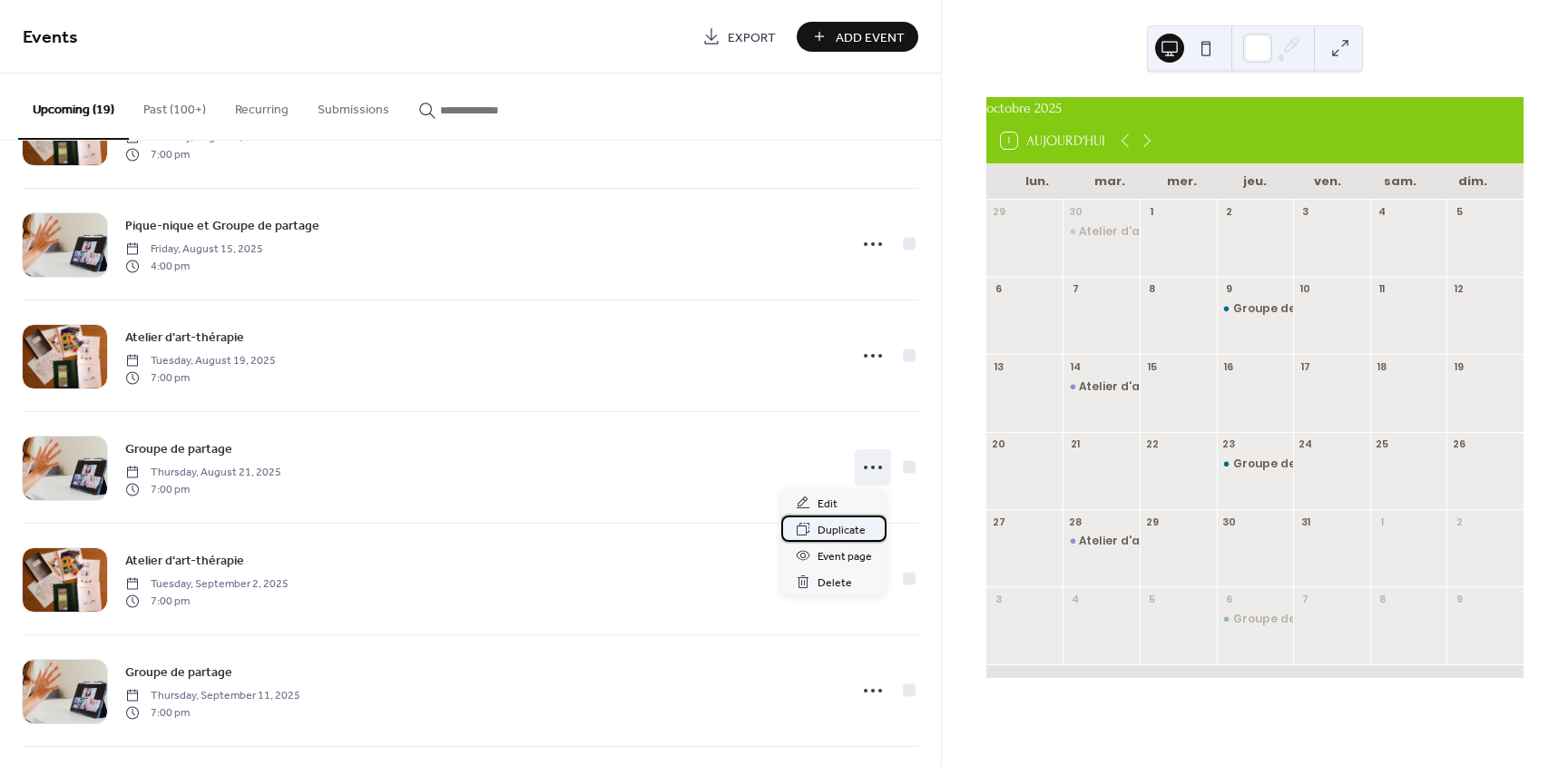 click on "Duplicate" at bounding box center [841, 530] 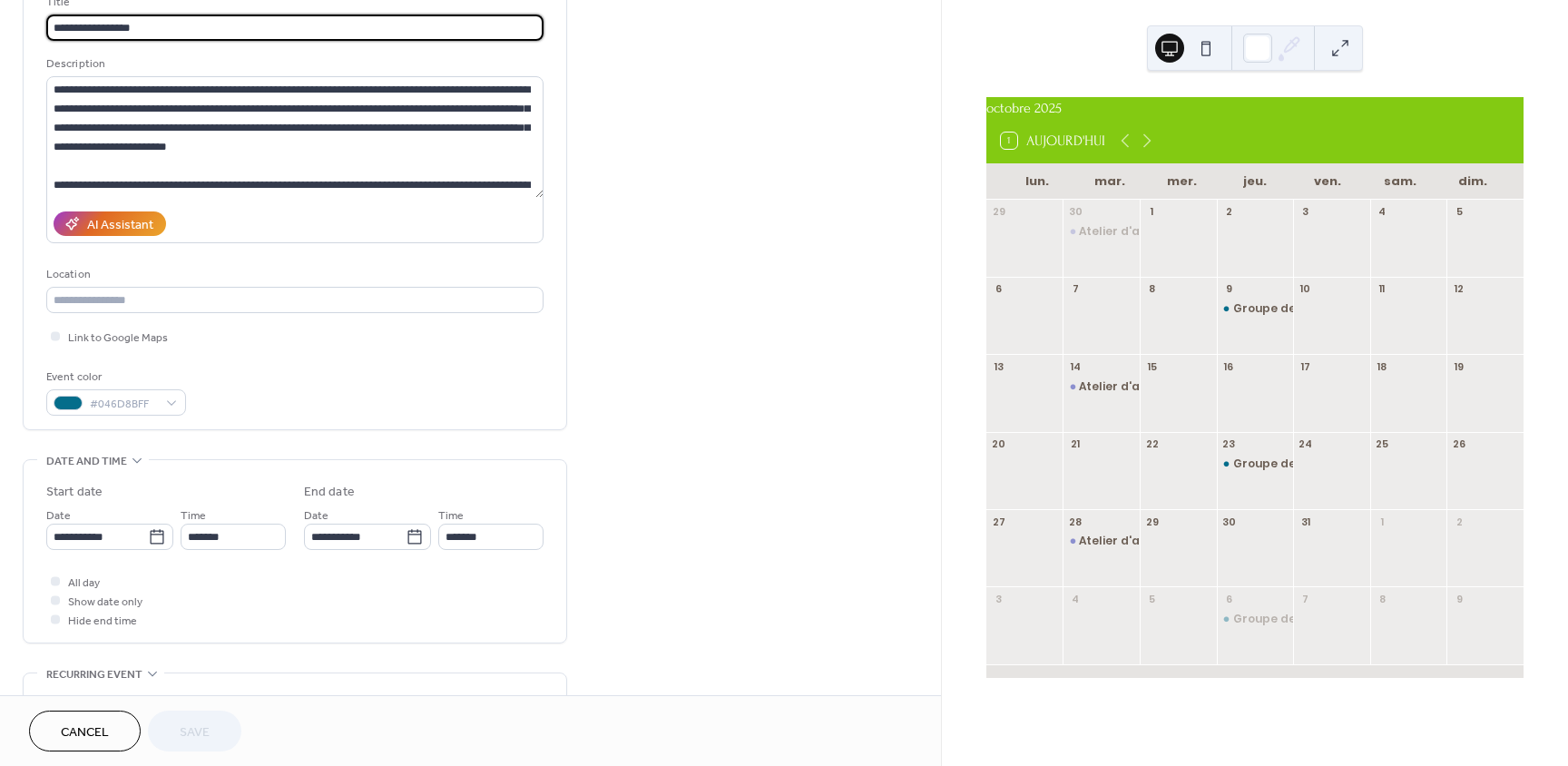 scroll, scrollTop: 182, scrollLeft: 0, axis: vertical 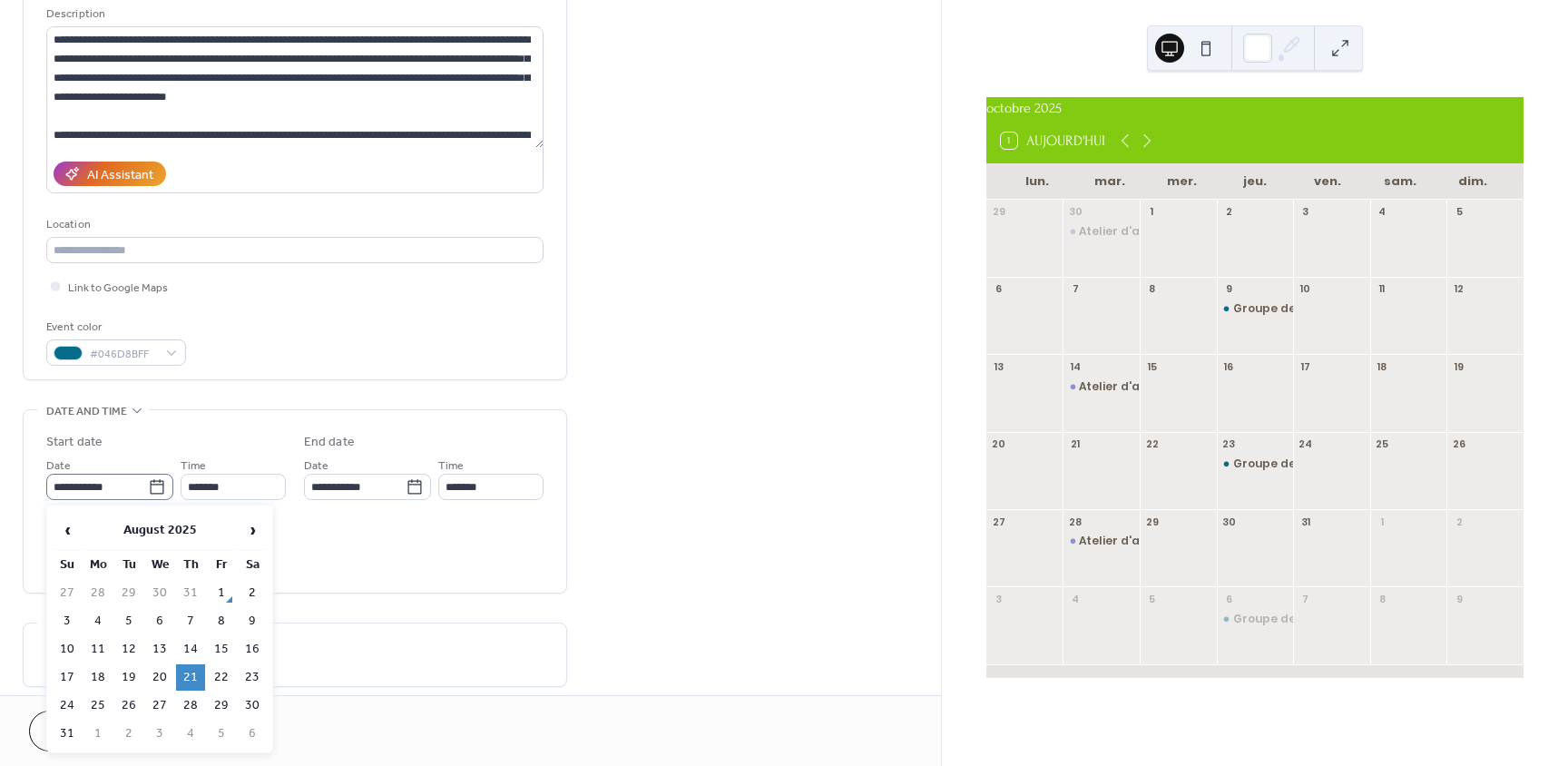 click 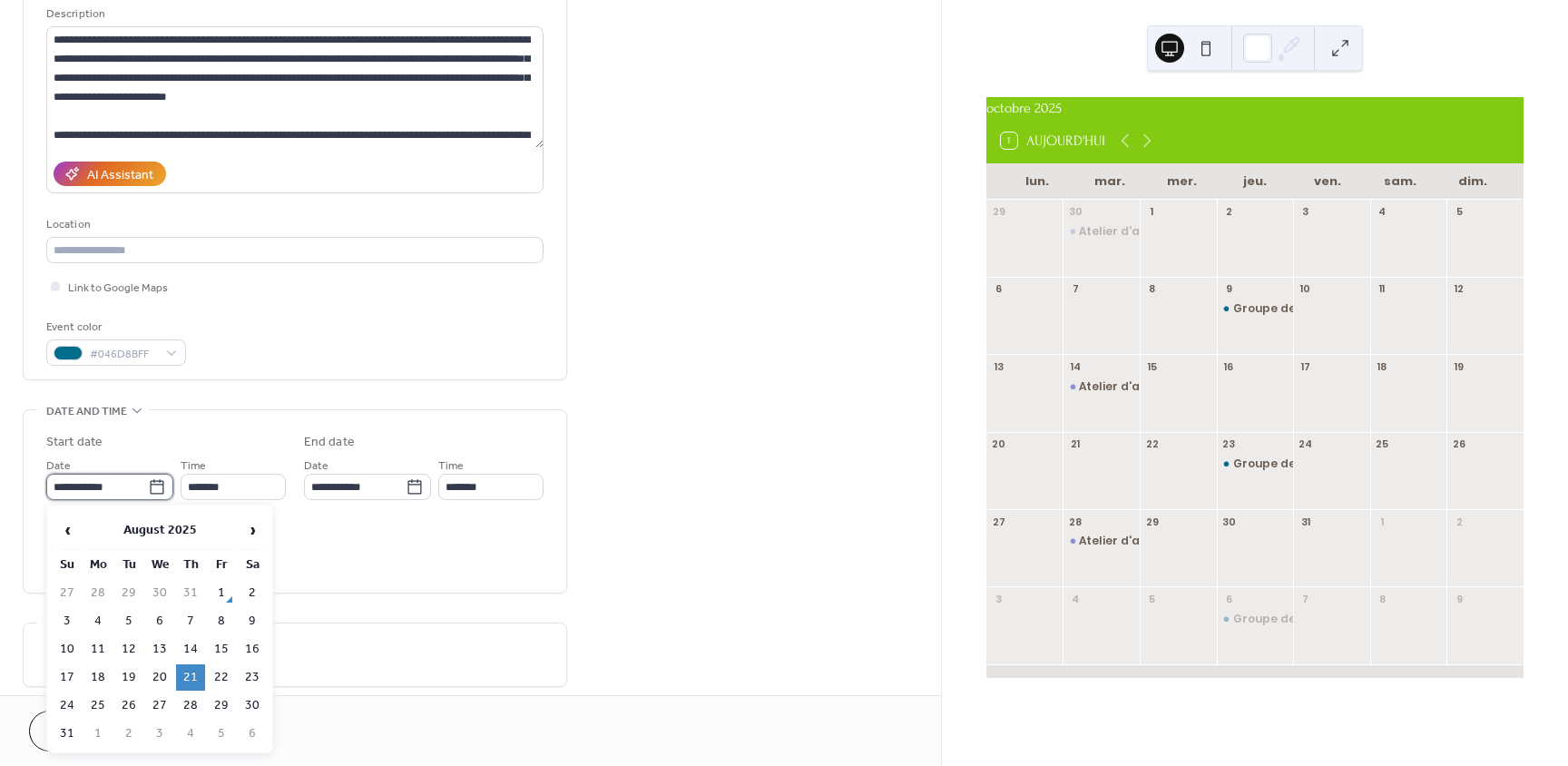 click on "**********" at bounding box center (97, 486) 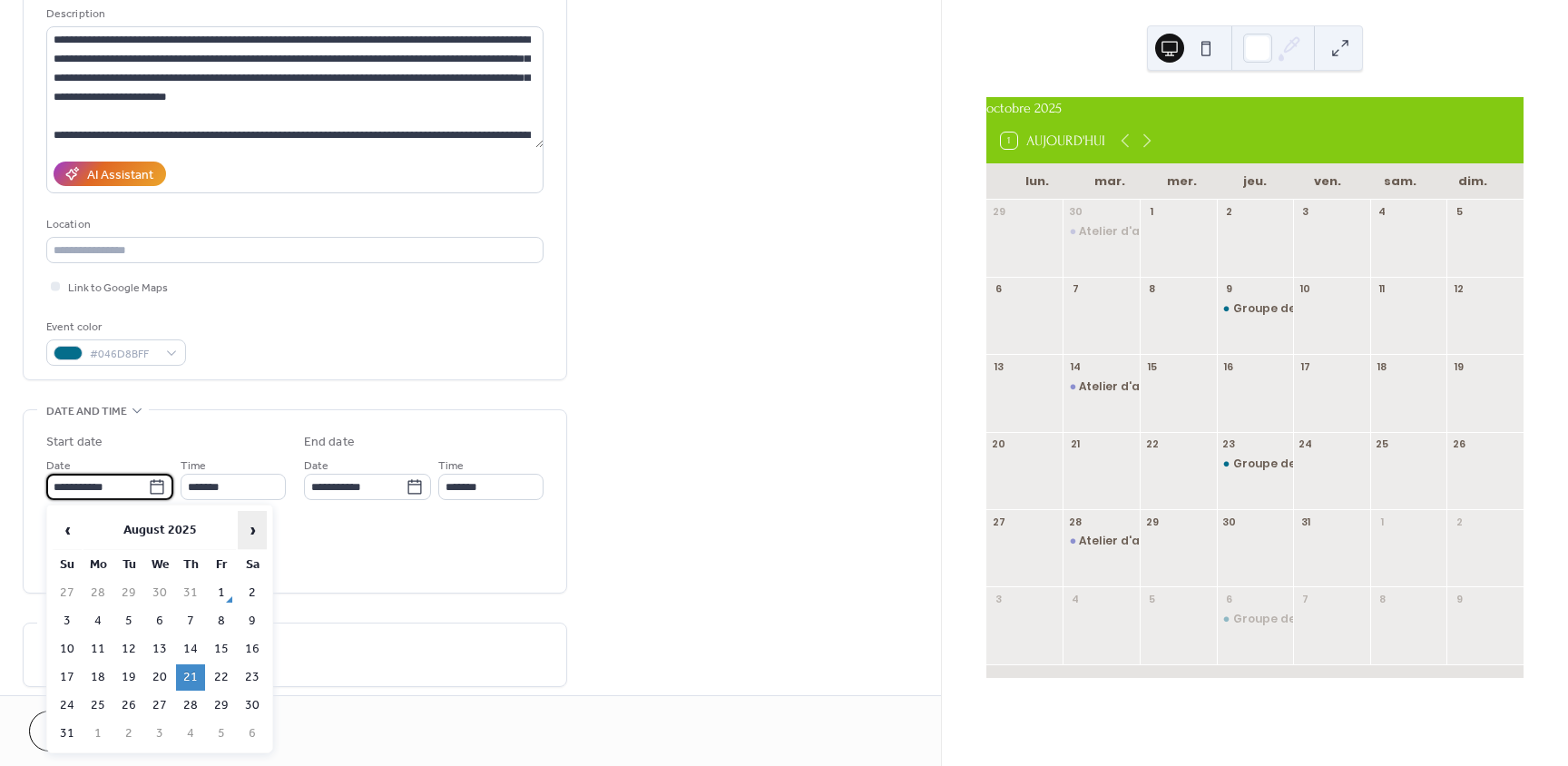 click on "›" at bounding box center [252, 530] 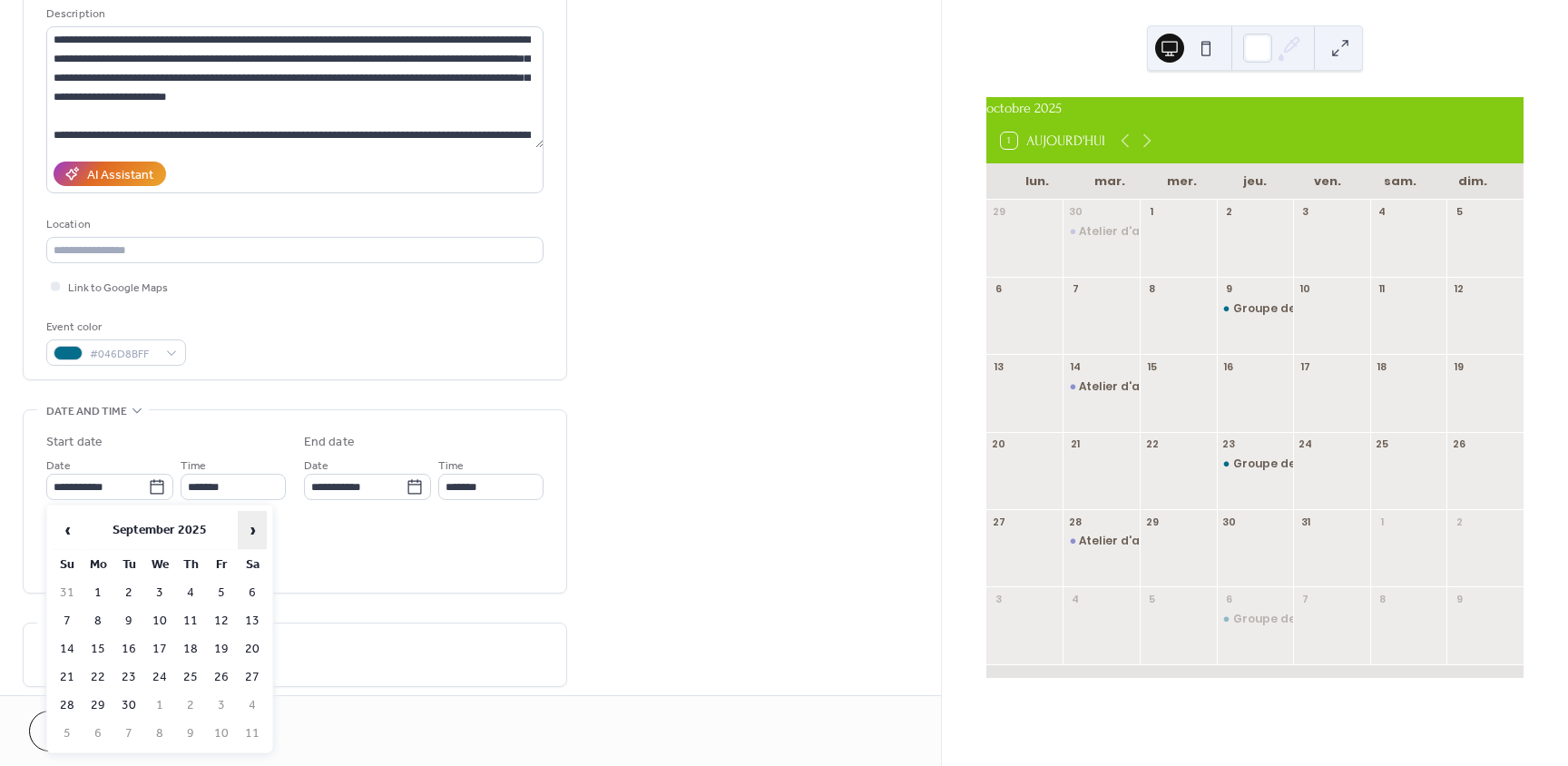 click on "›" at bounding box center (252, 530) 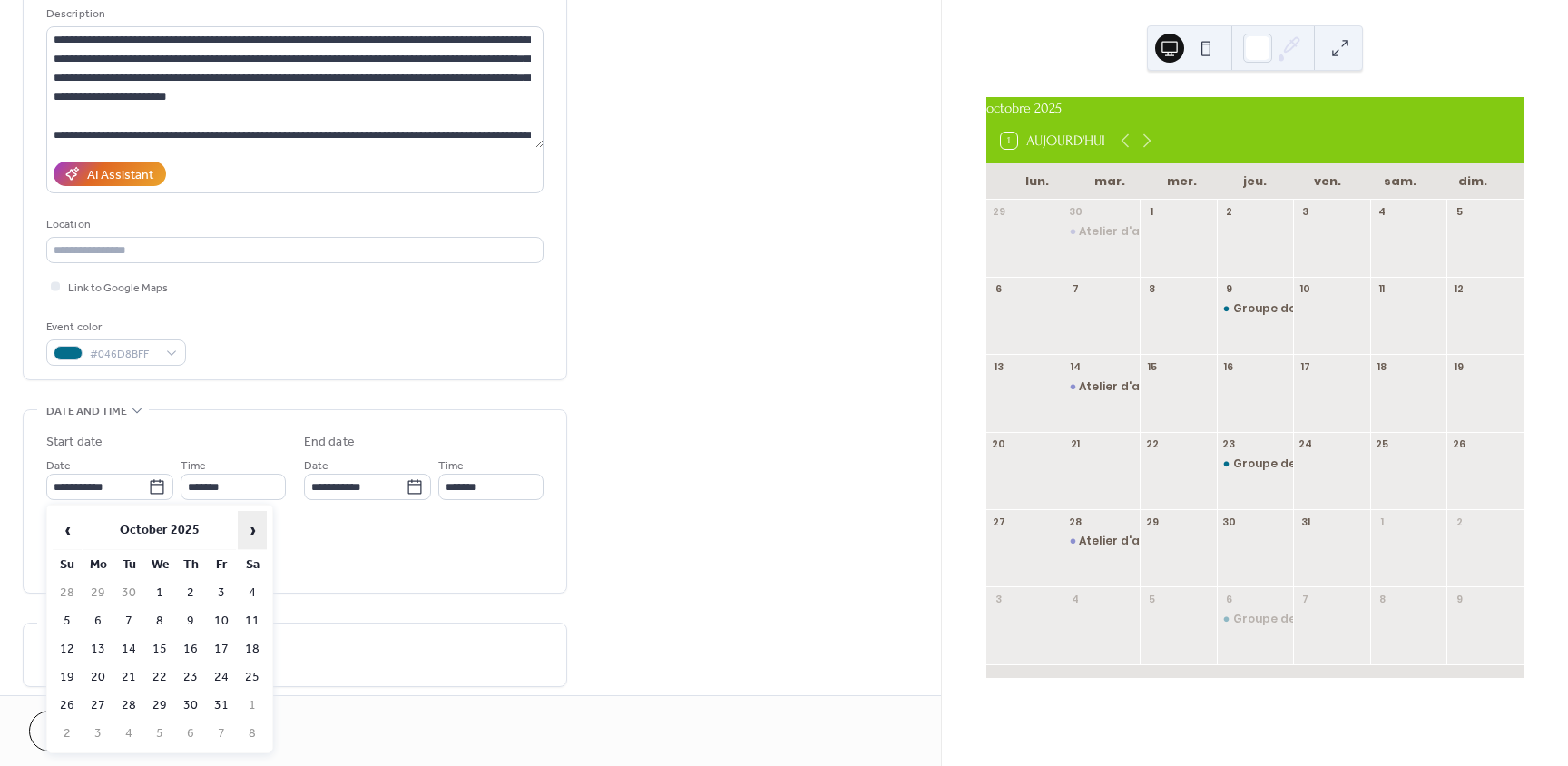 click on "›" at bounding box center [252, 530] 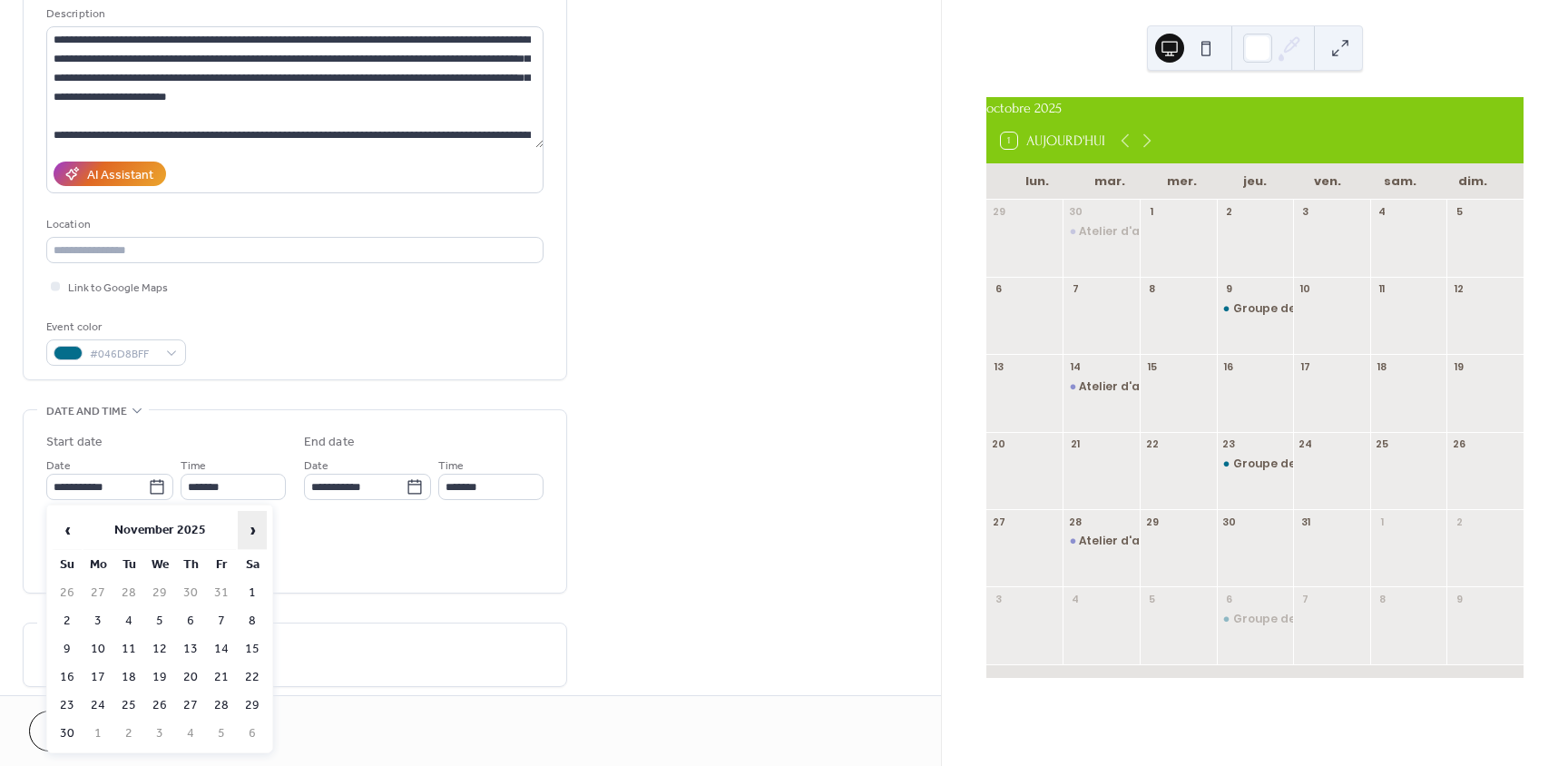 click on "›" at bounding box center (252, 530) 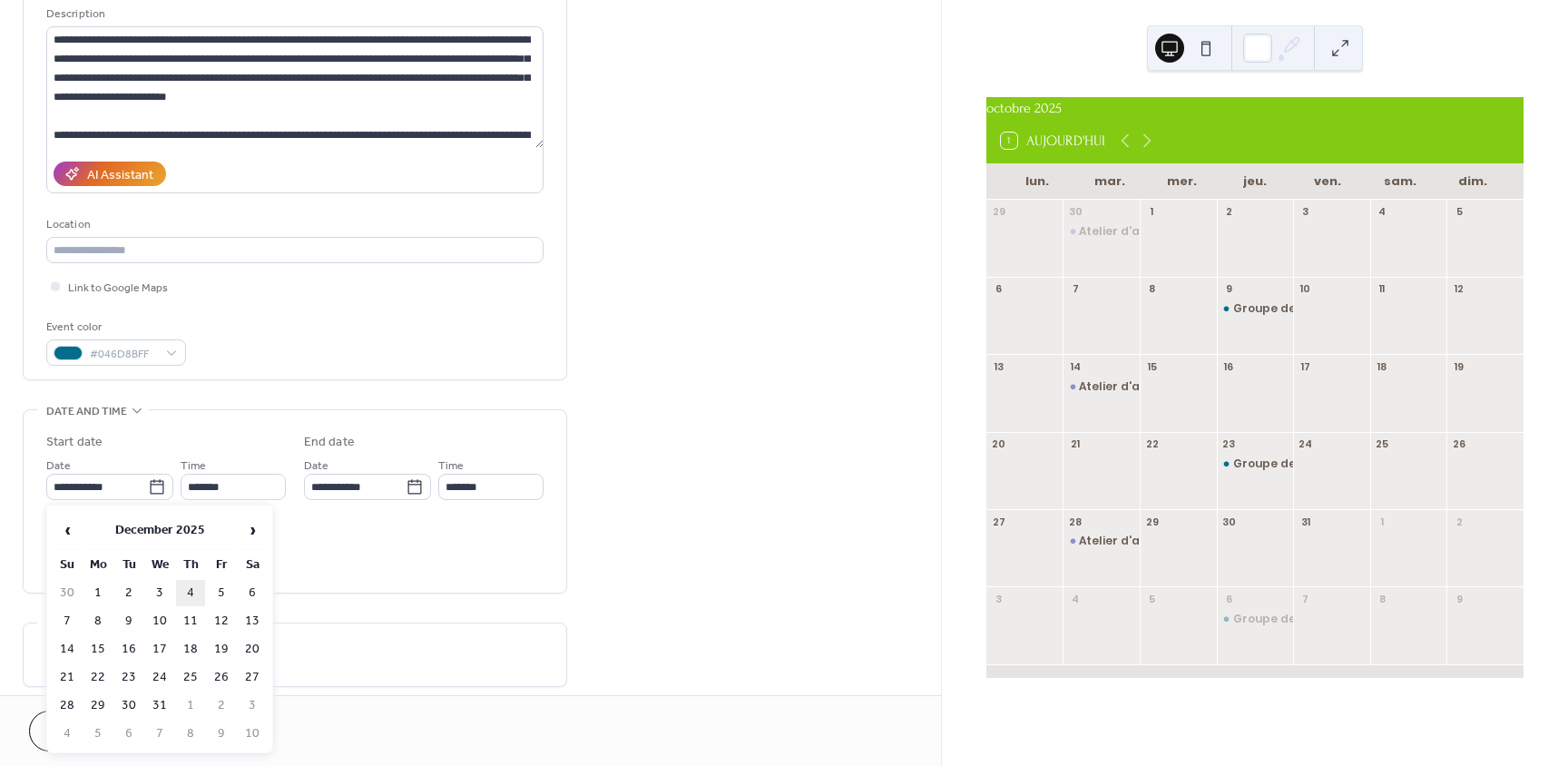 click on "4" at bounding box center (191, 593) 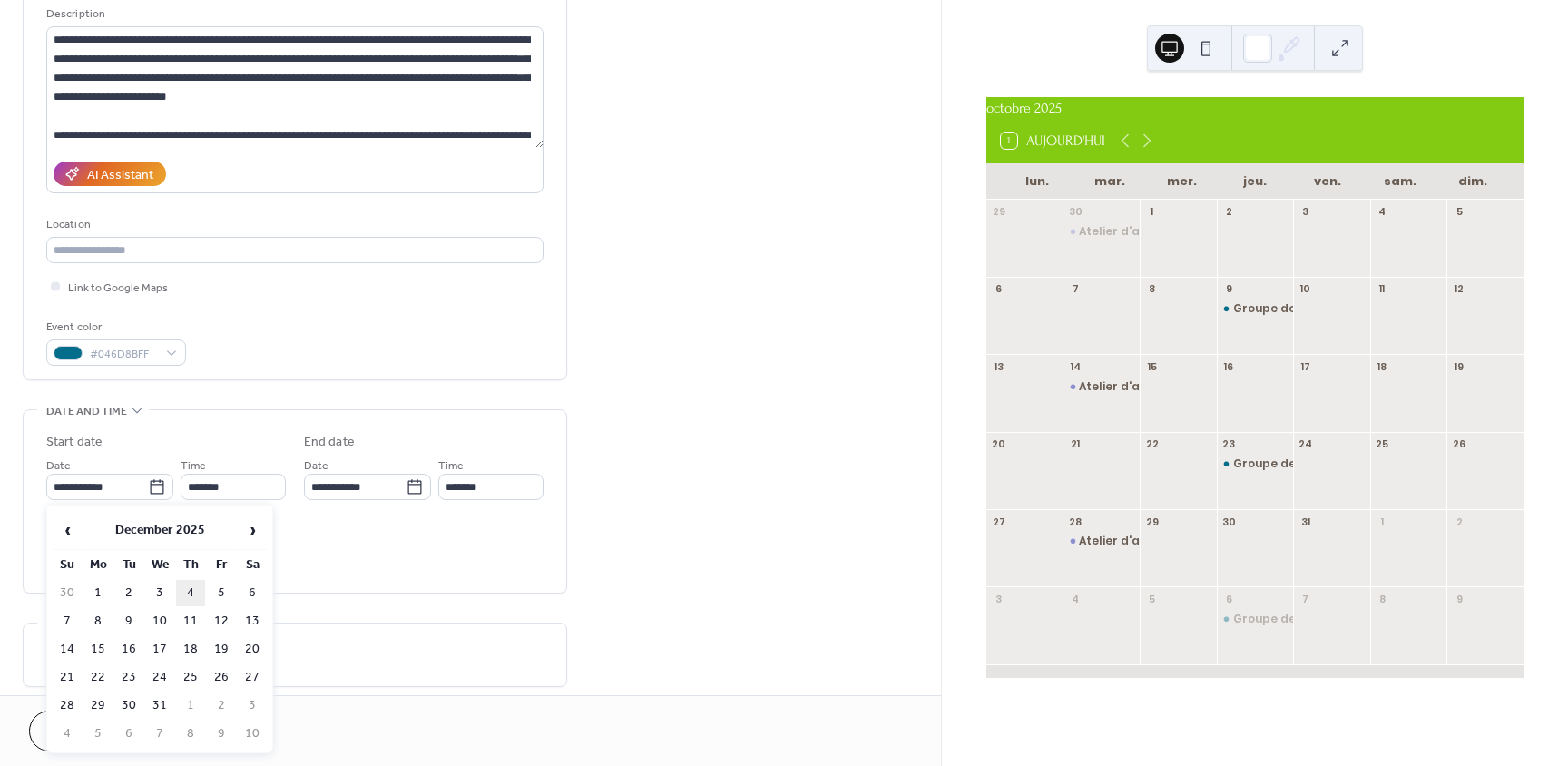 type on "**********" 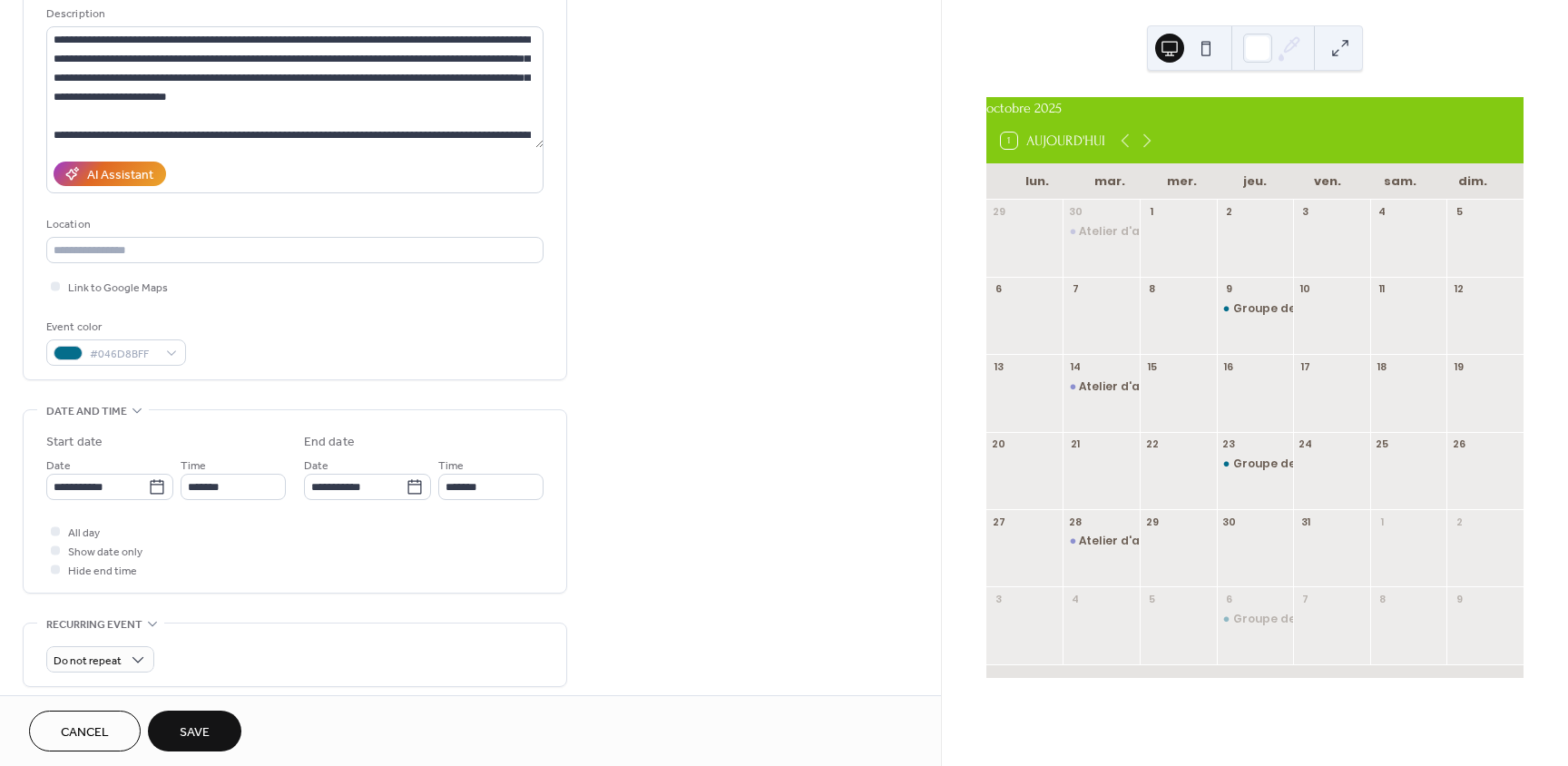 click on "Save" at bounding box center [194, 732] 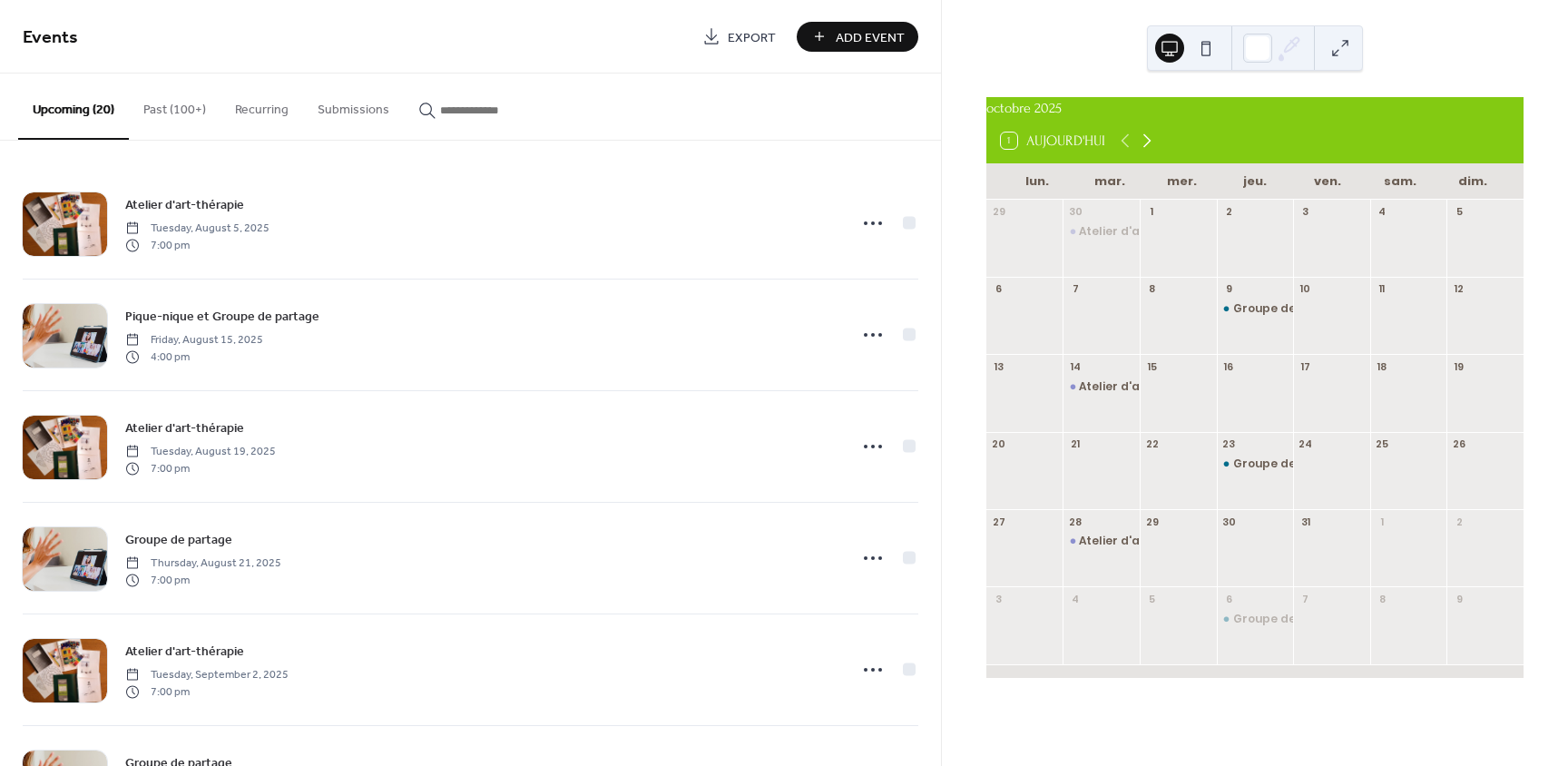 click 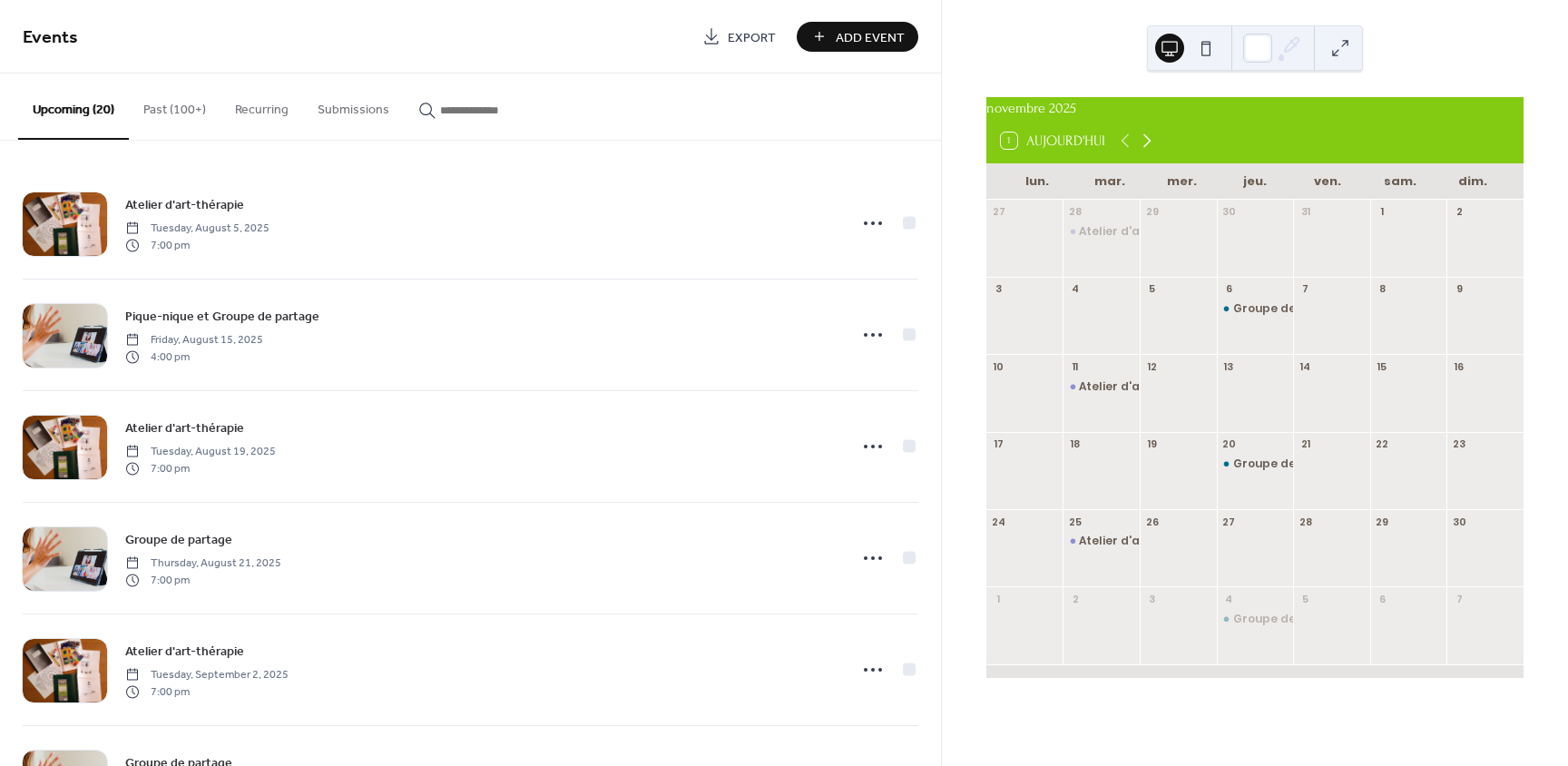click 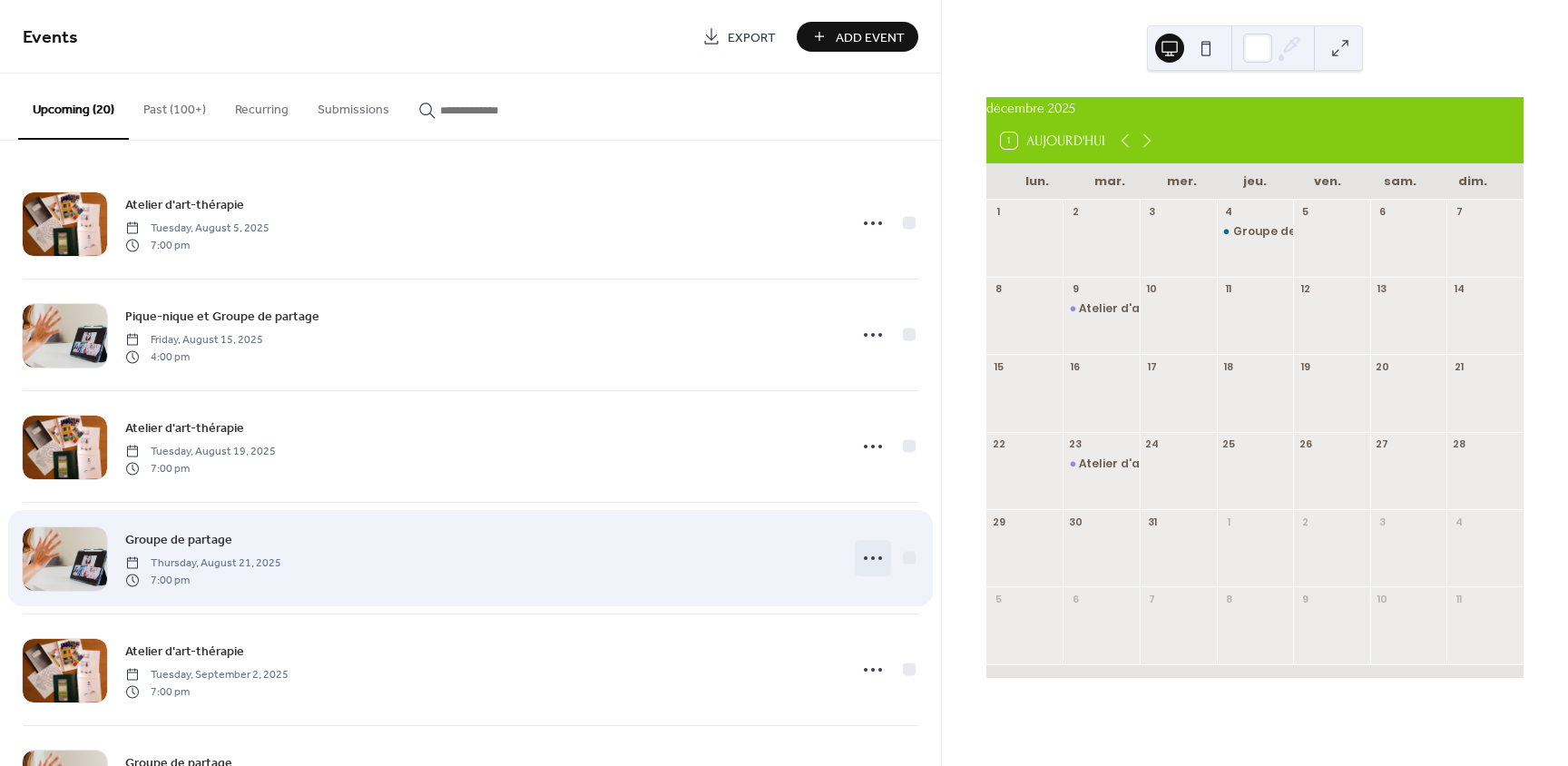 click 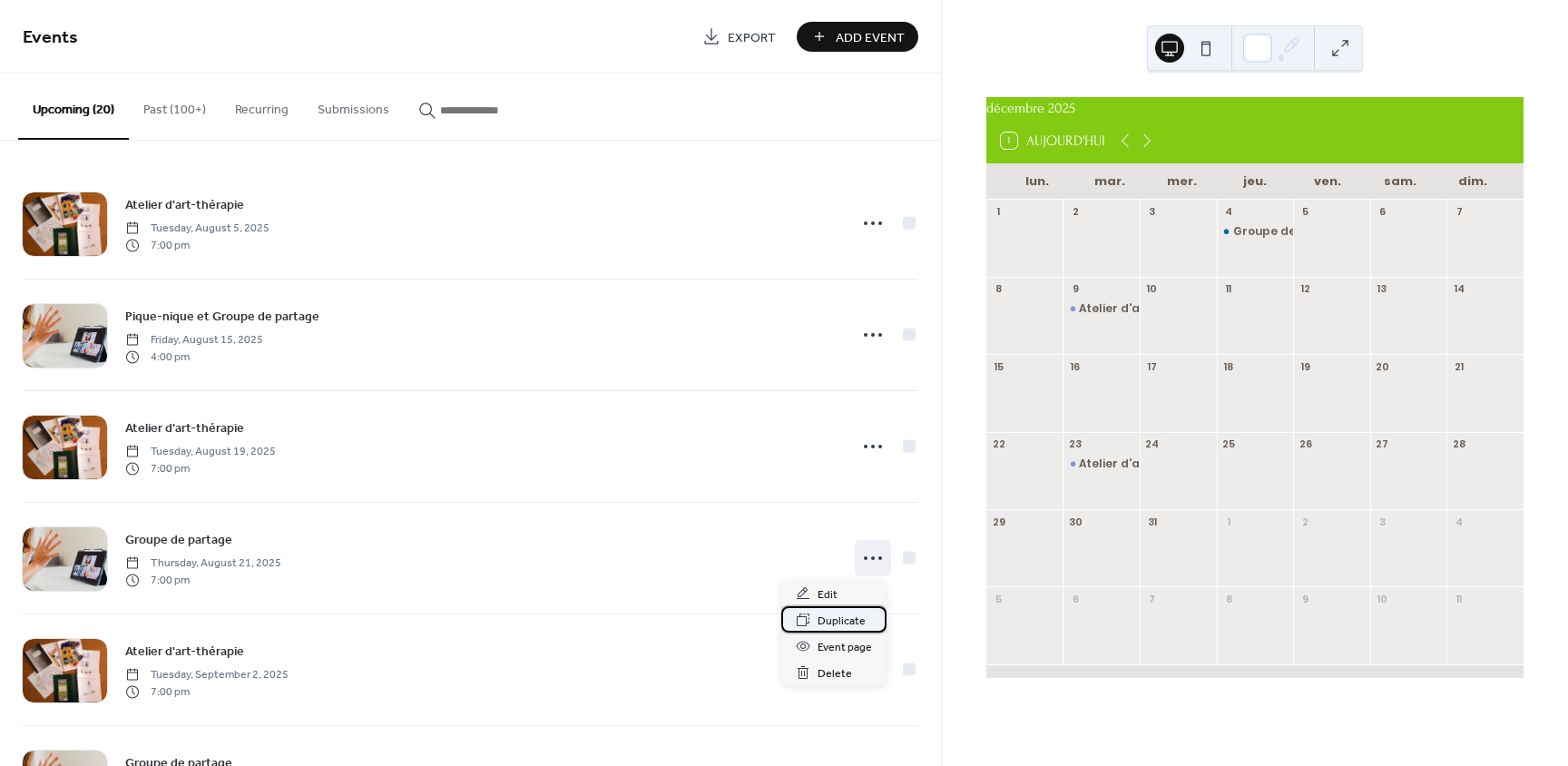click on "Duplicate" at bounding box center [834, 619] 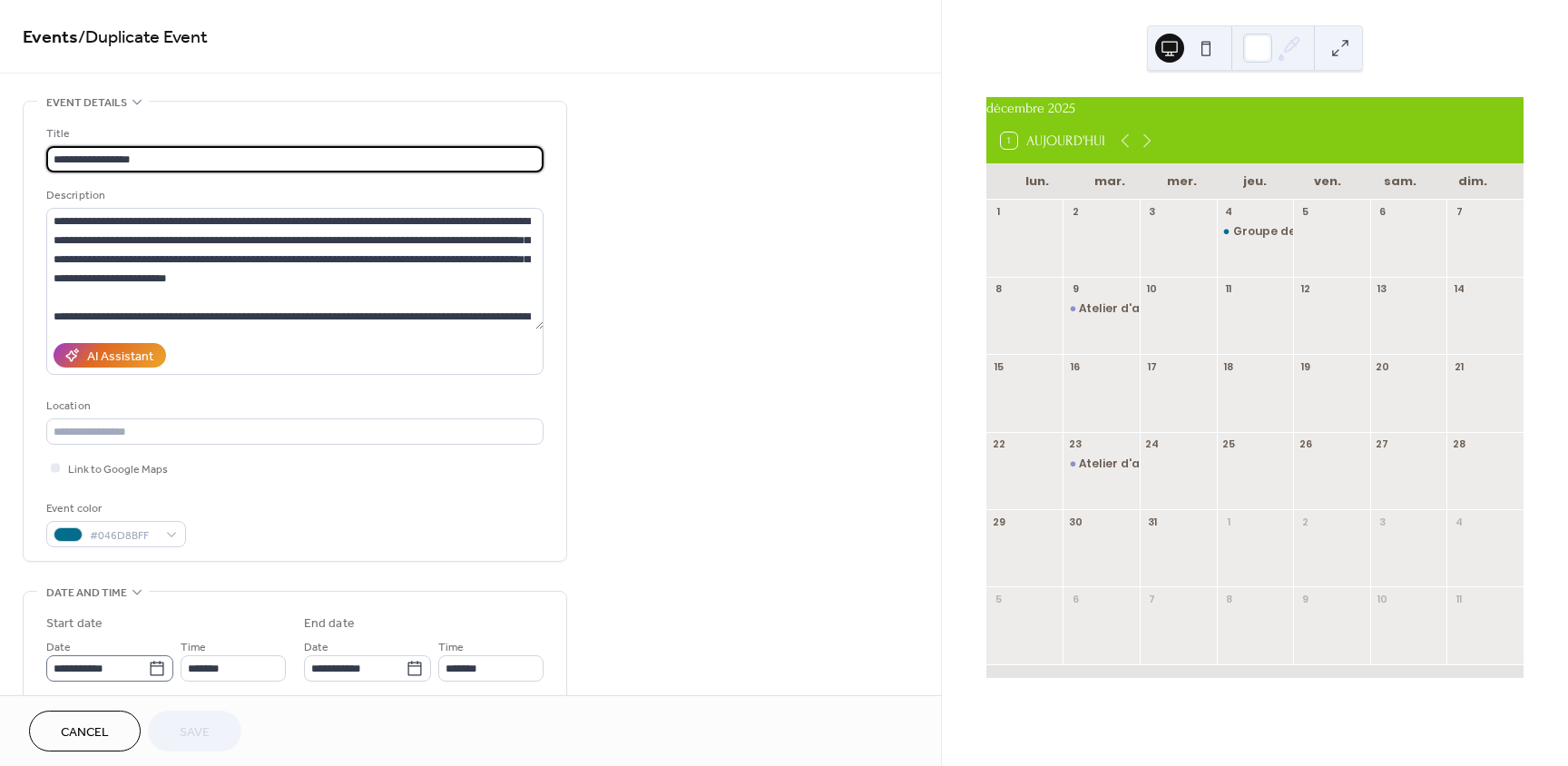 click 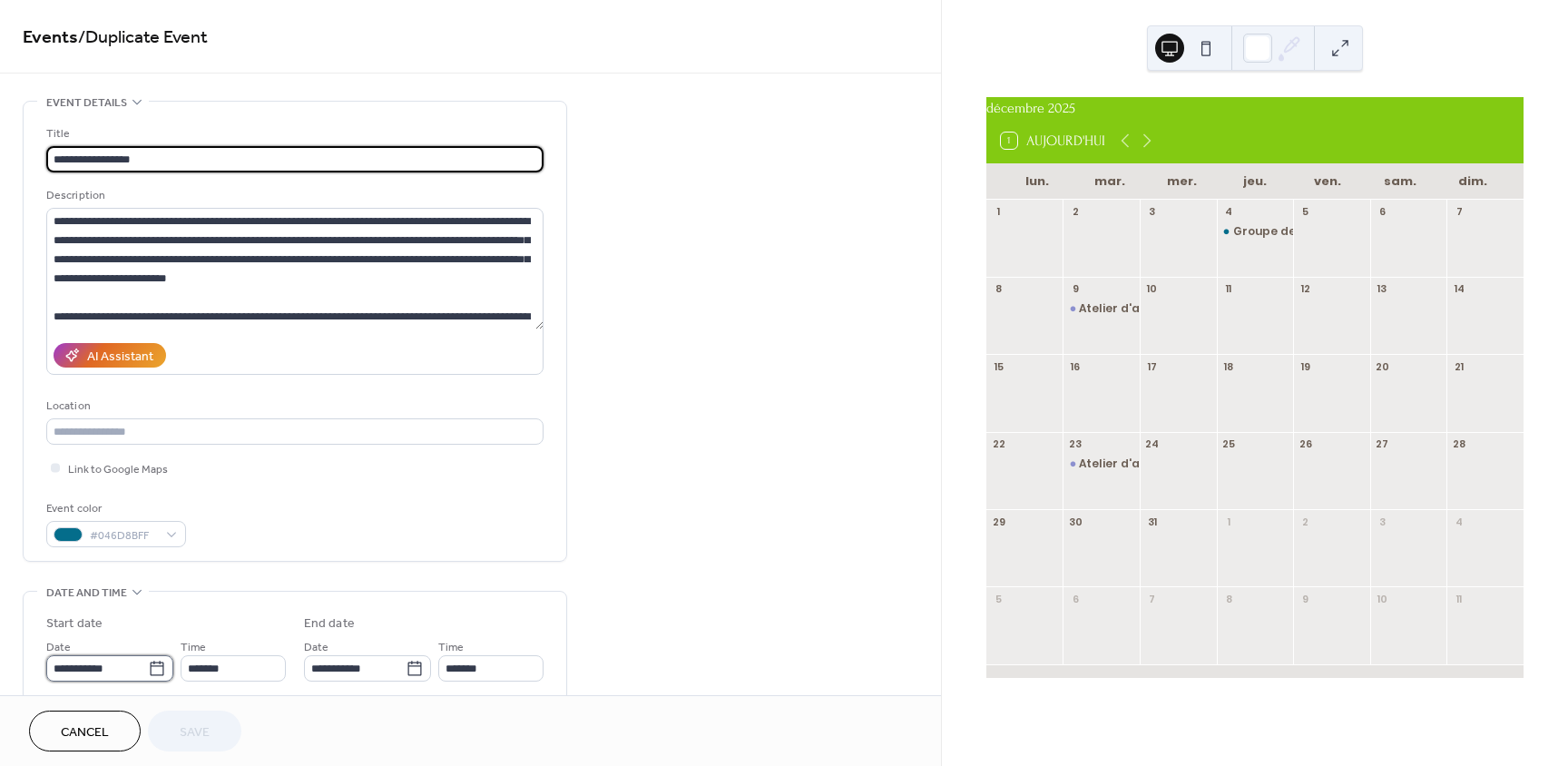 click on "**********" at bounding box center [97, 668] 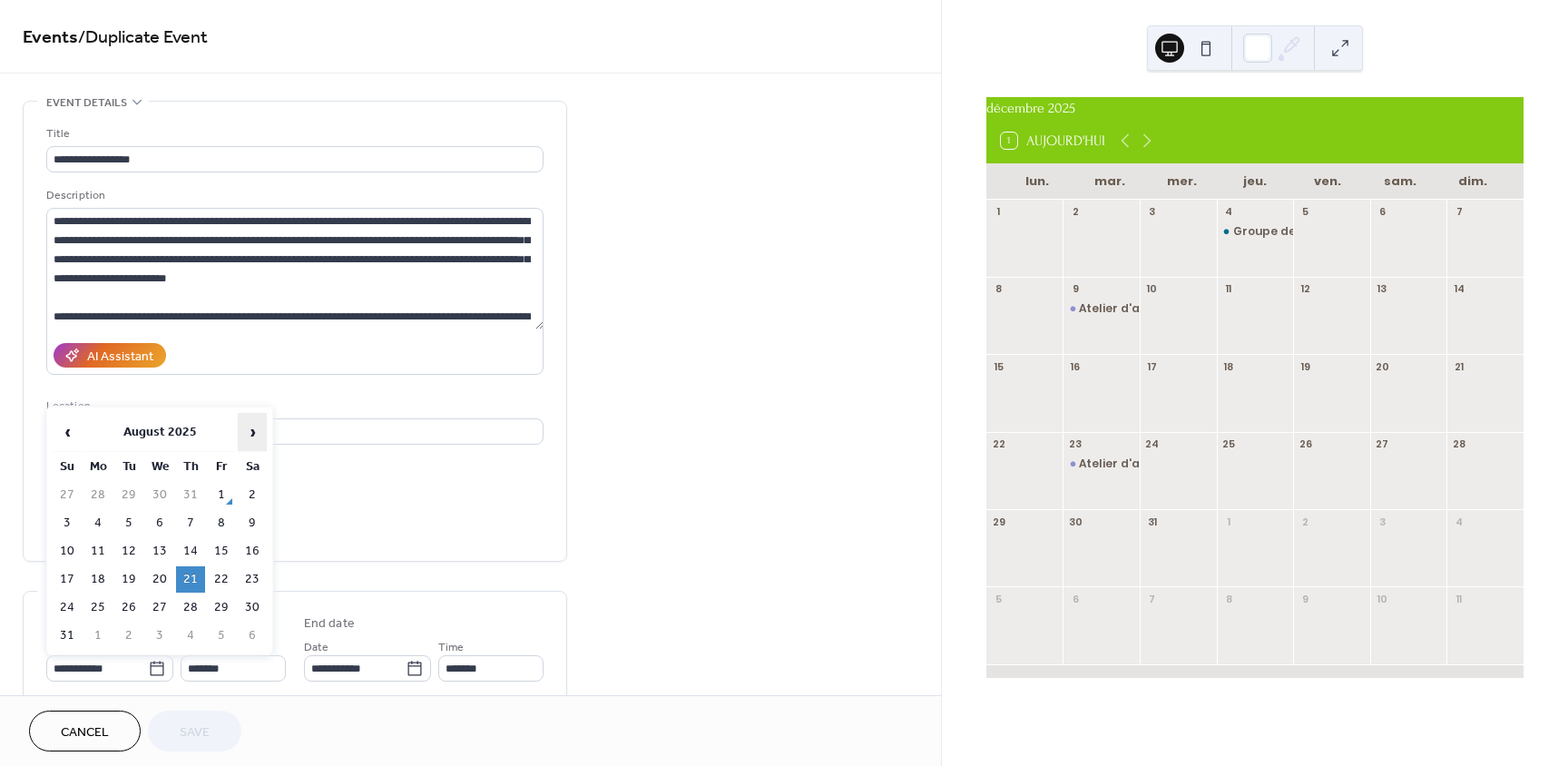 click on "›" at bounding box center [252, 432] 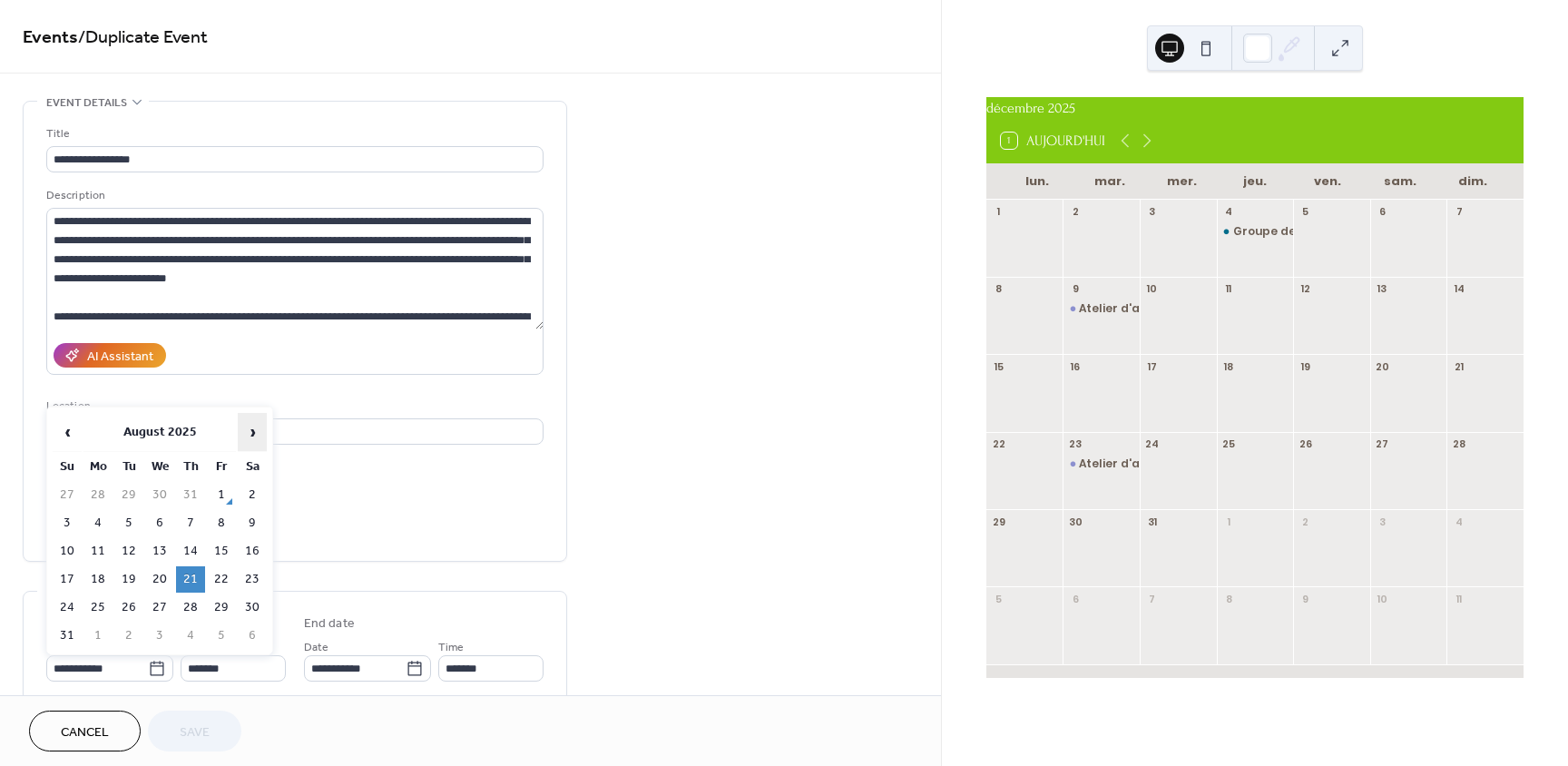 click on "›" at bounding box center (252, 432) 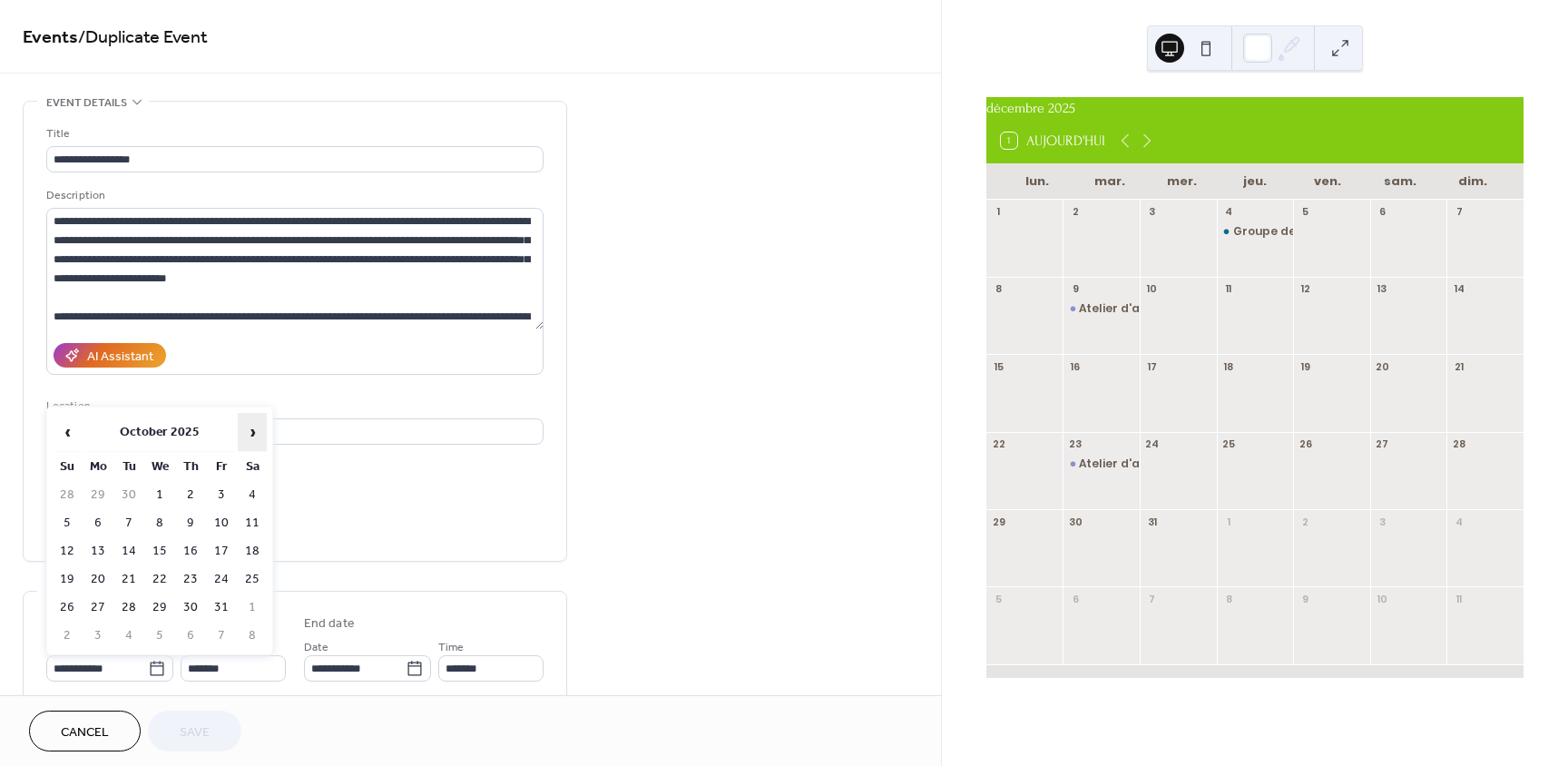 click on "›" at bounding box center (252, 432) 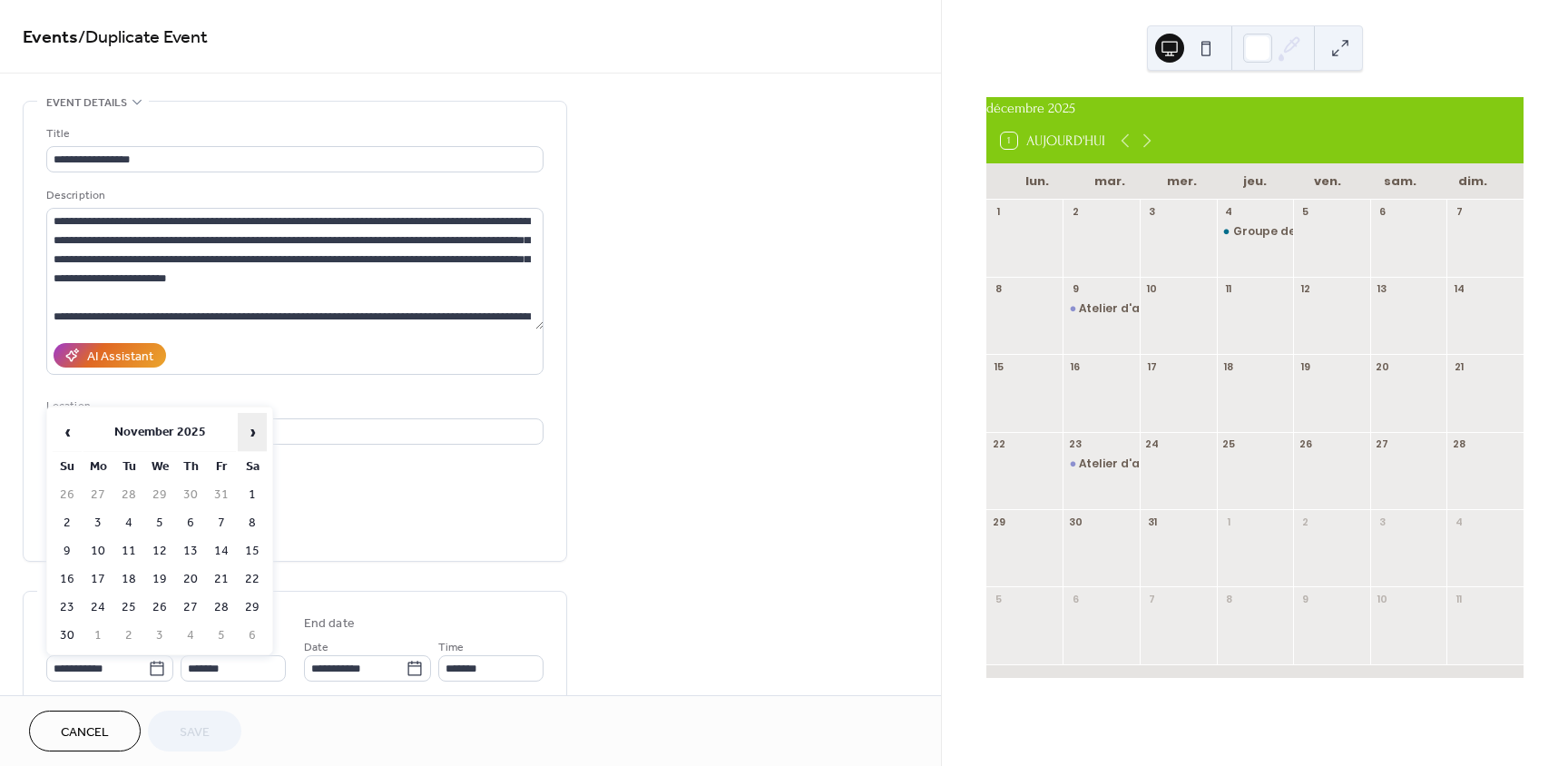 click on "›" at bounding box center [252, 432] 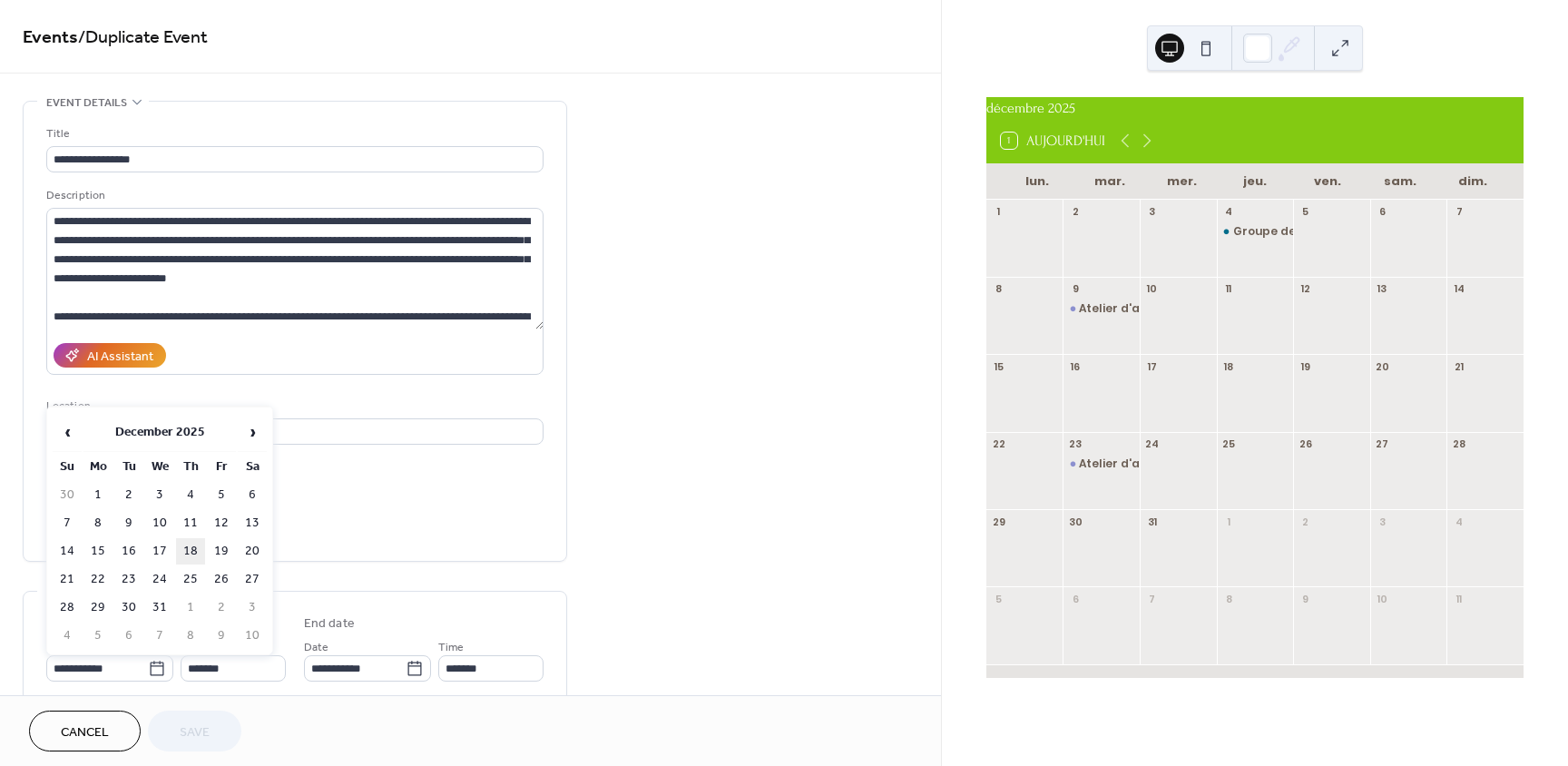 click on "18" at bounding box center (191, 551) 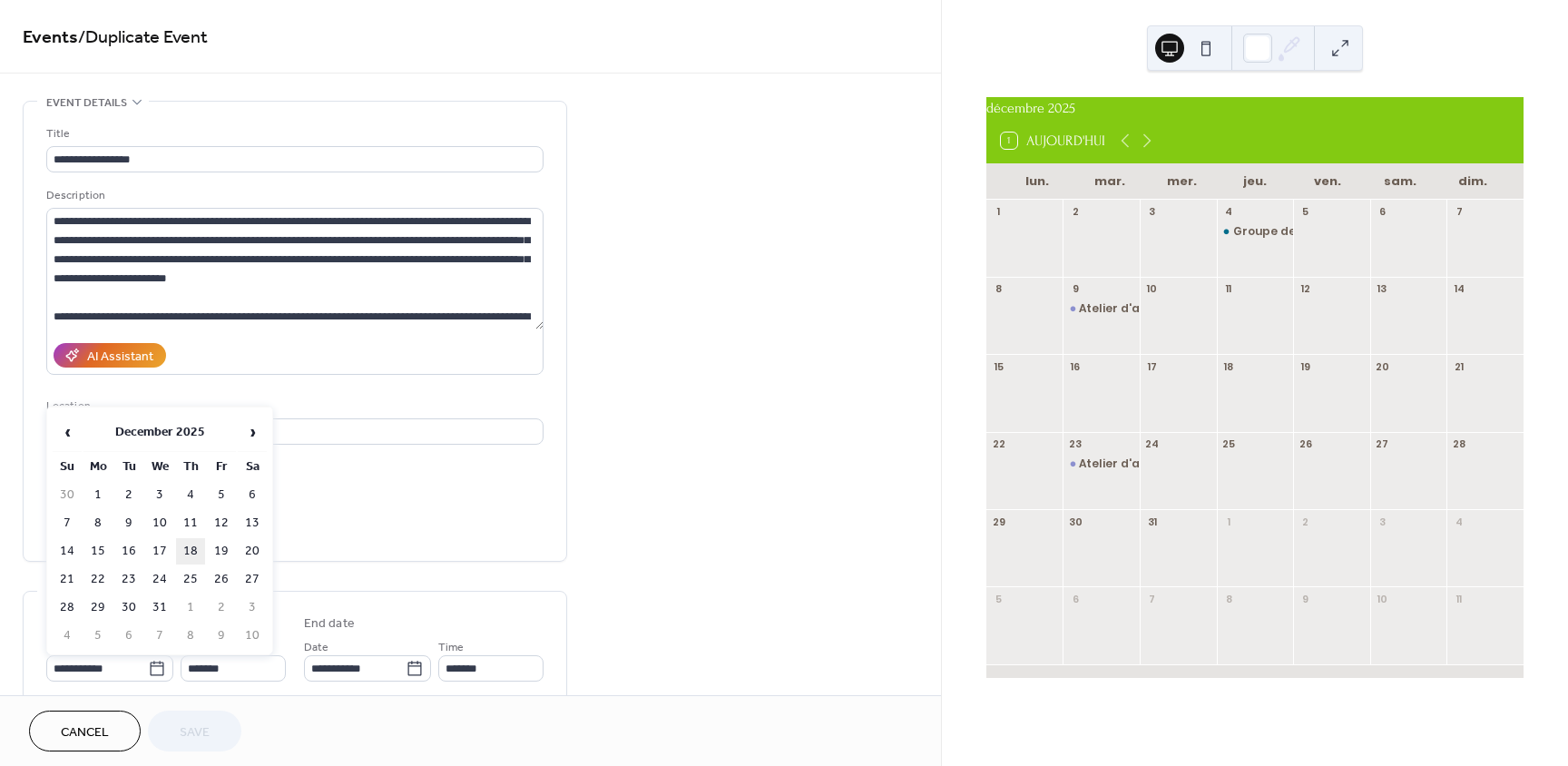 type on "**********" 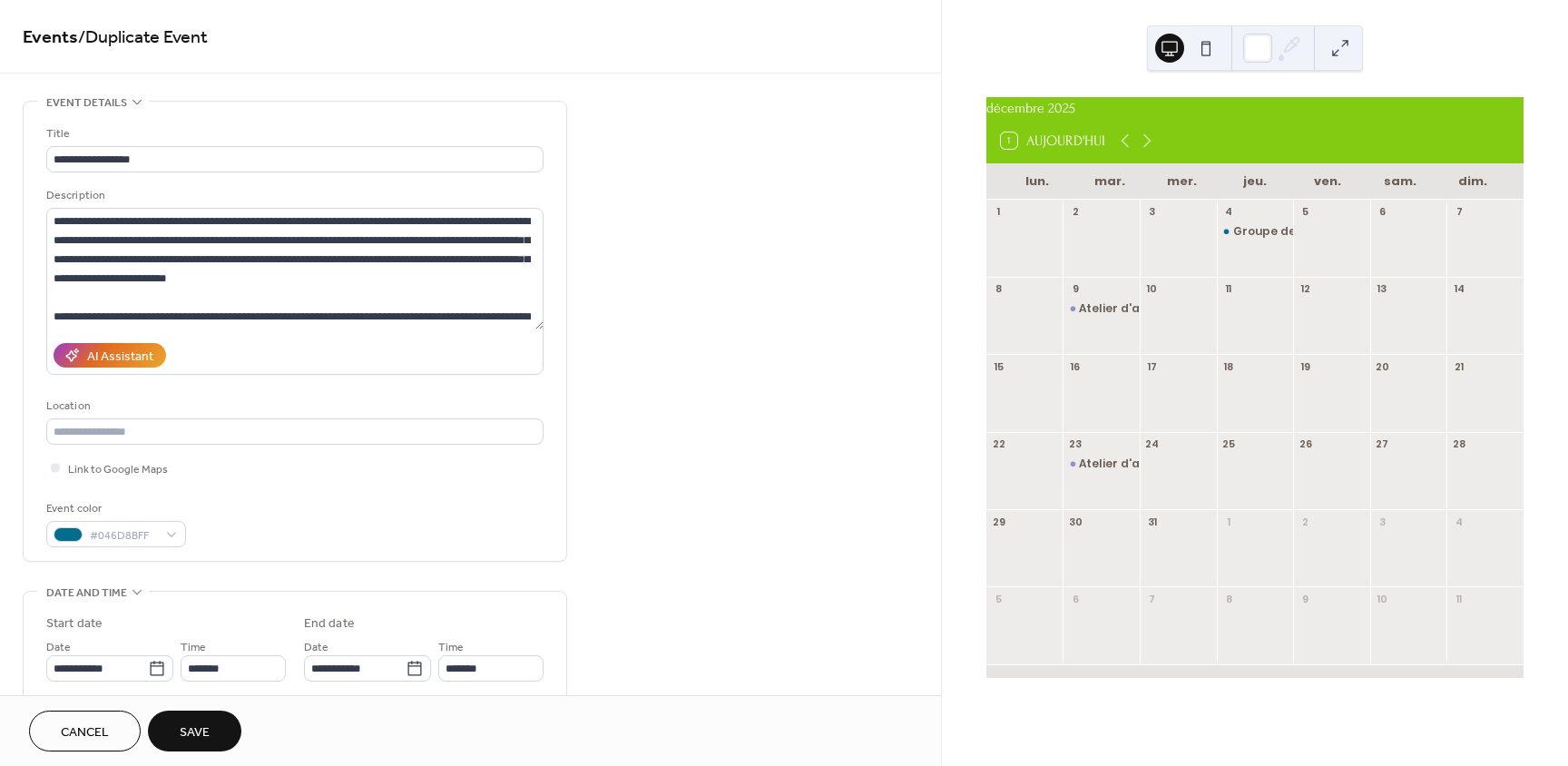 click on "Save" at bounding box center [194, 732] 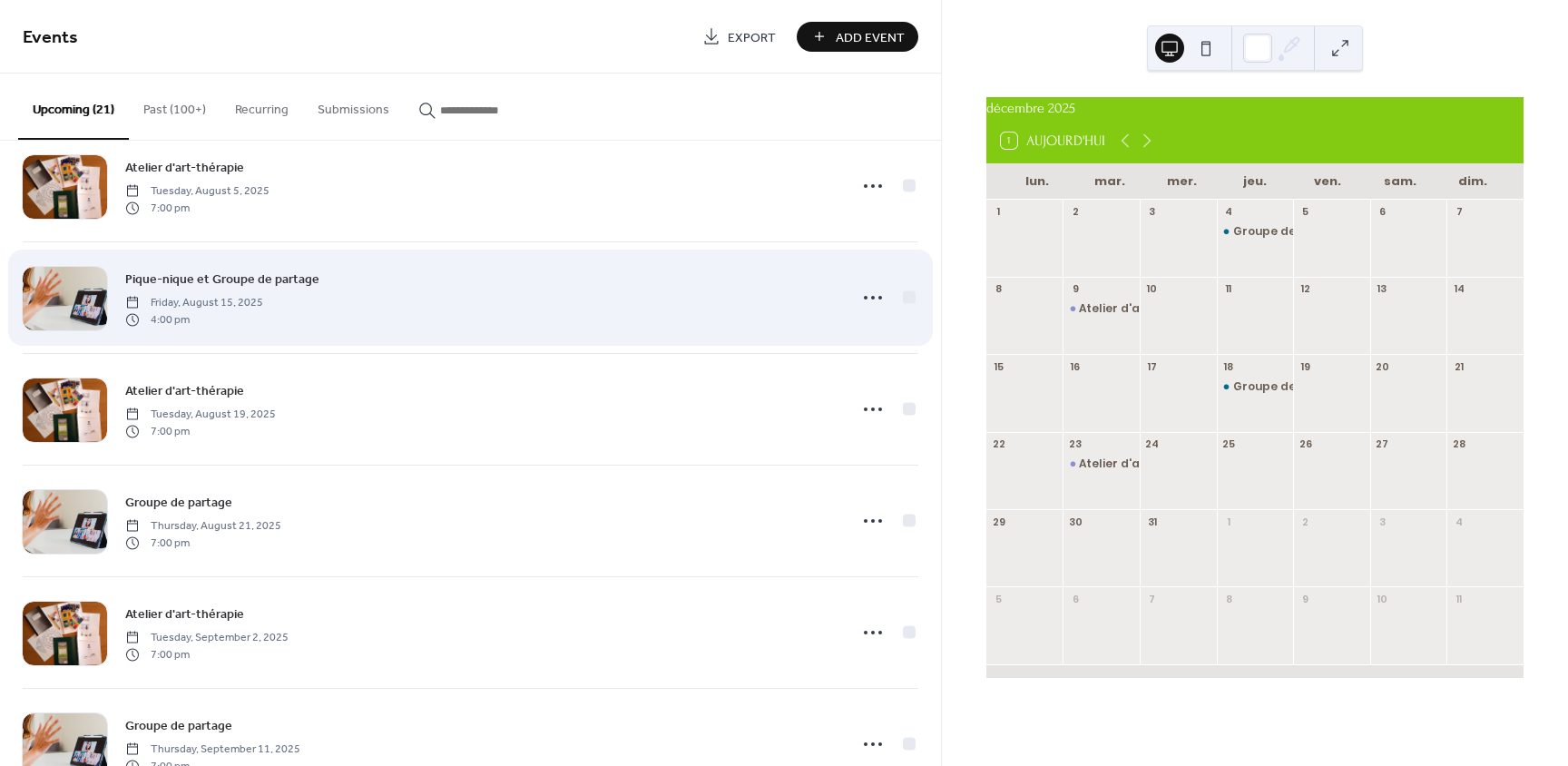 scroll, scrollTop: 0, scrollLeft: 0, axis: both 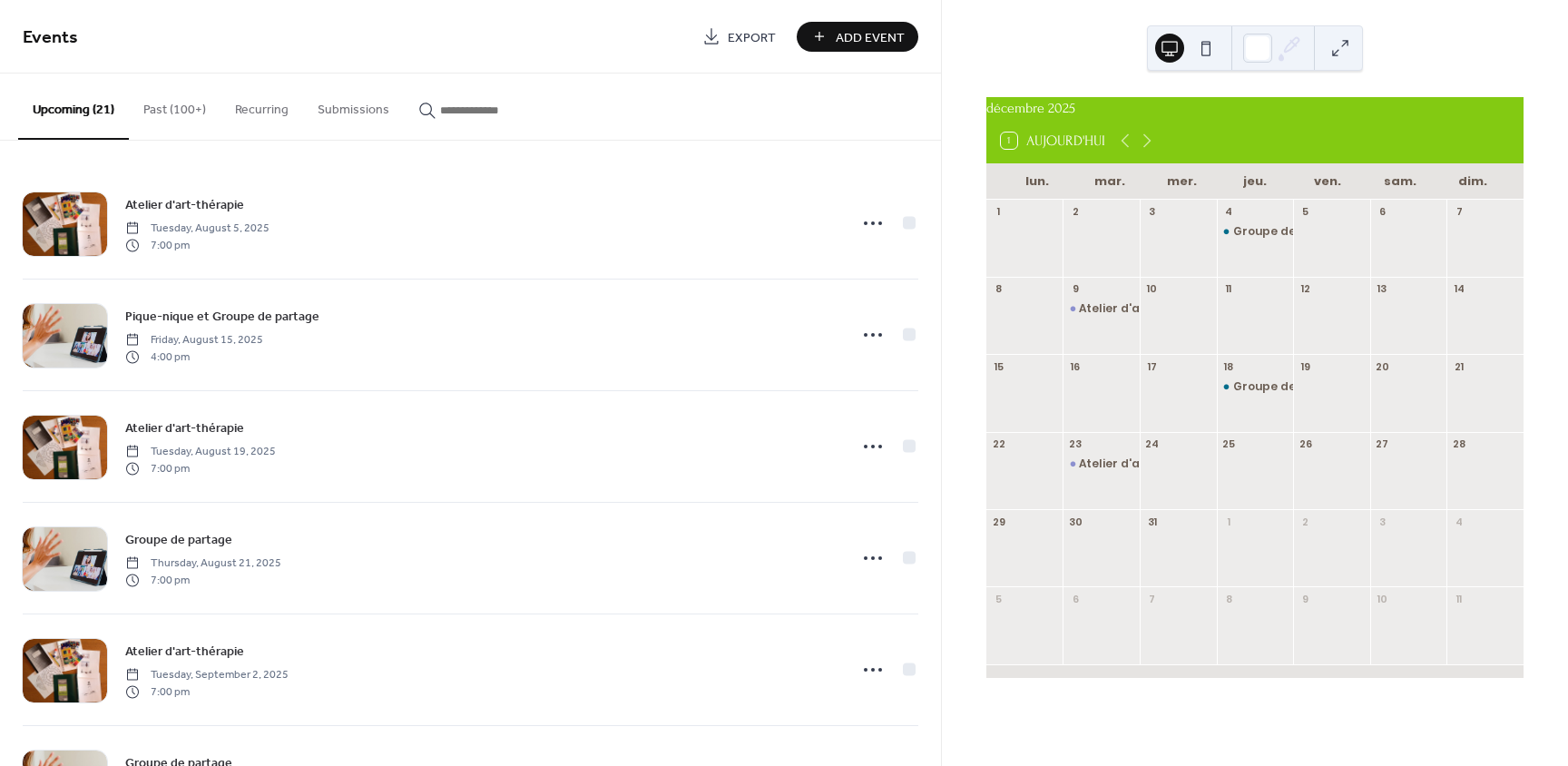 drag, startPoint x: 435, startPoint y: 284, endPoint x: 821, endPoint y: 28, distance: 463.176 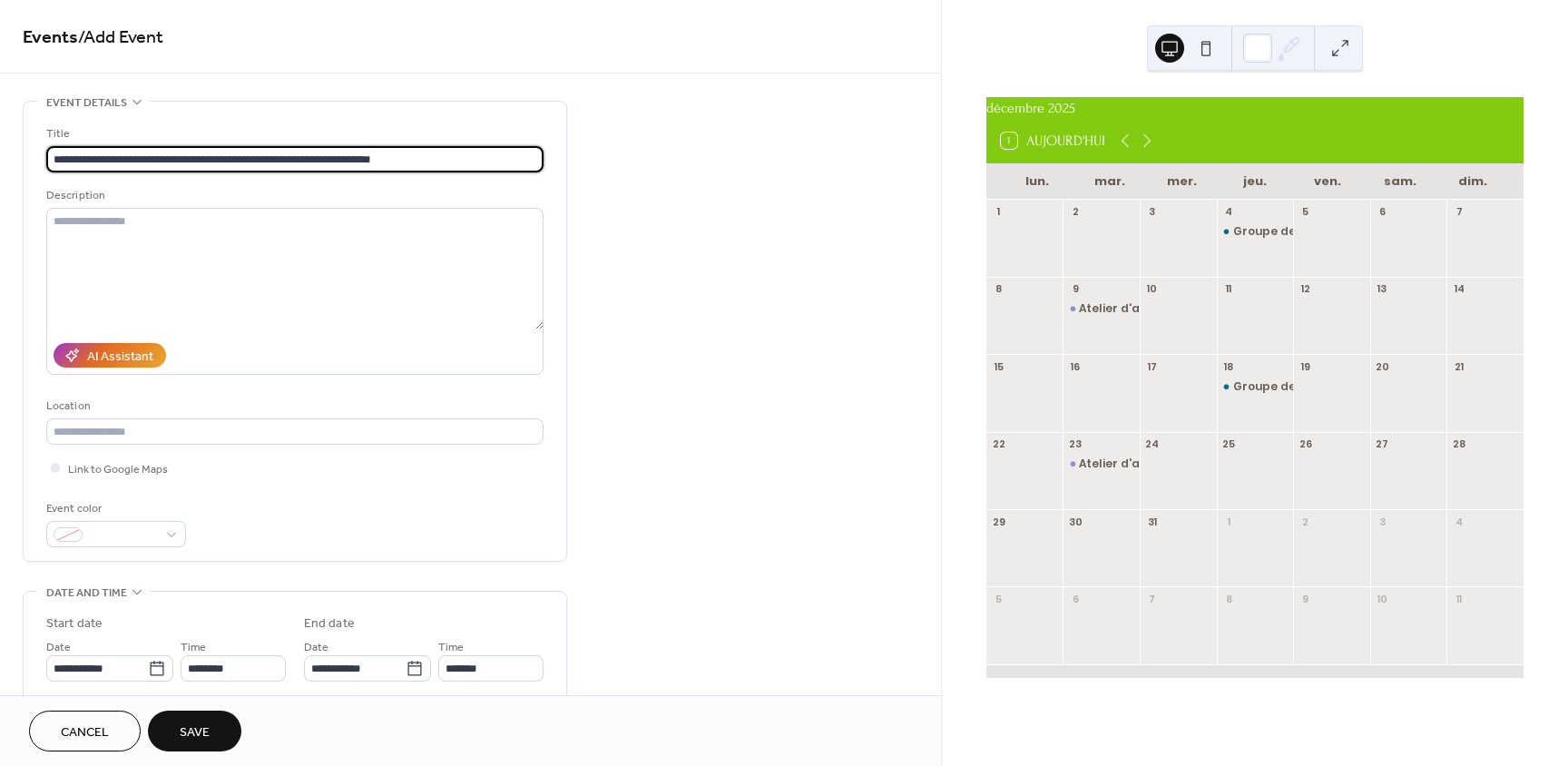 click on "**********" at bounding box center (295, 159) 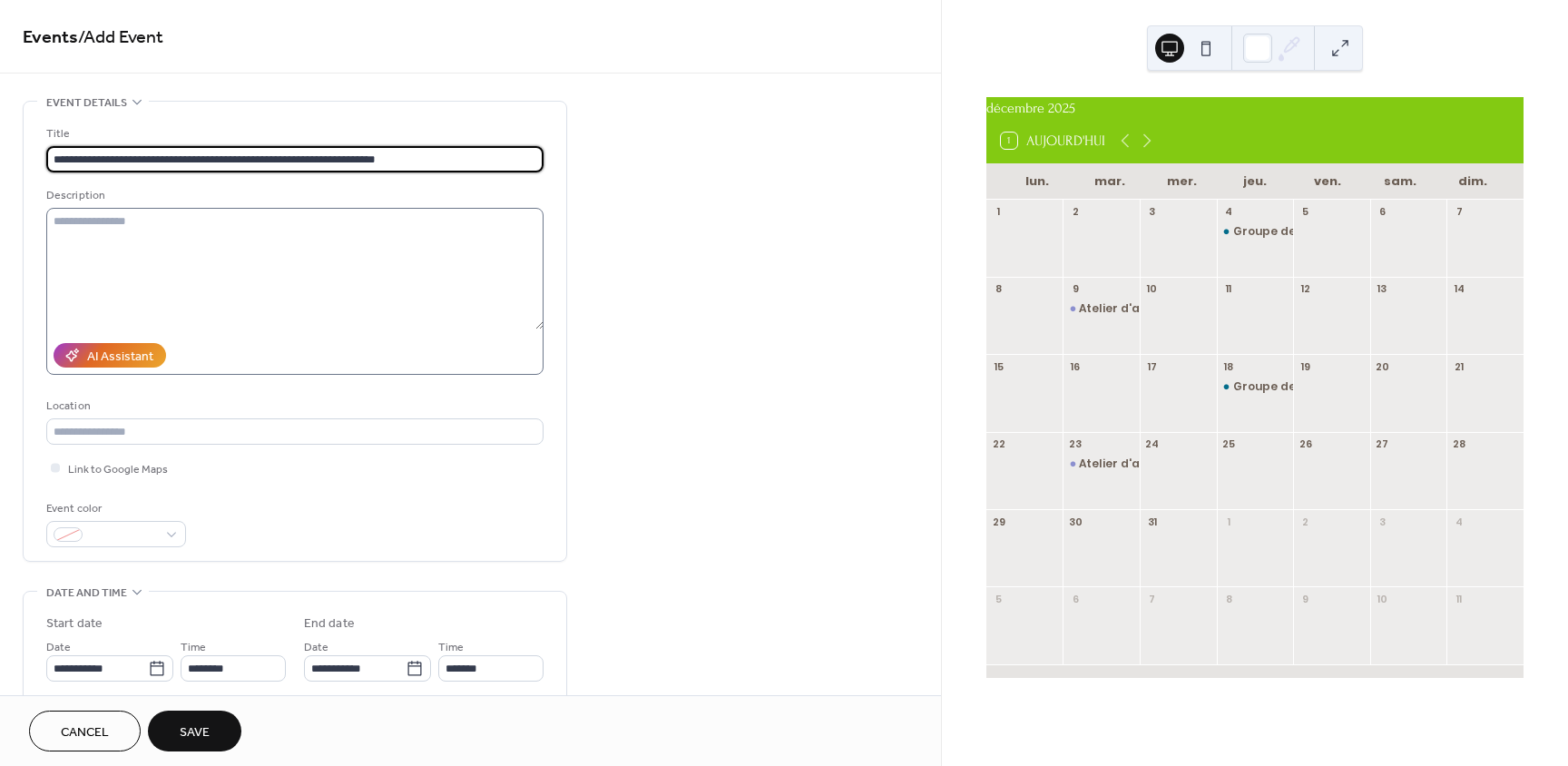 type on "**********" 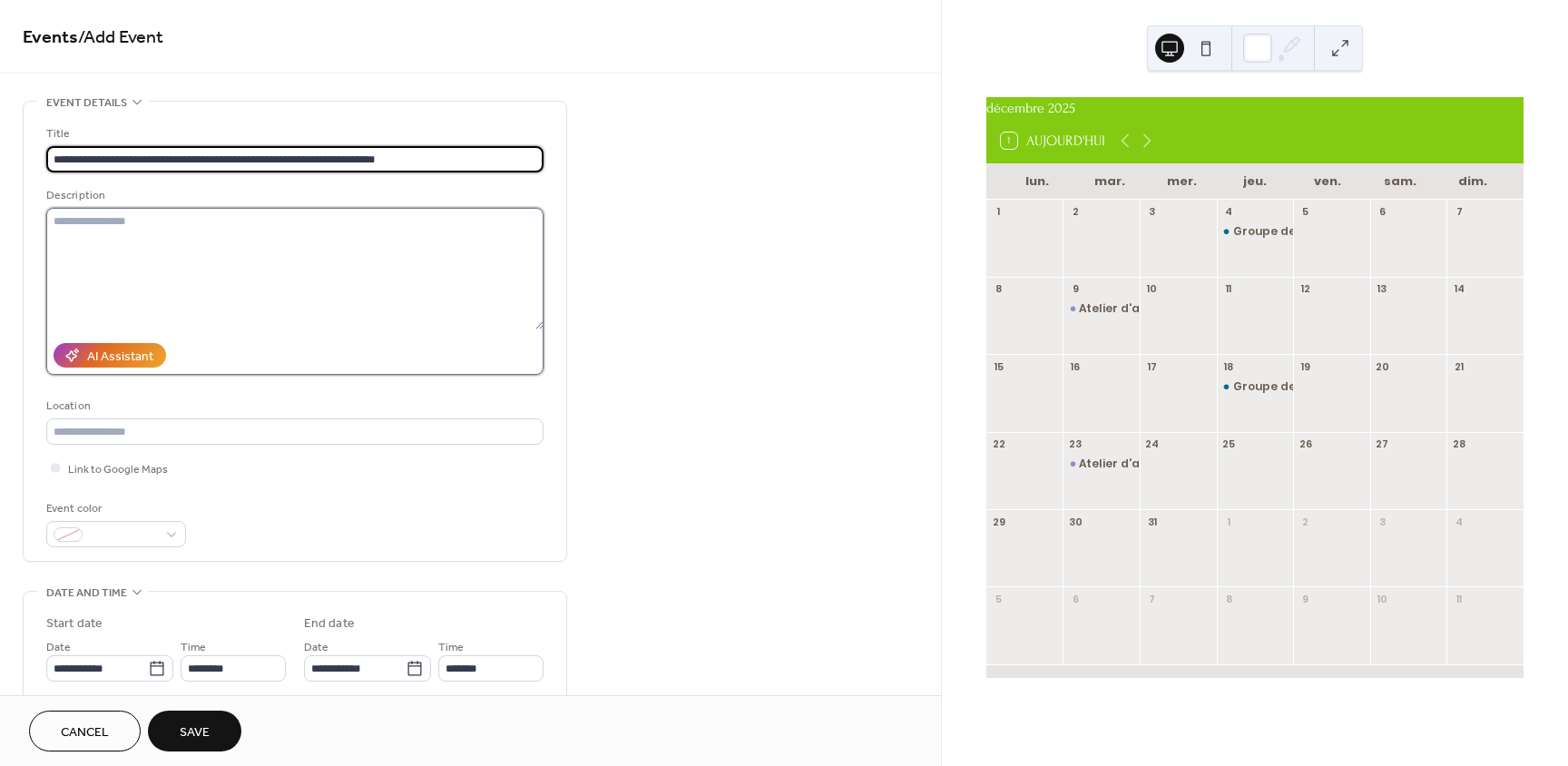 click at bounding box center (295, 269) 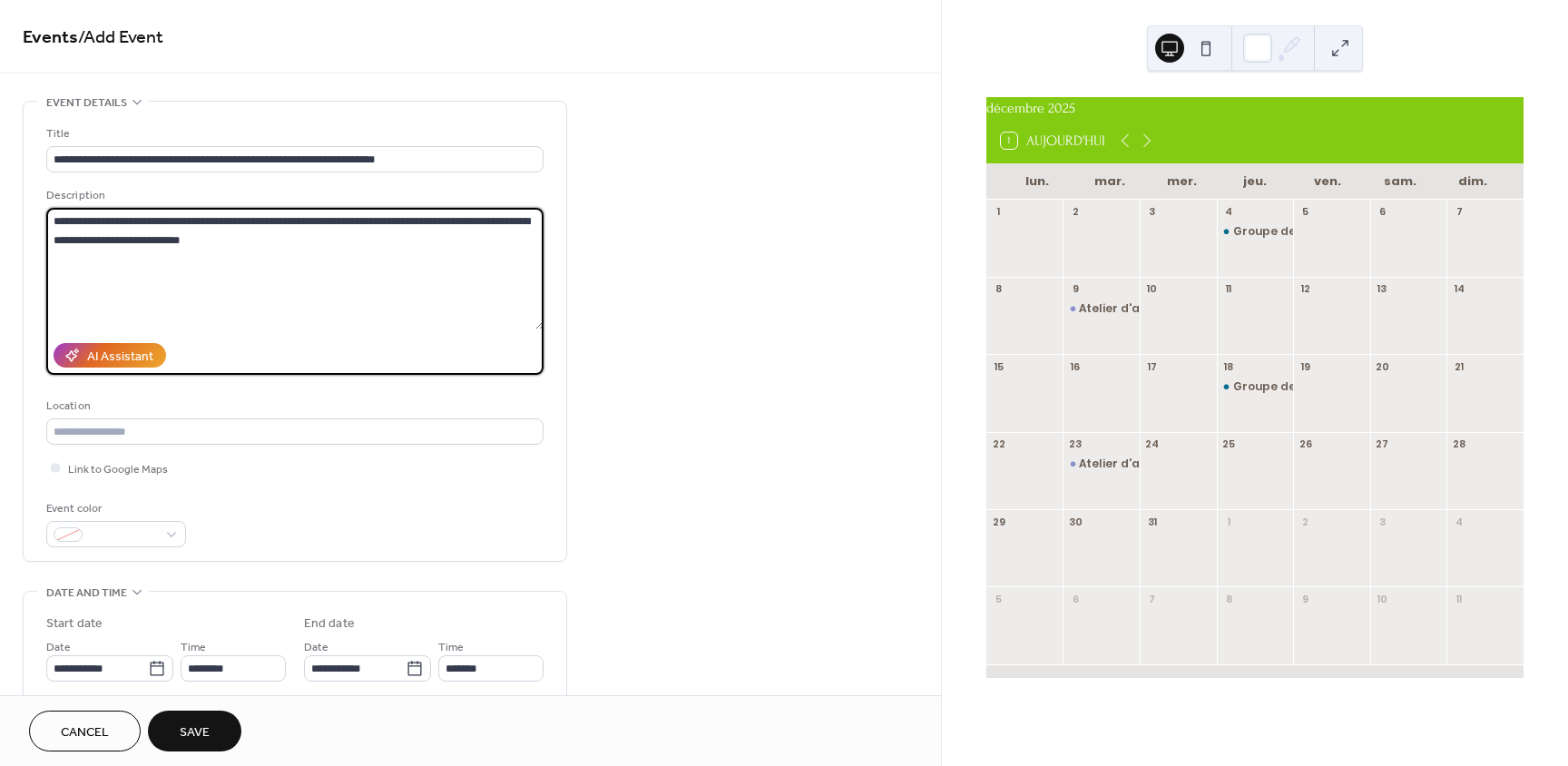 drag, startPoint x: 52, startPoint y: 245, endPoint x: 198, endPoint y: 241, distance: 146.05478 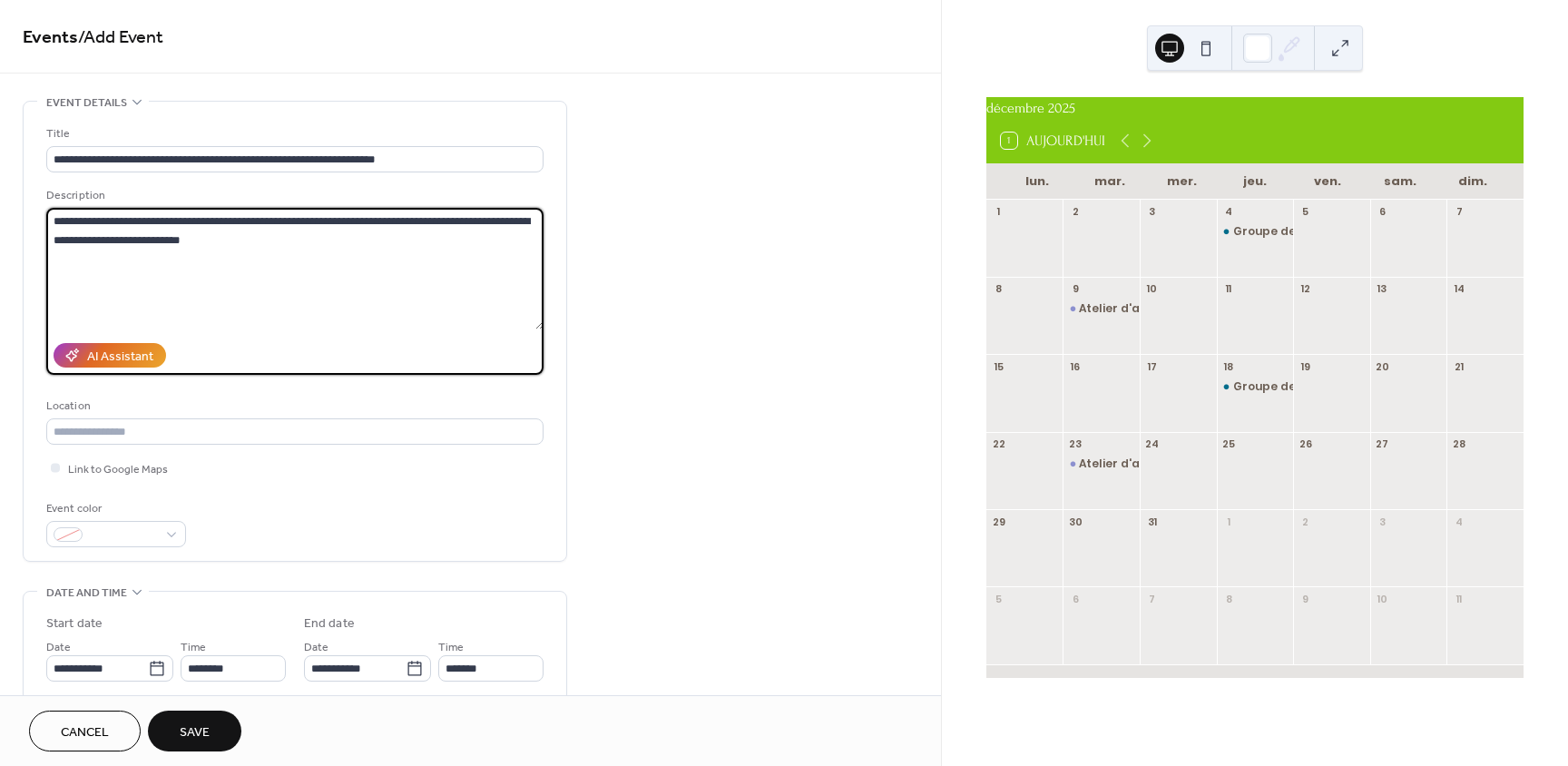 click on "**********" at bounding box center (295, 269) 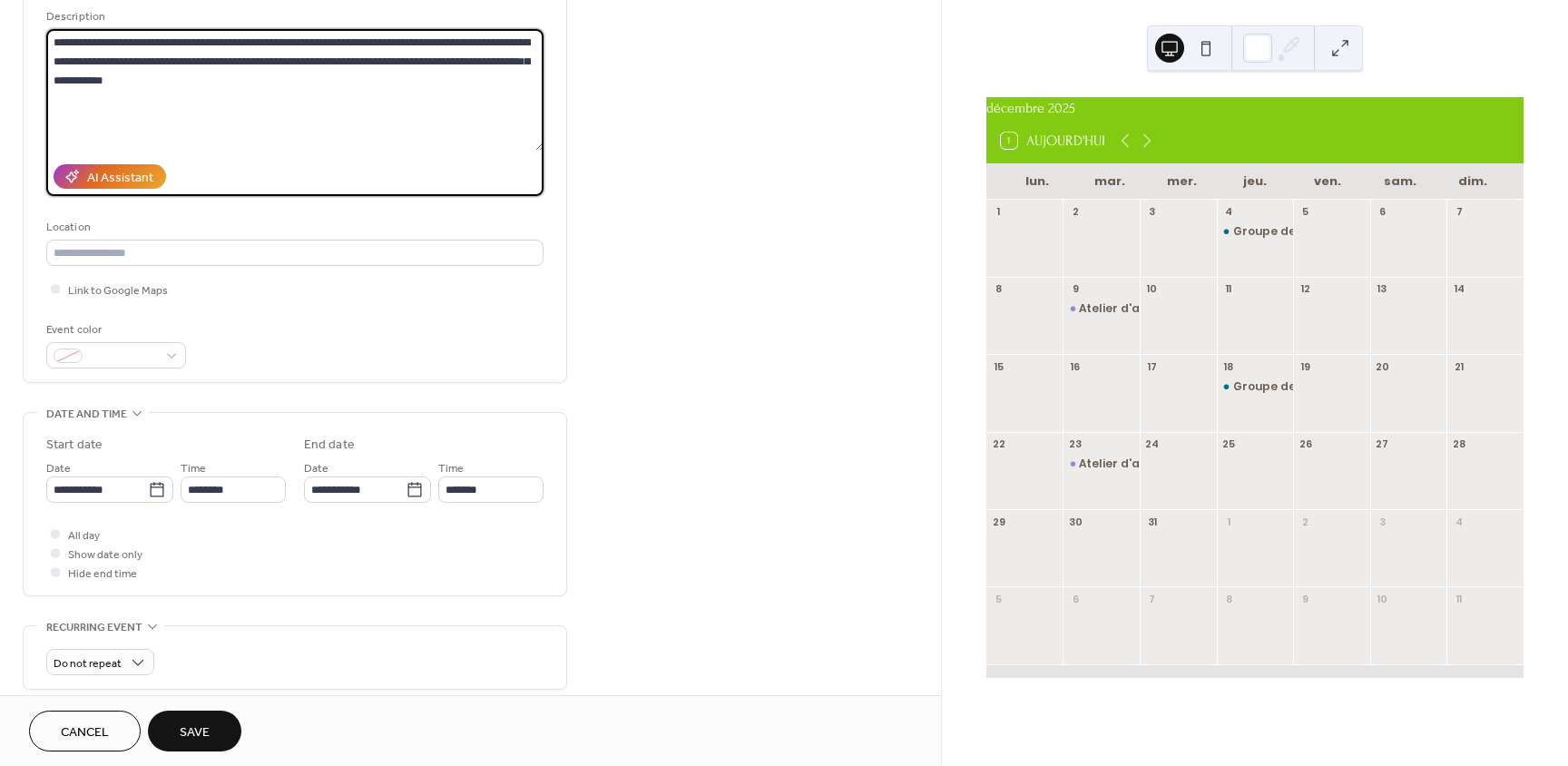 scroll, scrollTop: 182, scrollLeft: 0, axis: vertical 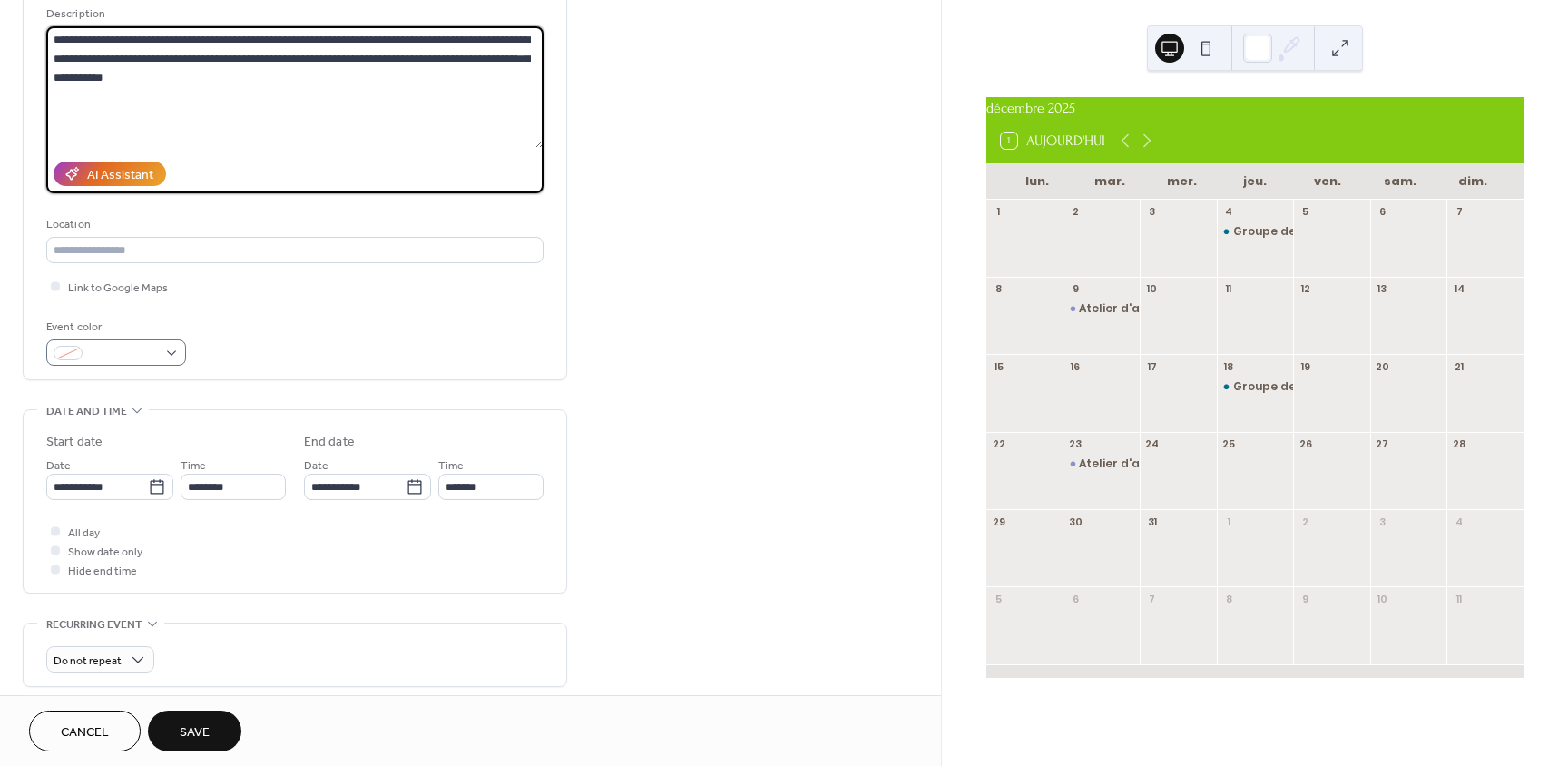 type on "**********" 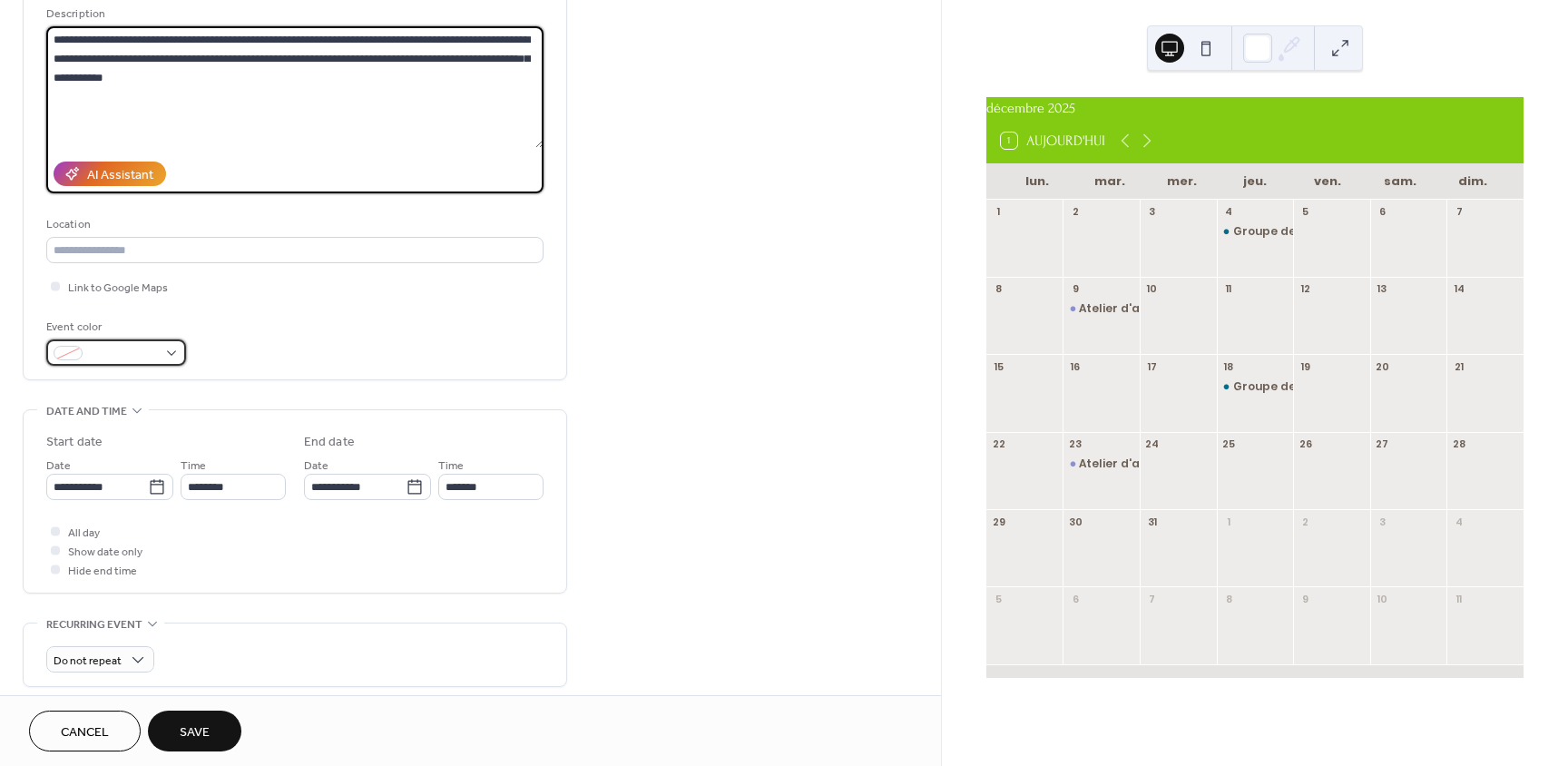 click at bounding box center (116, 352) 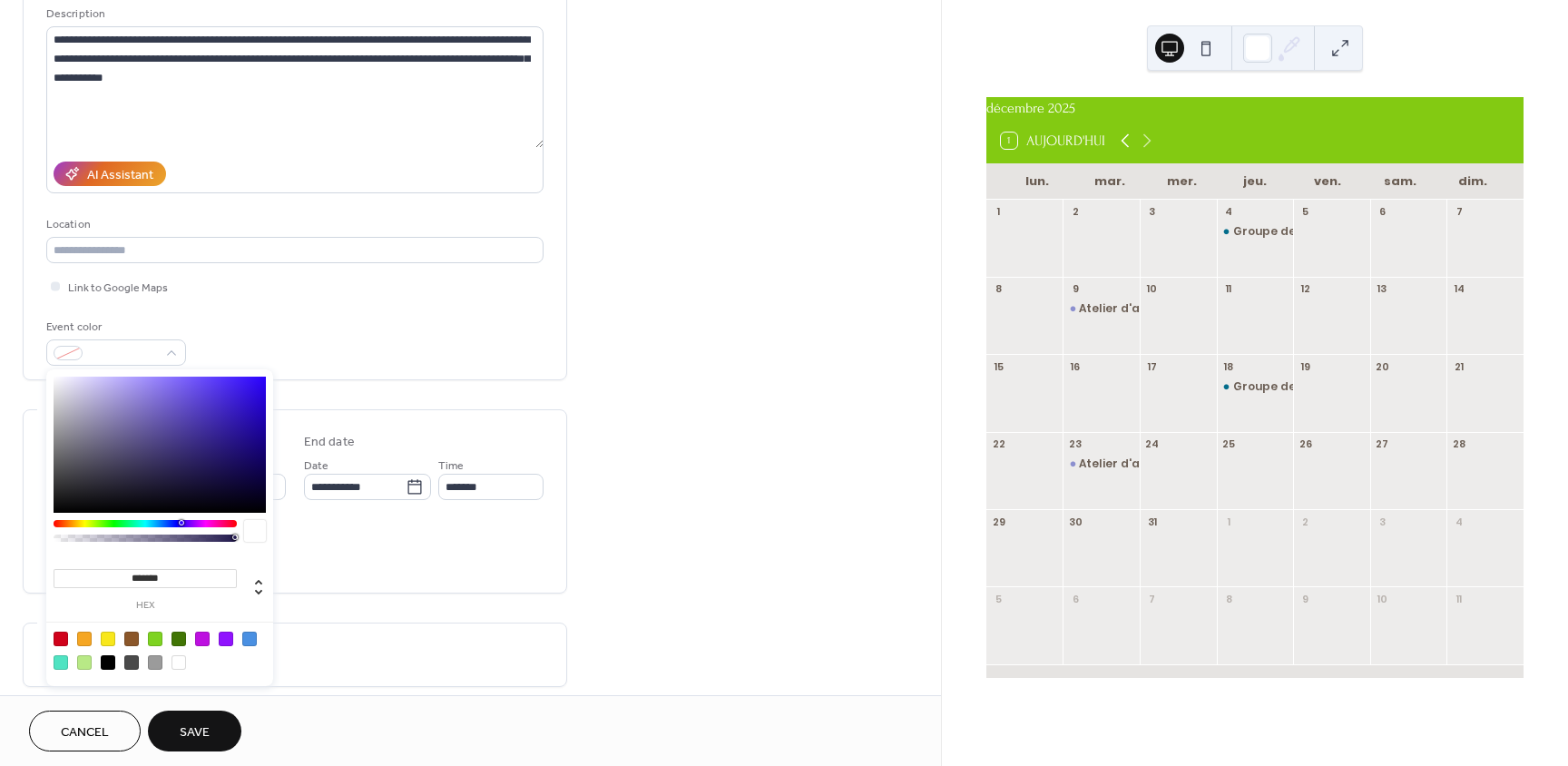 click 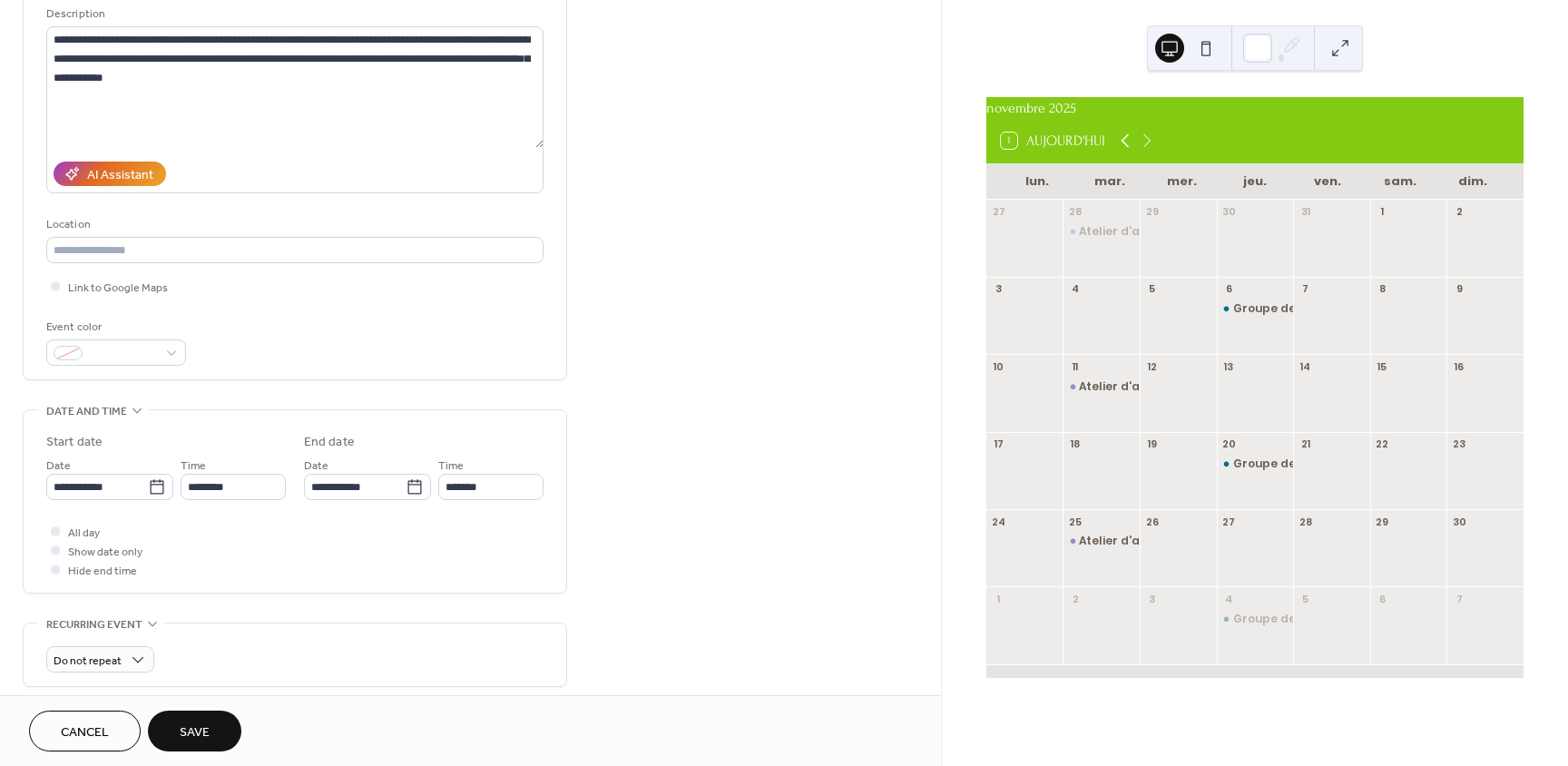 click 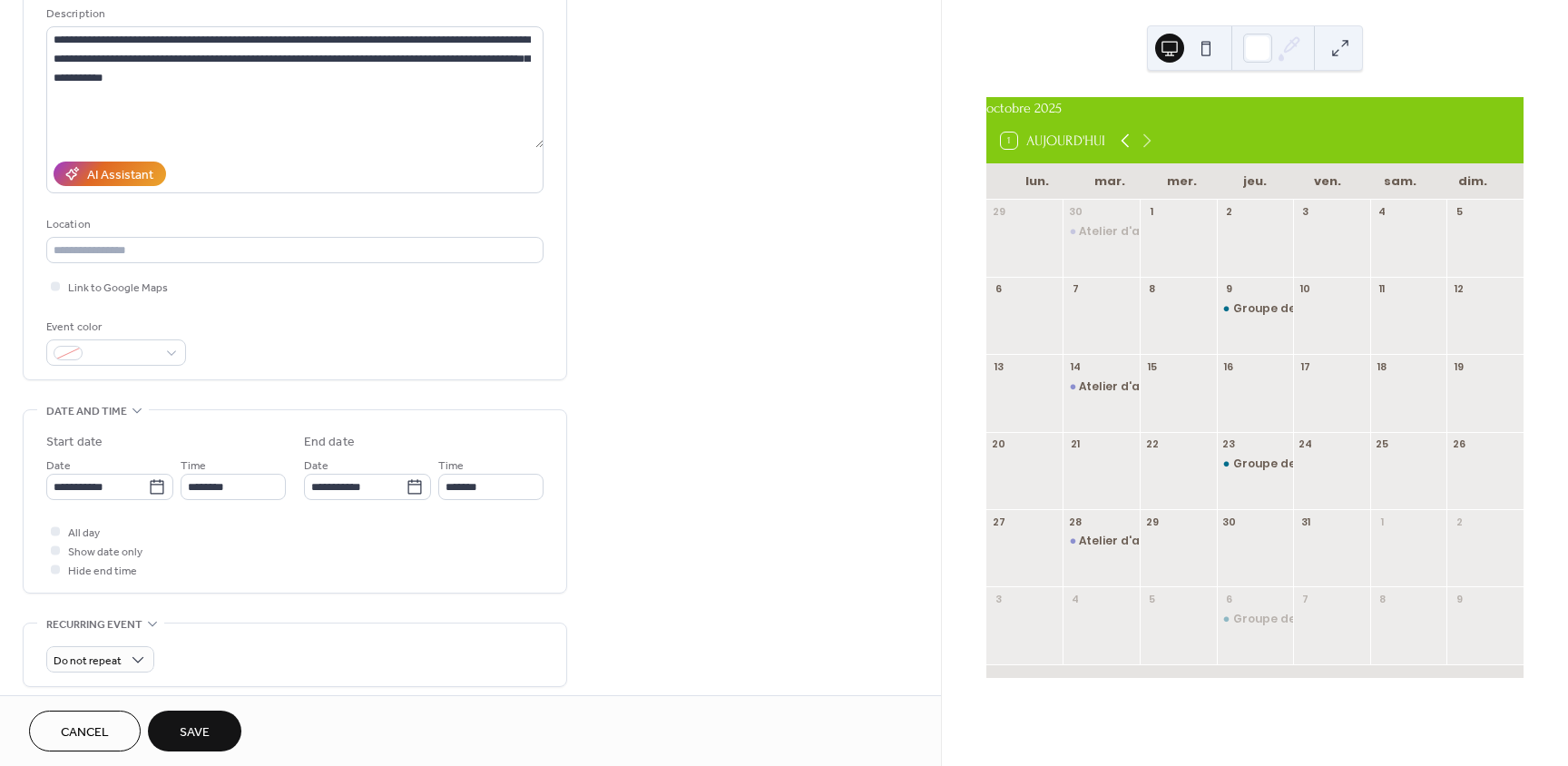 click 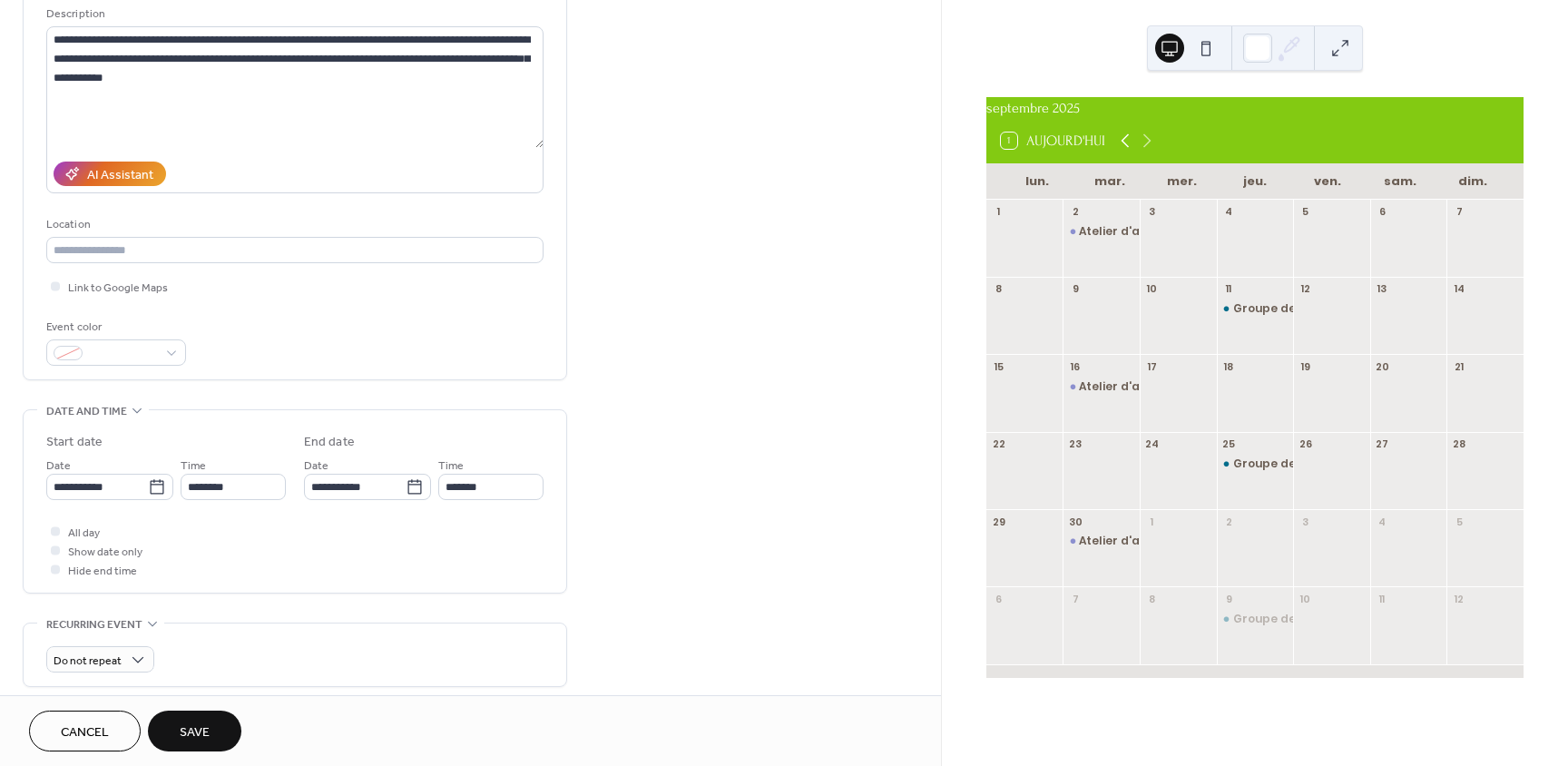 click 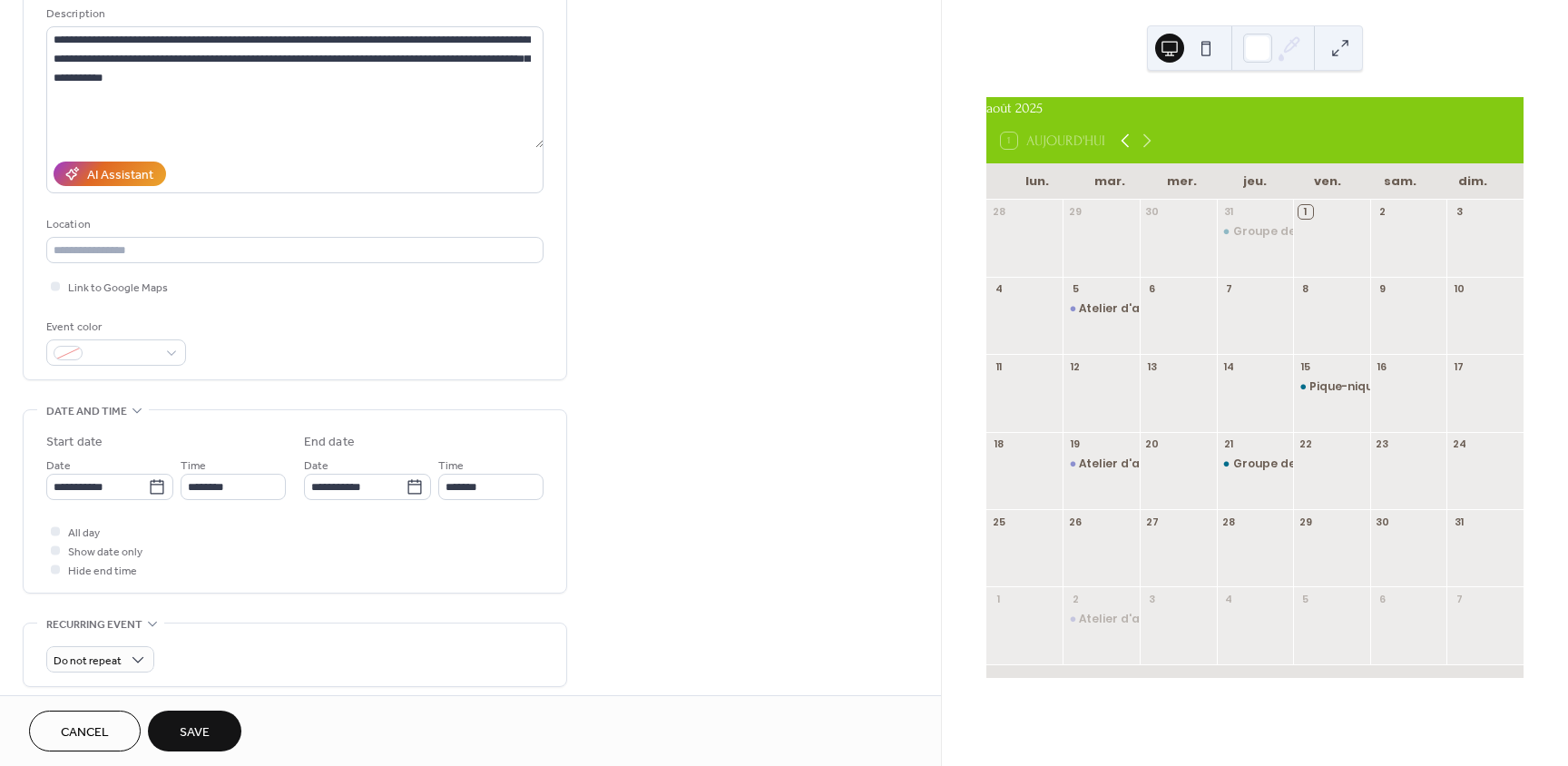 click 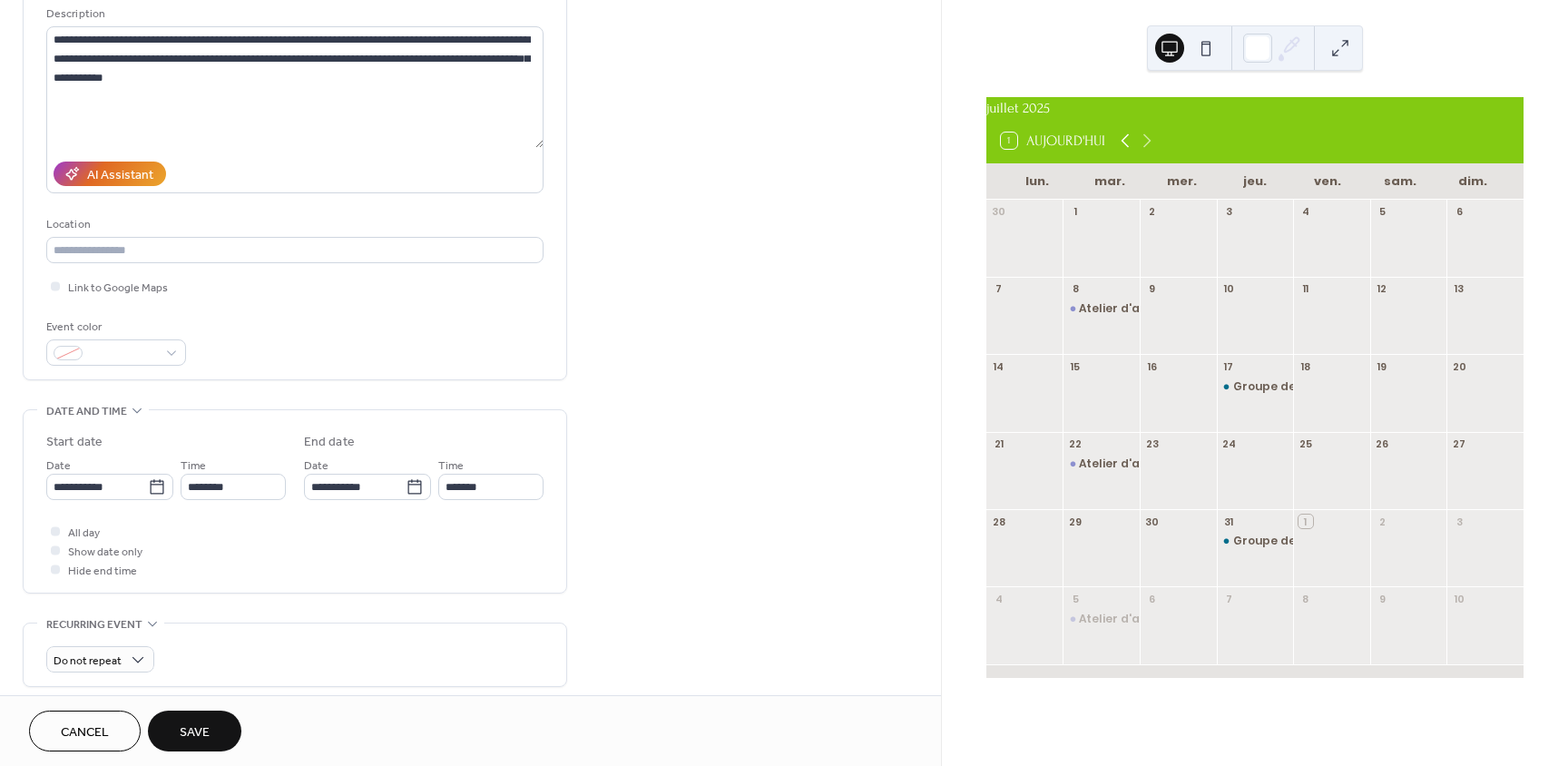 click 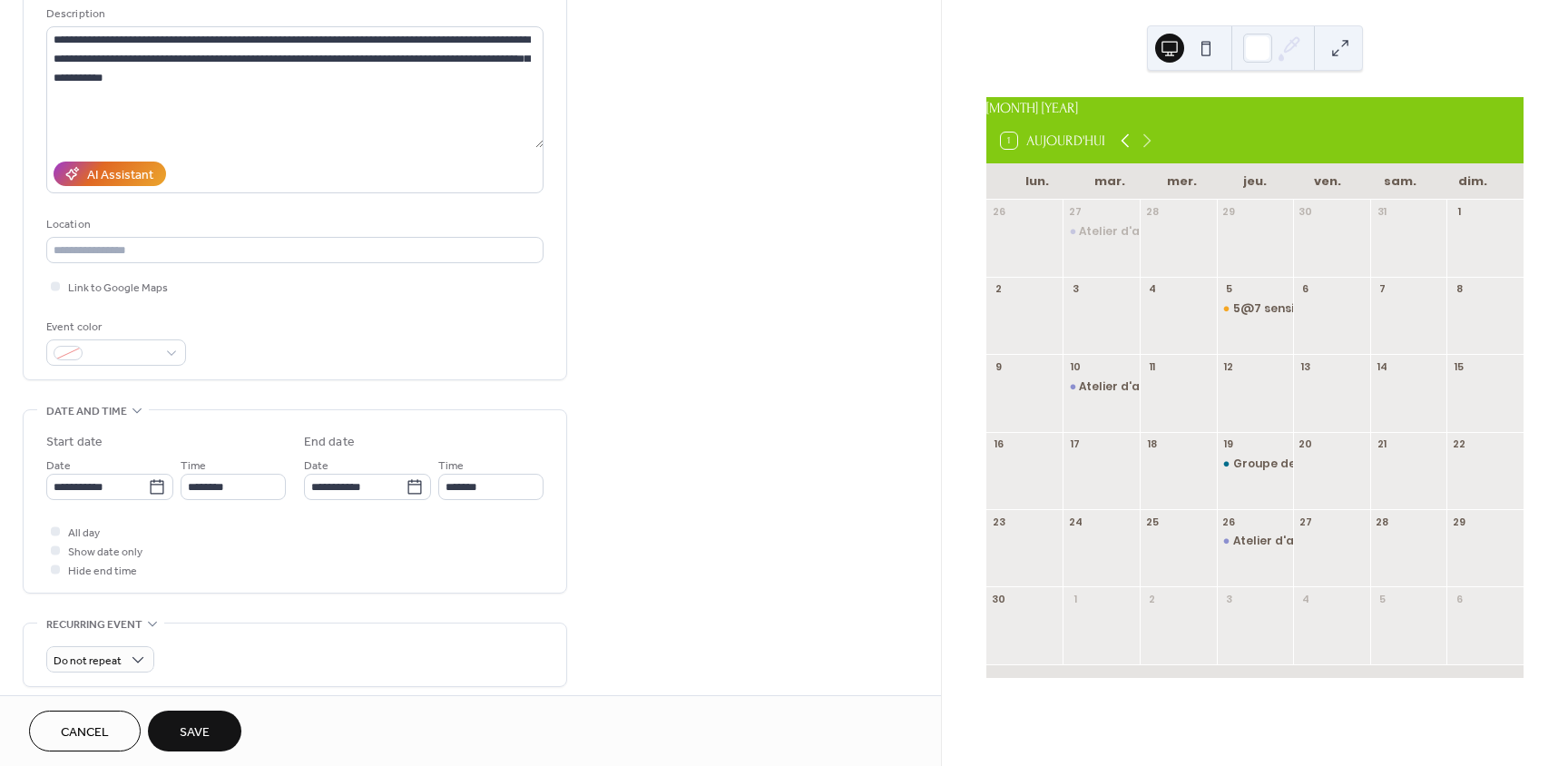 click 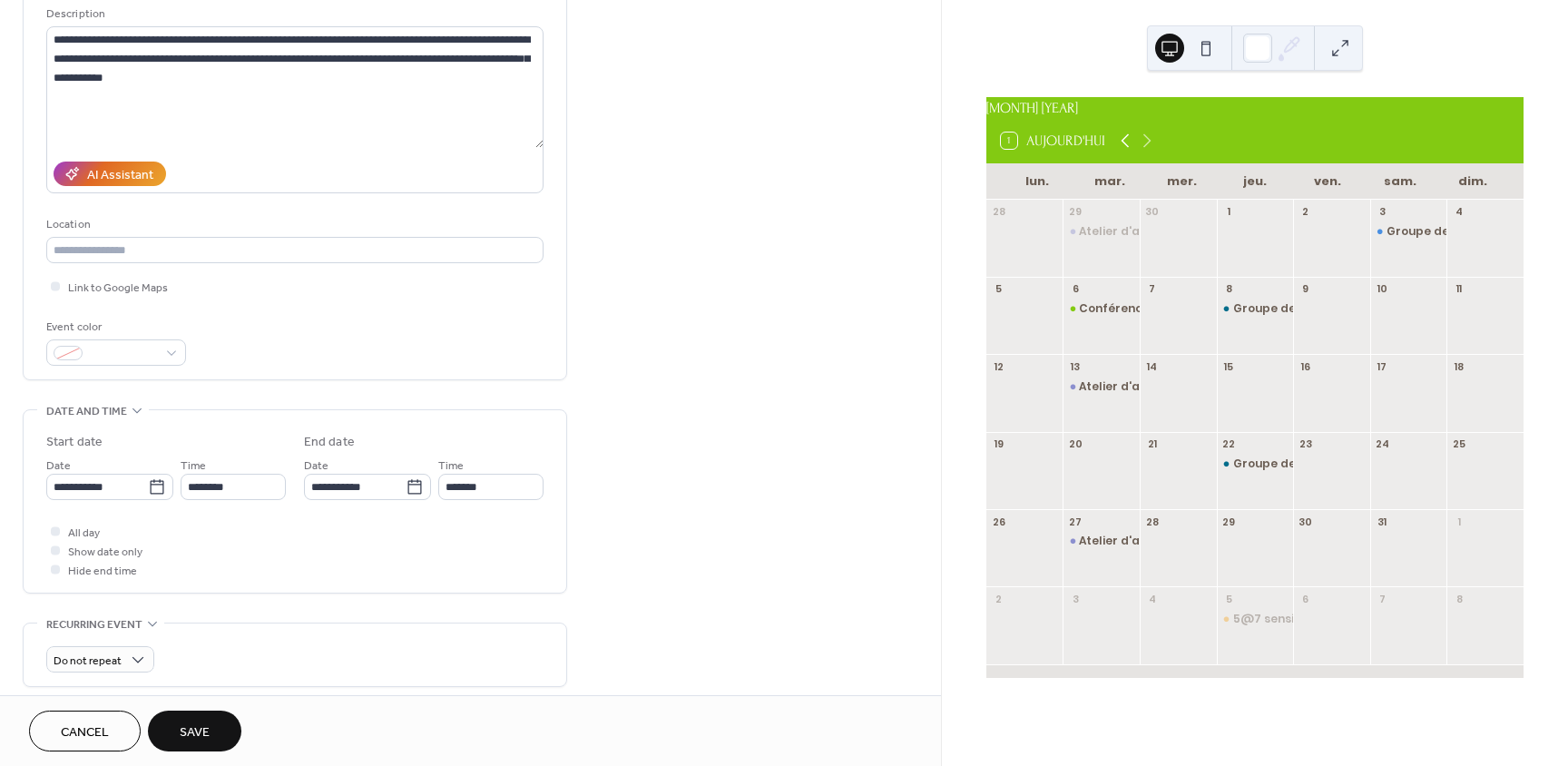 click 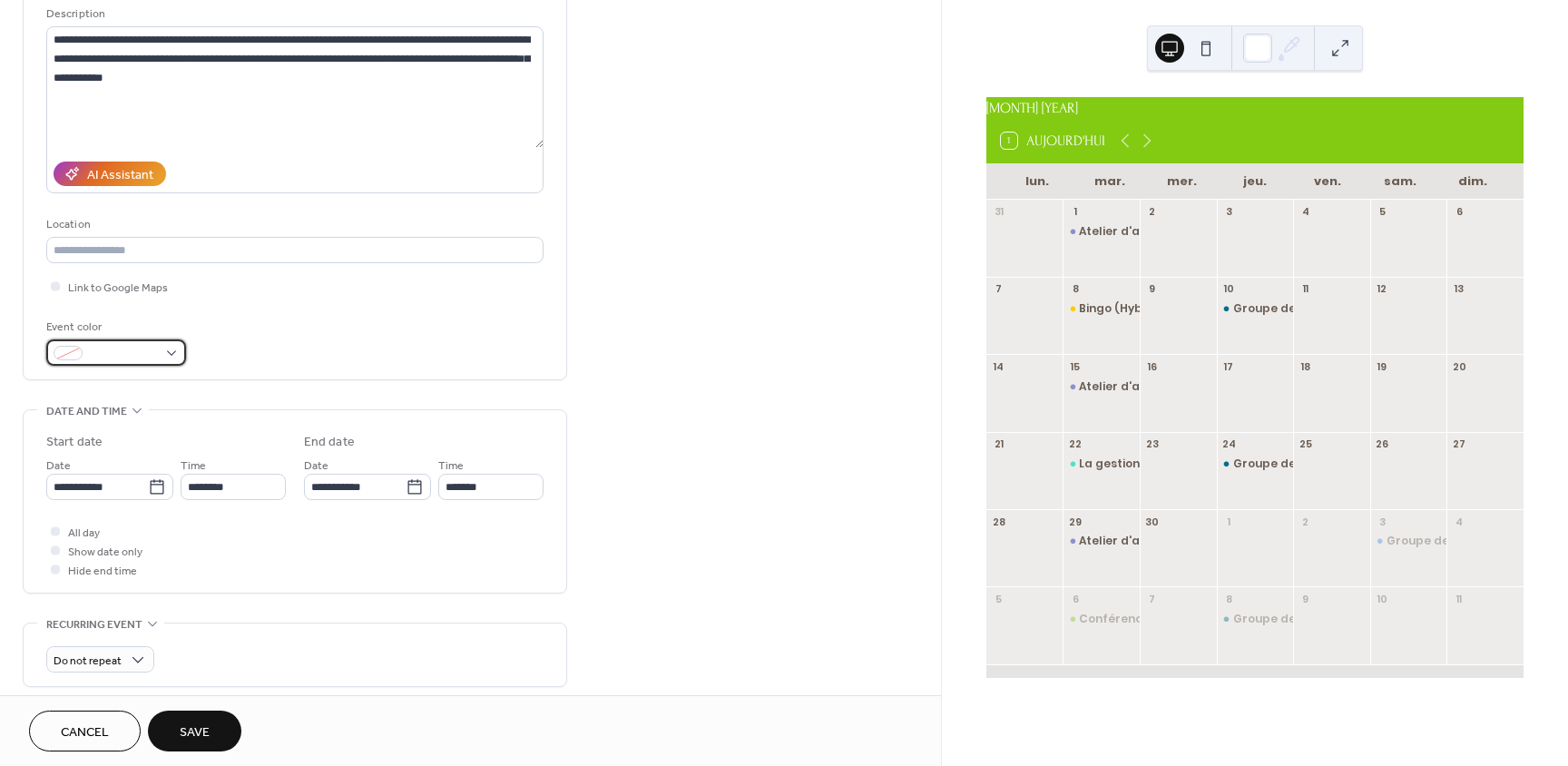click at bounding box center (116, 352) 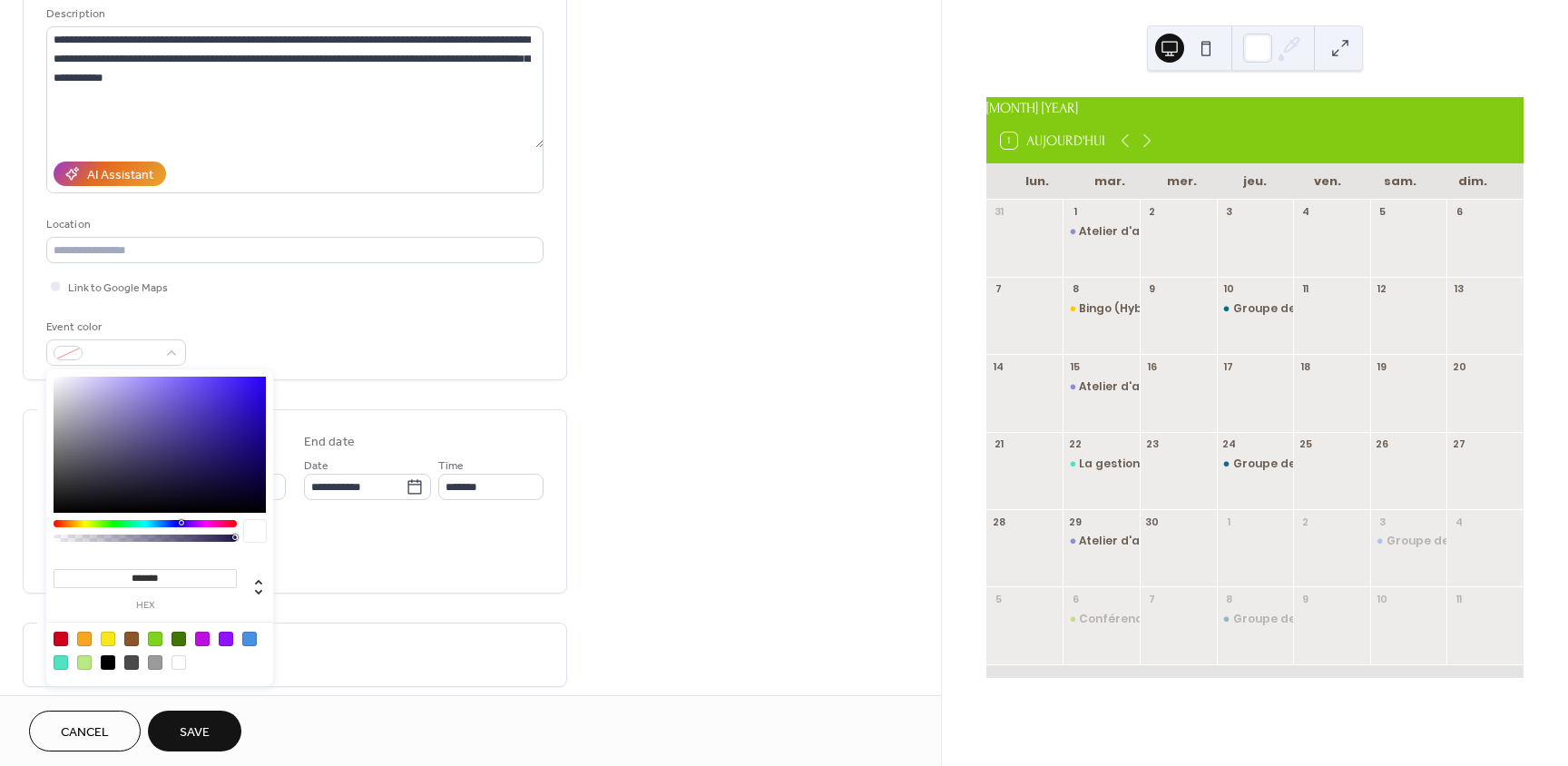 click at bounding box center (61, 663) 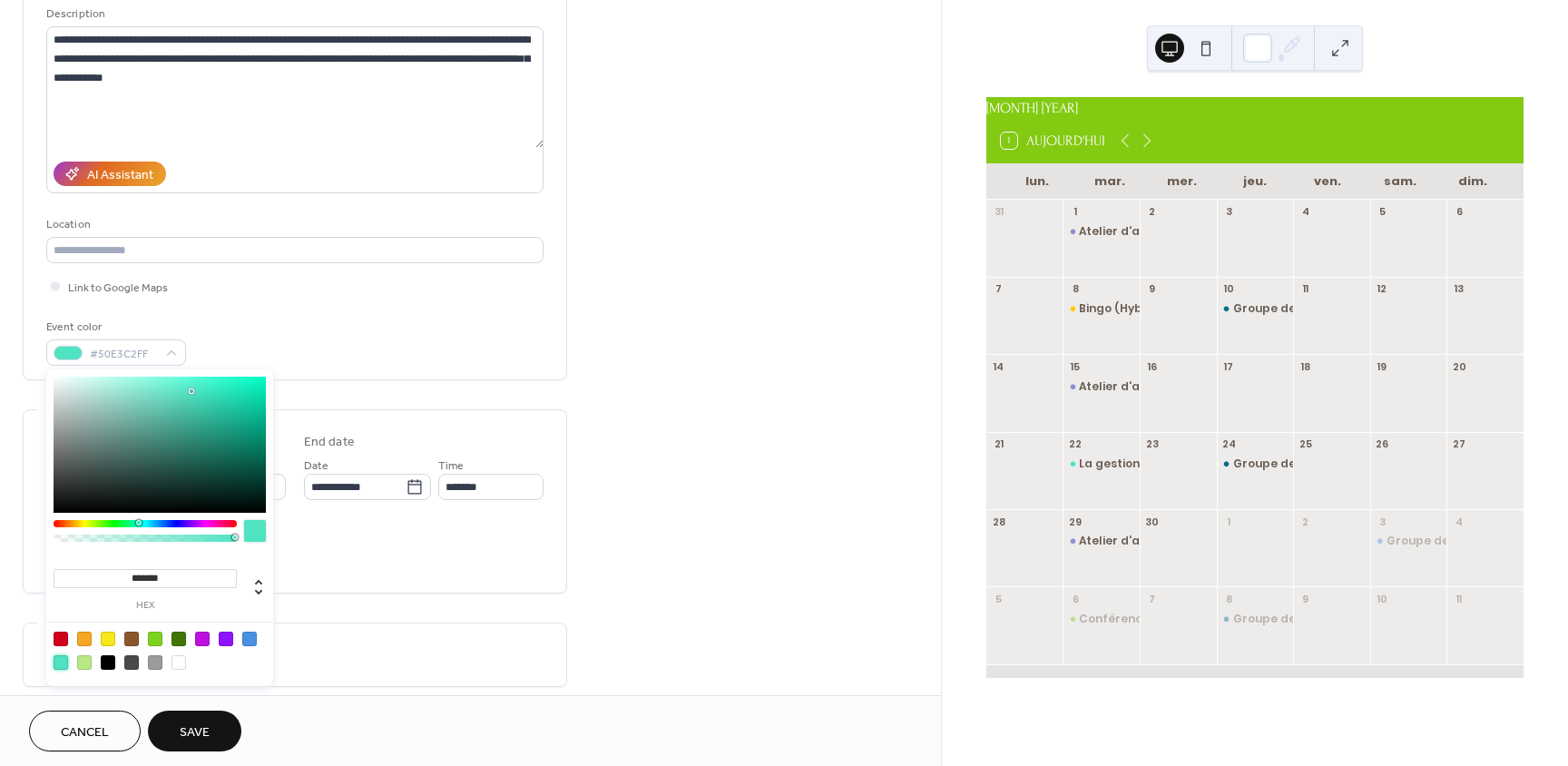 click on "All day Show date only Hide end time" at bounding box center (295, 550) 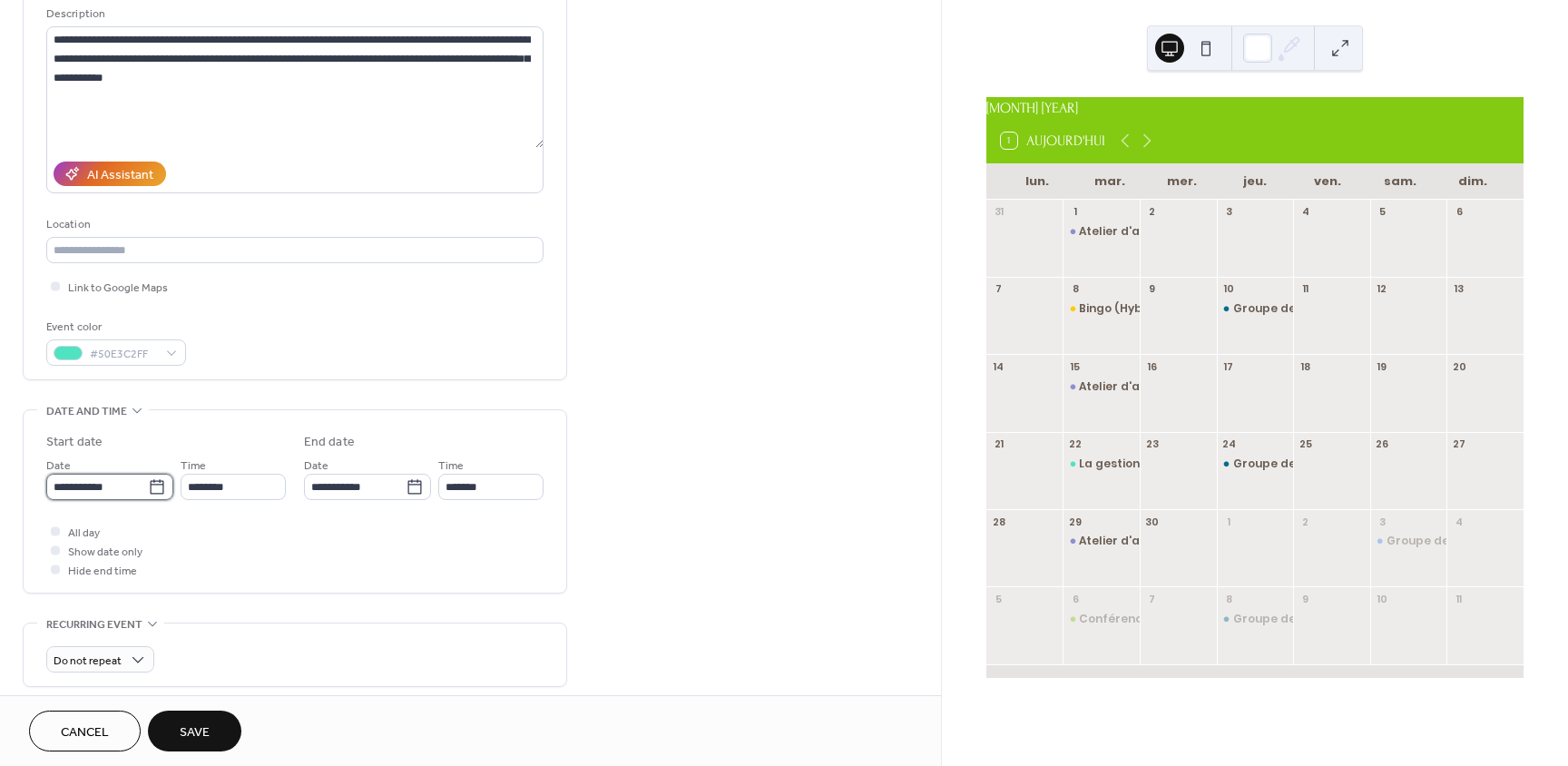 click on "**********" at bounding box center [97, 486] 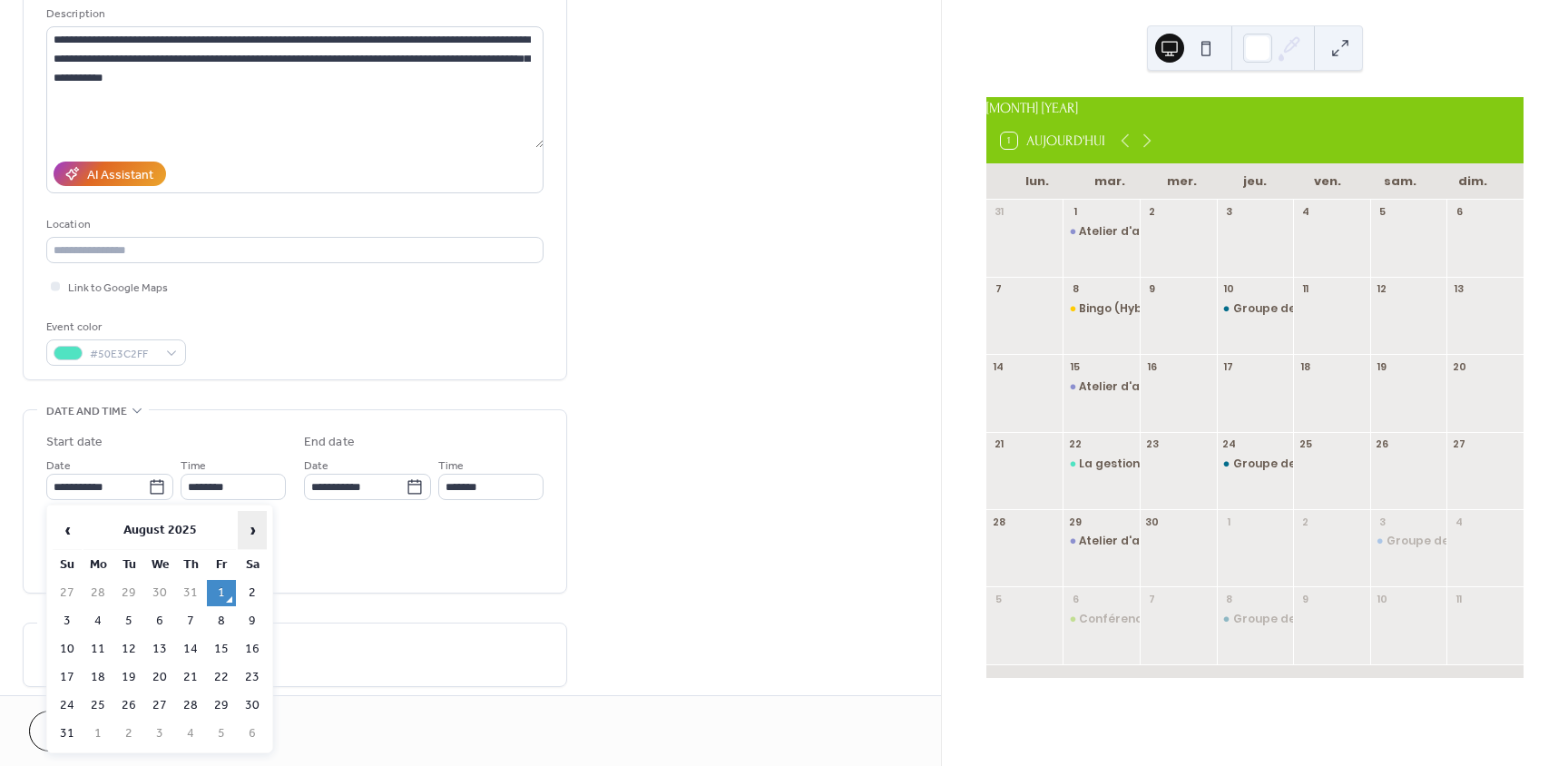 click on "›" at bounding box center [252, 530] 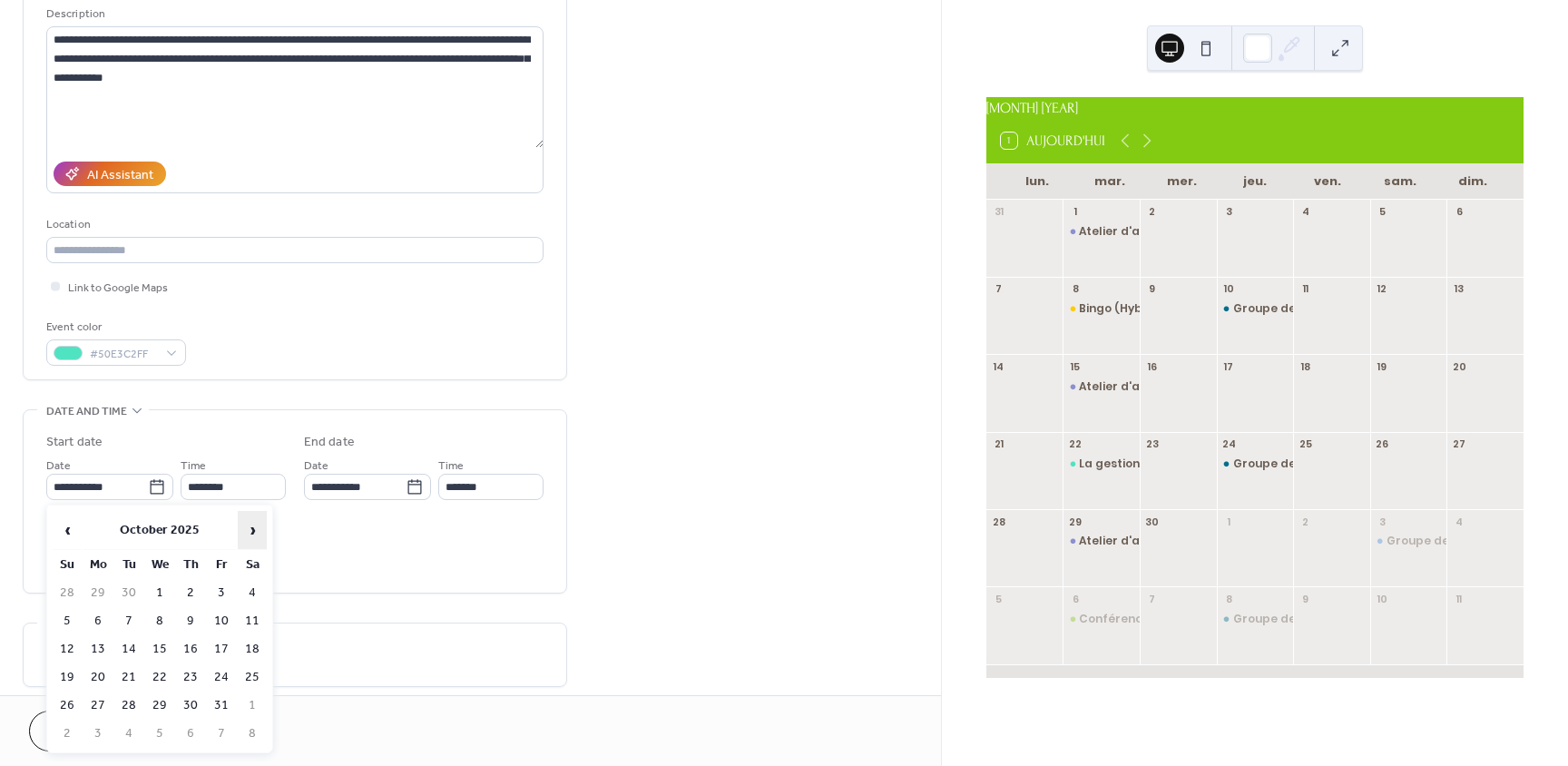 click on "›" at bounding box center [252, 530] 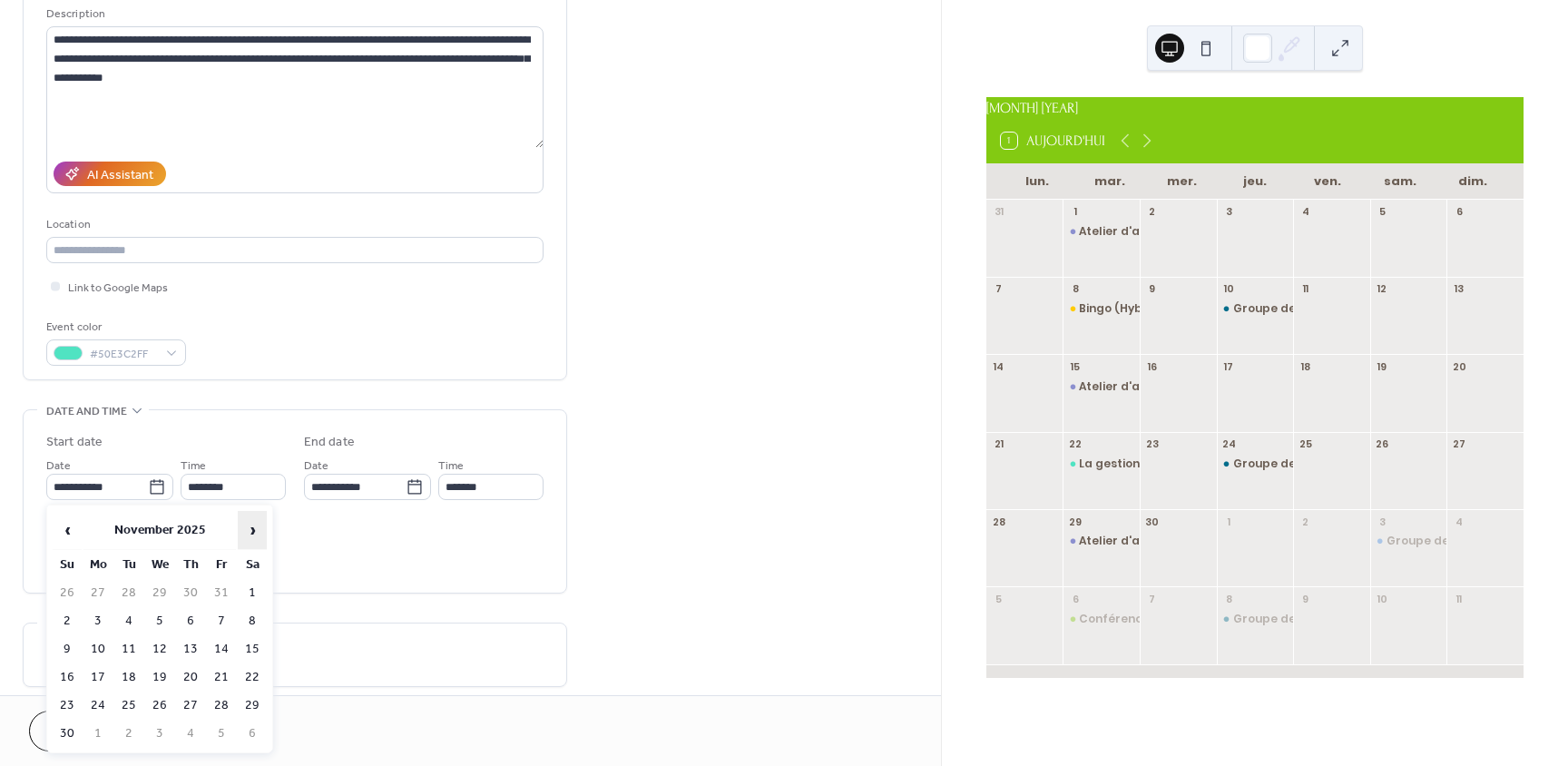 click on "›" at bounding box center (252, 530) 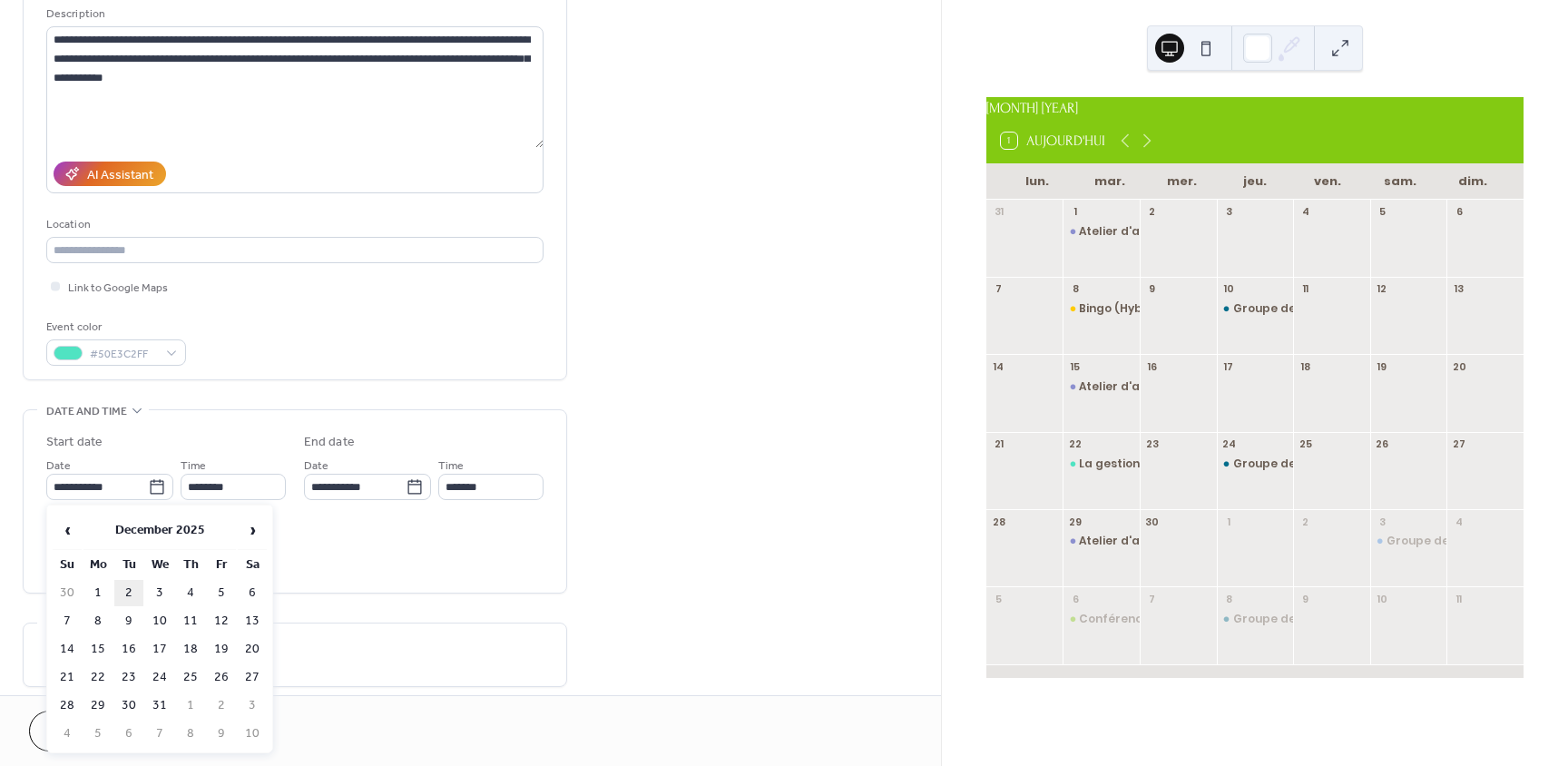 click on "2" at bounding box center [129, 593] 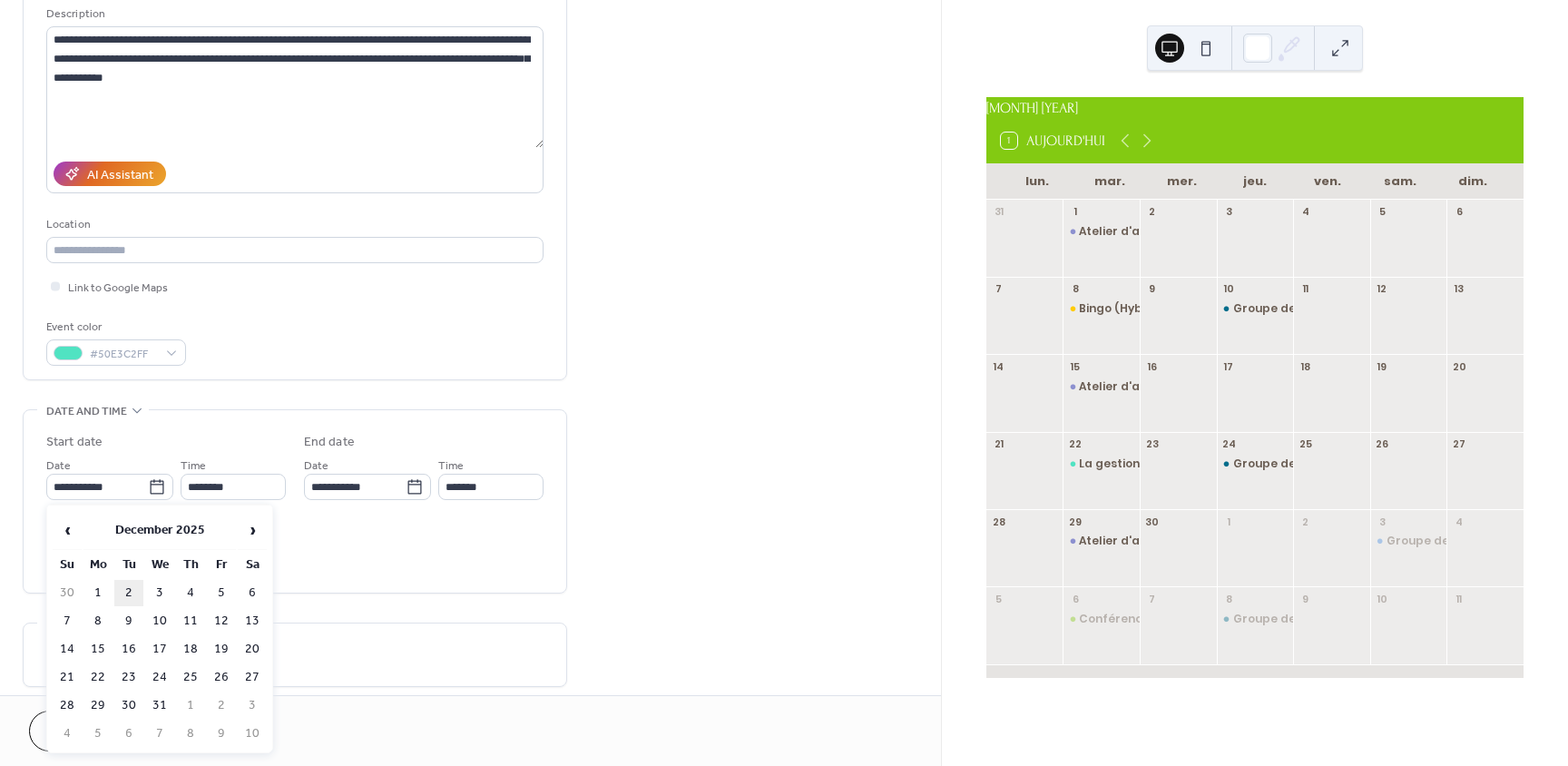 type on "**********" 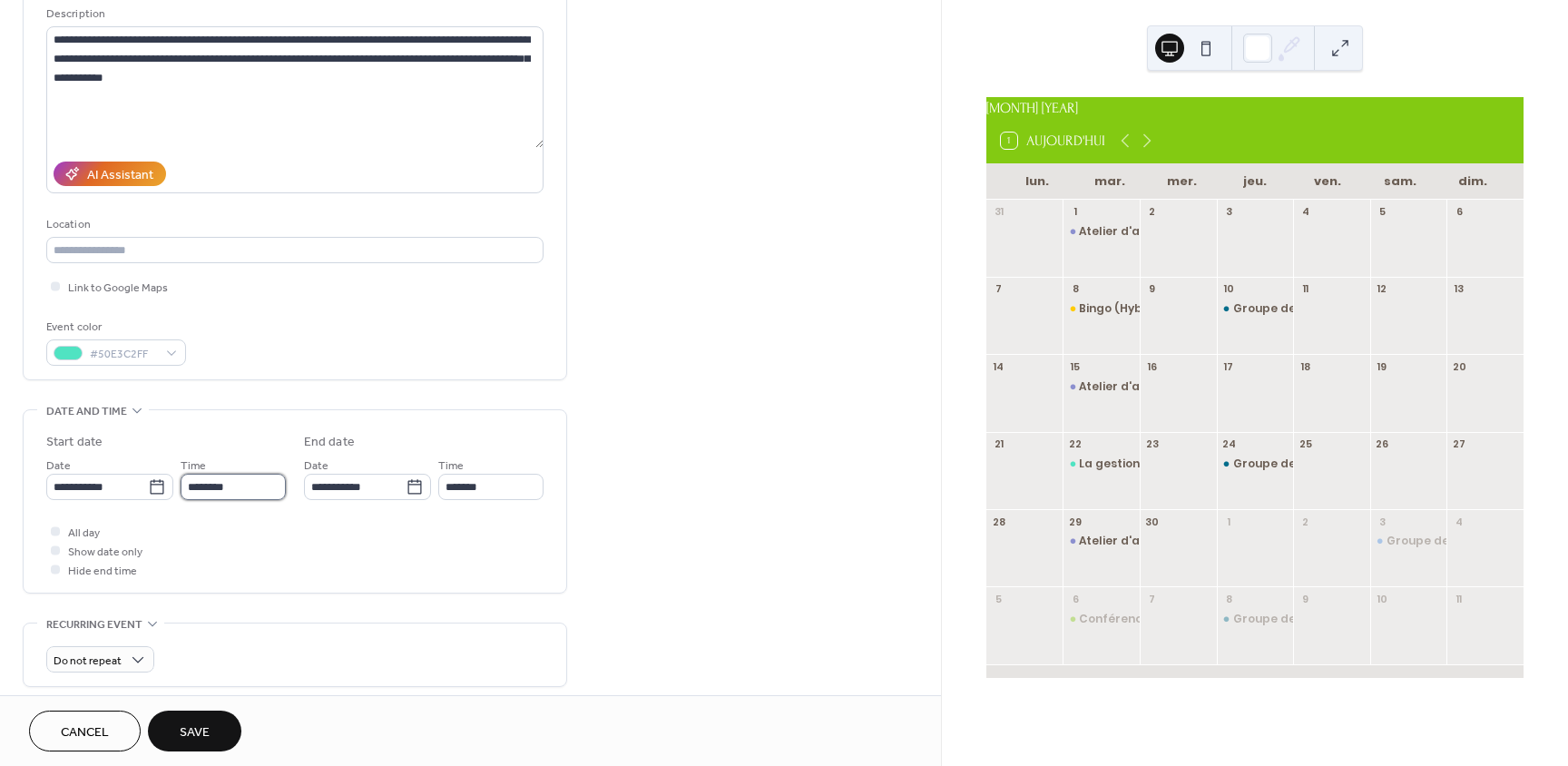 click on "********" at bounding box center [233, 486] 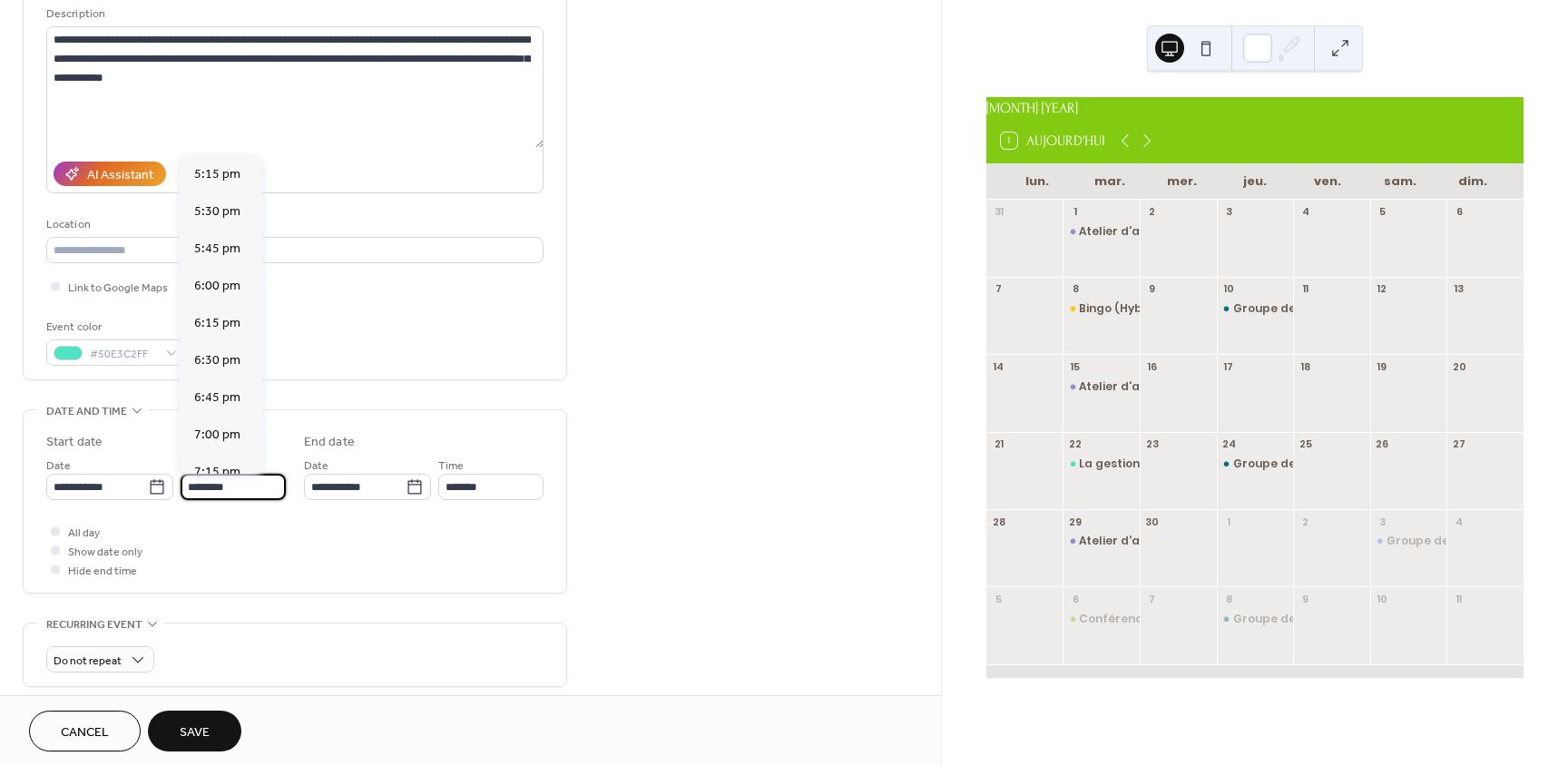 scroll, scrollTop: 2603, scrollLeft: 0, axis: vertical 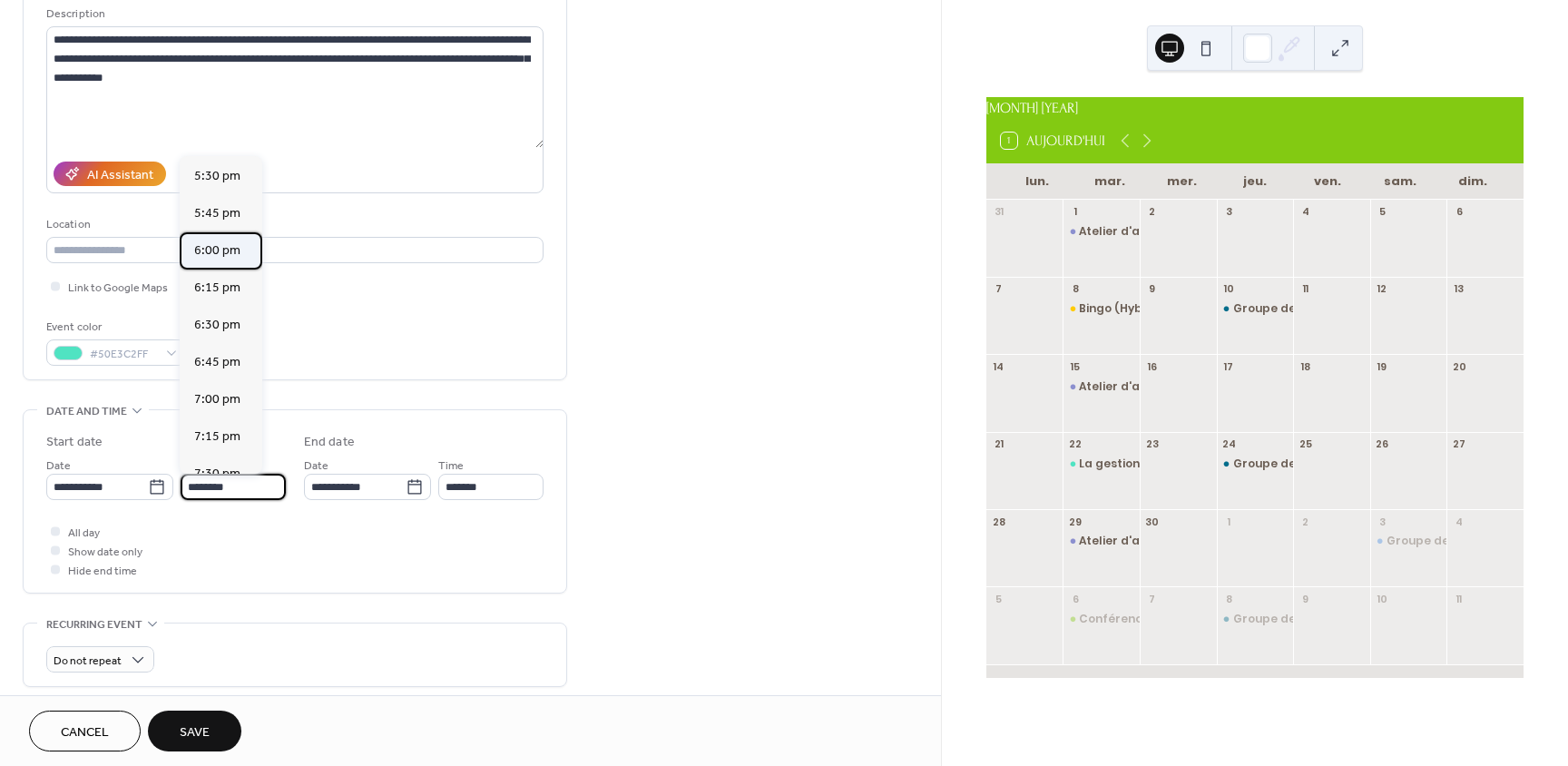 click on "6:00 pm" at bounding box center (217, 250) 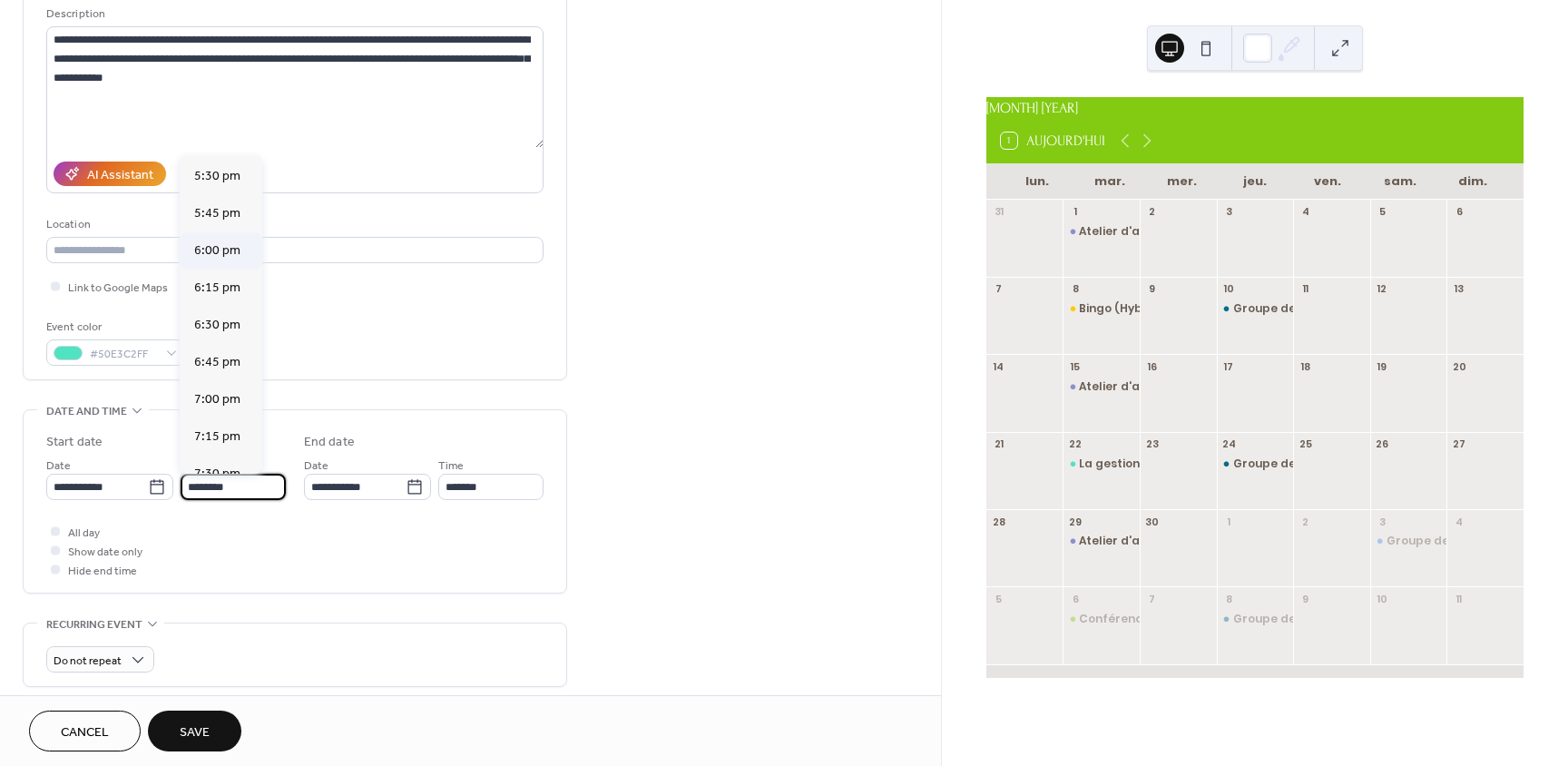 type on "*******" 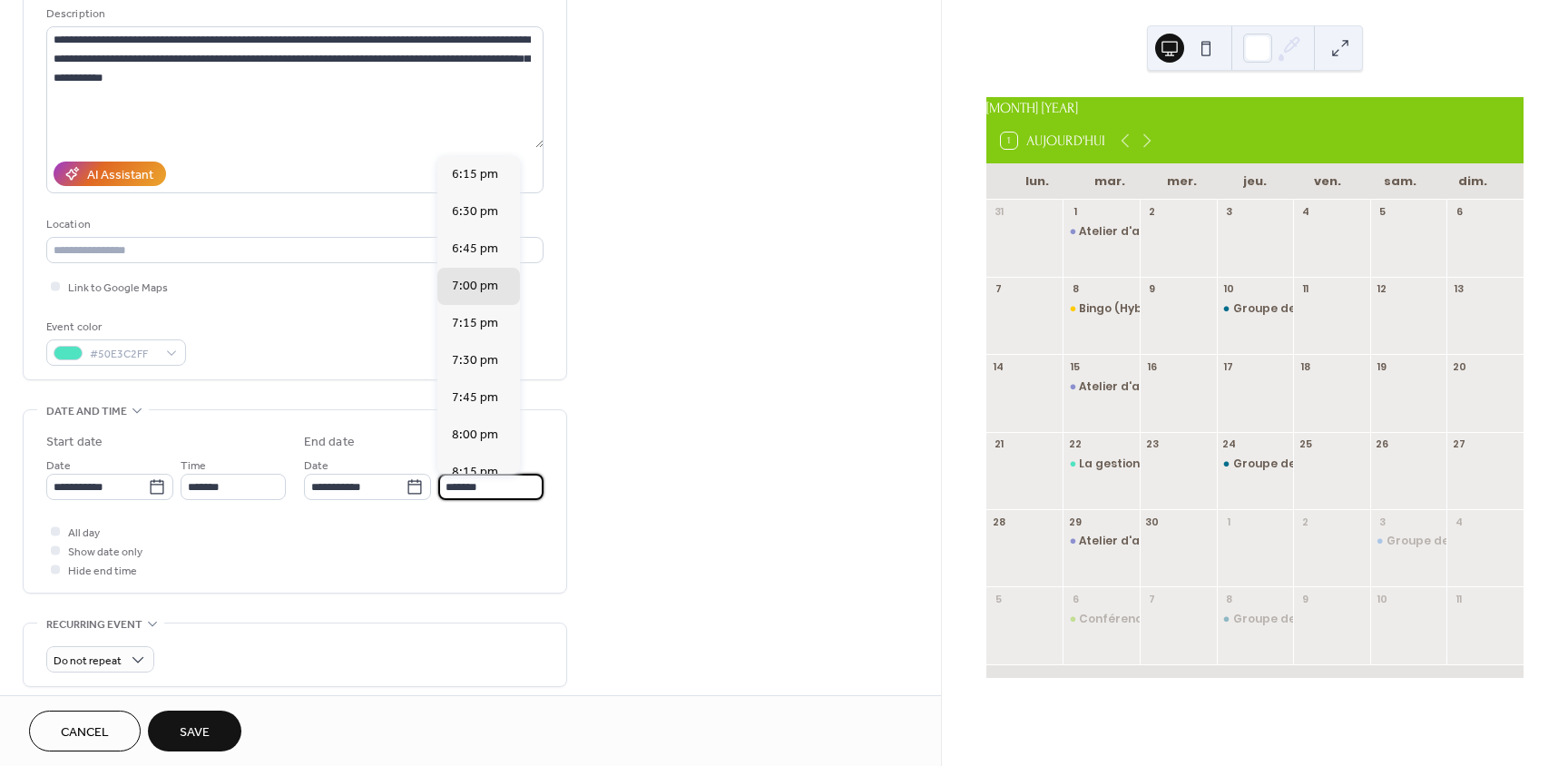 click on "*******" at bounding box center [491, 486] 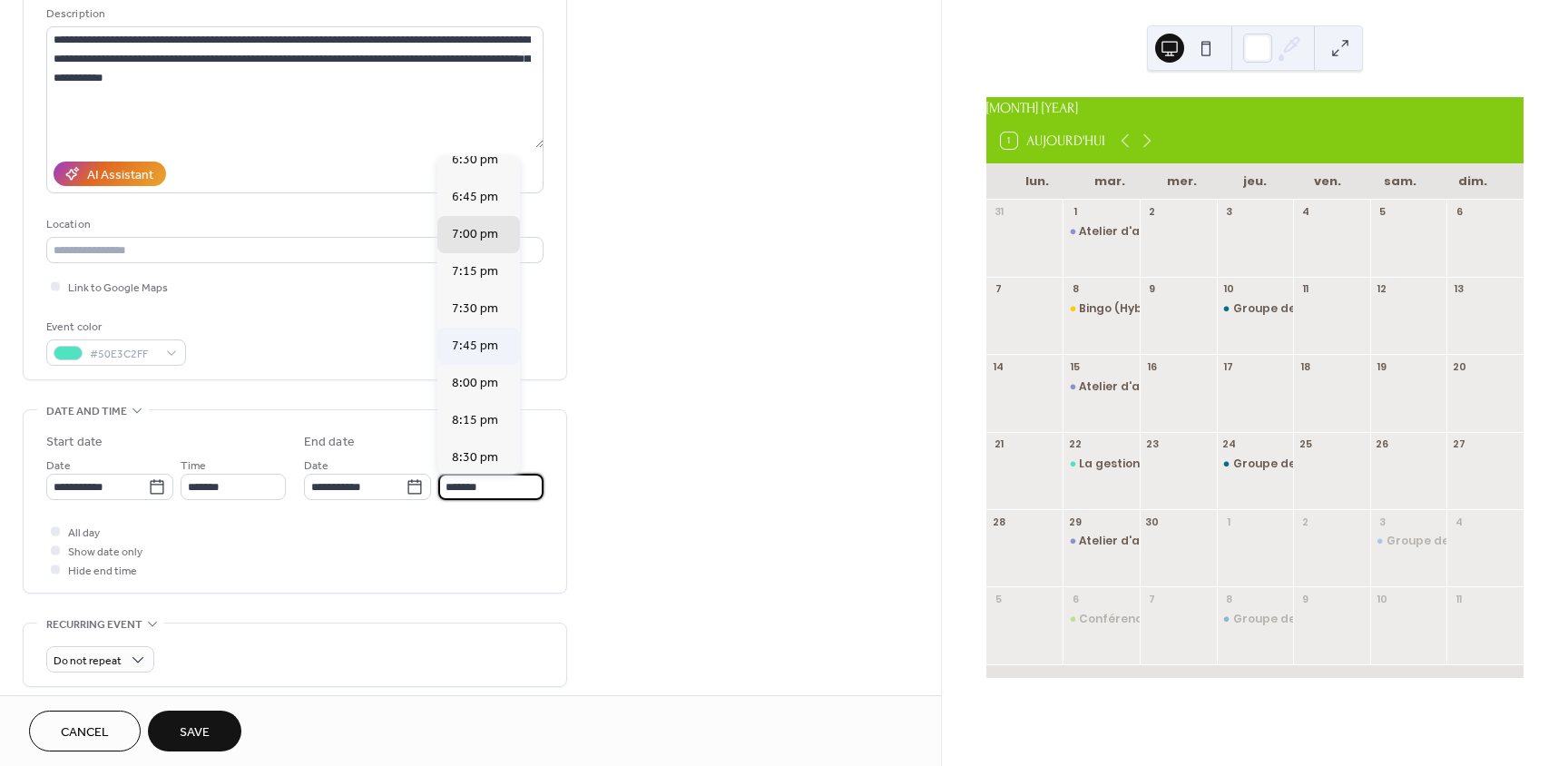 scroll, scrollTop: 91, scrollLeft: 0, axis: vertical 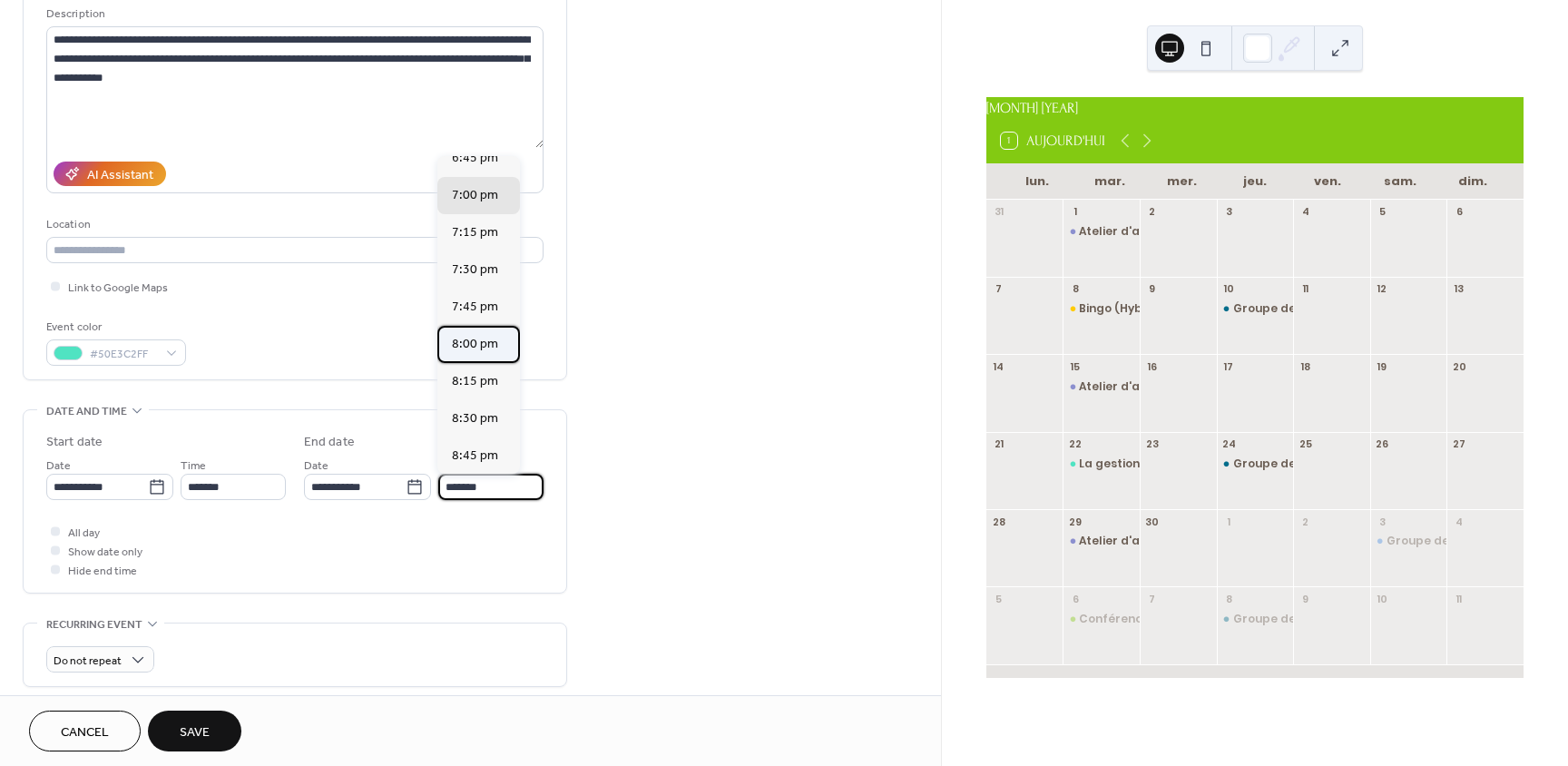click on "8:00 pm" at bounding box center (478, 344) 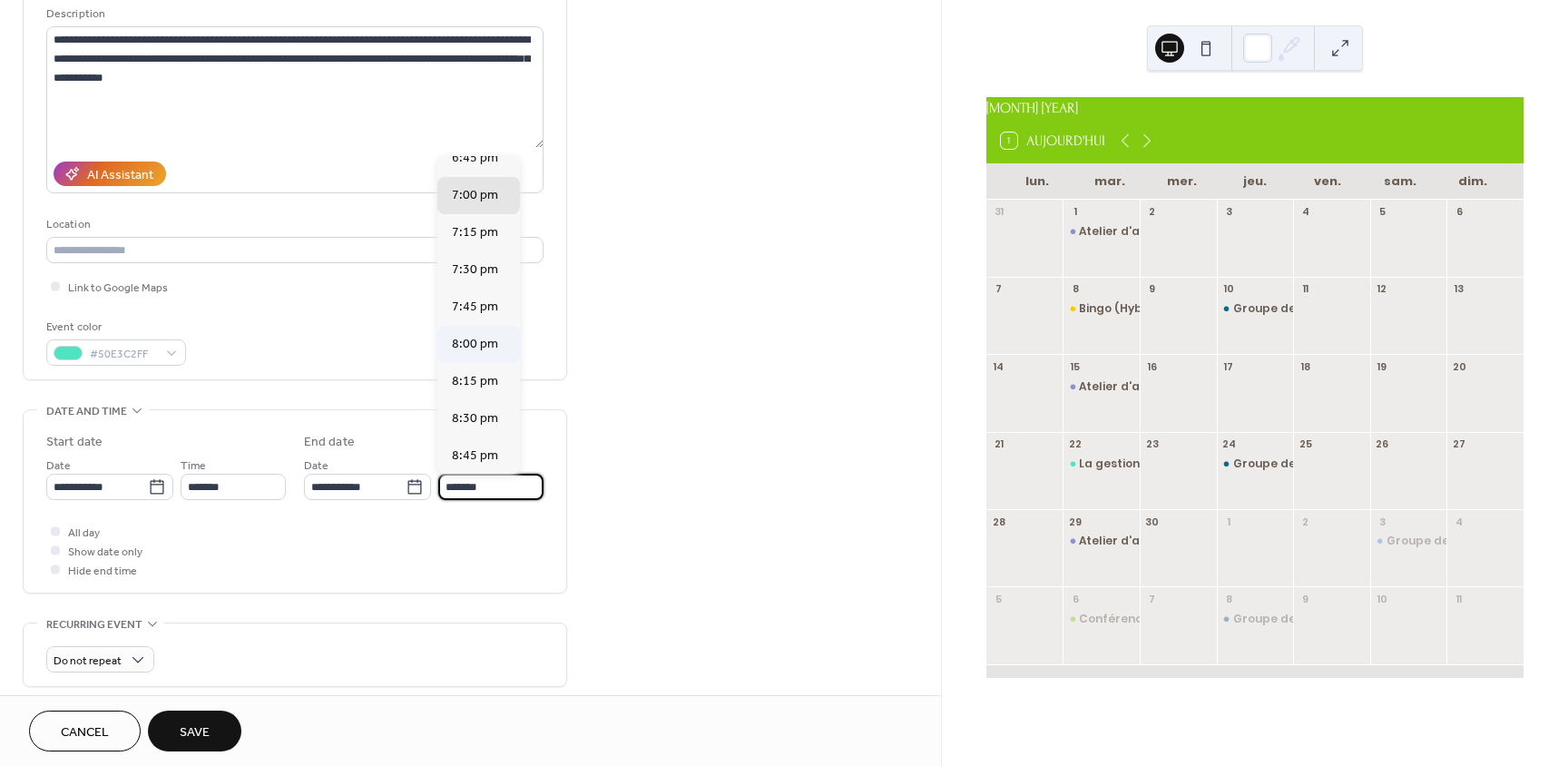 type on "*******" 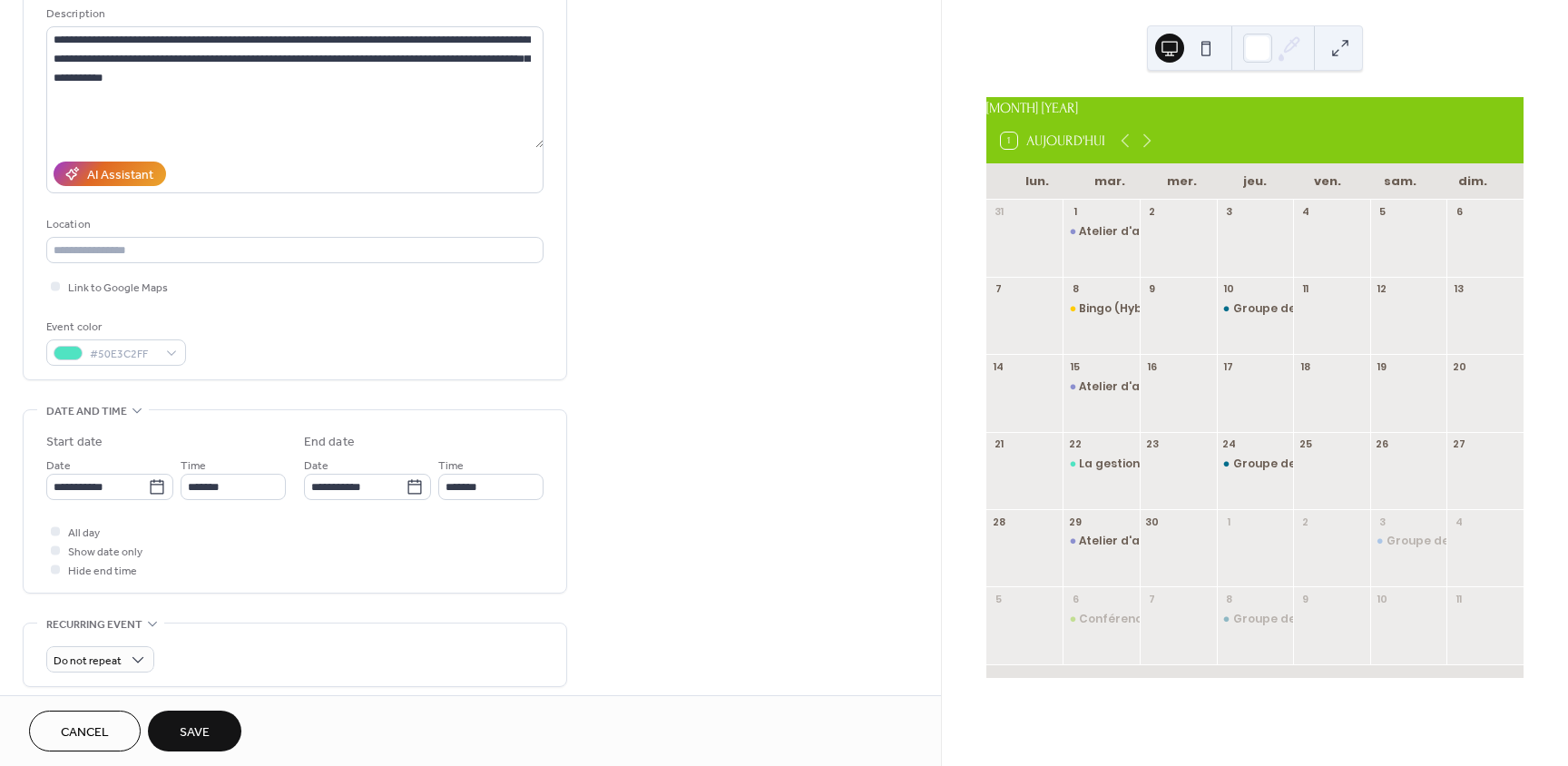 click on "Save" at bounding box center [194, 732] 